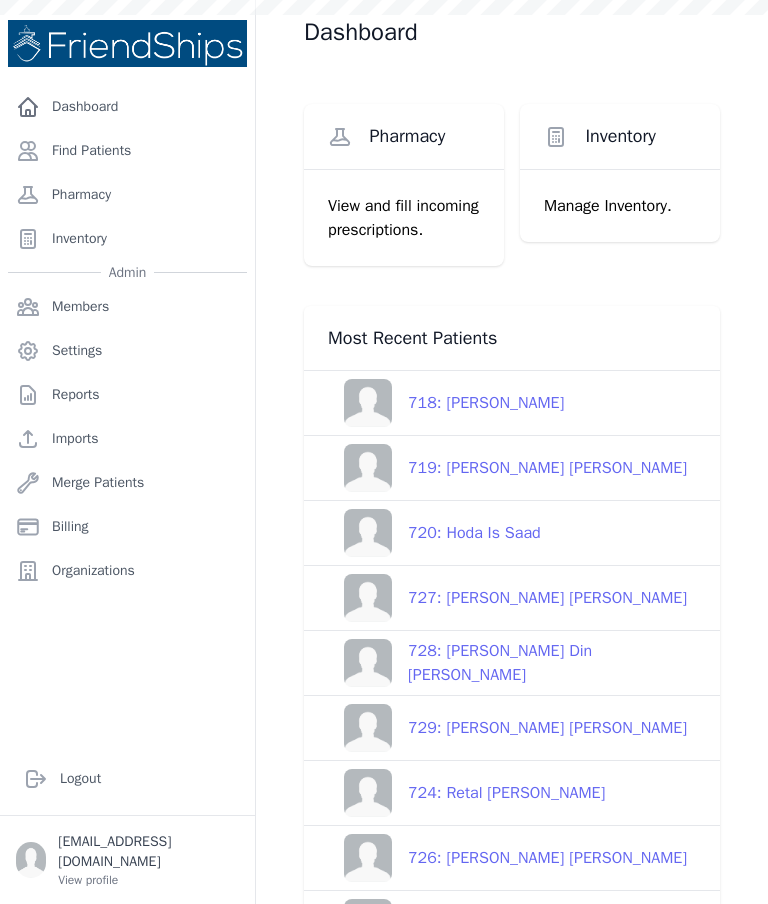 scroll, scrollTop: 0, scrollLeft: 0, axis: both 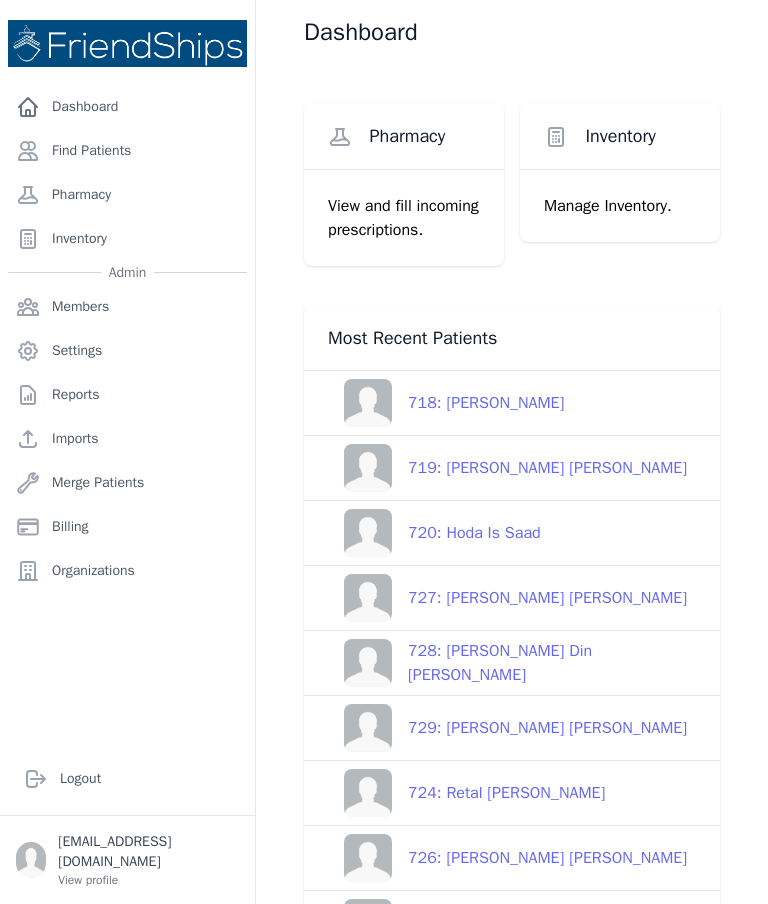click on "Find Patients" at bounding box center [127, 151] 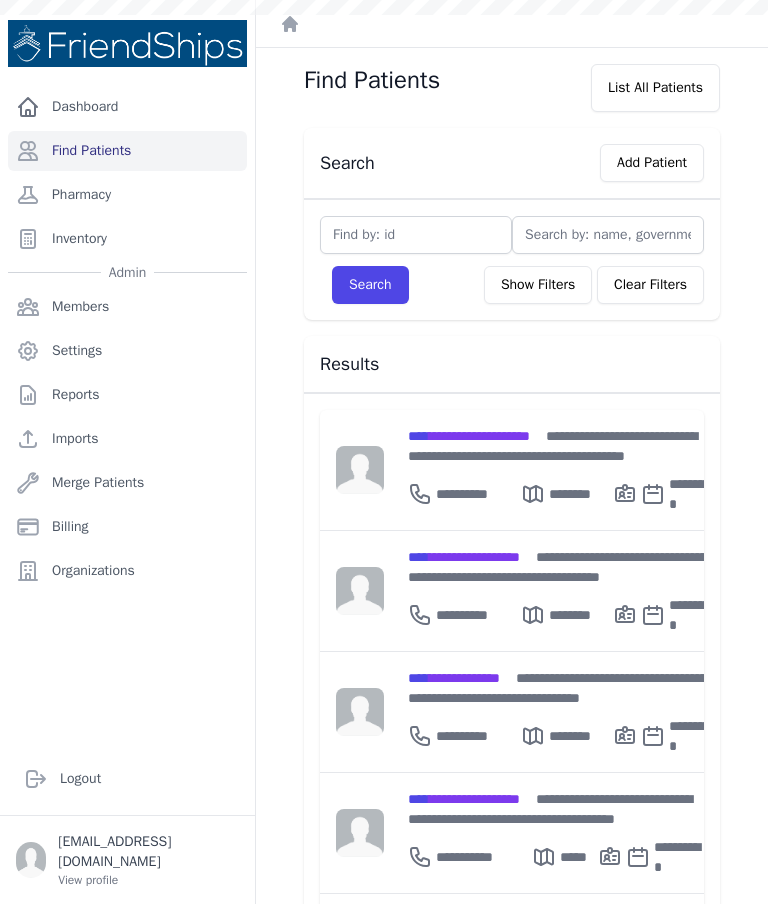 scroll, scrollTop: 0, scrollLeft: 0, axis: both 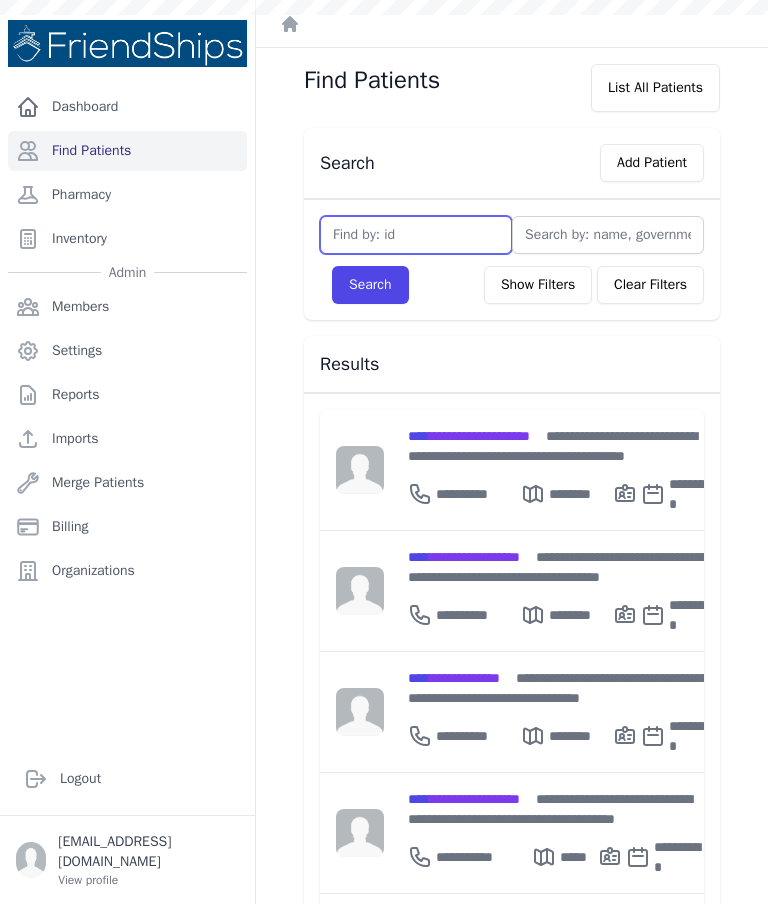 click at bounding box center (416, 235) 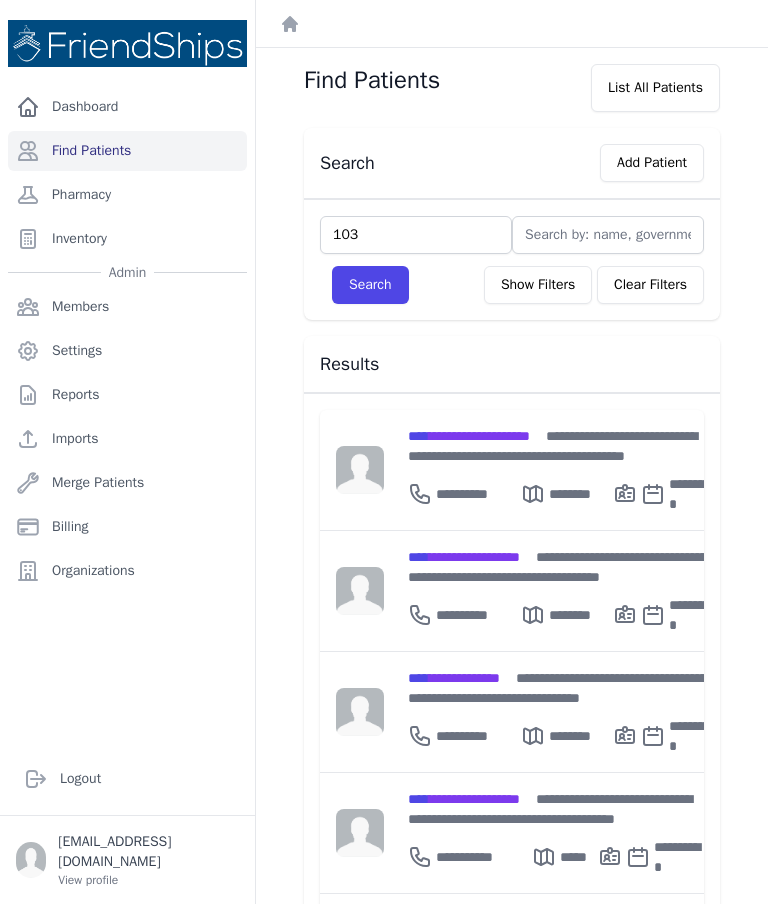 type on "103" 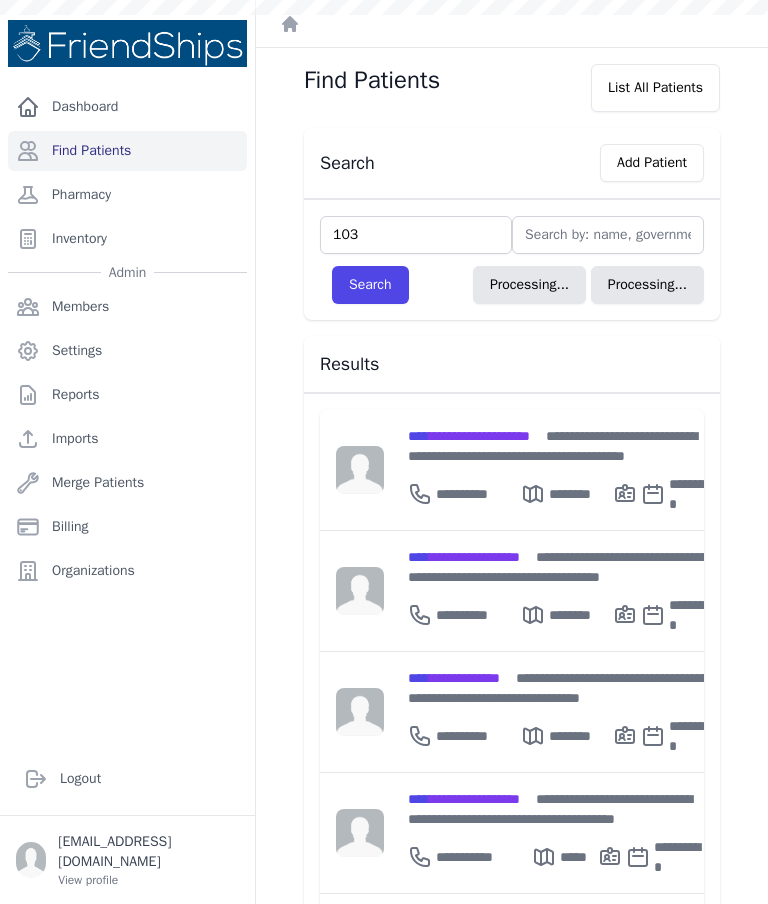 type 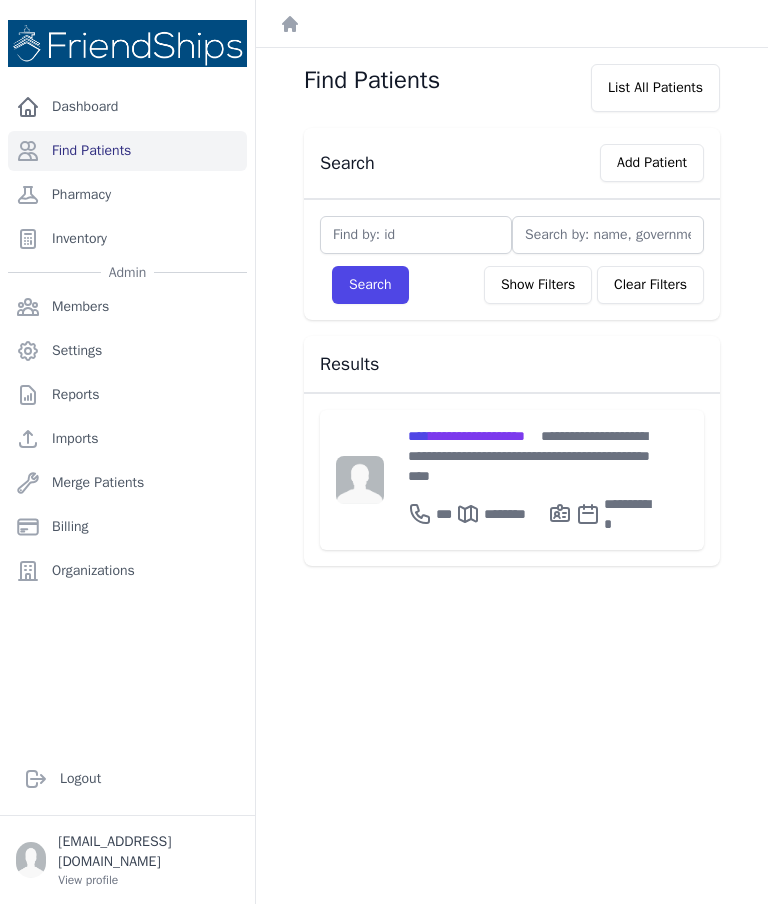 click on "**********" at bounding box center [530, 456] 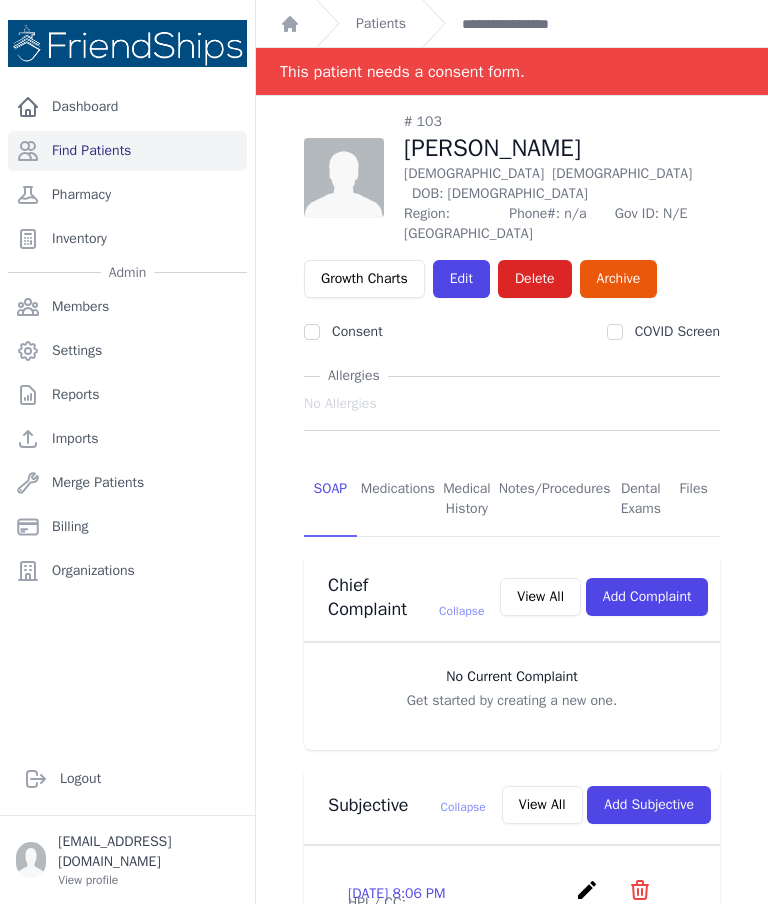 click on "Edit" at bounding box center (461, 279) 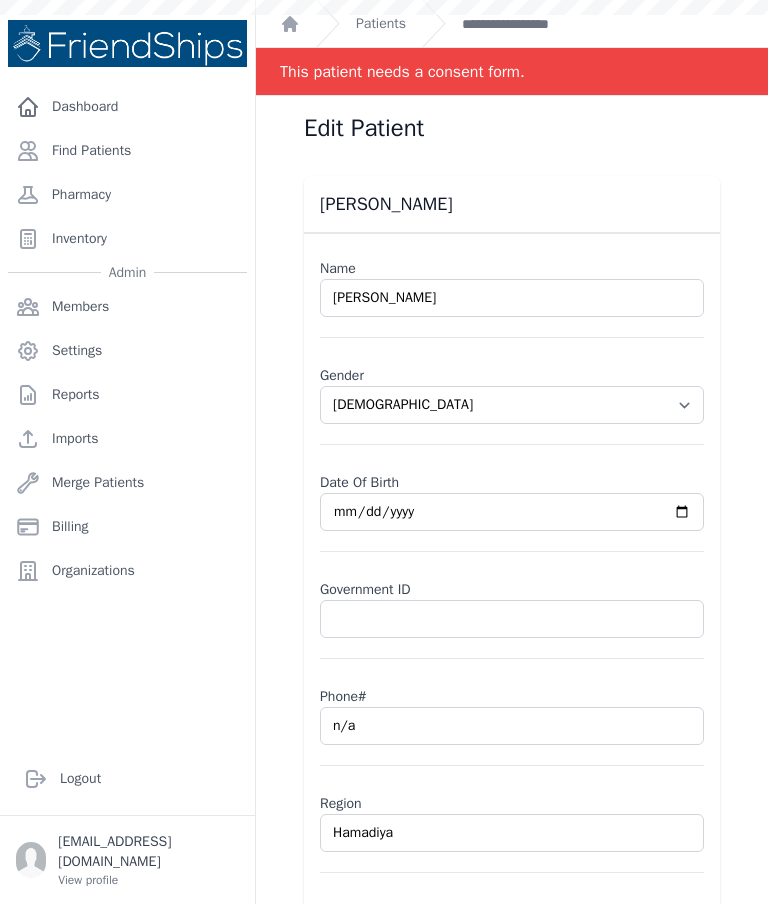 scroll, scrollTop: 0, scrollLeft: 0, axis: both 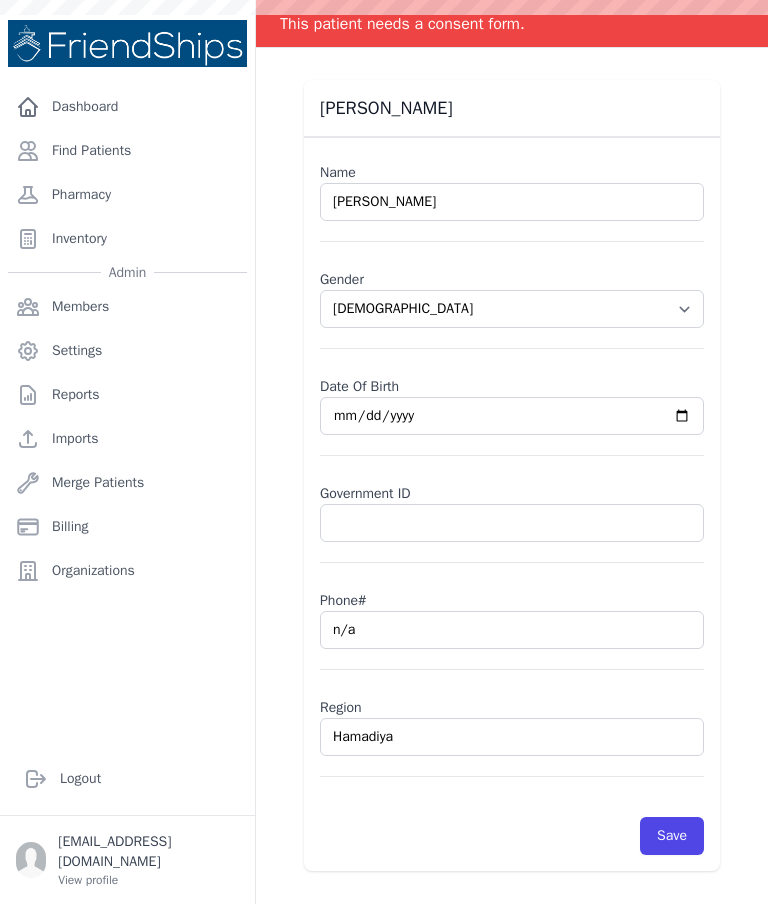 select on "[DEMOGRAPHIC_DATA]" 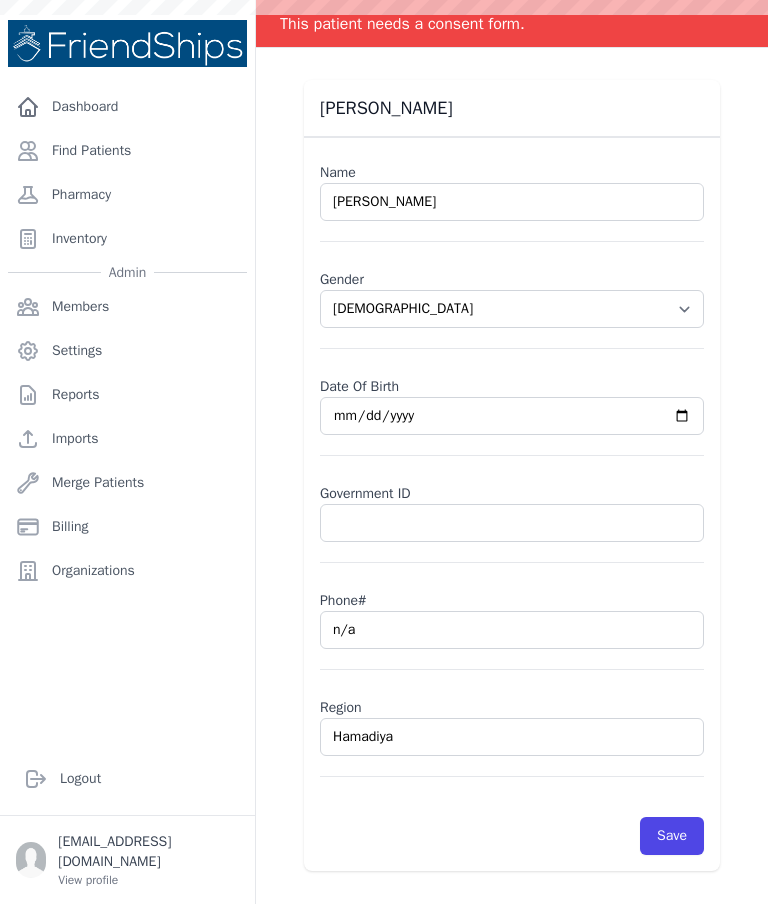 scroll, scrollTop: 96, scrollLeft: 0, axis: vertical 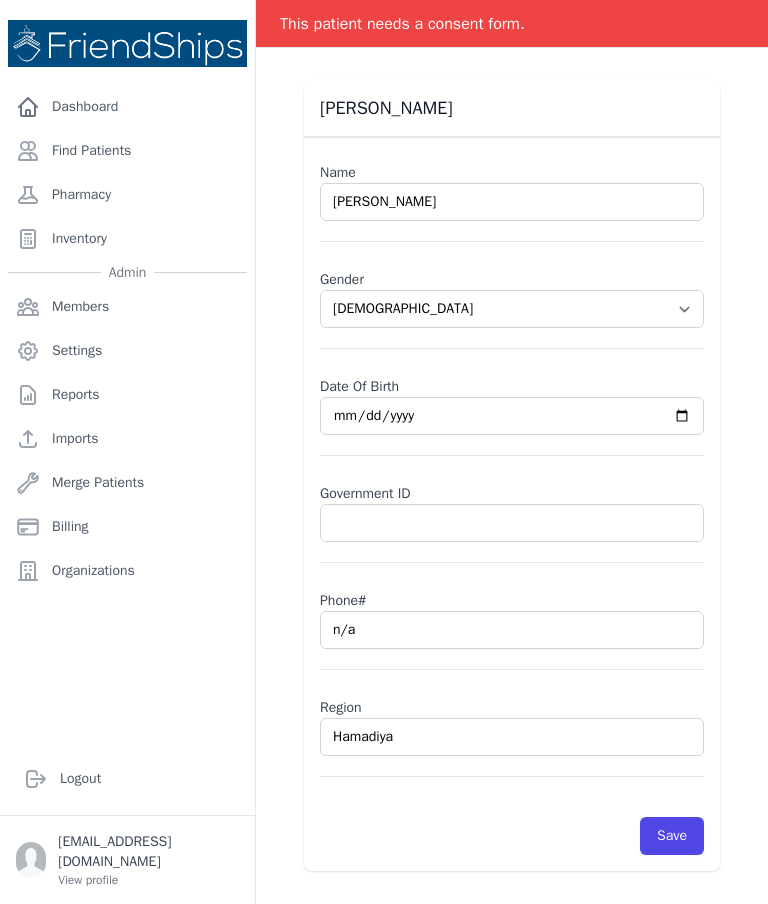 click on "Find Patients" at bounding box center (127, 151) 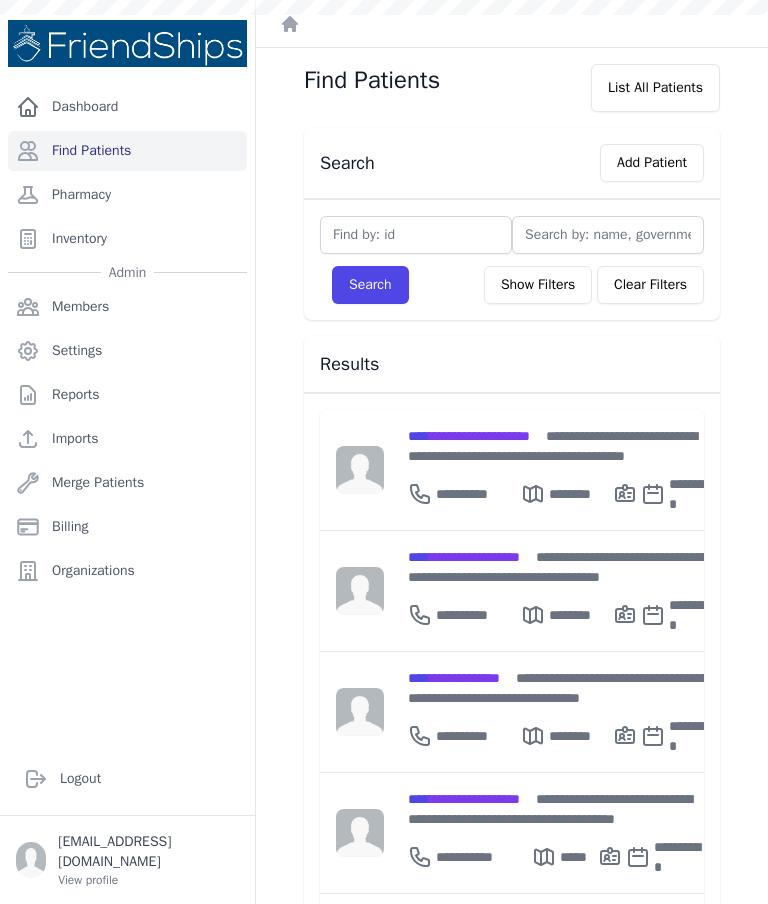 scroll, scrollTop: 0, scrollLeft: 0, axis: both 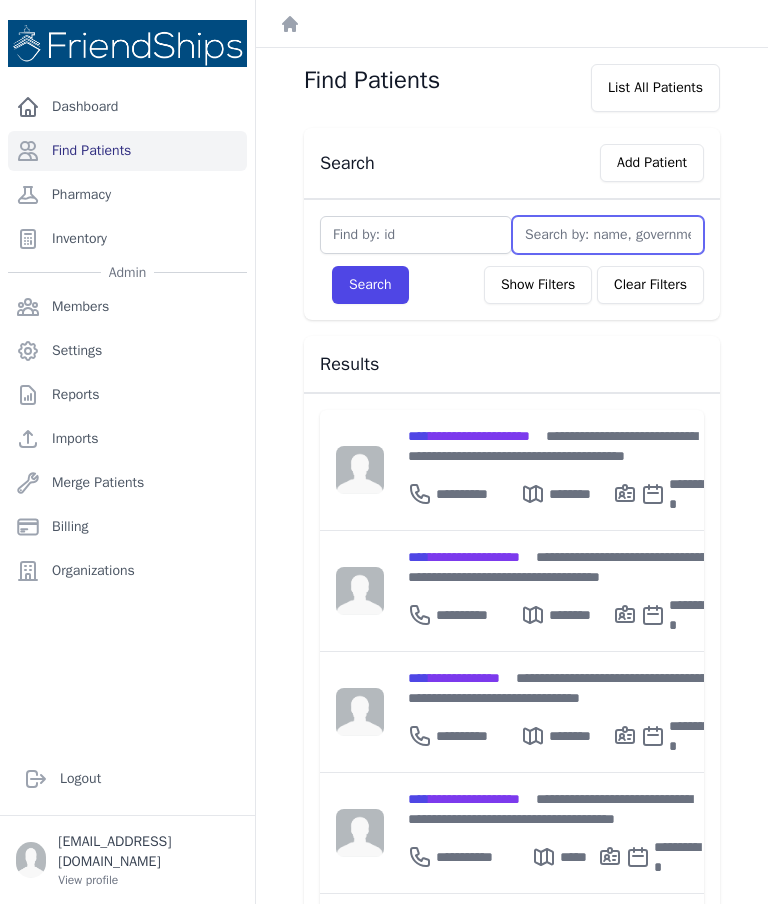 click at bounding box center (608, 235) 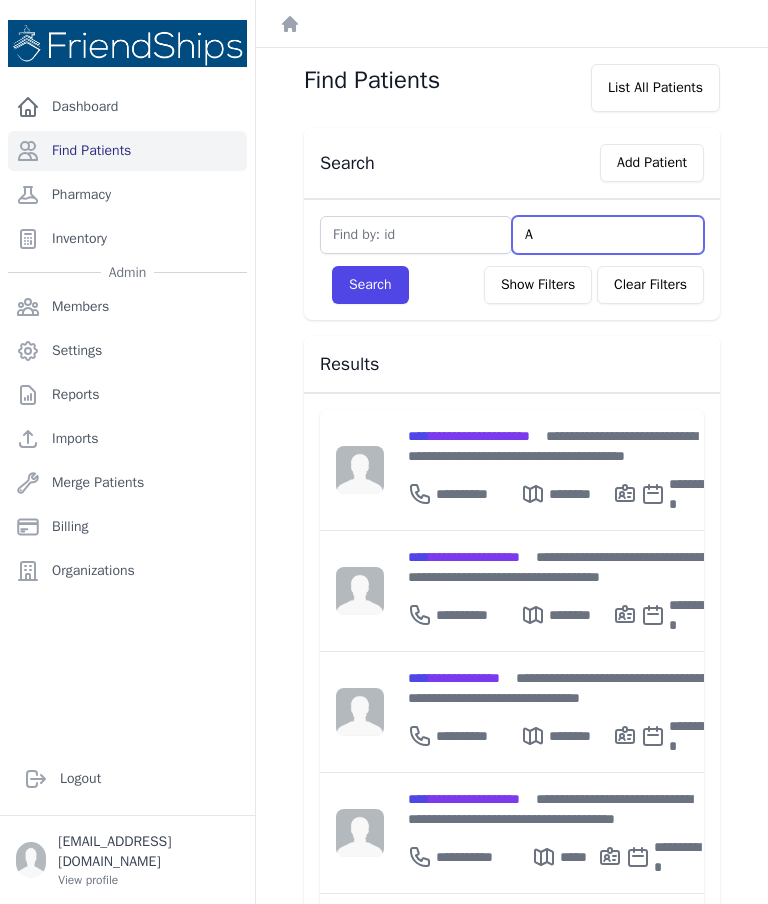 type on "An" 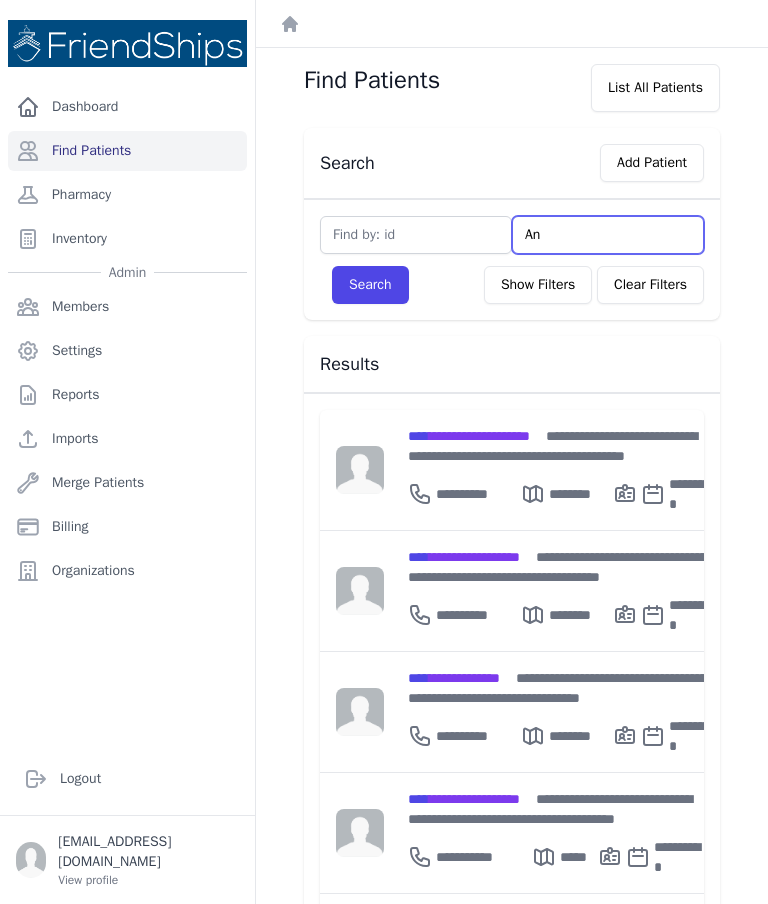 type on "Anw" 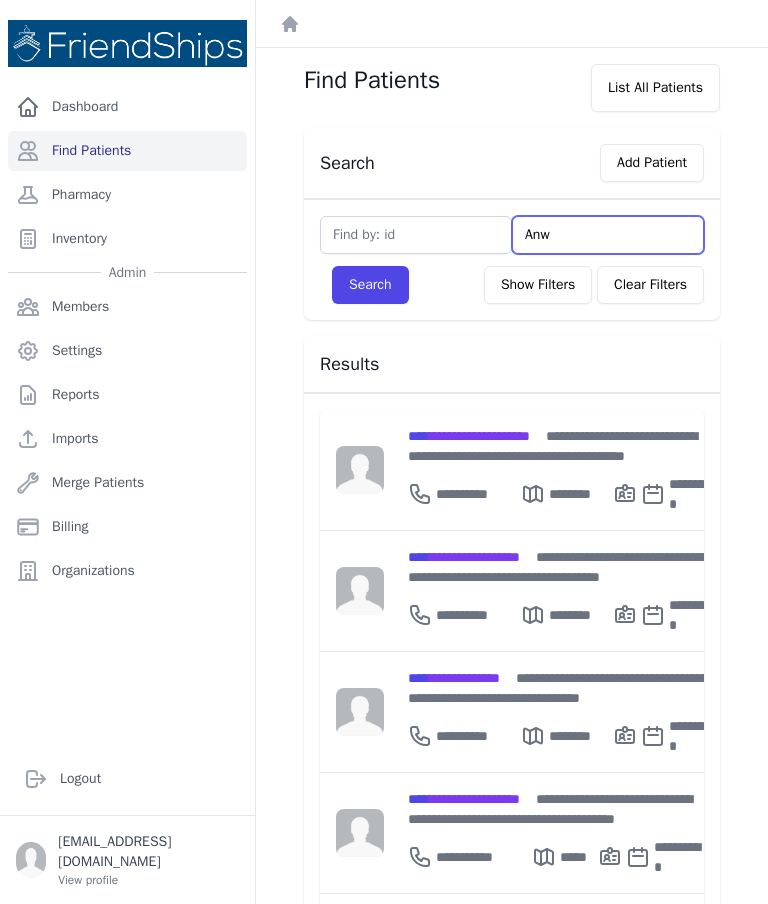 type on "Anwa" 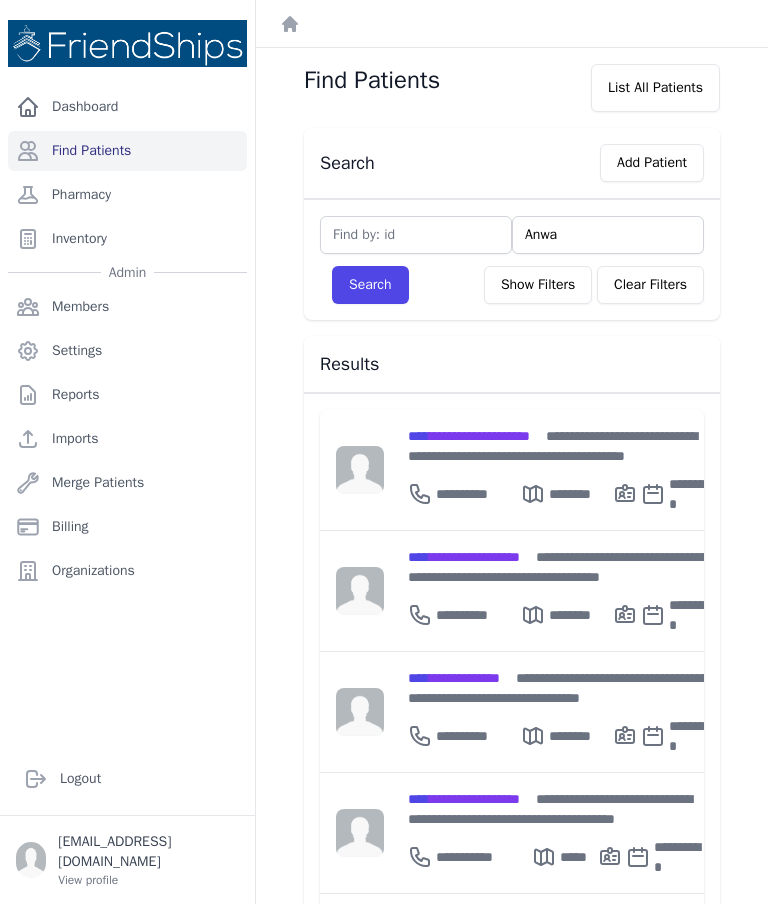 type on "Anwar" 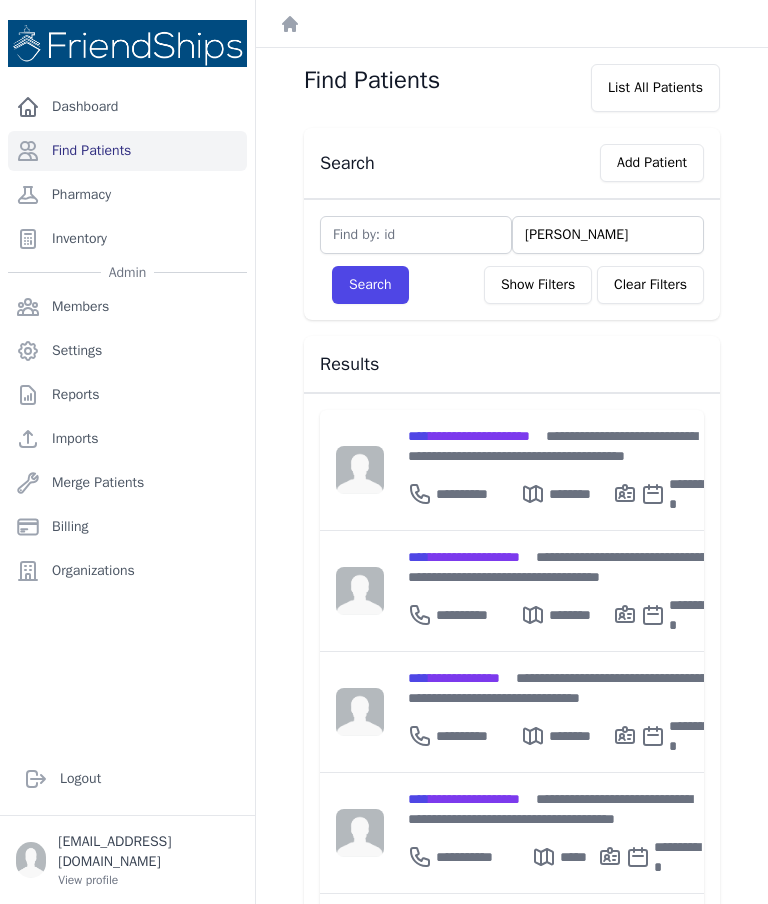 click on "Search" at bounding box center (370, 285) 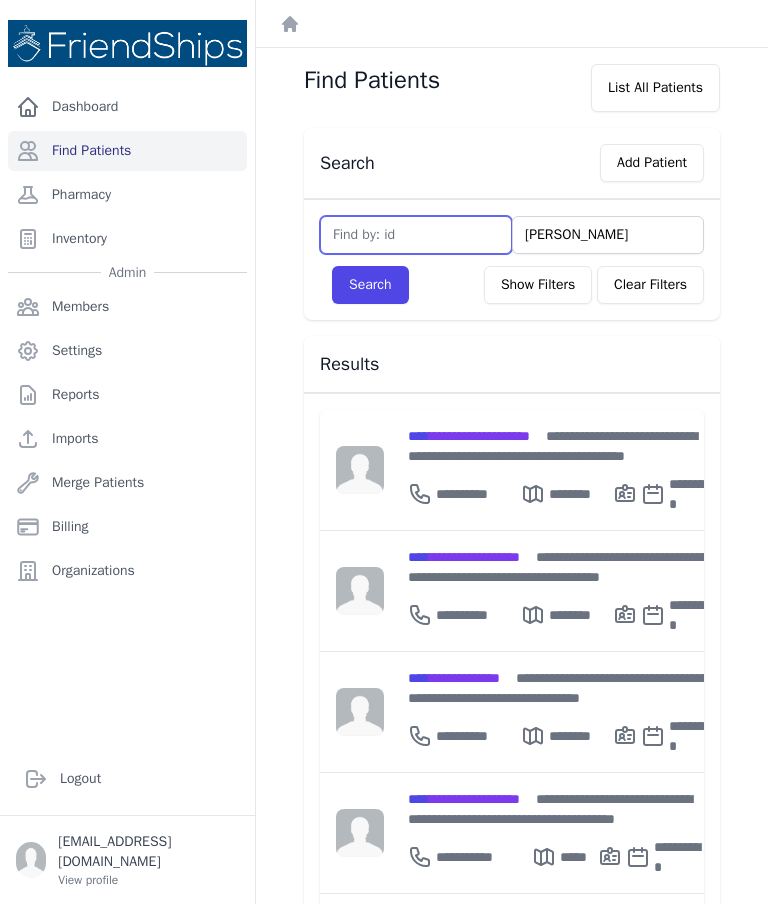click at bounding box center (416, 235) 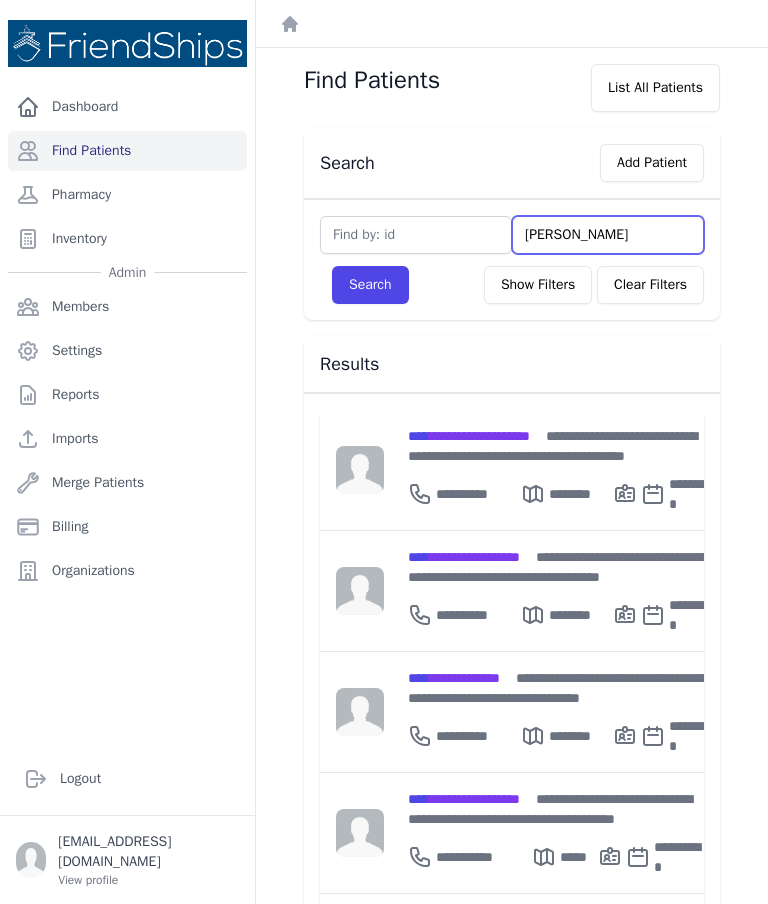 click on "Anwar" at bounding box center [608, 235] 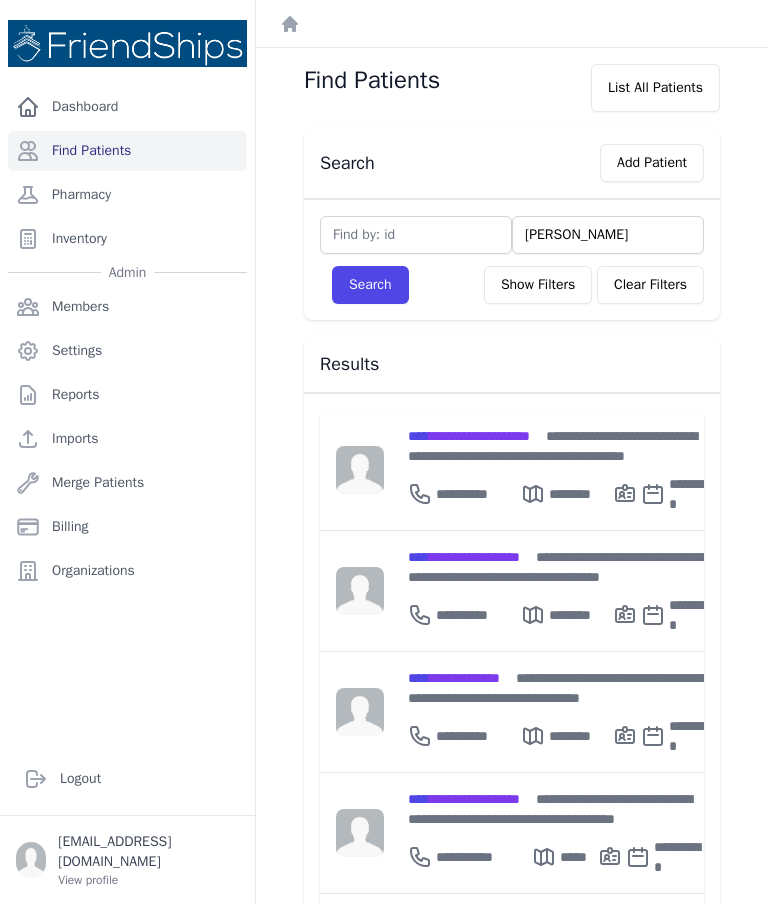 click on "Search" at bounding box center [370, 285] 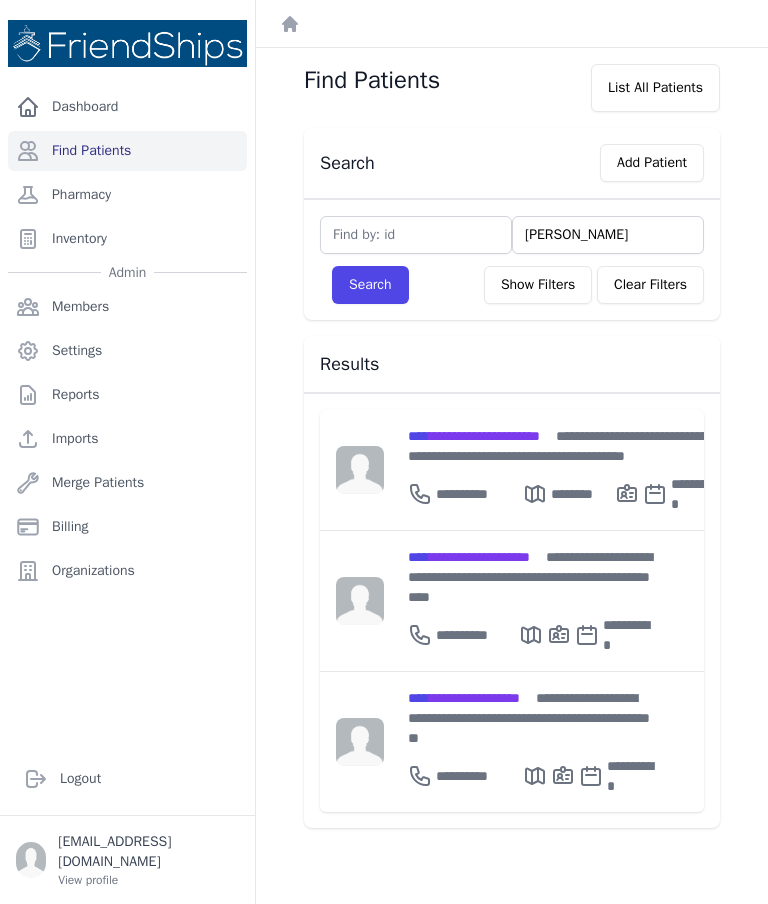click on "**********" at bounding box center (532, 718) 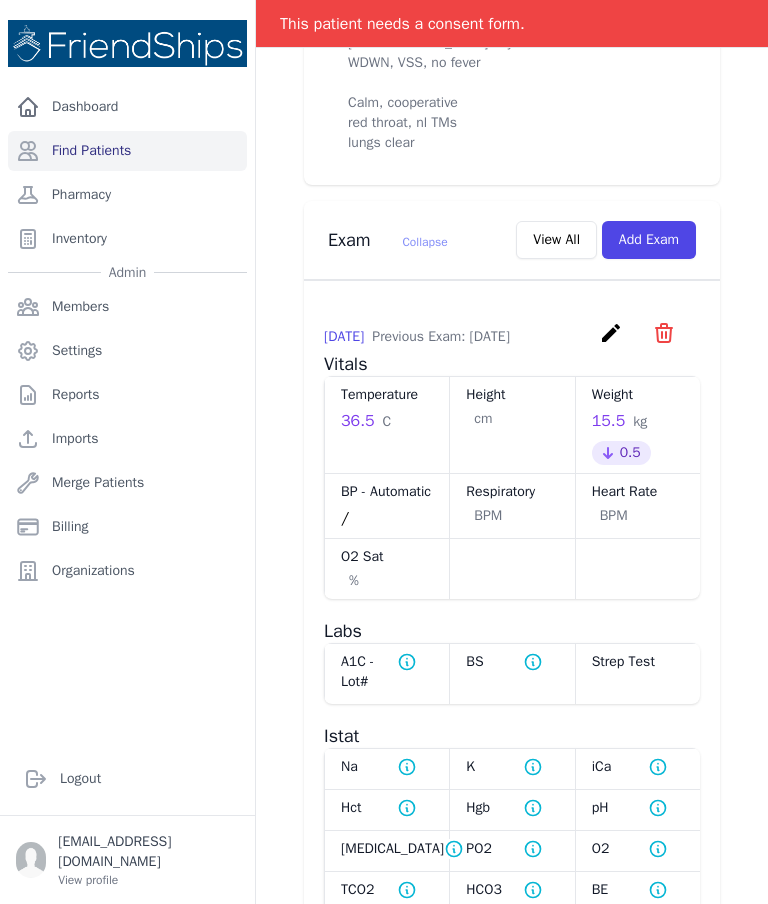 scroll, scrollTop: 857, scrollLeft: 0, axis: vertical 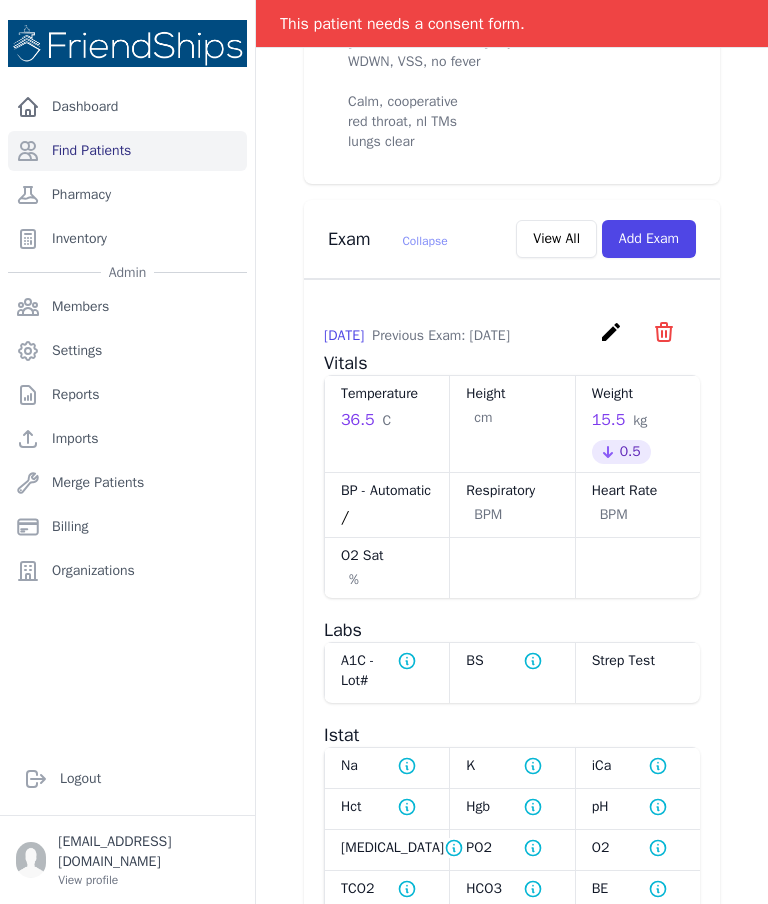 click on "Add Exam" at bounding box center (649, 239) 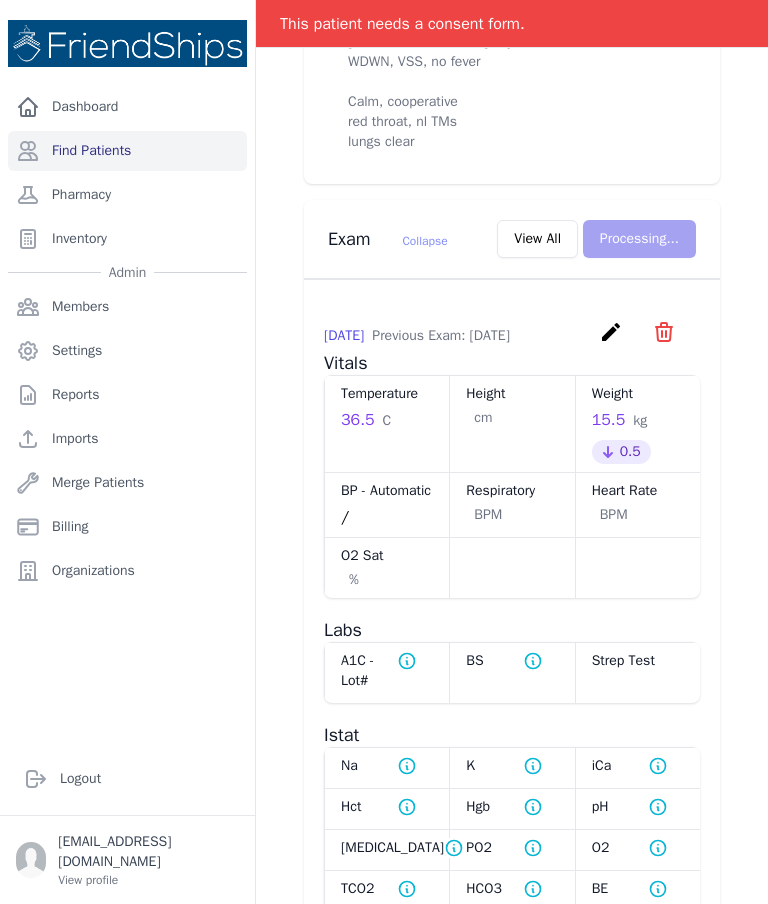 scroll, scrollTop: 0, scrollLeft: 0, axis: both 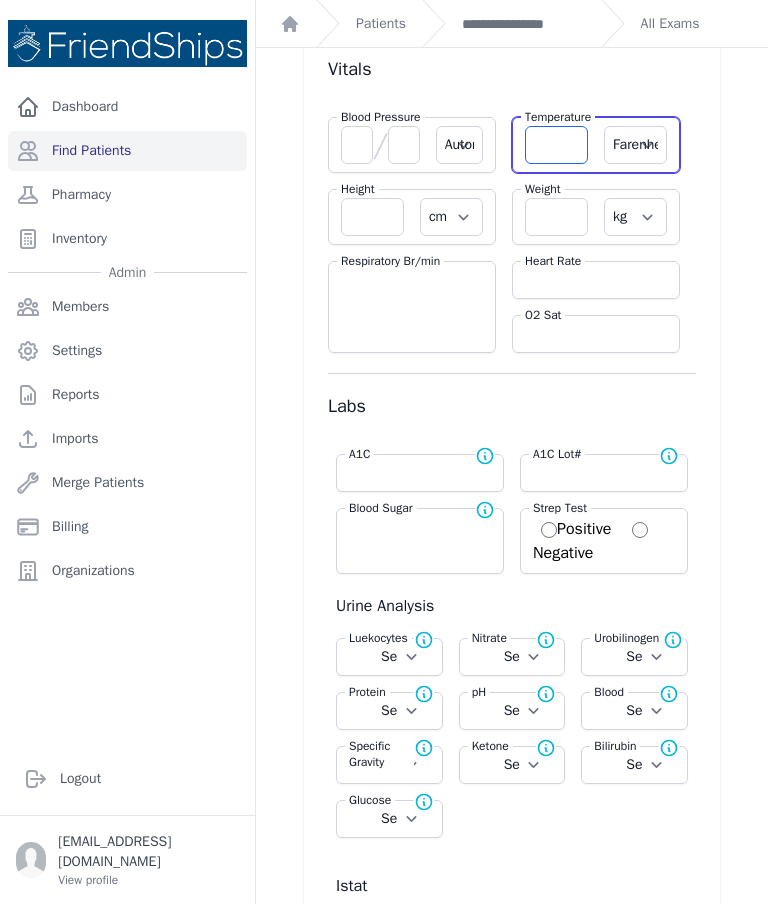 click at bounding box center [556, 145] 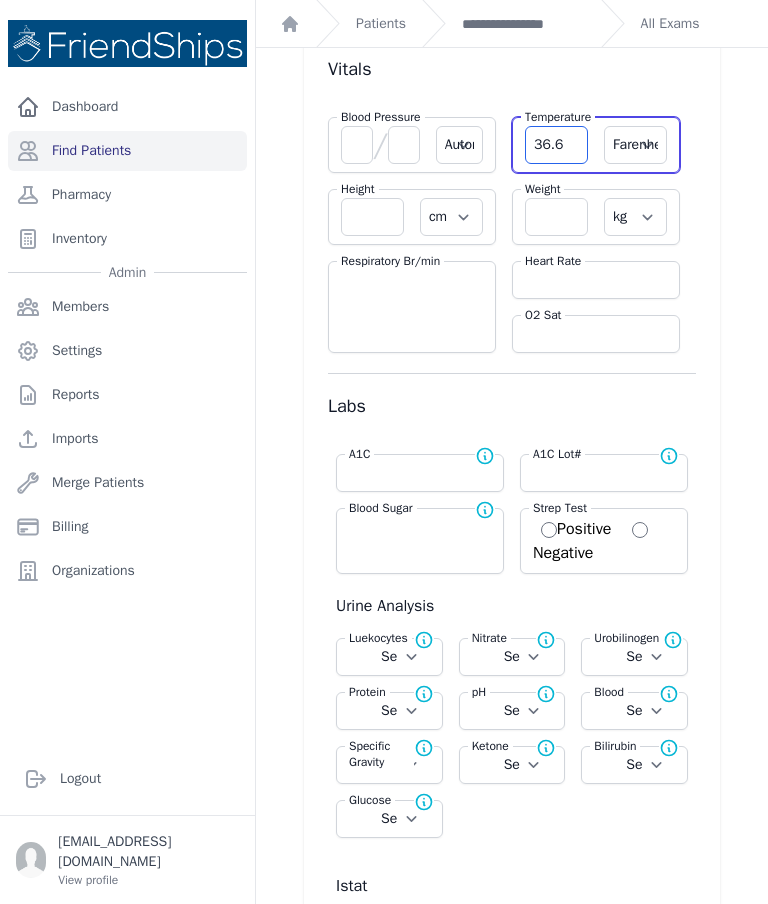type on "36.6" 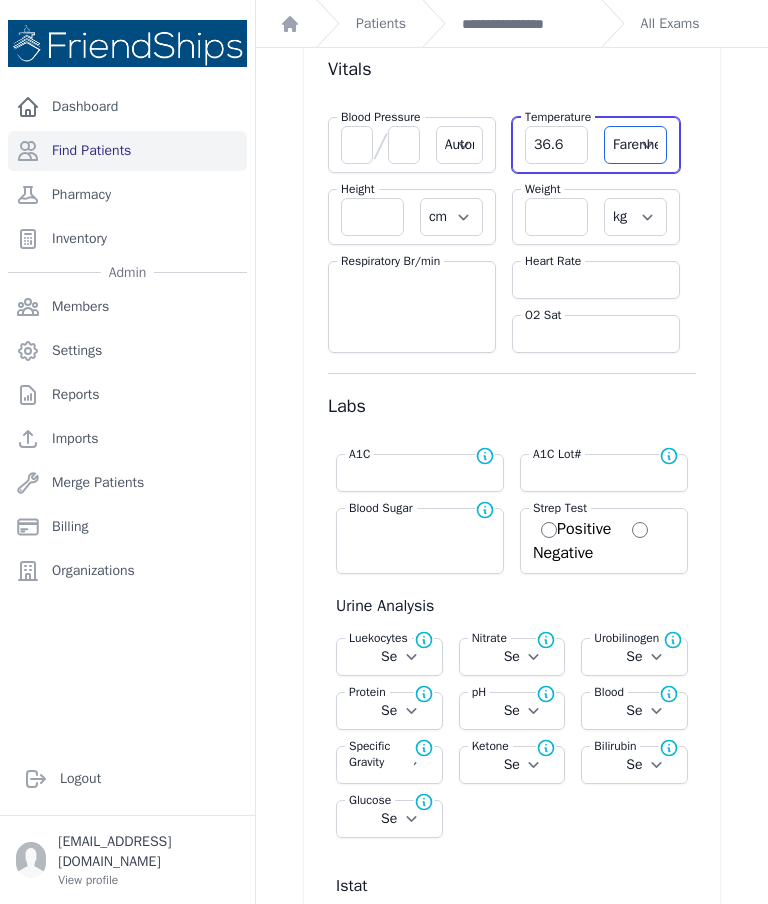 click on "Farenheit Celcius" at bounding box center [635, 145] 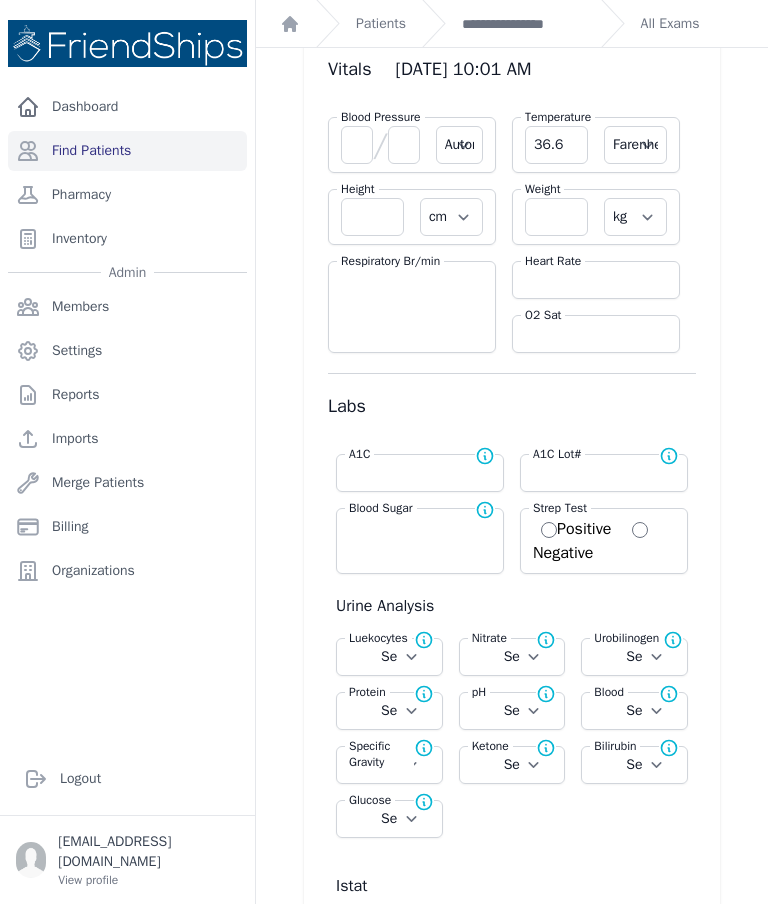 click on "Heart Rate
O2 Sat" at bounding box center (604, 299) 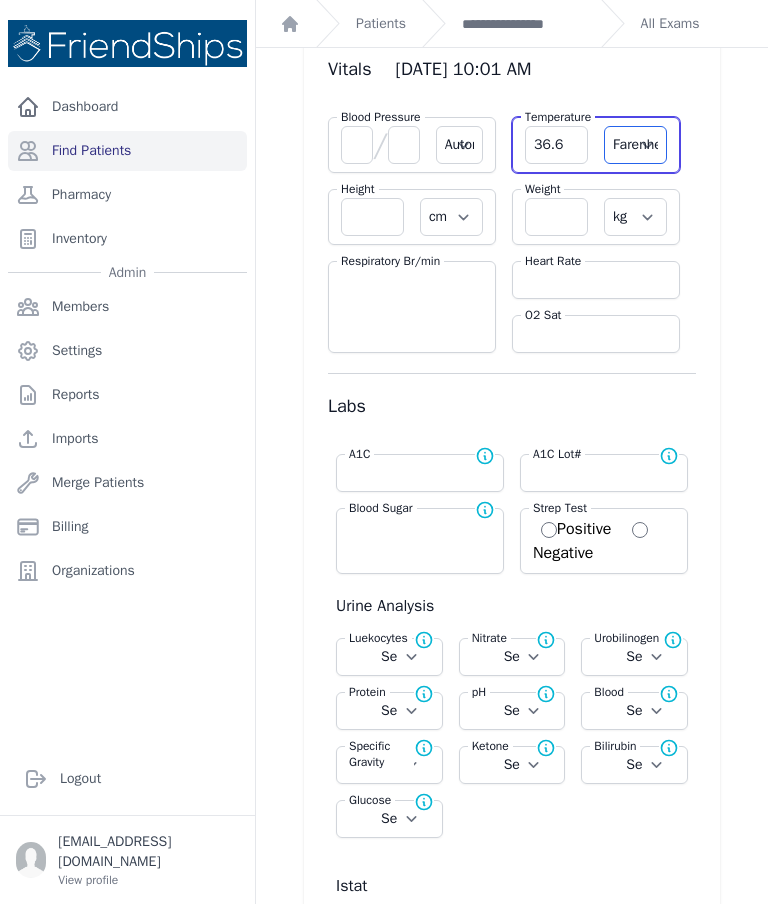 select on "C" 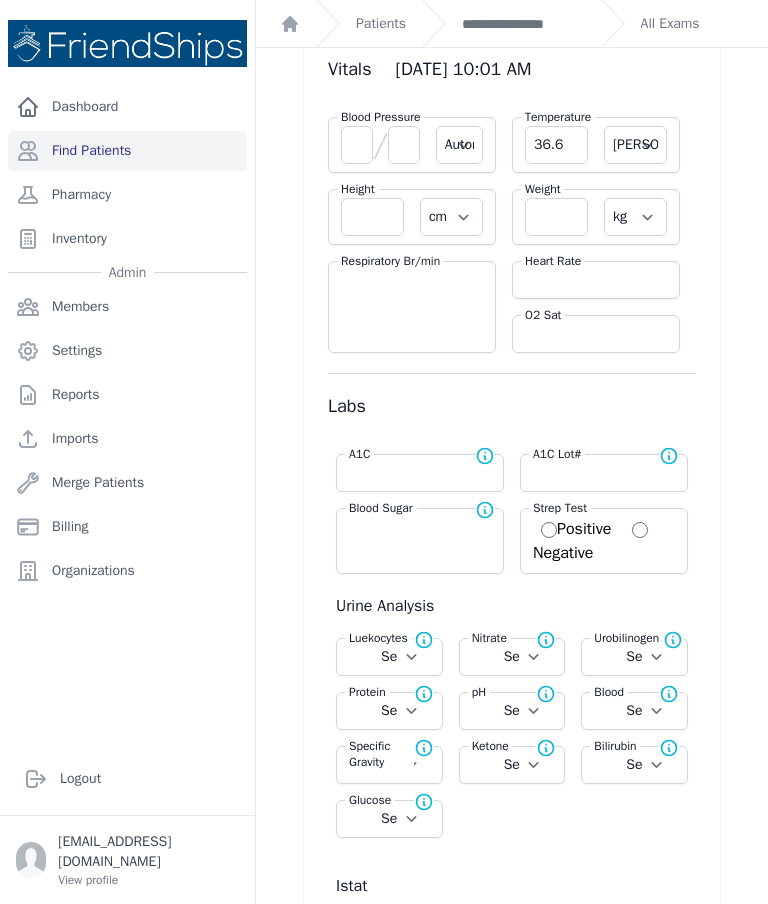 click at bounding box center (556, 217) 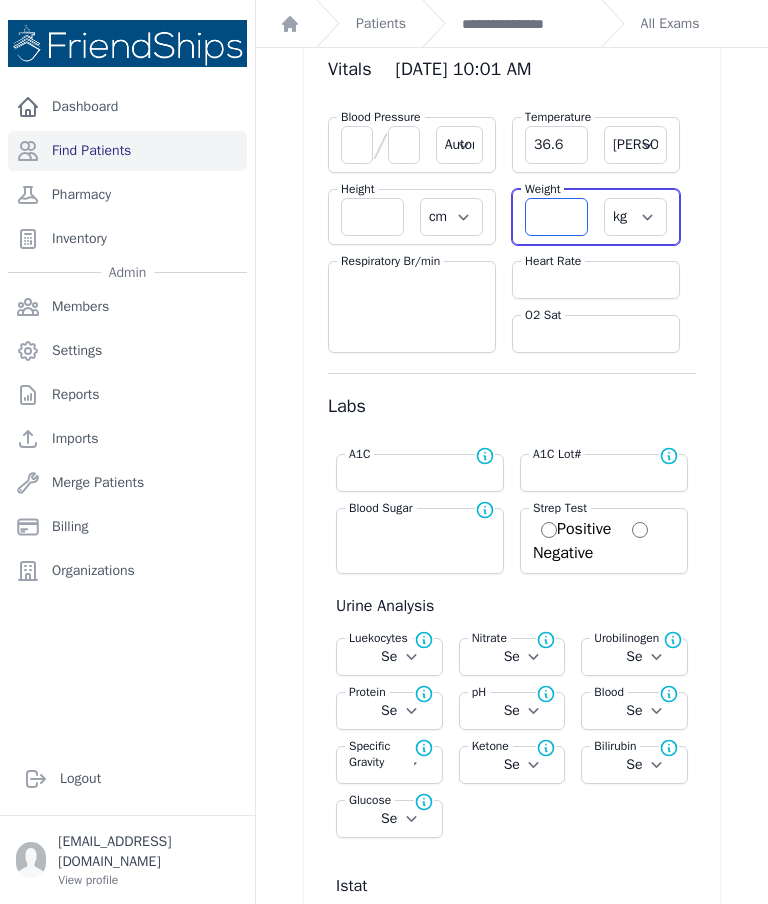 select on "Automatic" 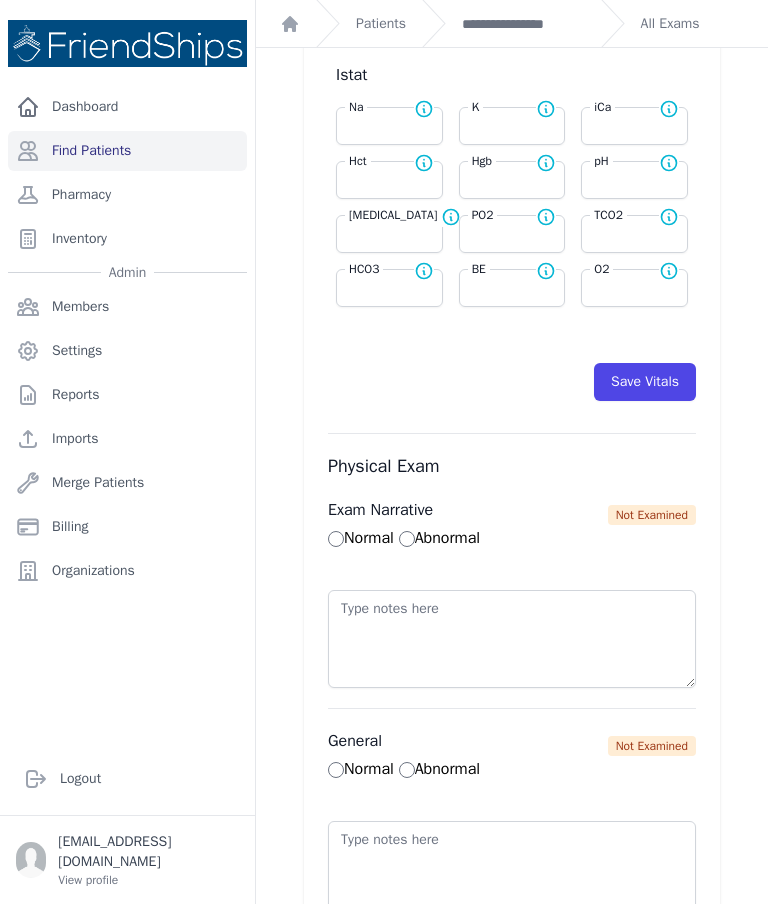 scroll, scrollTop: 936, scrollLeft: 0, axis: vertical 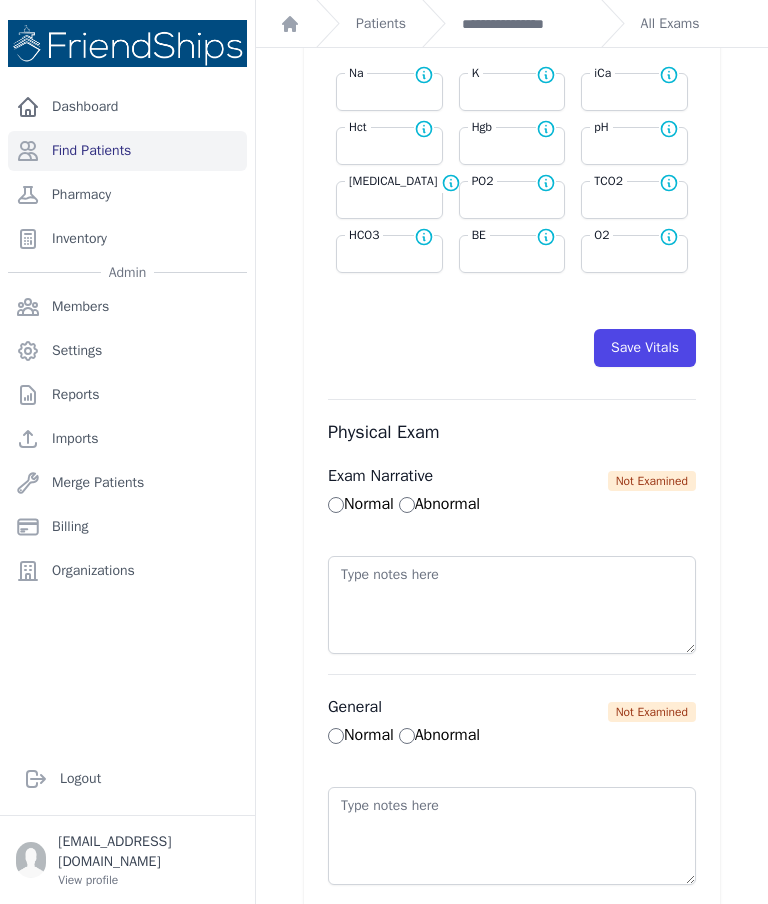 type on "23.2" 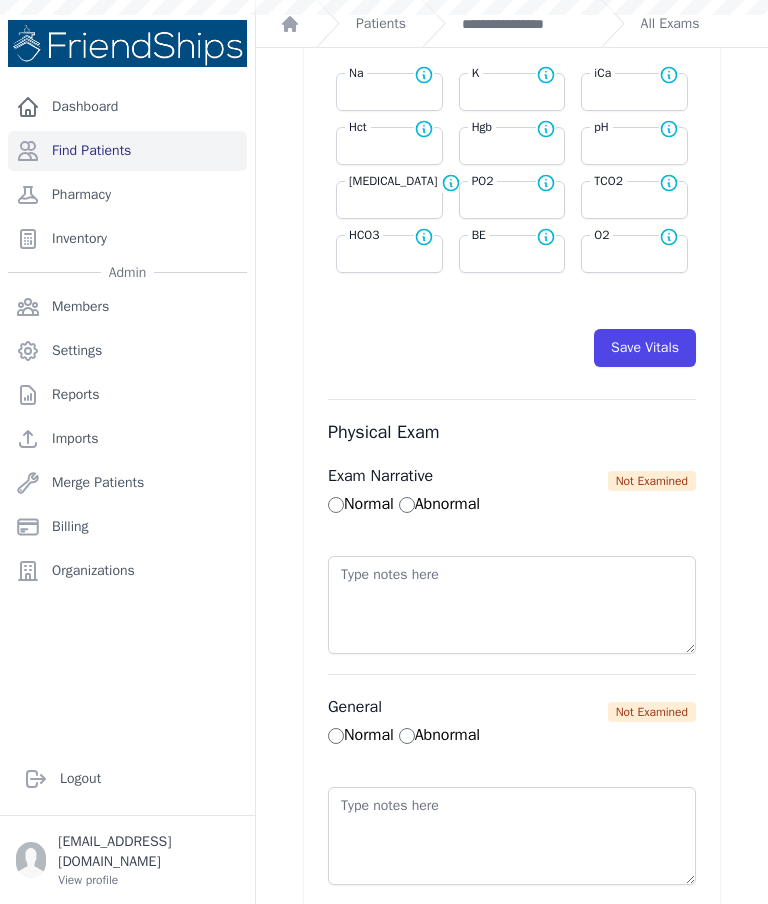 select on "Automatic" 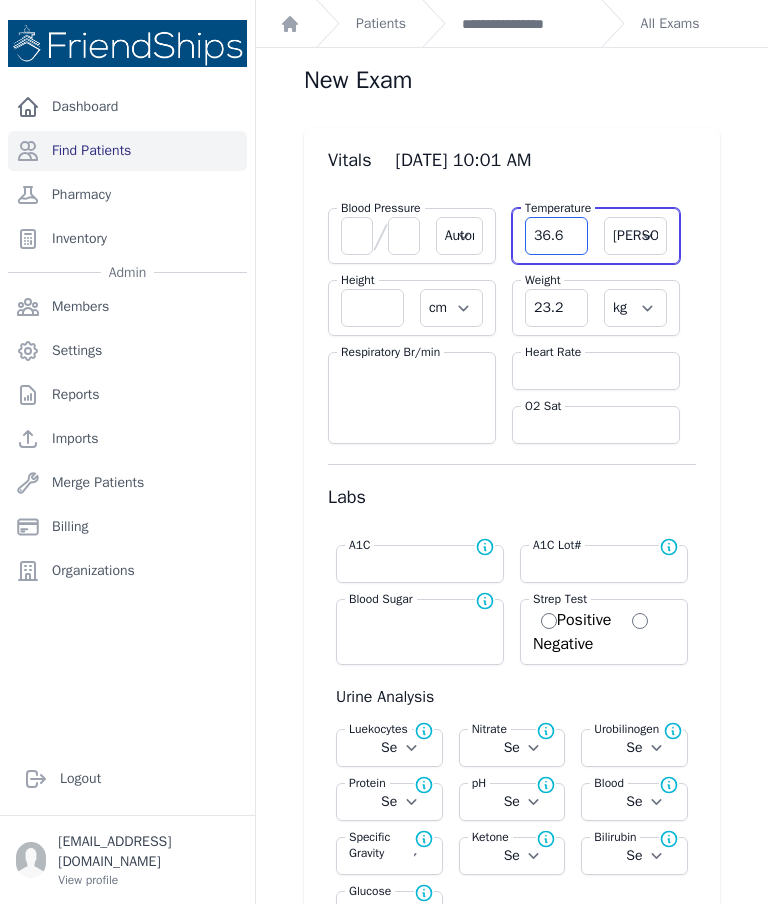 click on "36.6" at bounding box center (556, 236) 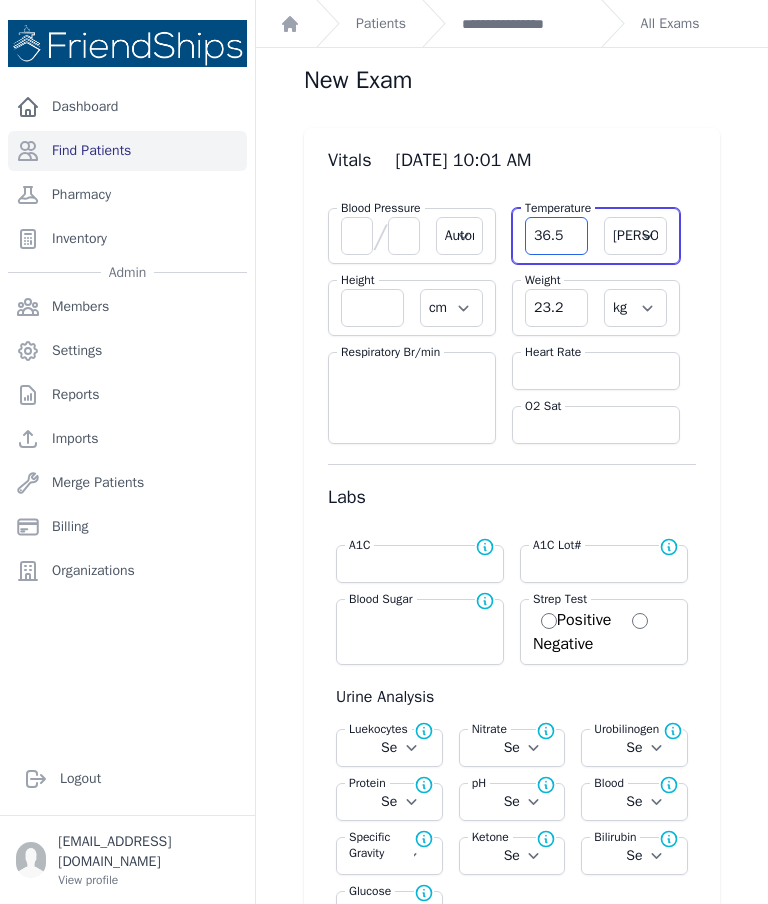 type on "36.5" 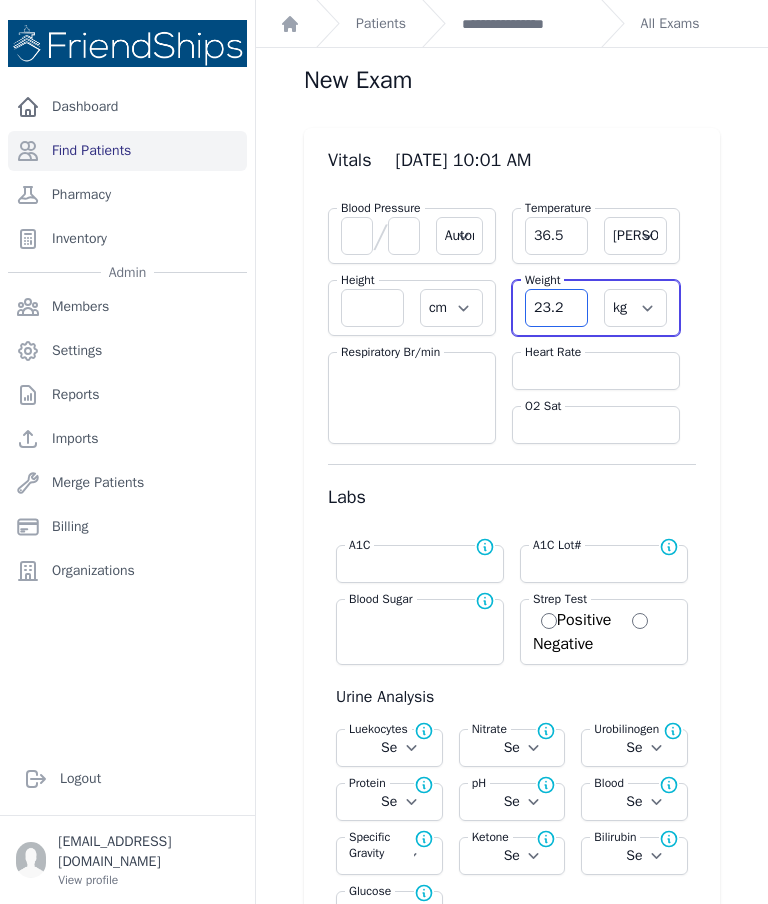 click on "23.2" at bounding box center [556, 308] 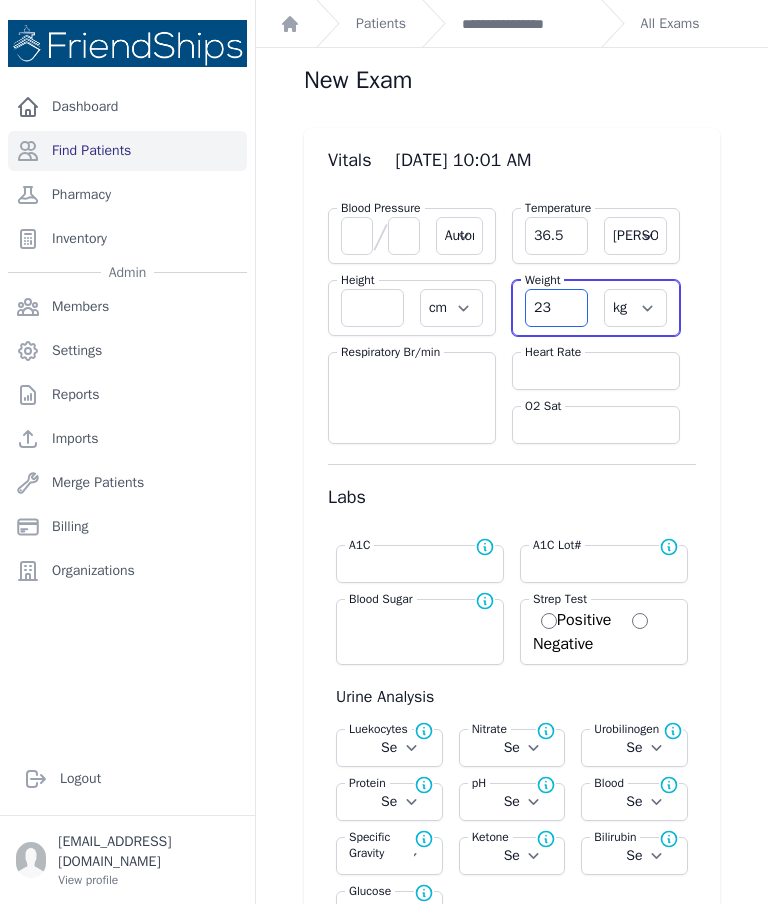type on "2" 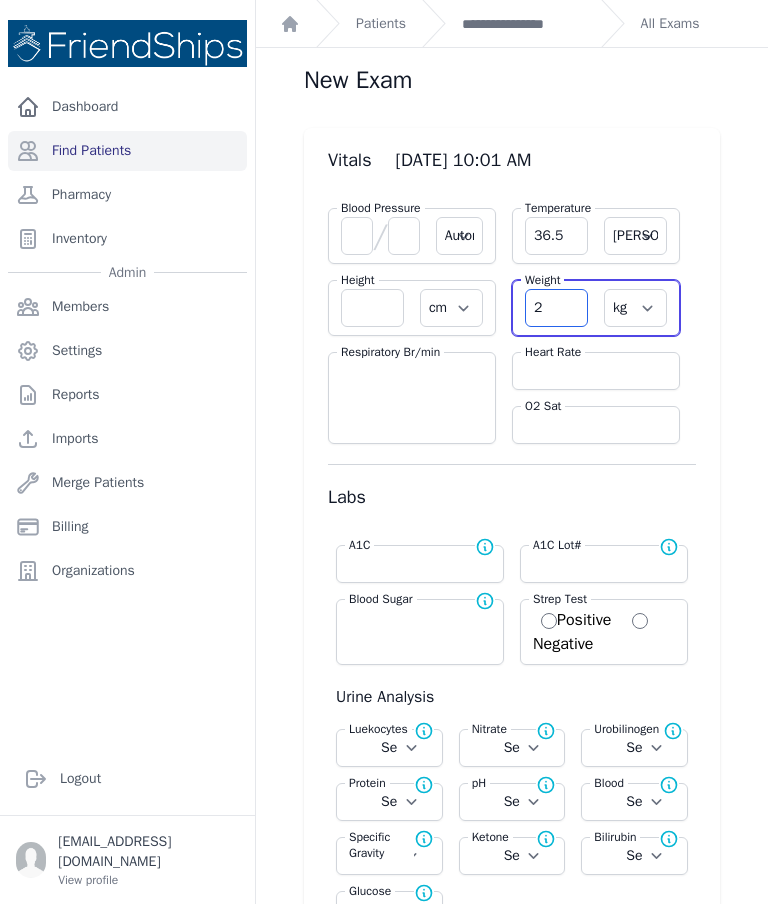 type 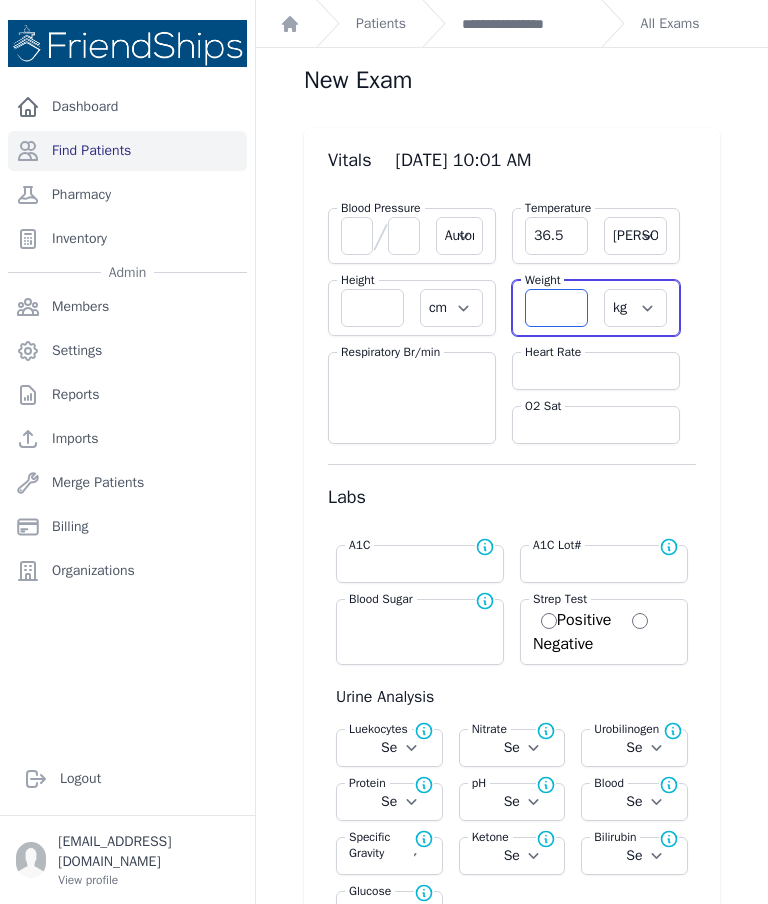 select on "Automatic" 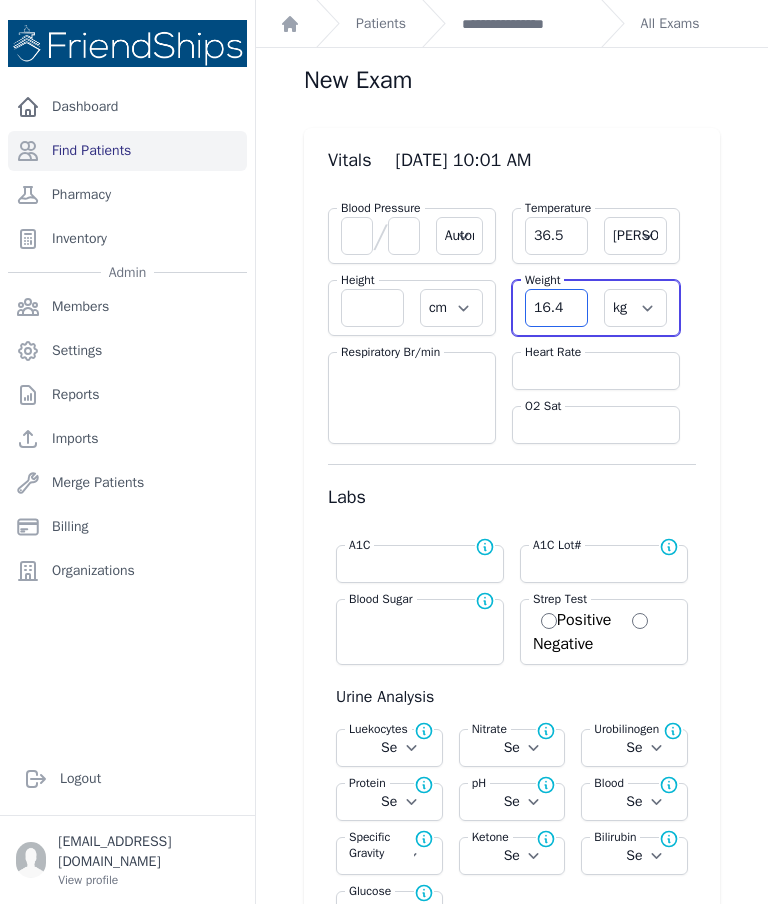 type on "16.4" 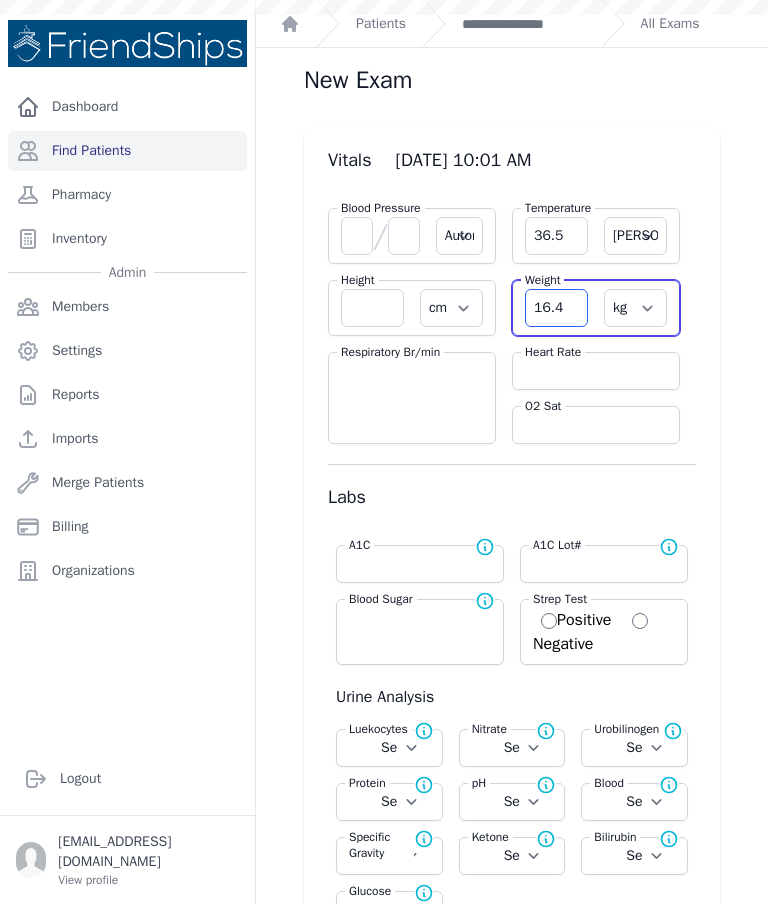select on "Automatic" 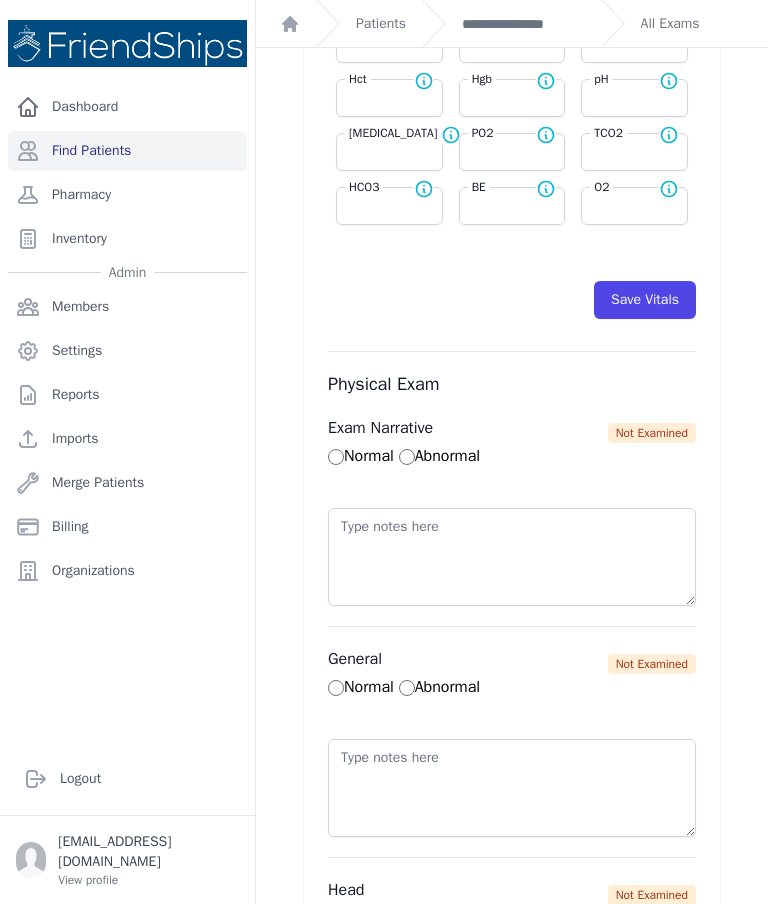 scroll, scrollTop: 967, scrollLeft: 0, axis: vertical 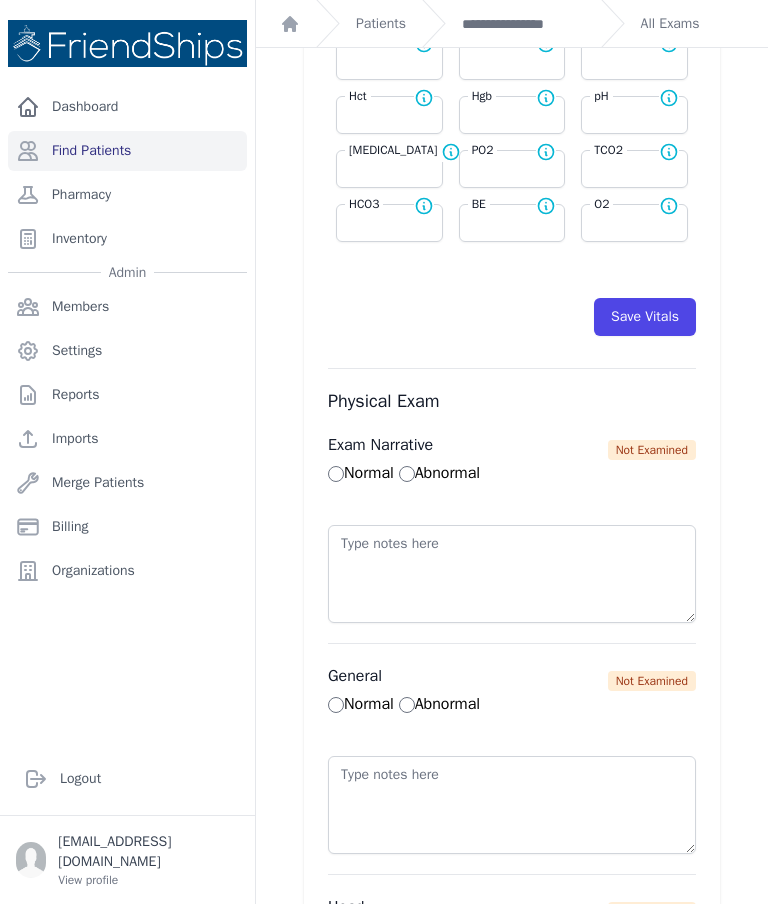 click on "Save Vitals" at bounding box center (645, 317) 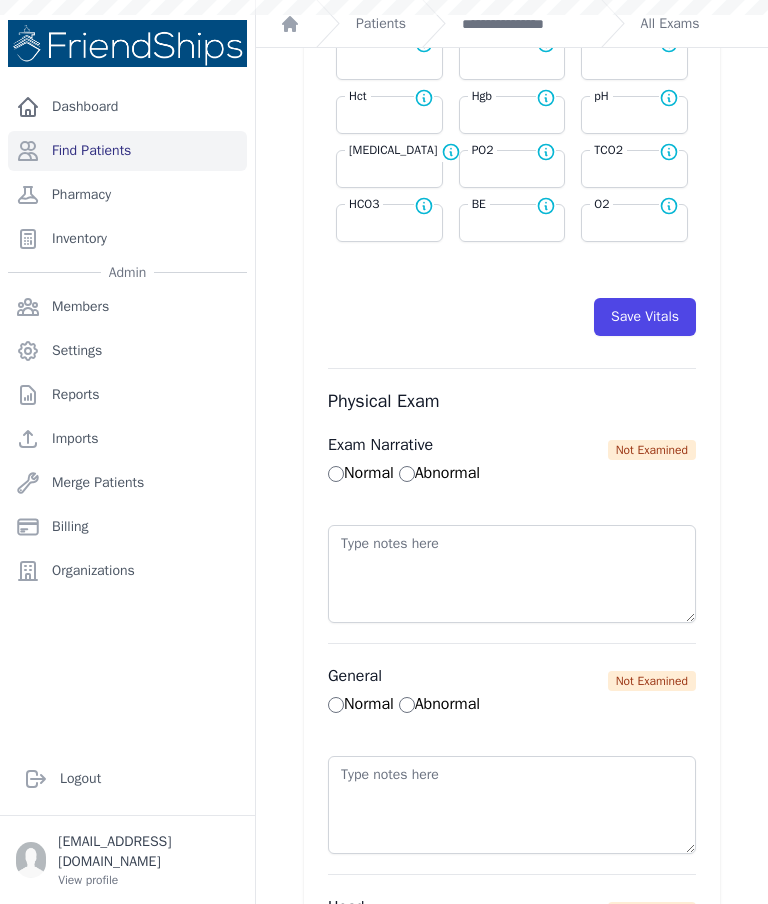 scroll, scrollTop: 0, scrollLeft: 0, axis: both 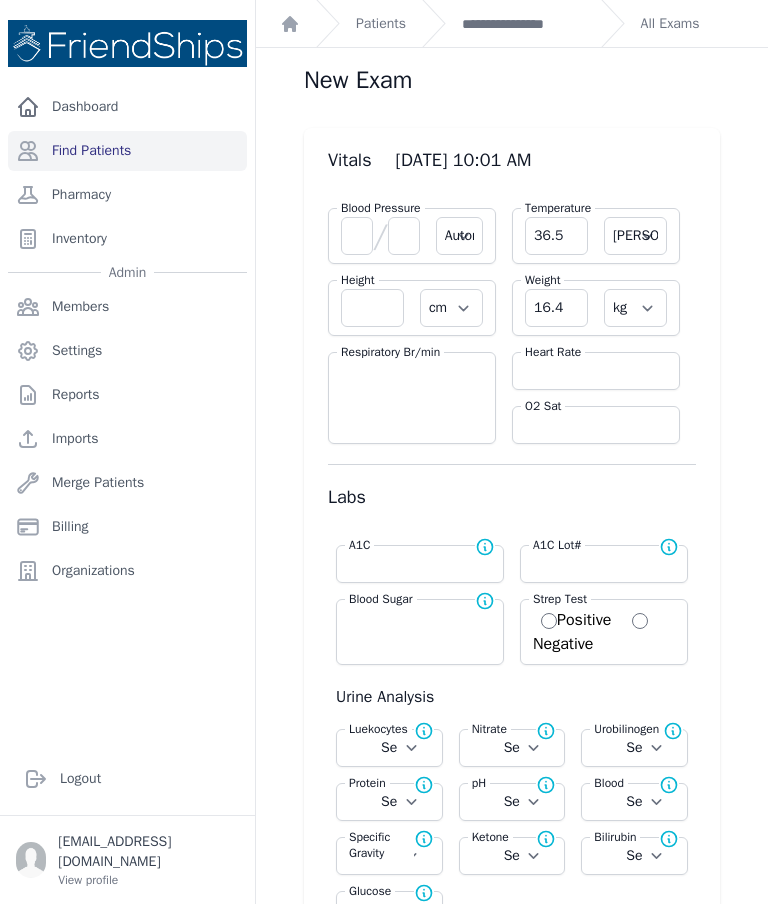 click on "**********" at bounding box center (523, 24) 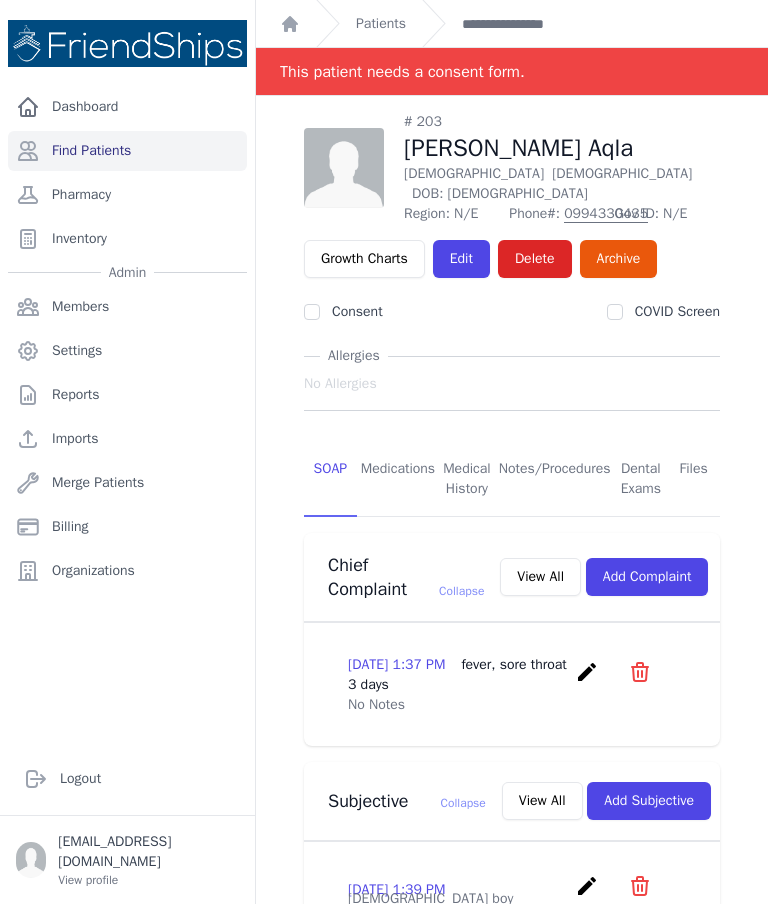scroll, scrollTop: 0, scrollLeft: 0, axis: both 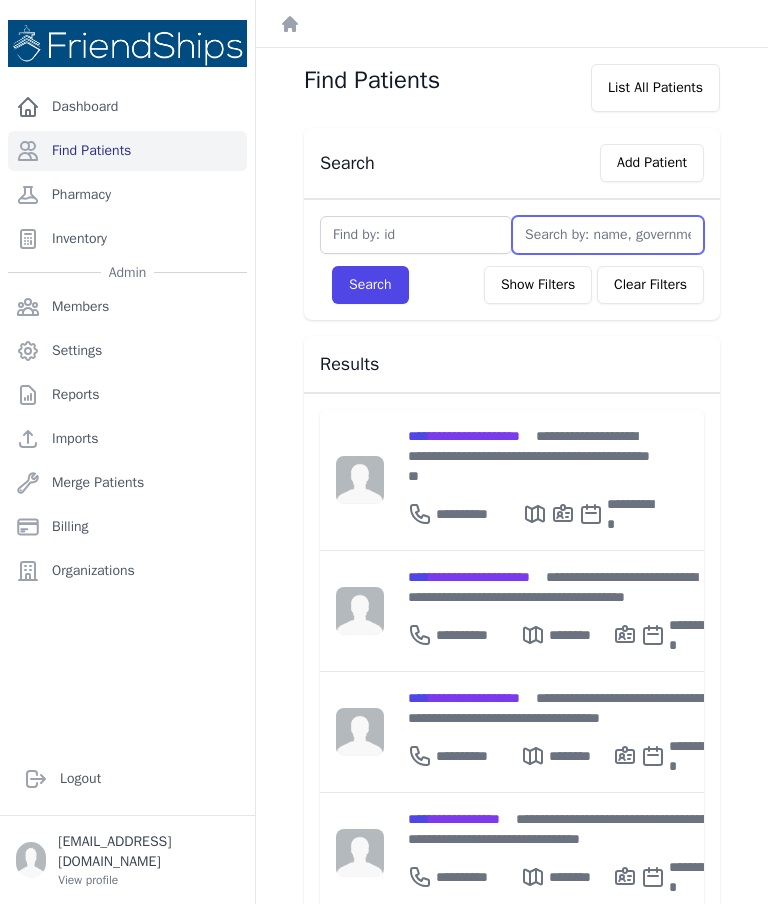 click at bounding box center (608, 235) 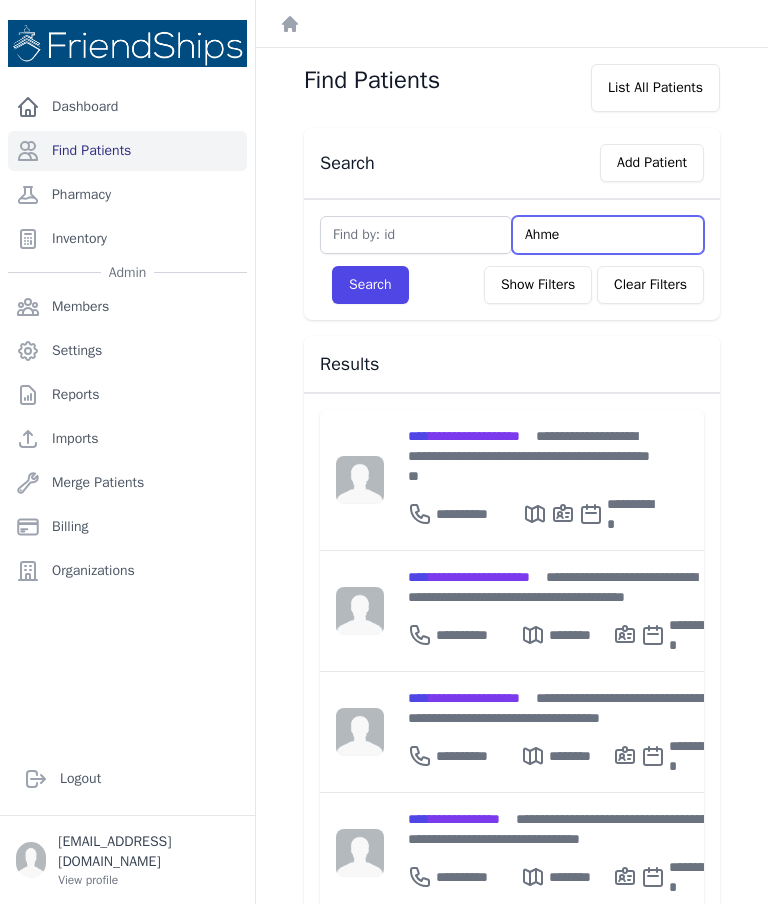 type on "Ahmed" 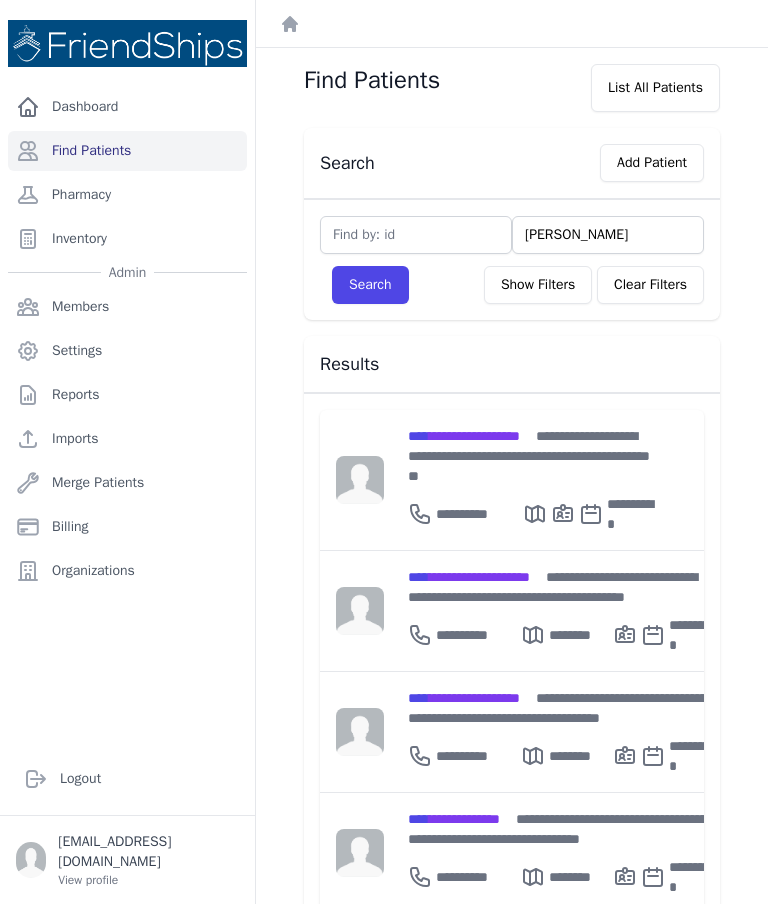 click on "Search" at bounding box center (370, 285) 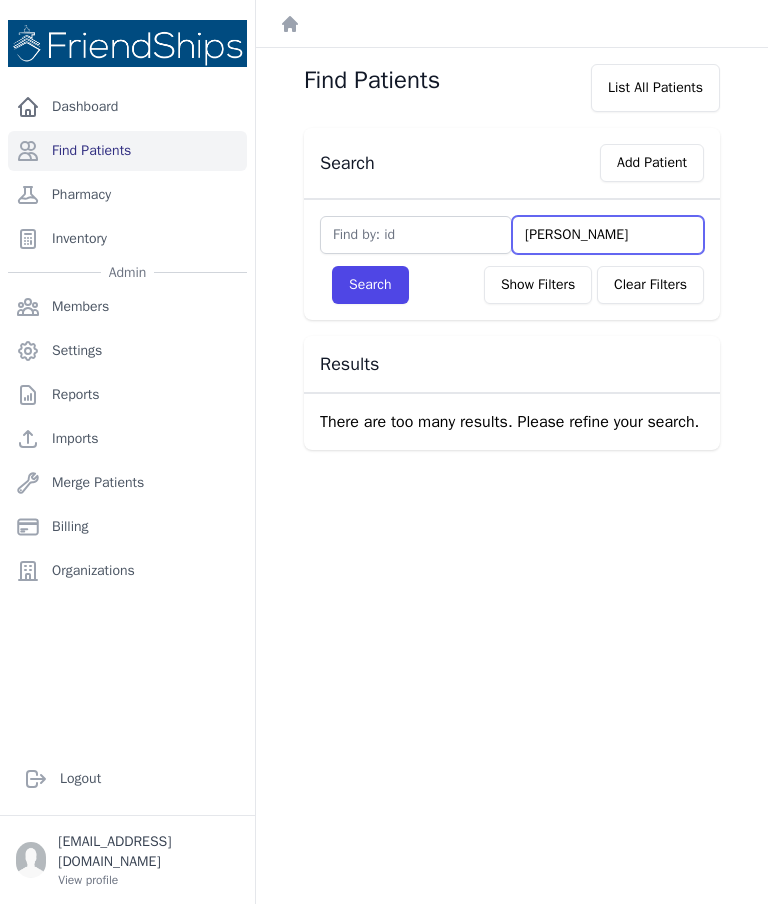 click on "Ahmed" at bounding box center (608, 235) 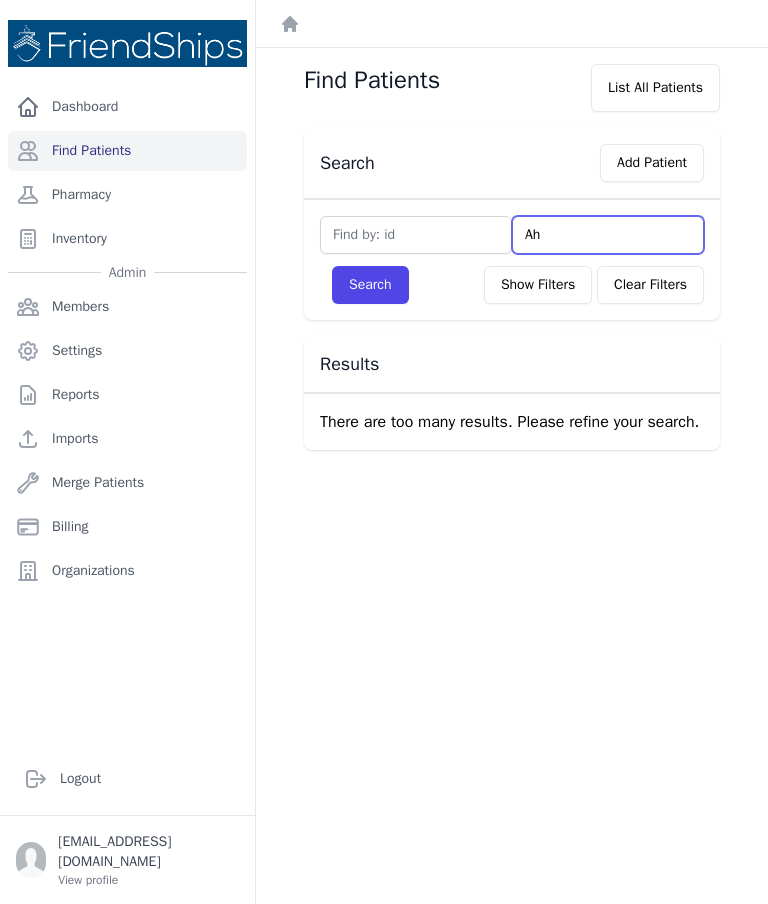 type on "A" 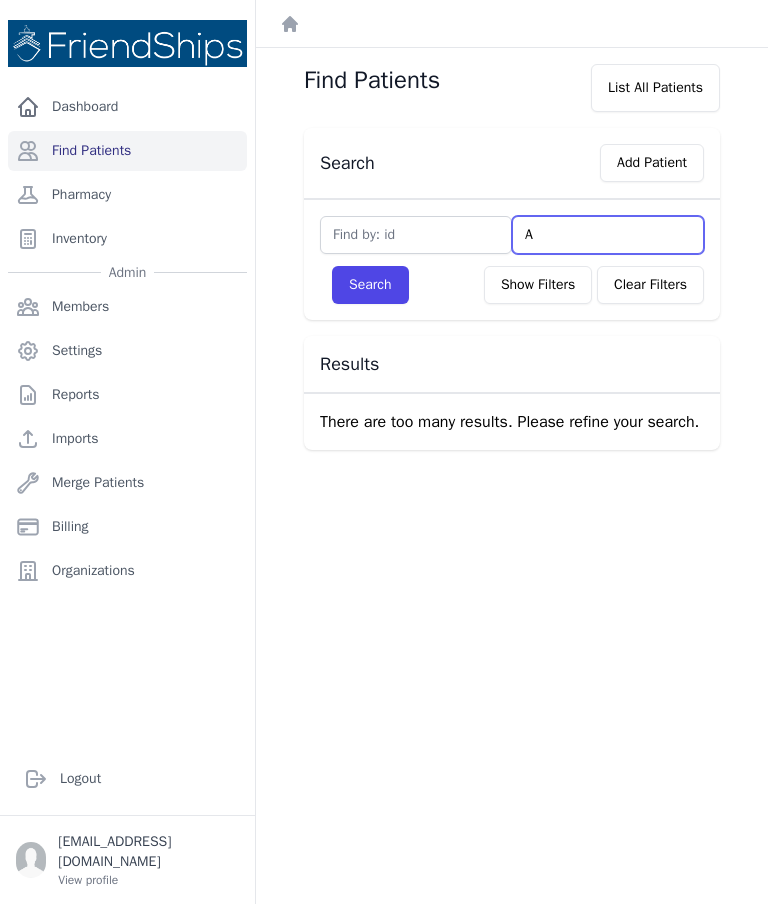 type 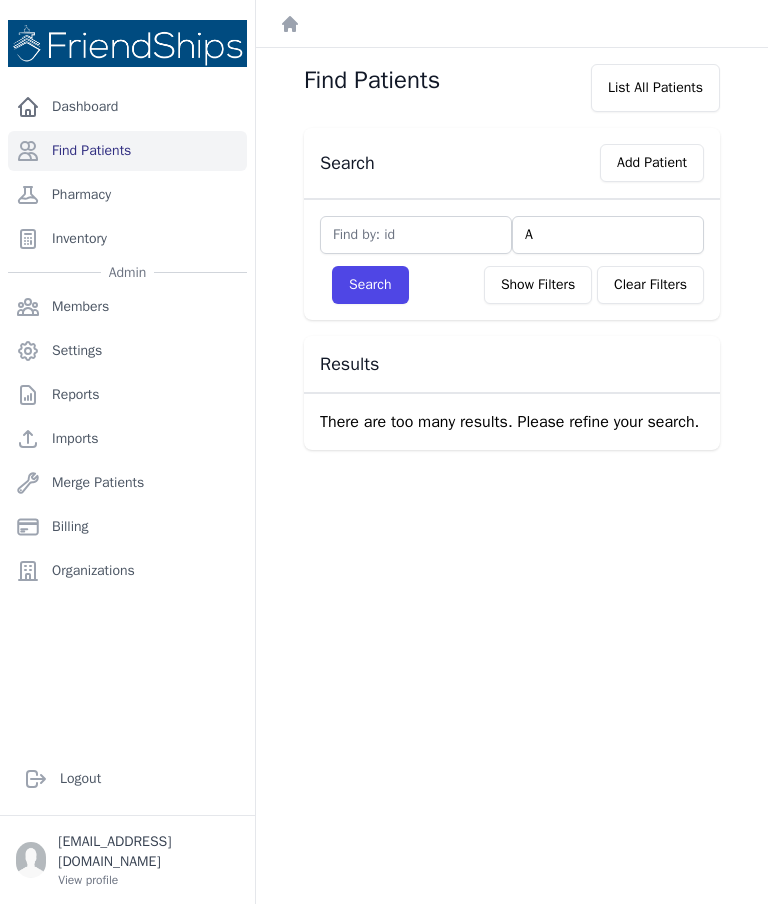 type on "Ah" 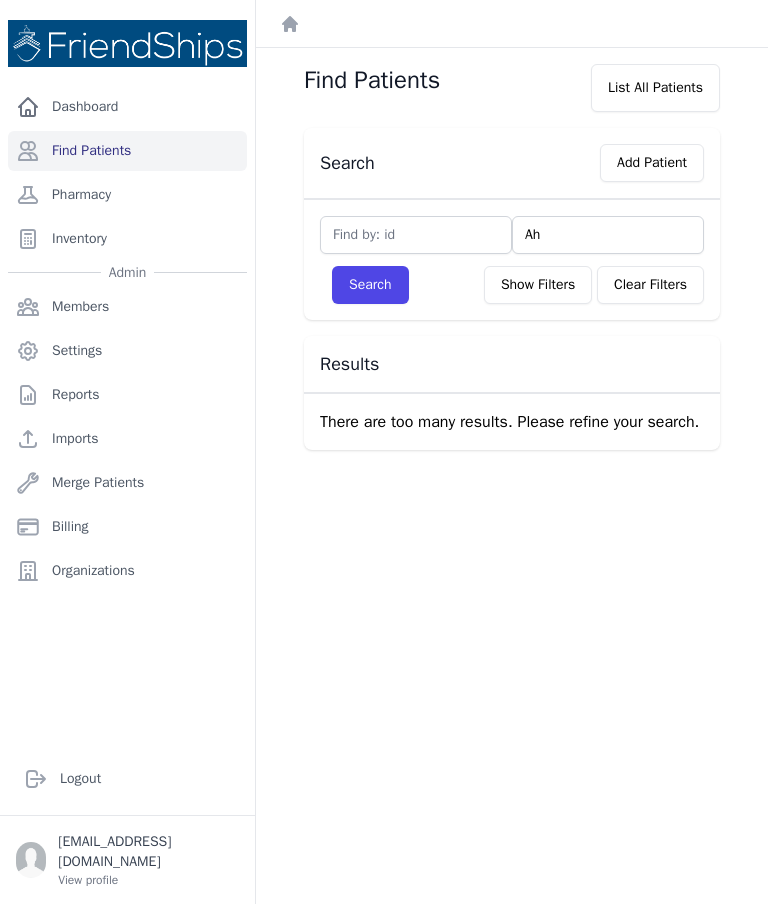 type on "A" 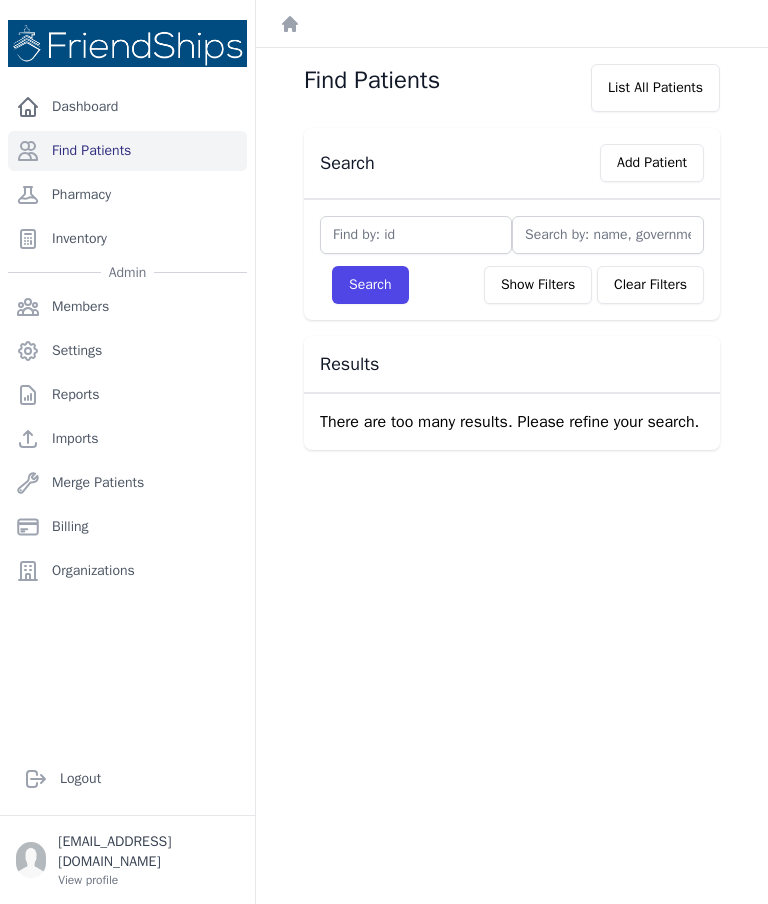 type 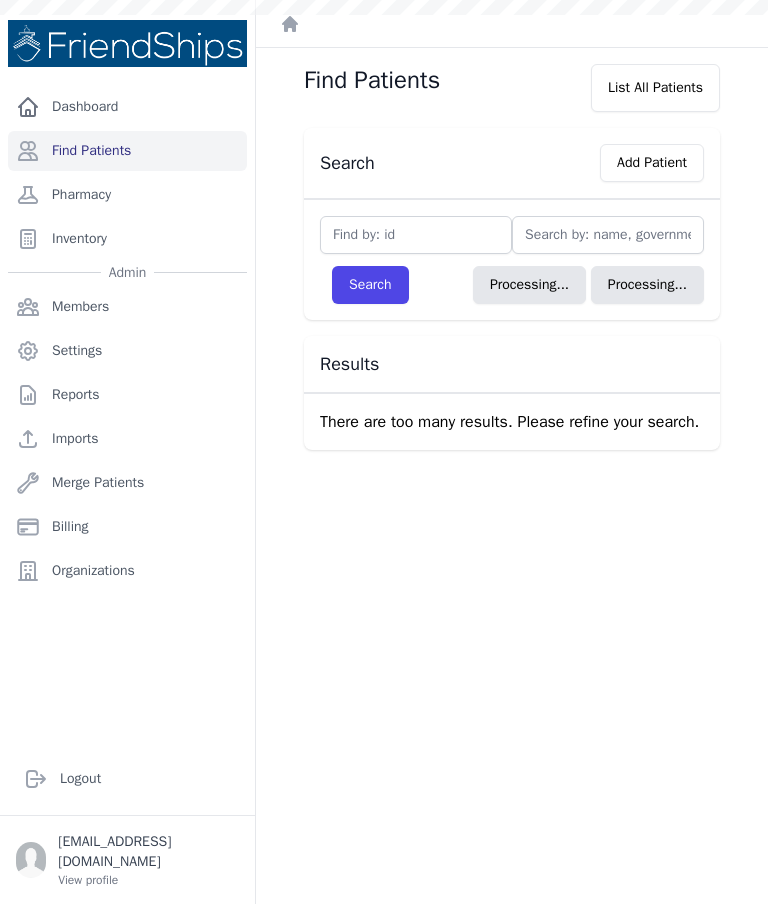 click on "Find Patients
List All Patients
Search
Add Patient
Search
Processing...
Processing...
Filter By Age 0-20 21-40 41-60 60+
Filter By Gender Male Female
Hamadiya
Dara" at bounding box center (512, 500) 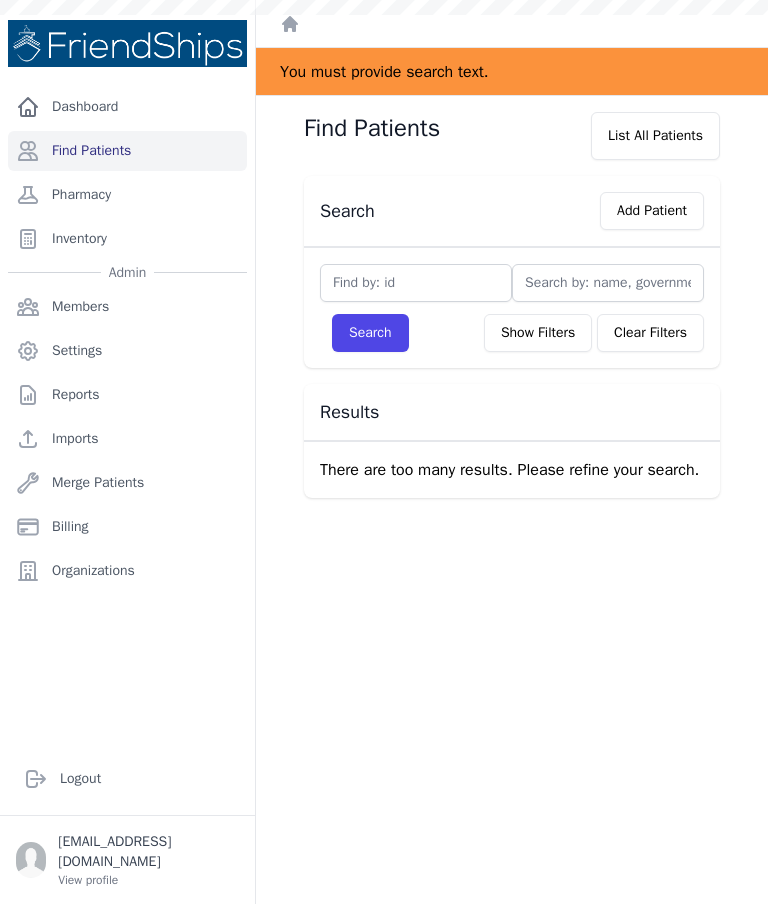 click on "Add Patient" at bounding box center (652, 211) 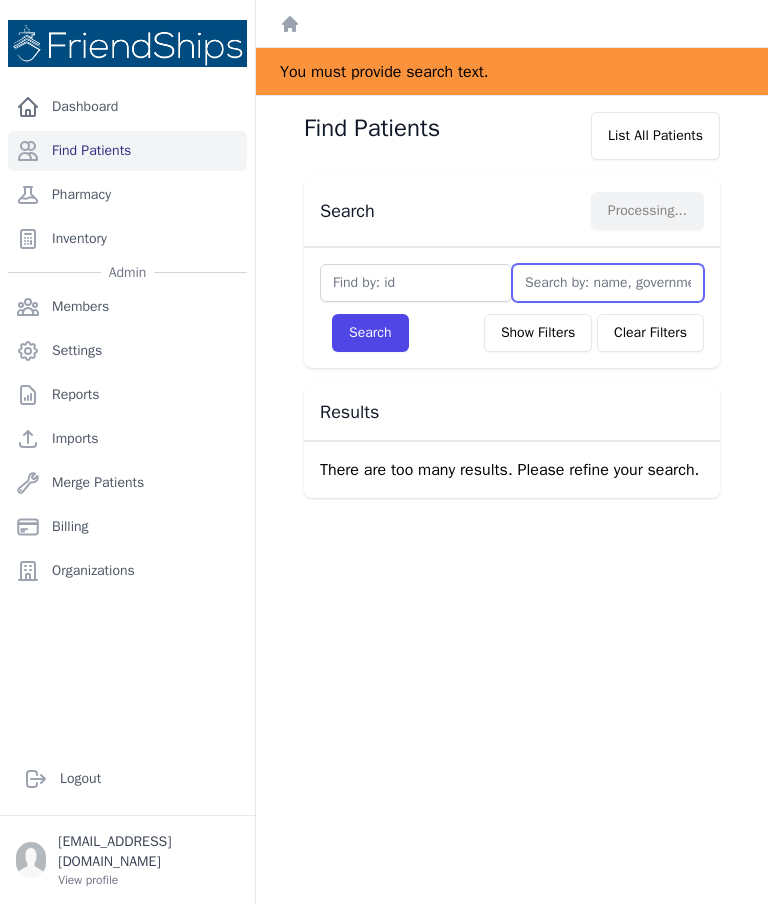 click at bounding box center (608, 283) 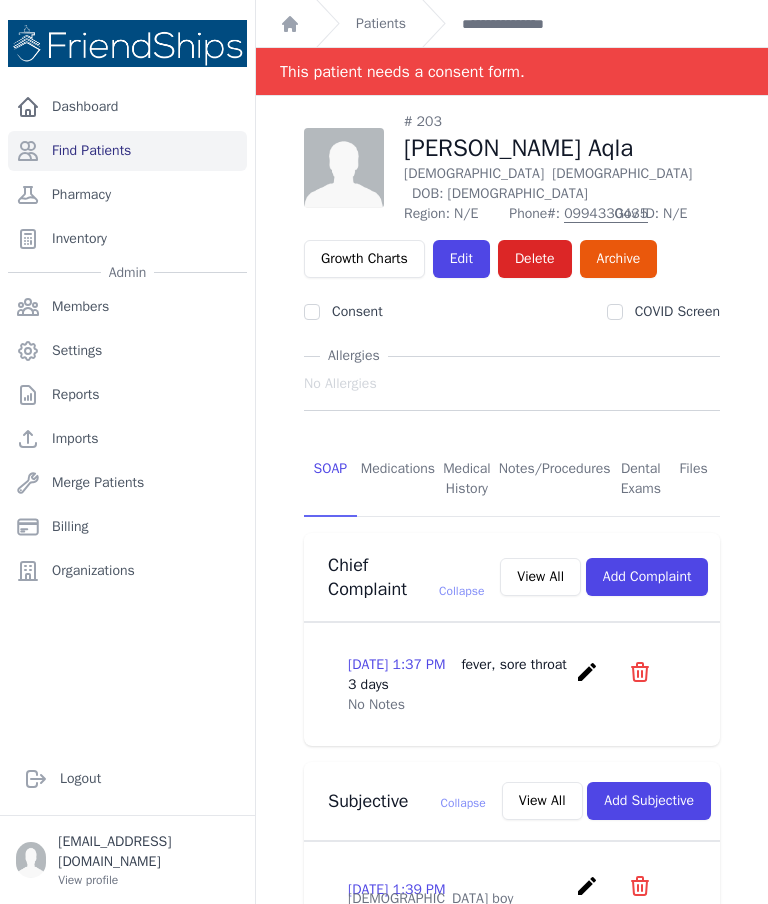 click on "Patients" at bounding box center (381, 24) 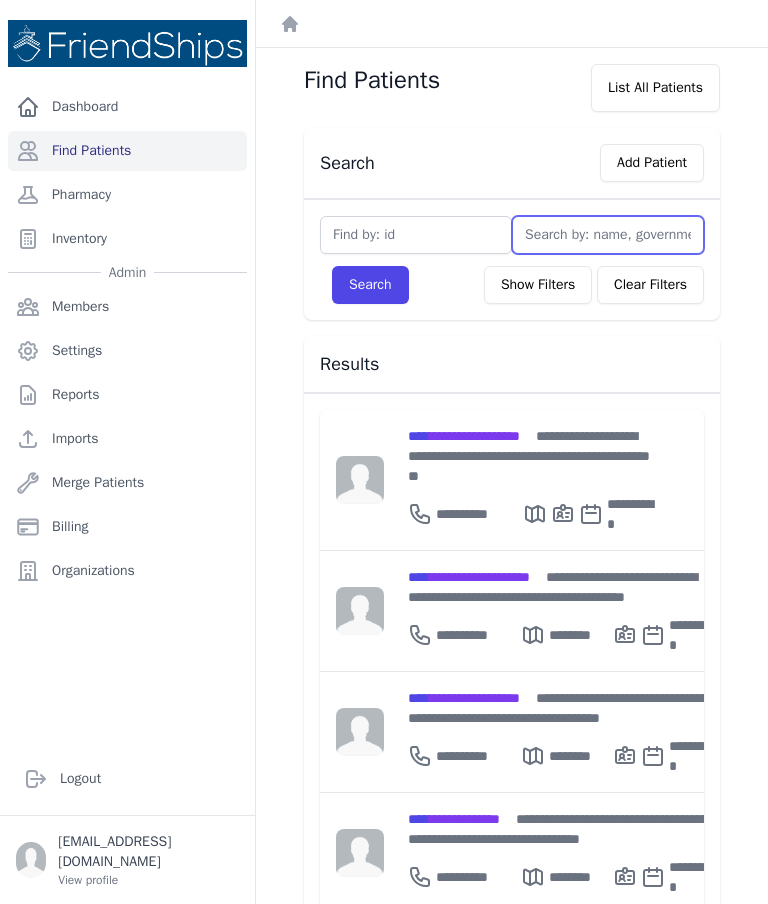 click at bounding box center [608, 235] 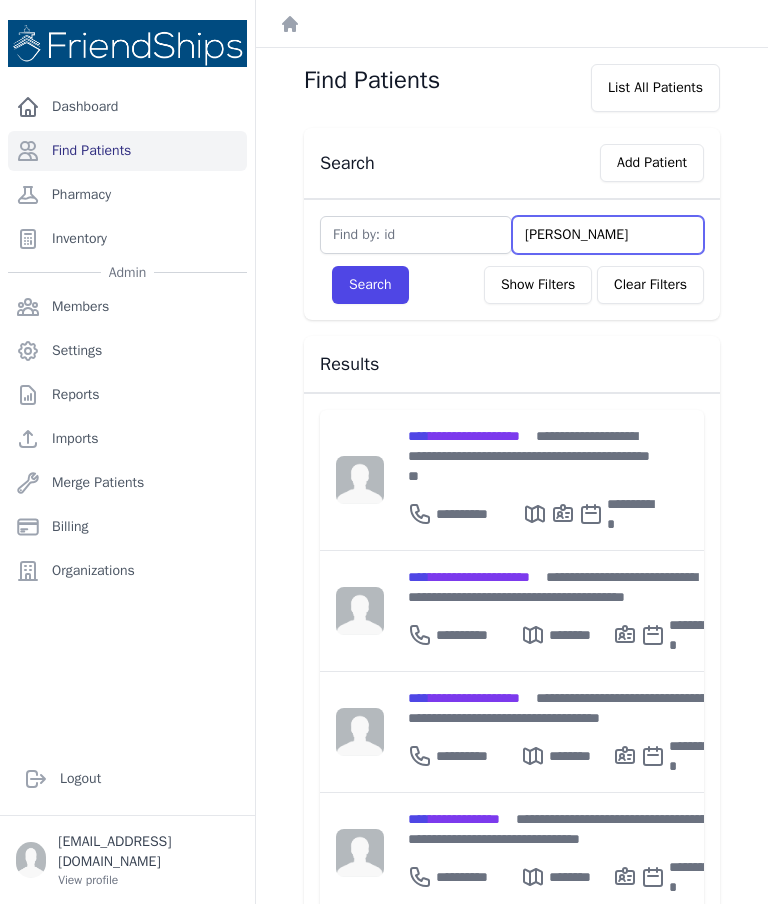 type on "Jassim" 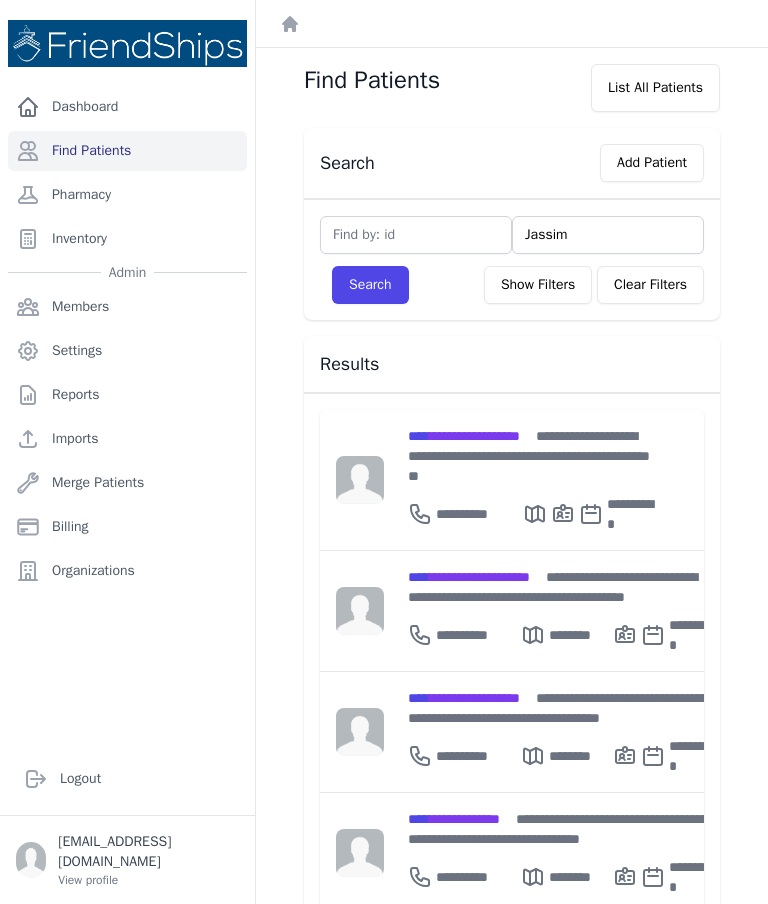 click on "Search" at bounding box center [370, 285] 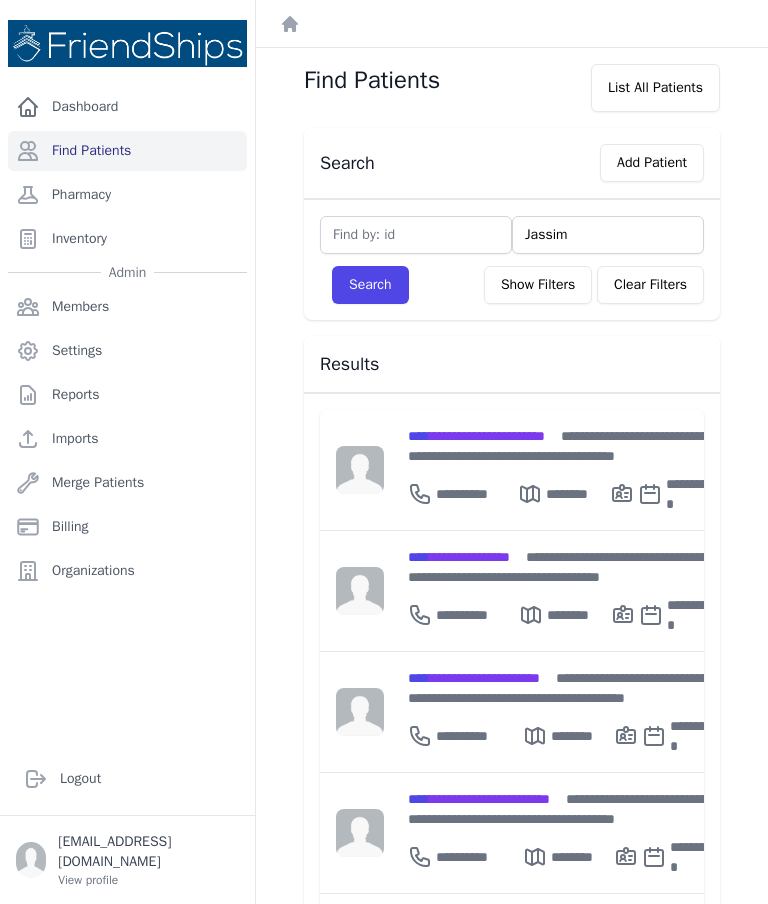scroll, scrollTop: 0, scrollLeft: 0, axis: both 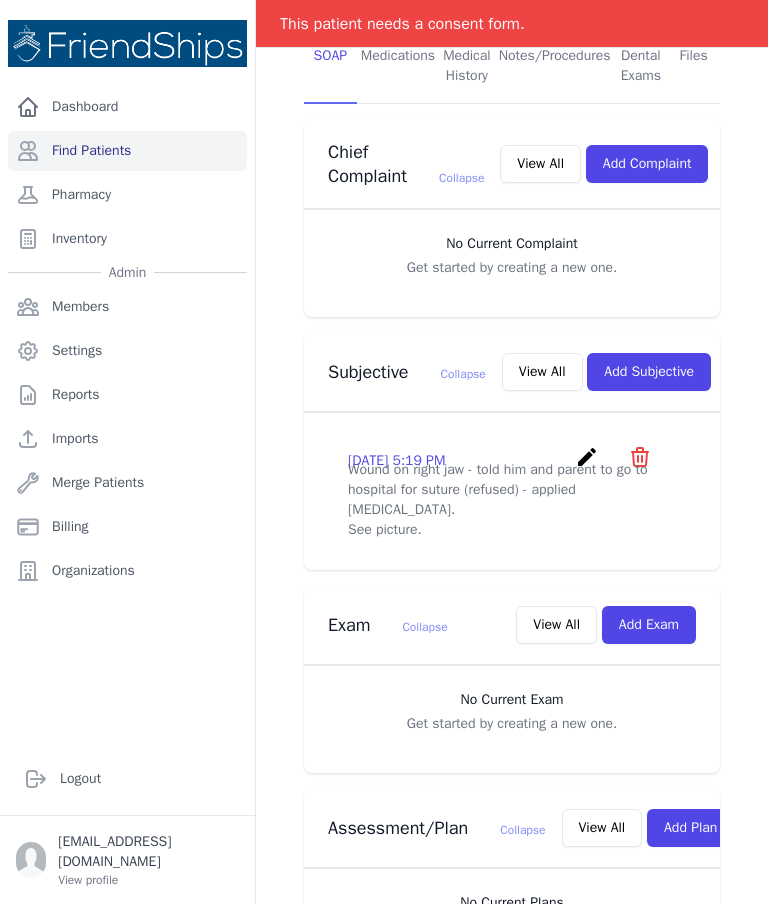 click on "Add Exam" at bounding box center (649, 625) 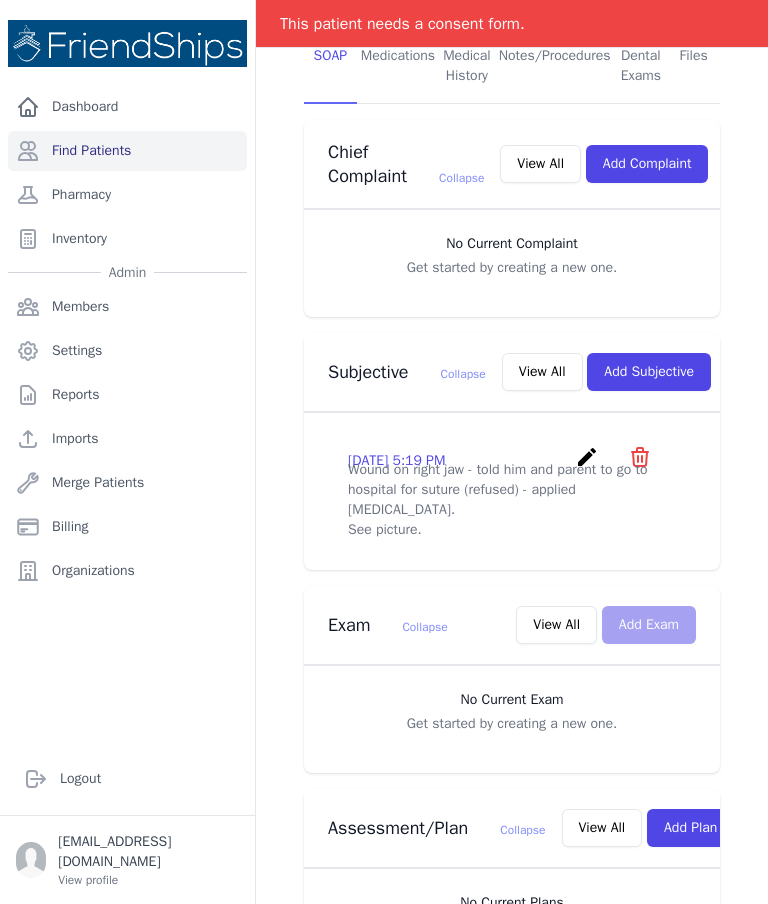 scroll, scrollTop: 0, scrollLeft: 0, axis: both 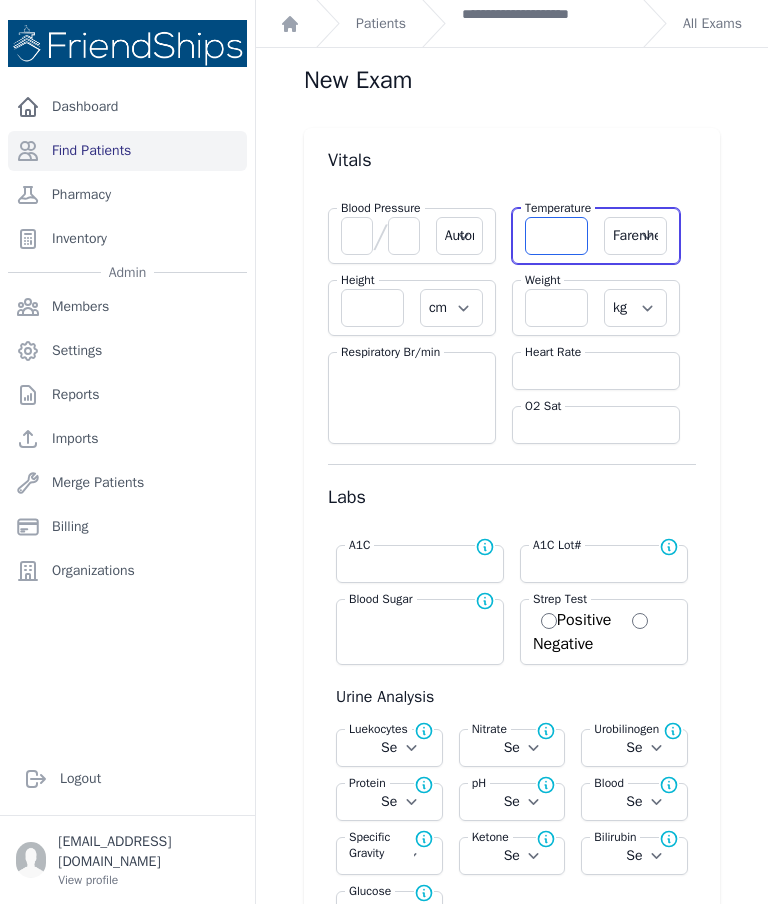 click at bounding box center (556, 236) 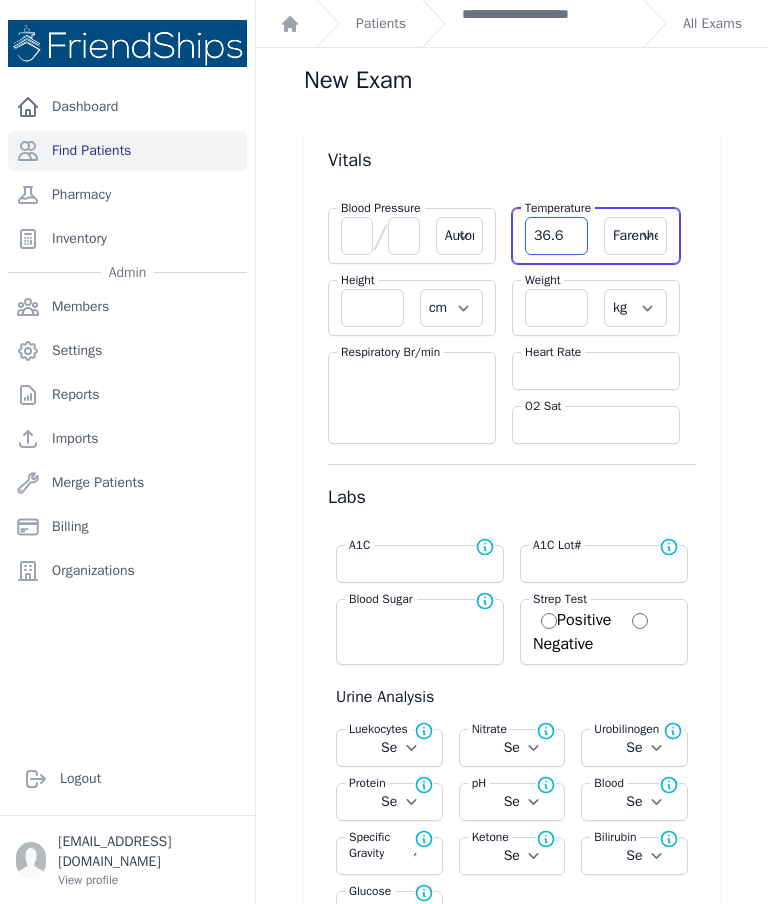 type on "36.6" 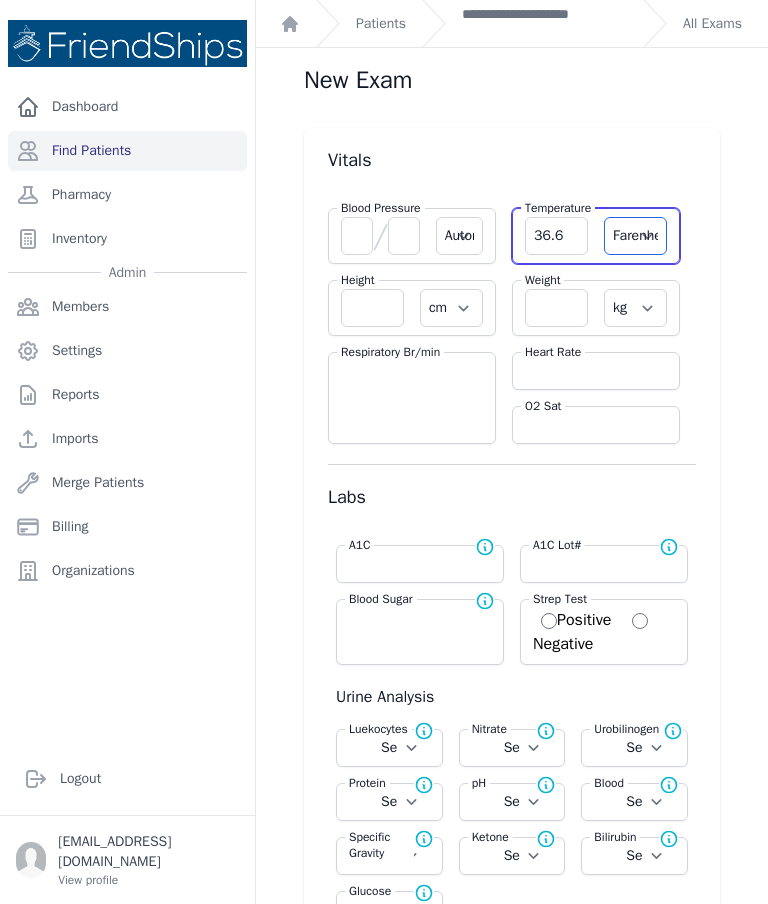 click on "Farenheit Celcius" at bounding box center (635, 236) 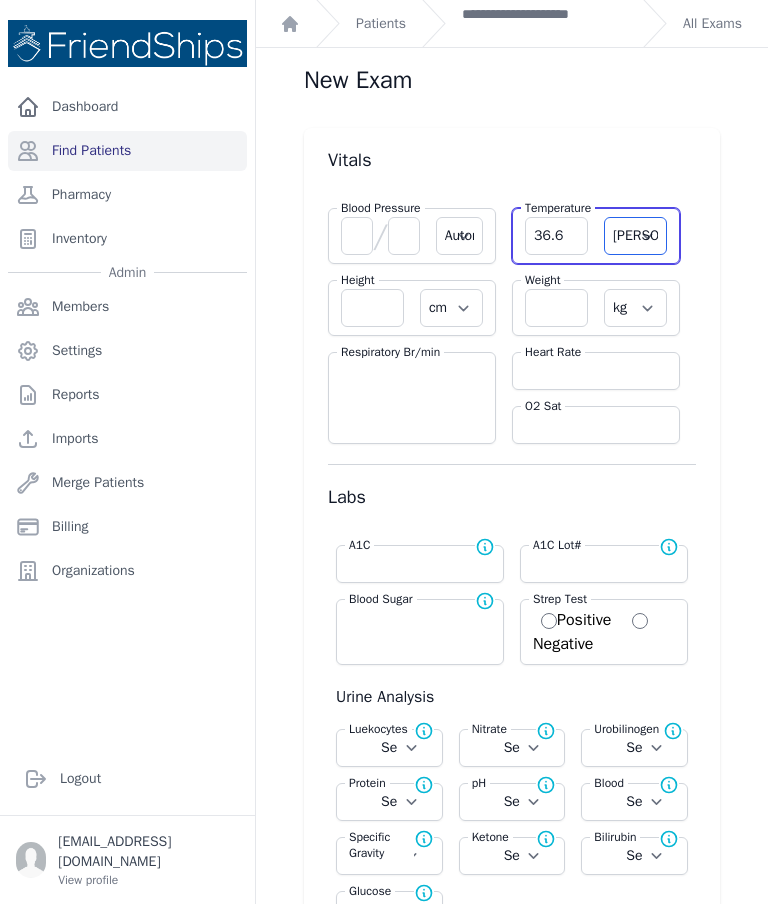 select on "Automatic" 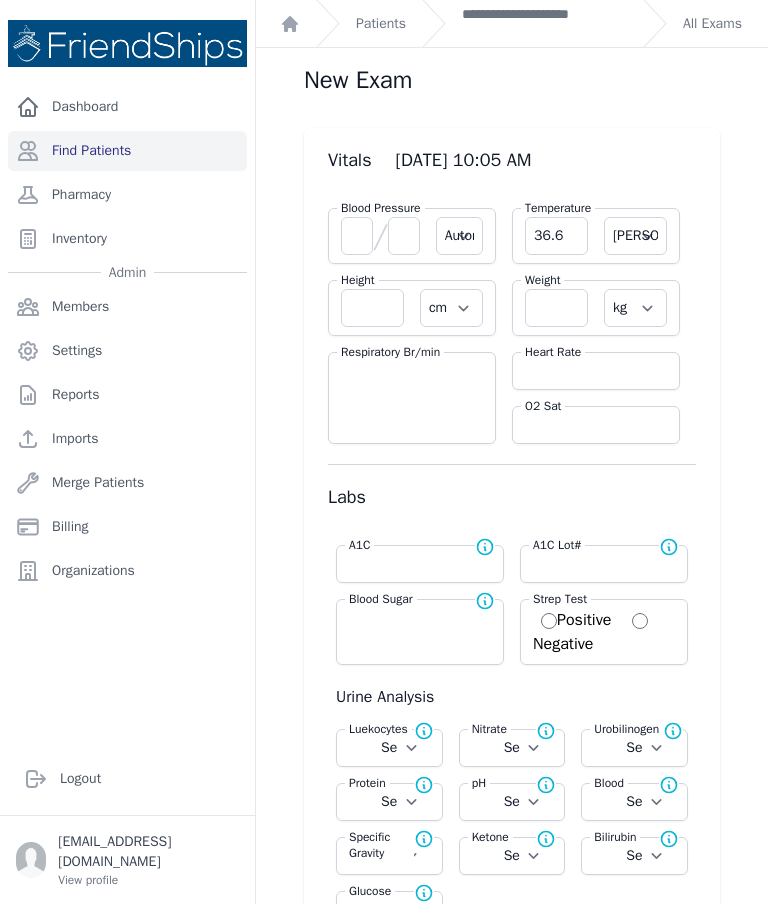click at bounding box center [556, 308] 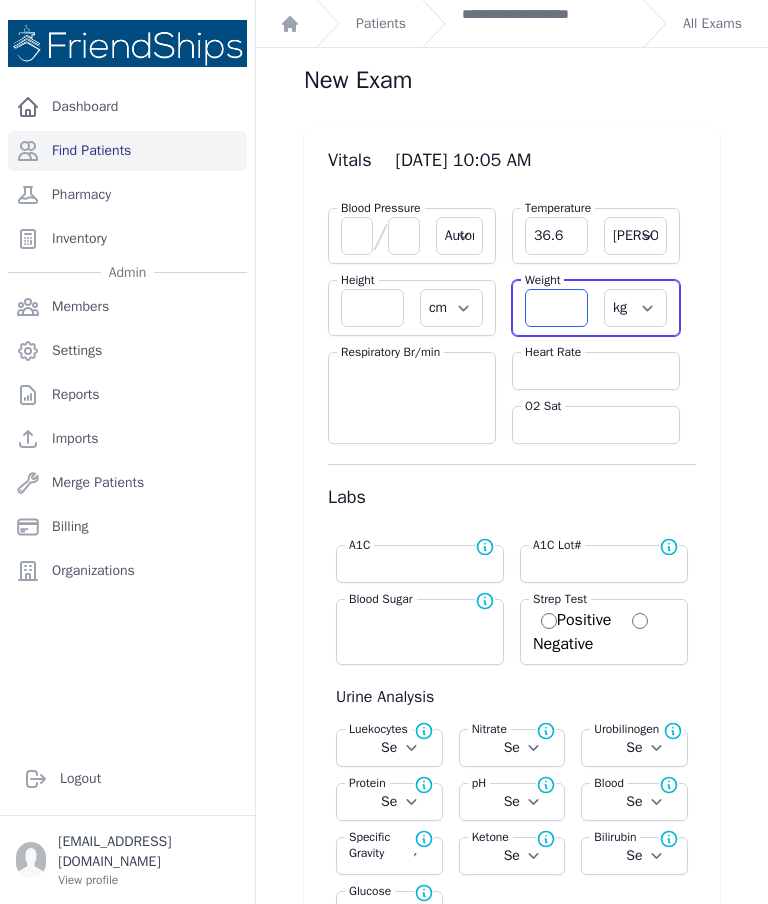 select on "Automatic" 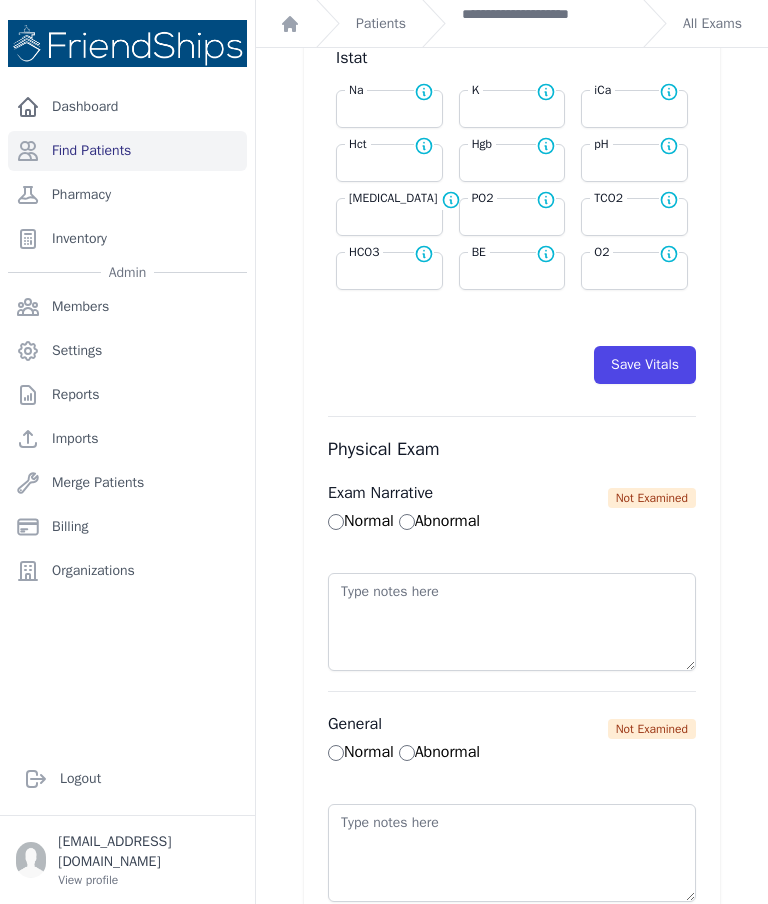 scroll, scrollTop: 923, scrollLeft: 0, axis: vertical 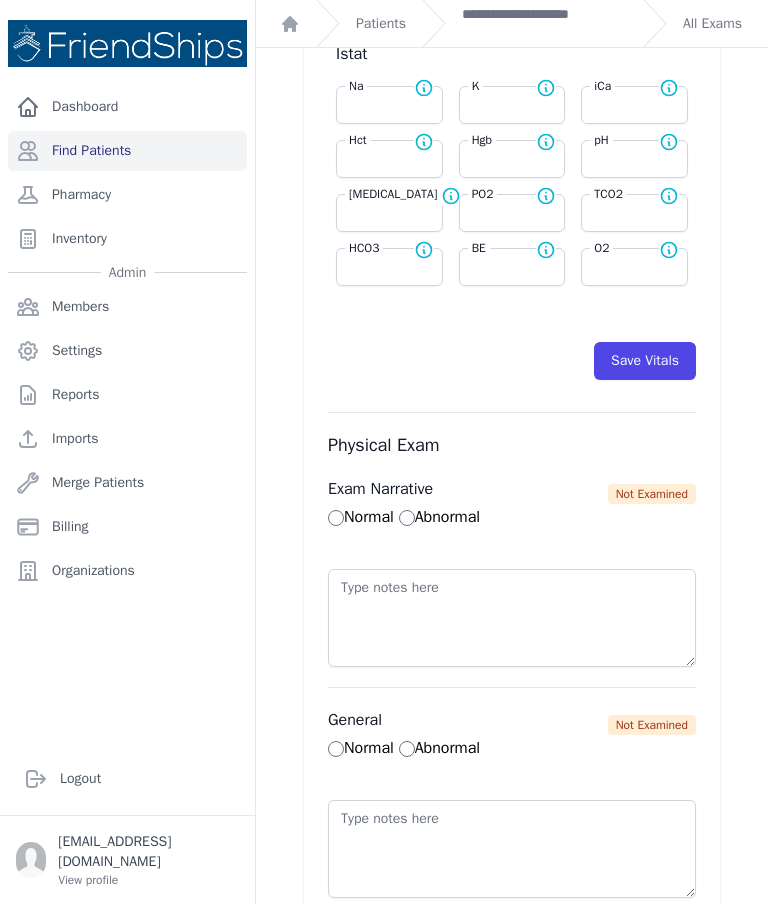 type on "23.2" 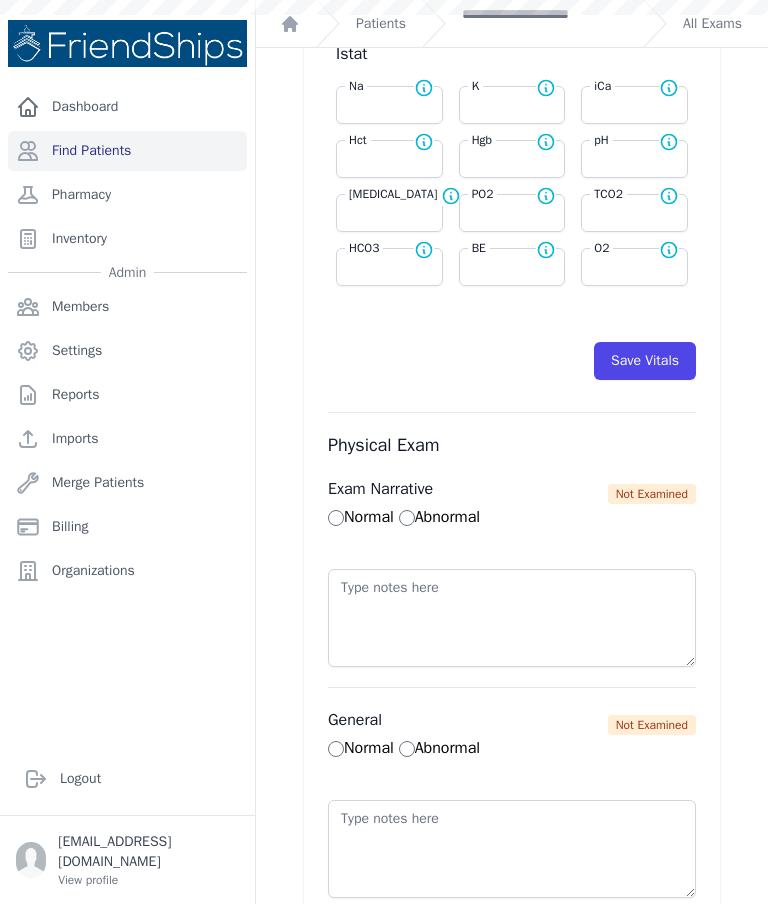 select on "Automatic" 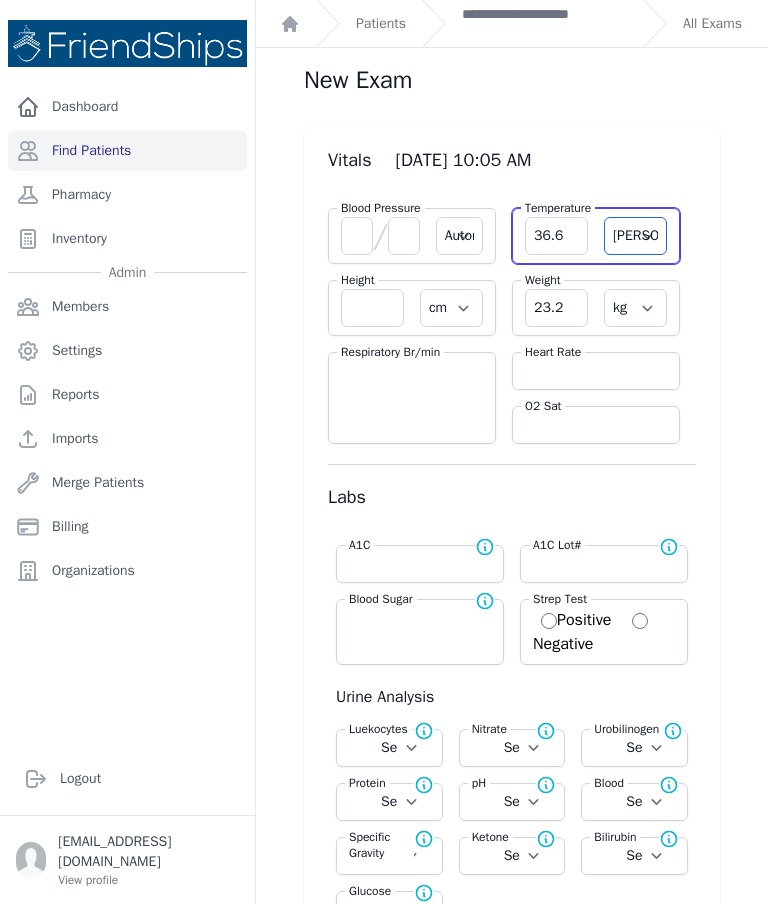scroll, scrollTop: 0, scrollLeft: 0, axis: both 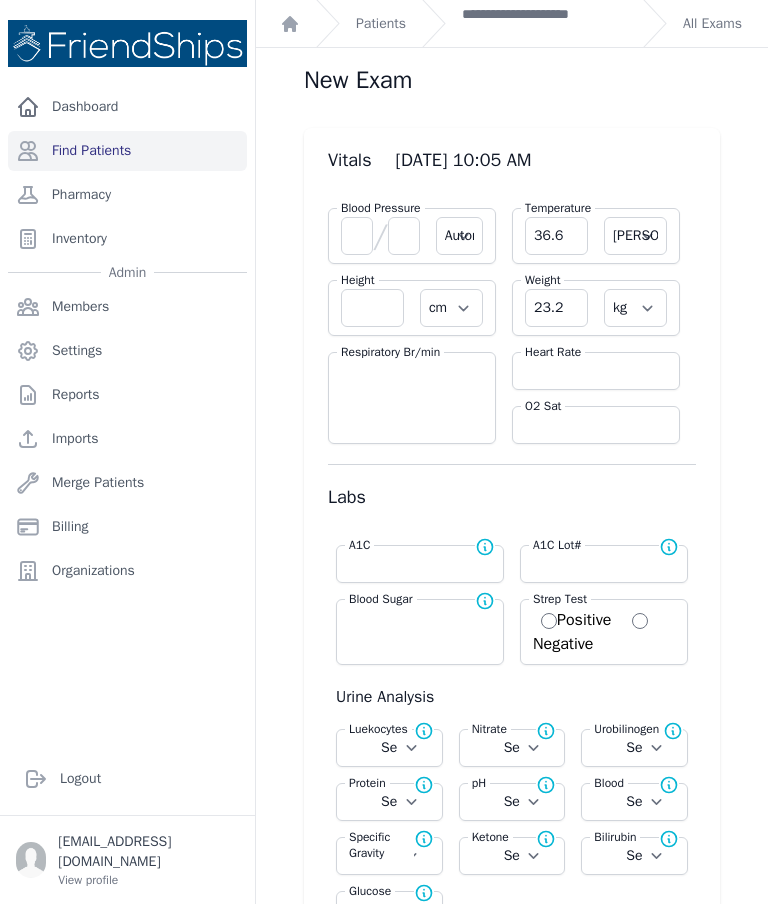 click on "**********" at bounding box center [544, 24] 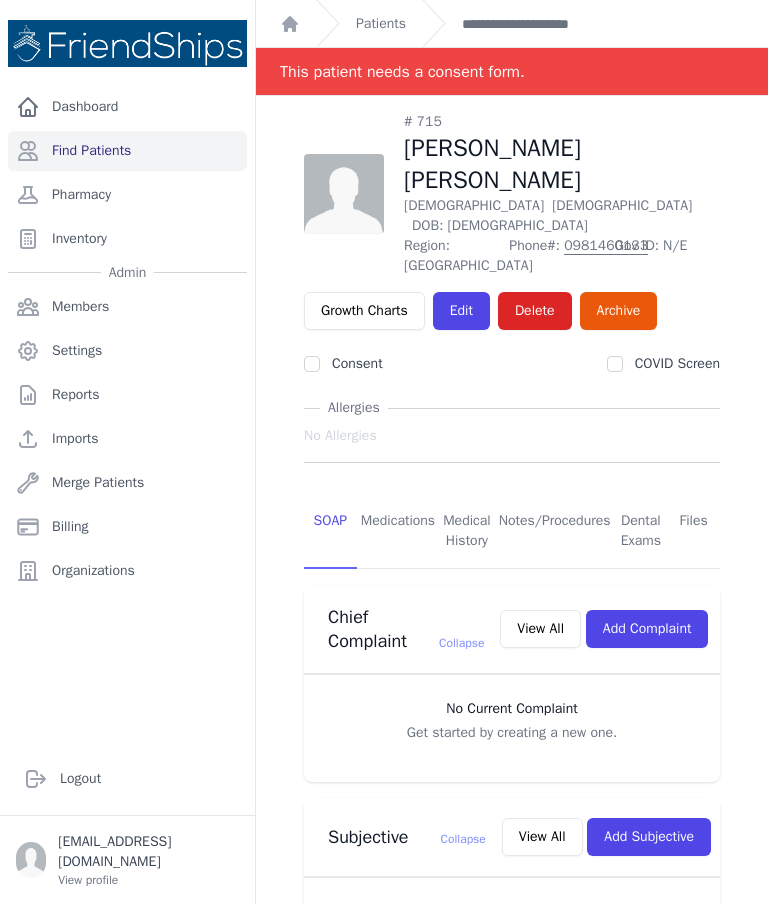 click on "Edit" at bounding box center [461, 311] 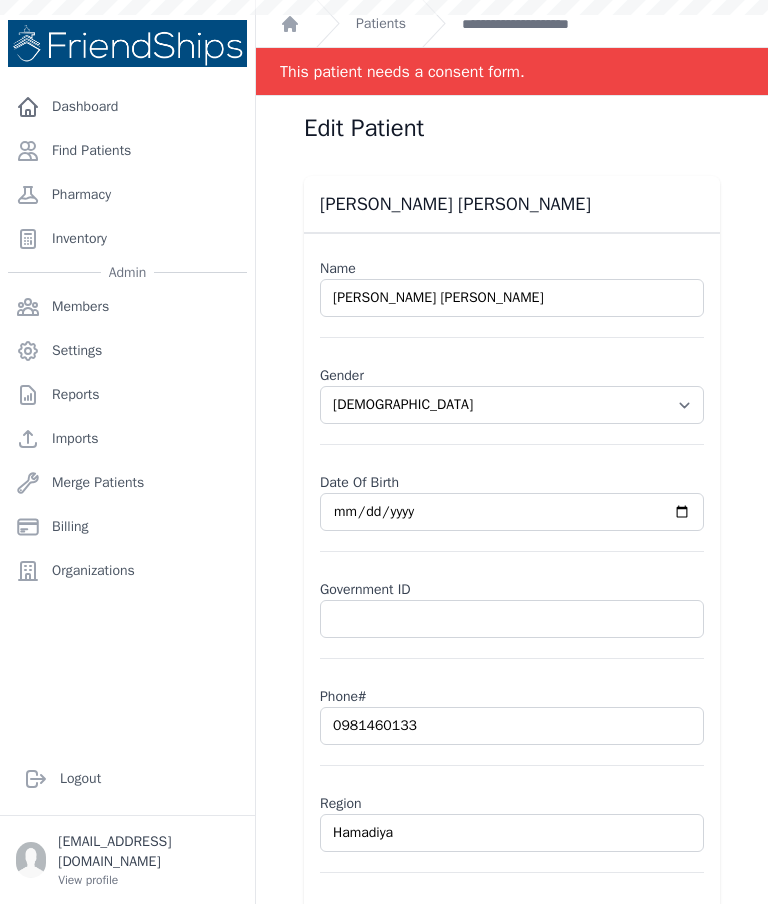 scroll, scrollTop: 0, scrollLeft: 0, axis: both 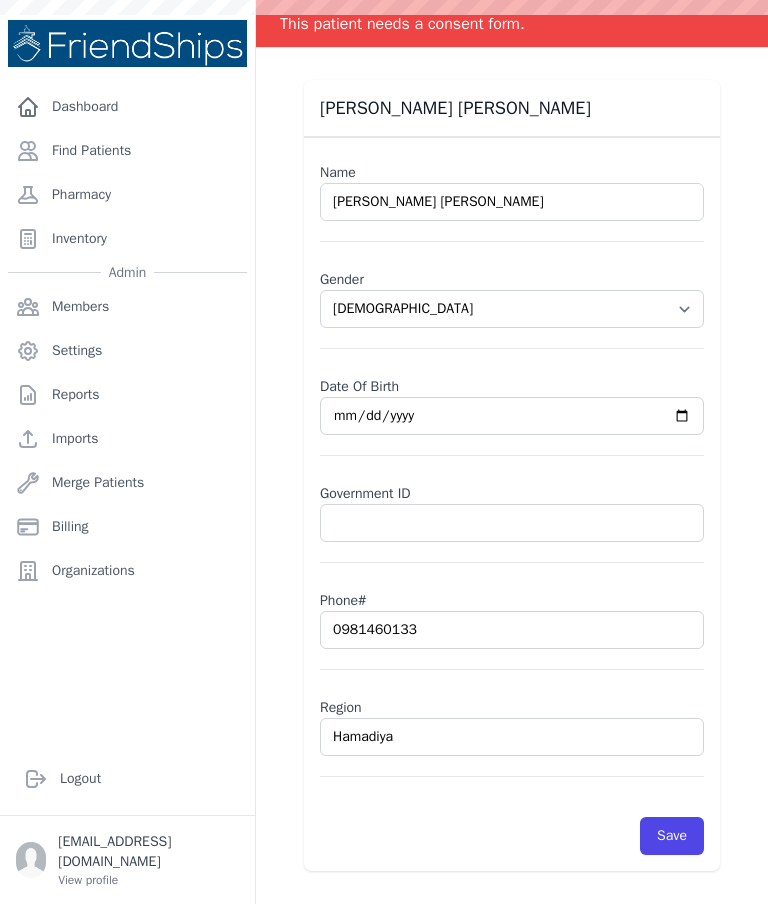 select on "[DEMOGRAPHIC_DATA]" 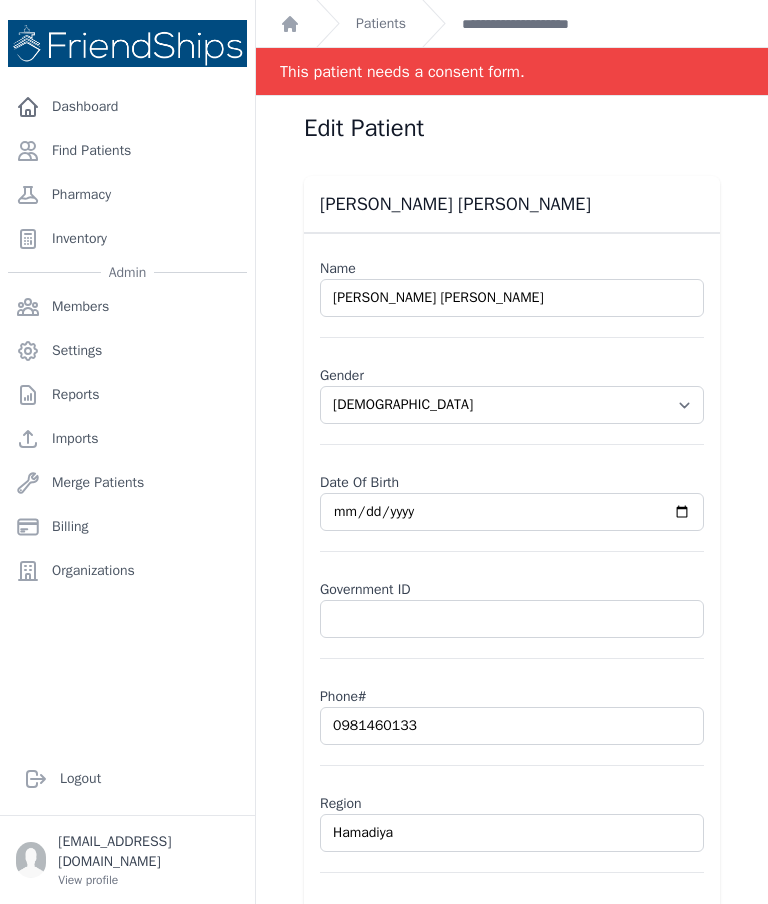 scroll, scrollTop: 0, scrollLeft: 0, axis: both 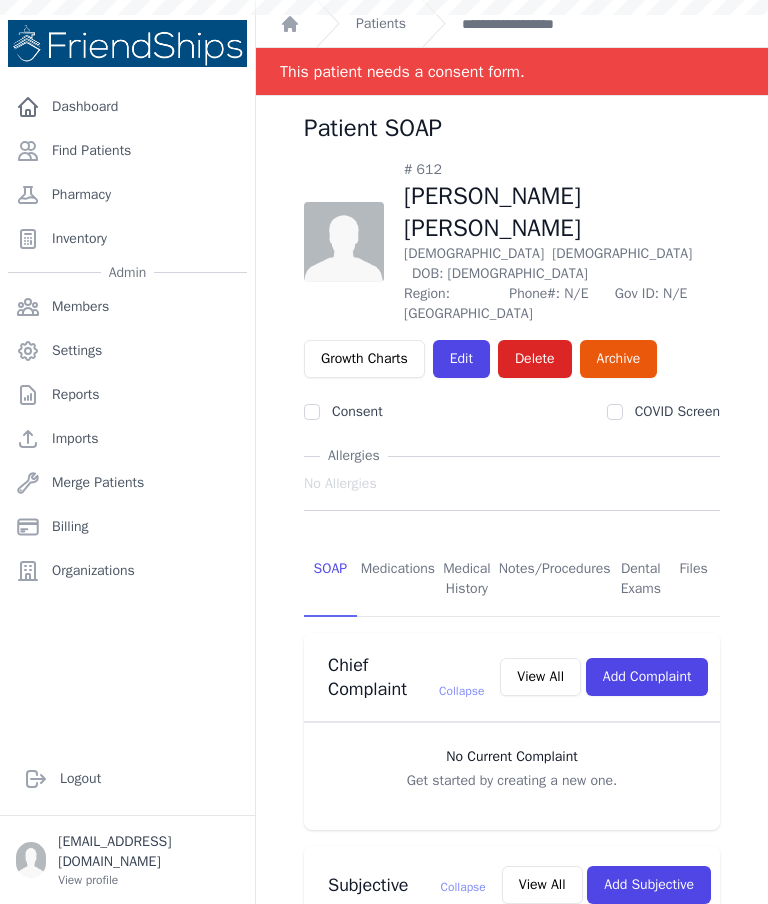 click on "Find Patients" at bounding box center (127, 151) 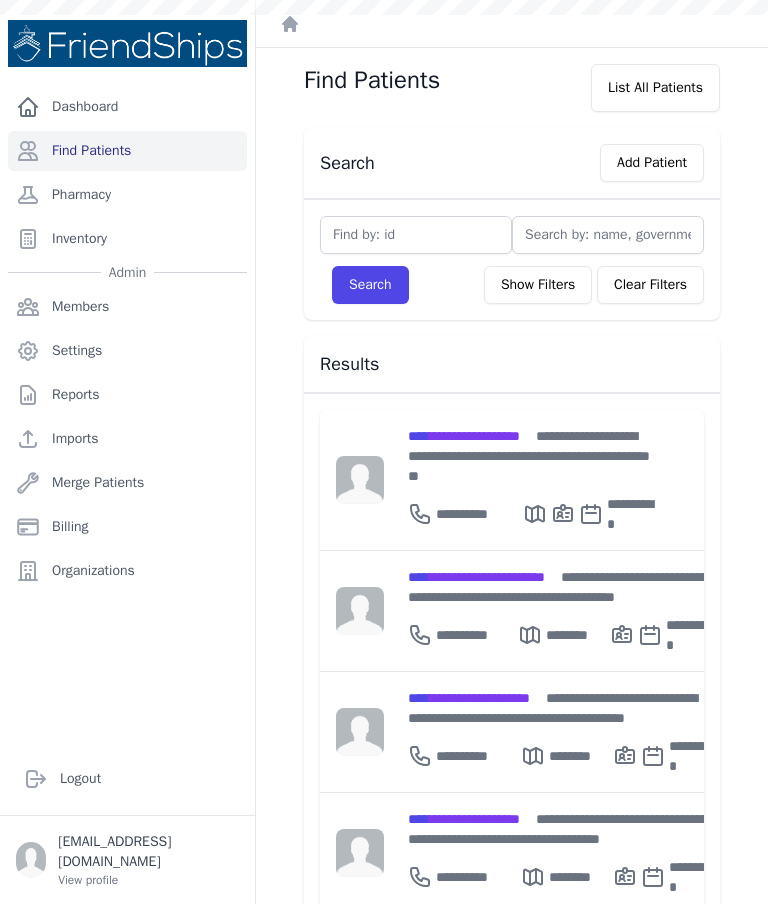 scroll, scrollTop: 0, scrollLeft: 0, axis: both 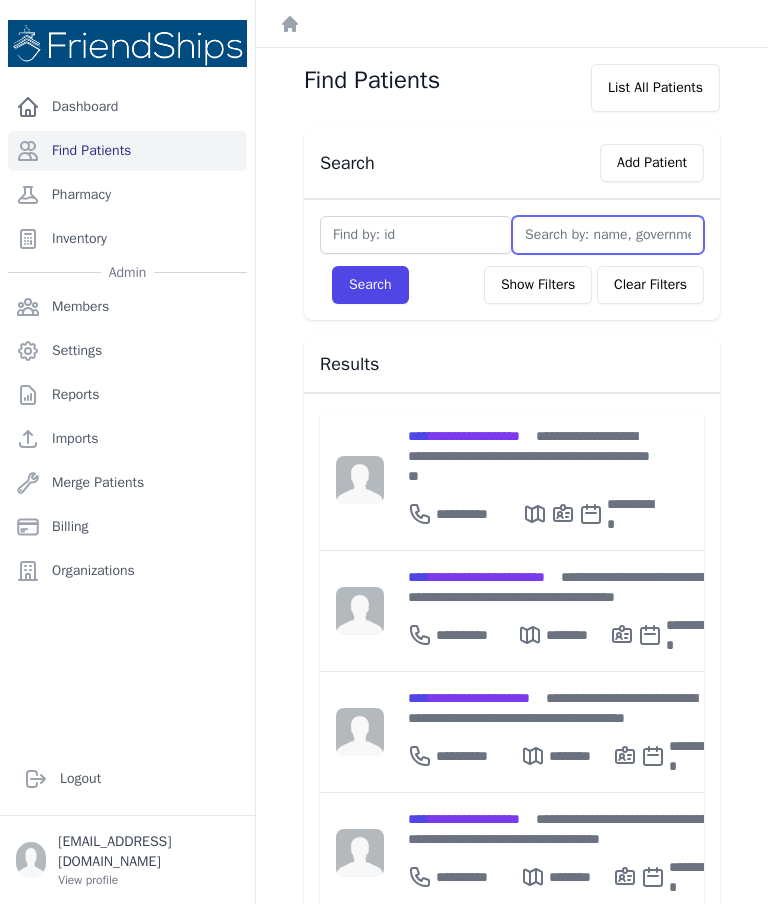 click at bounding box center [608, 235] 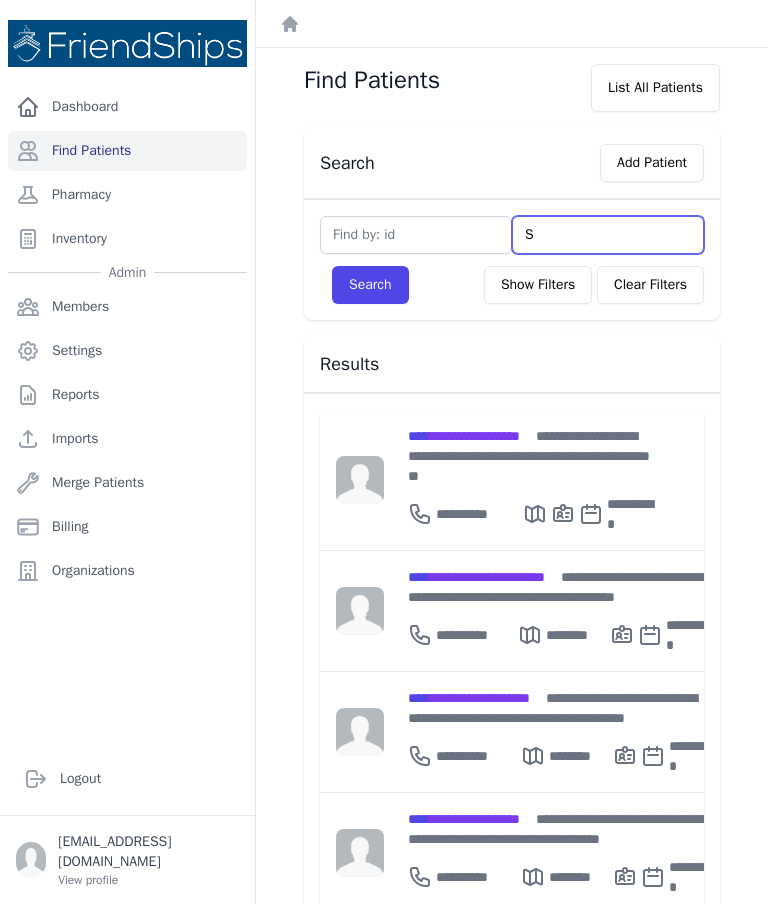 type on "Su" 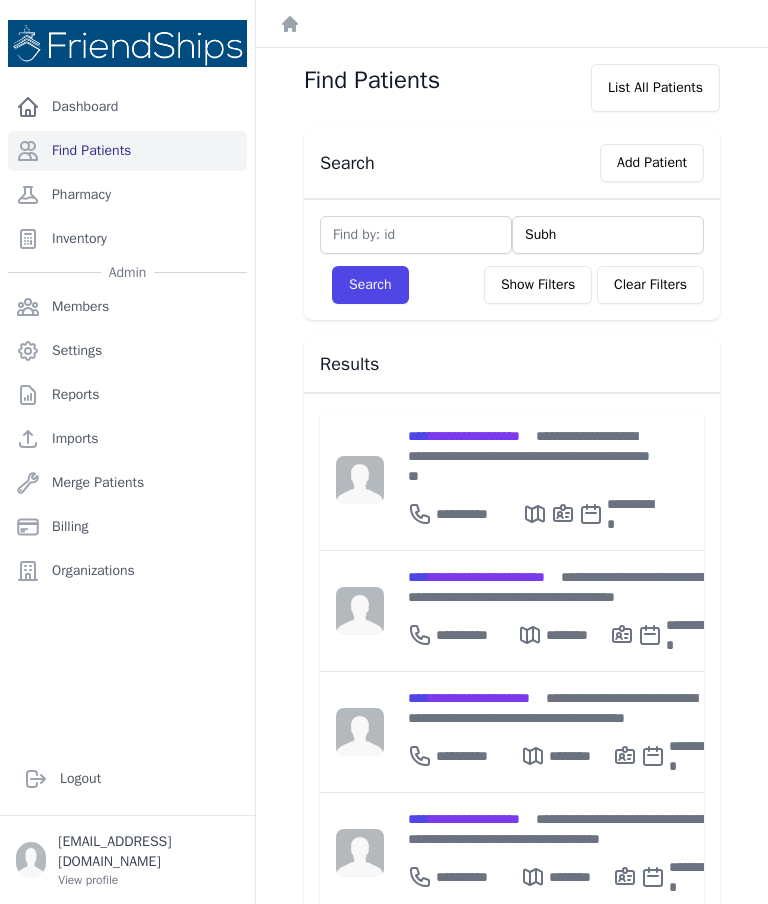 type on "Subha" 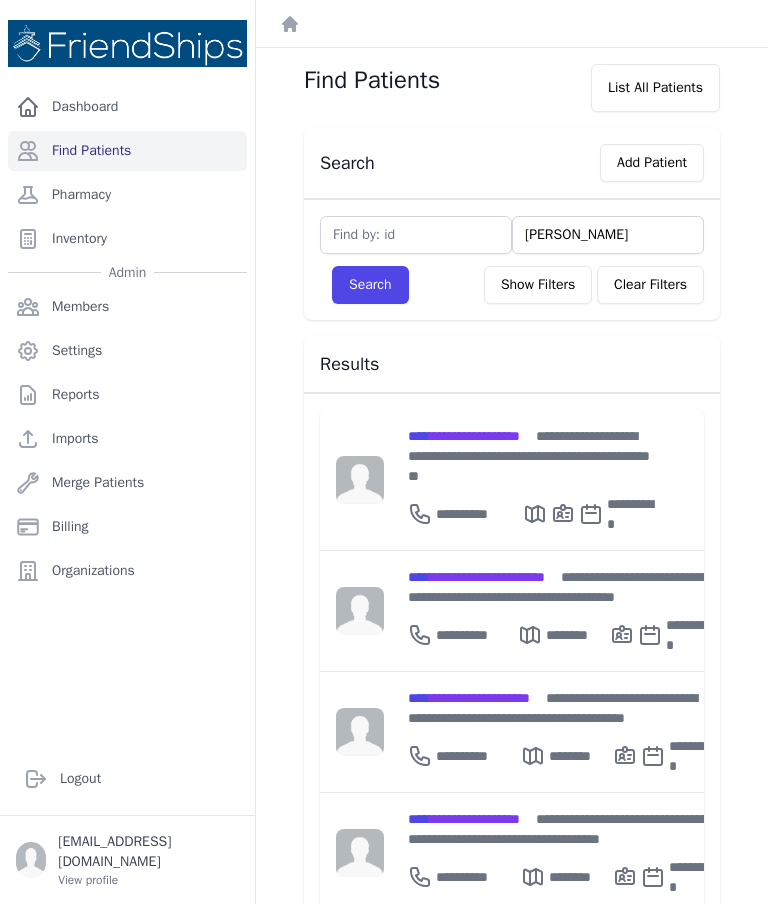 click on "Search" at bounding box center [370, 285] 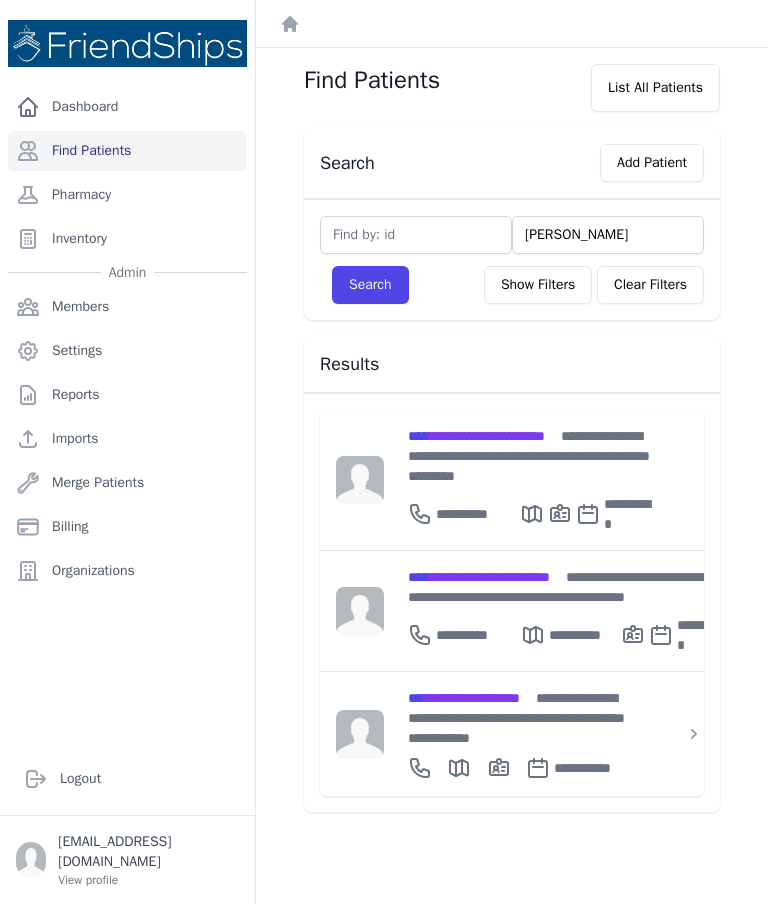 click on "**********" at bounding box center [476, 436] 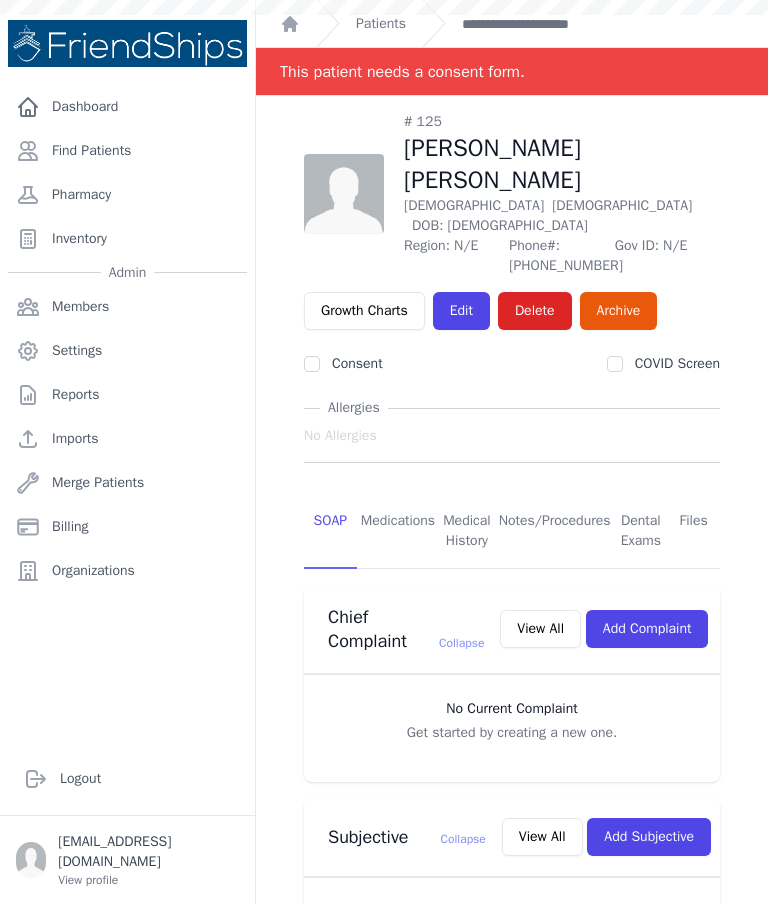 scroll, scrollTop: 0, scrollLeft: 0, axis: both 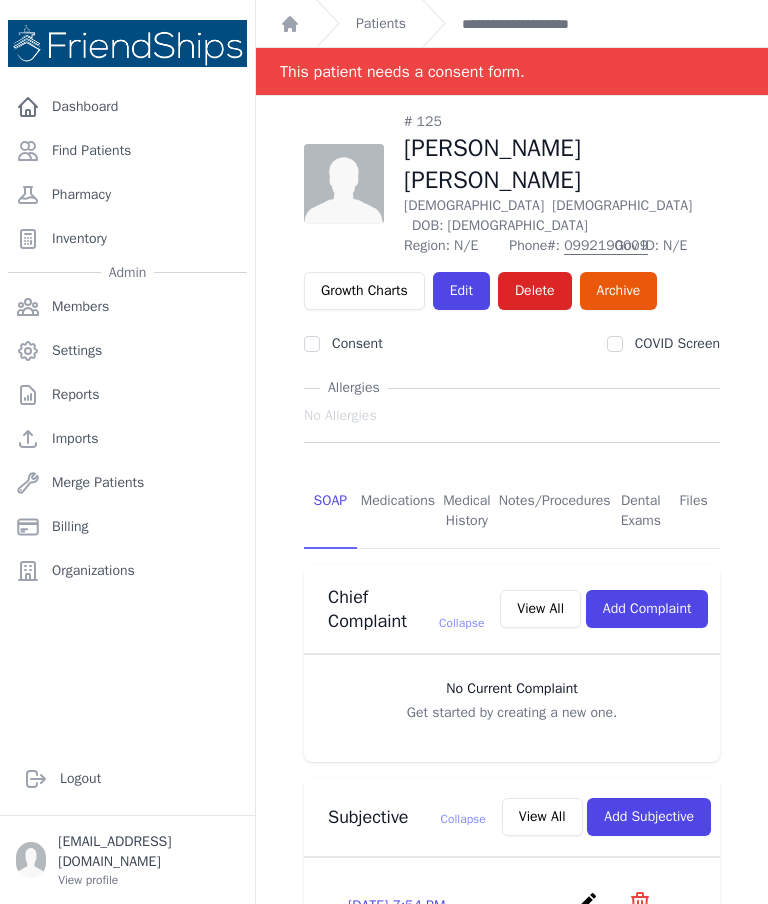 click on "Patients" at bounding box center [381, 24] 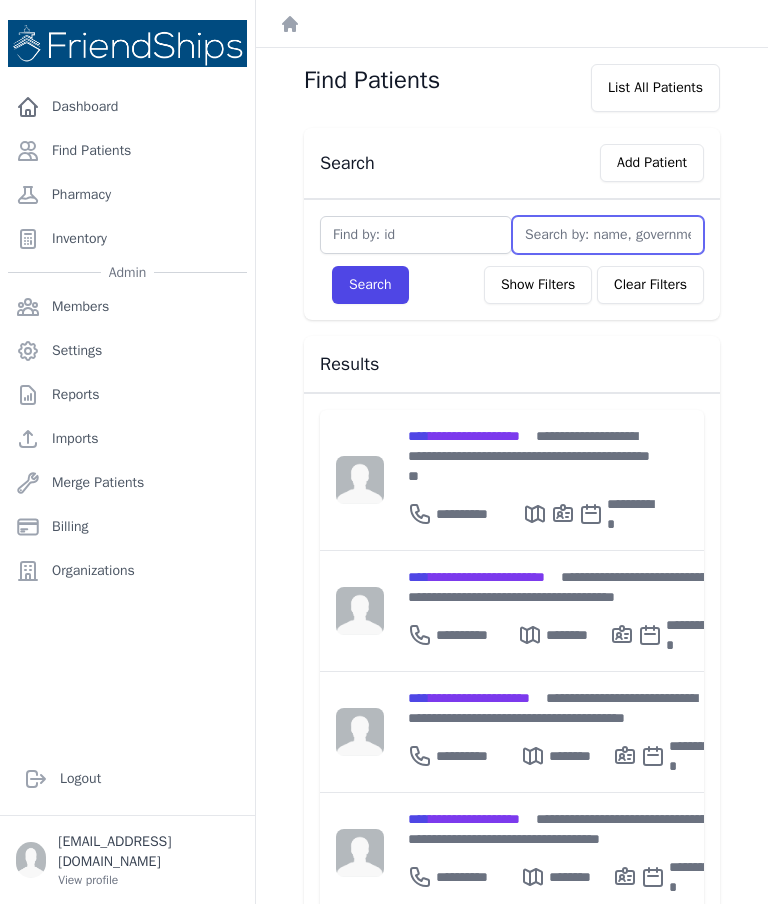 click at bounding box center [608, 235] 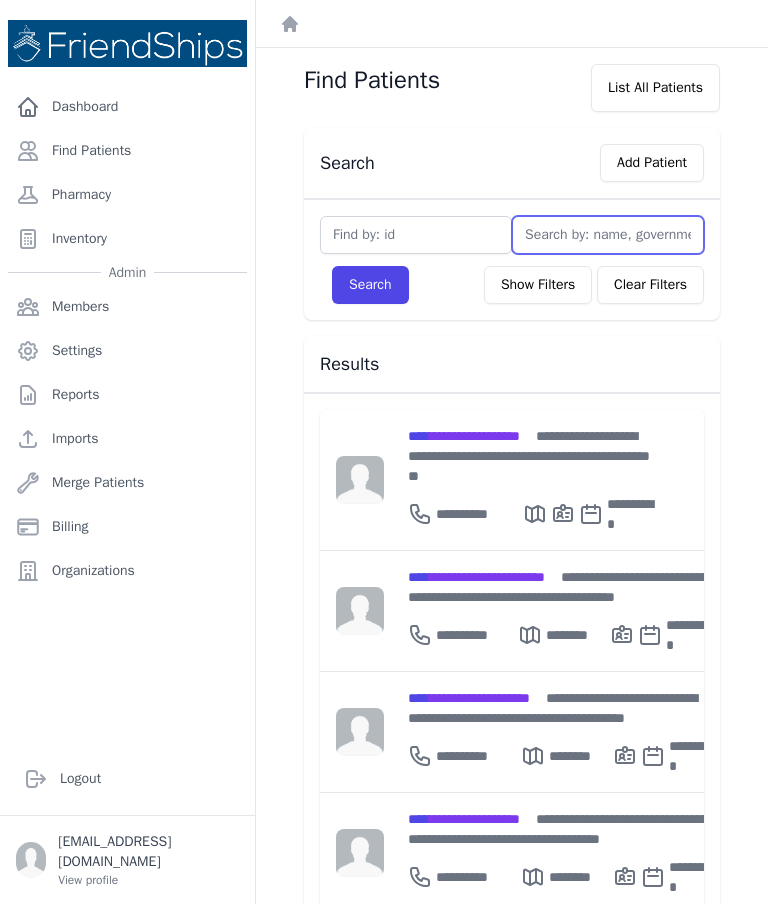 type on "Y" 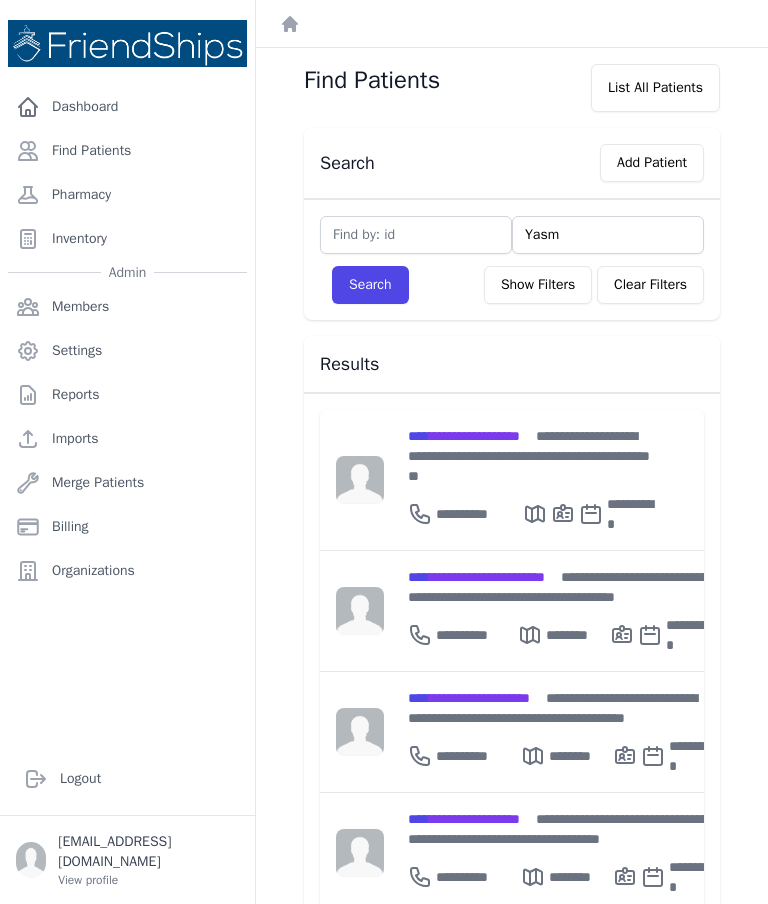 type on "Yasmi" 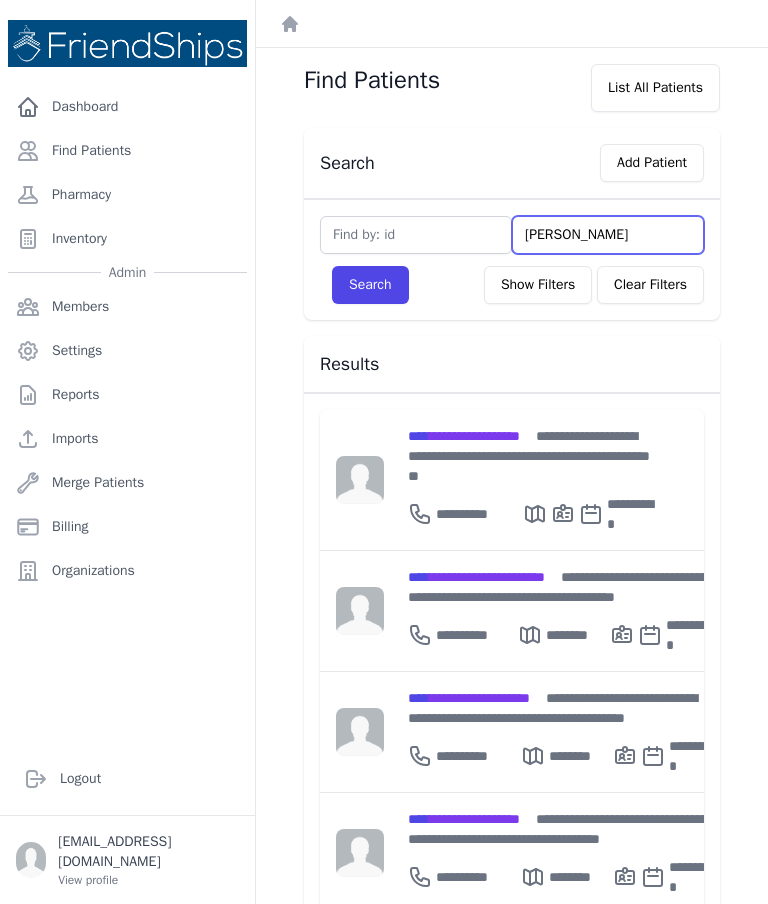 type on "Yasmine" 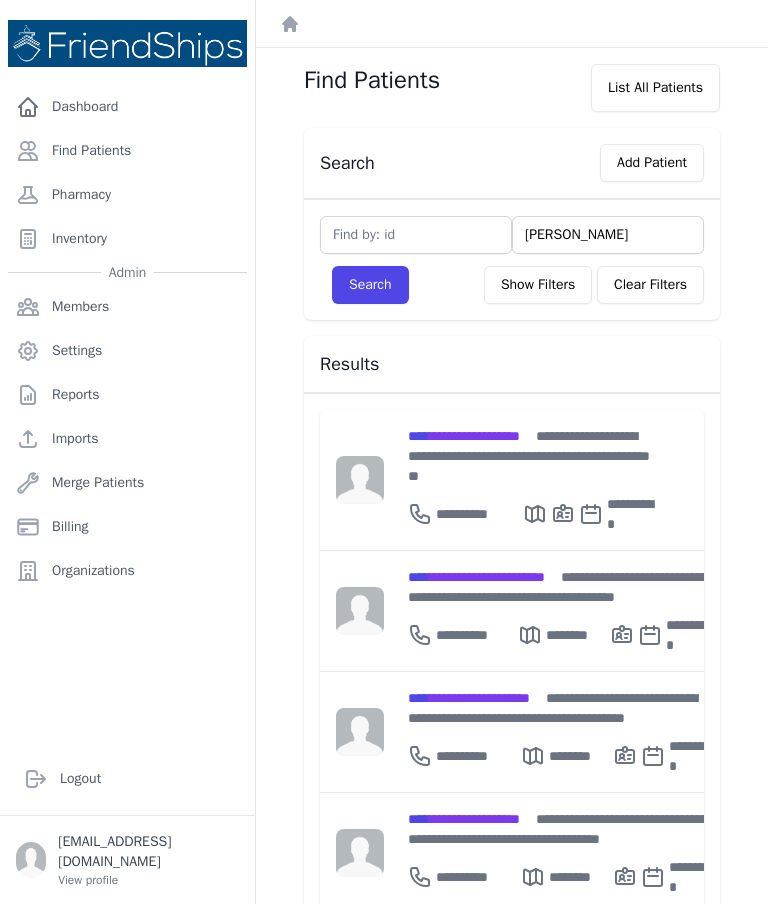 click on "Search" at bounding box center [370, 285] 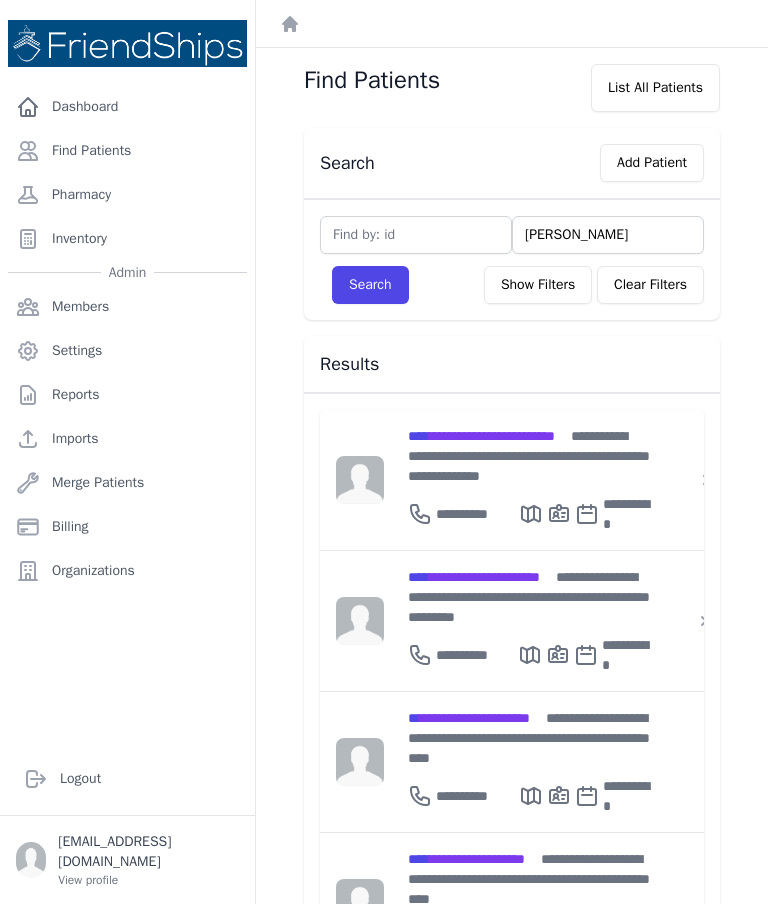 click on "**********" at bounding box center (530, 456) 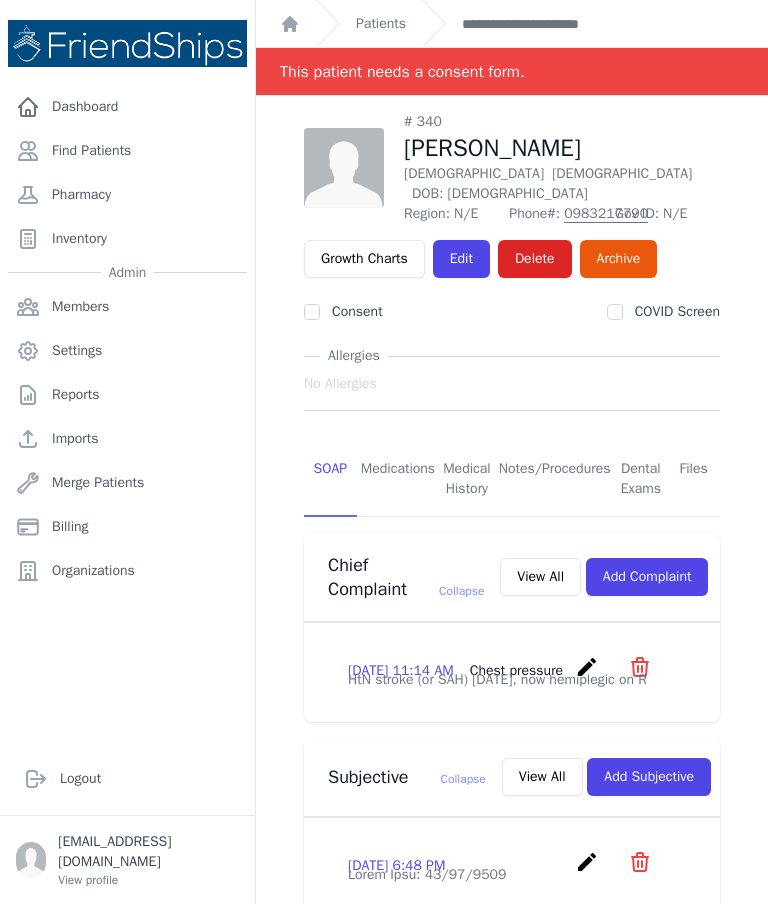 scroll, scrollTop: 0, scrollLeft: 0, axis: both 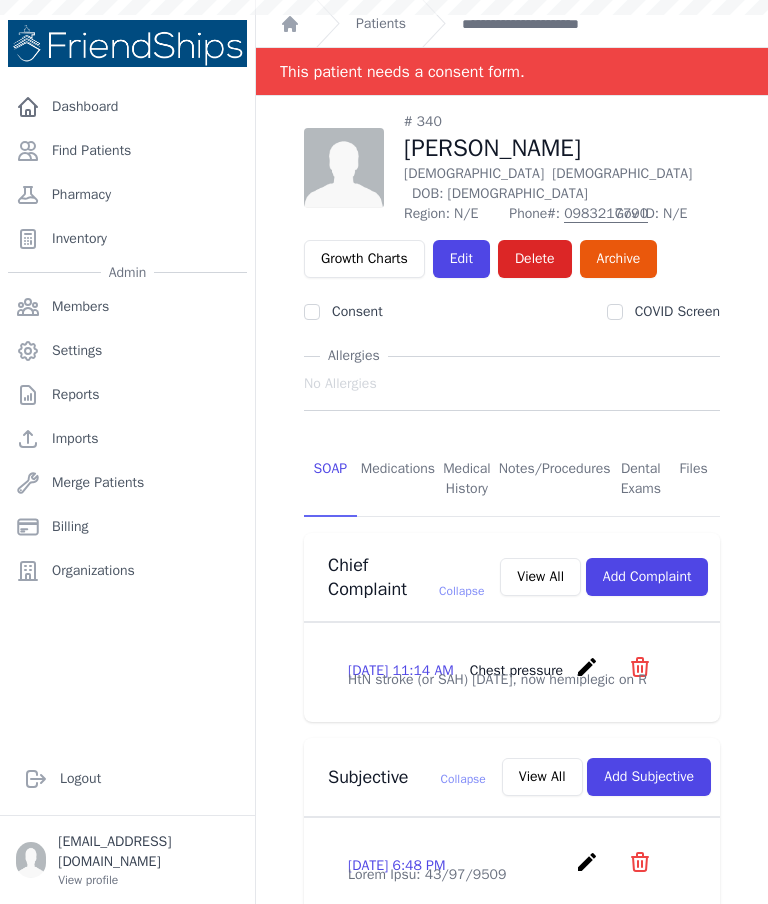 click on "Patients" at bounding box center (381, 24) 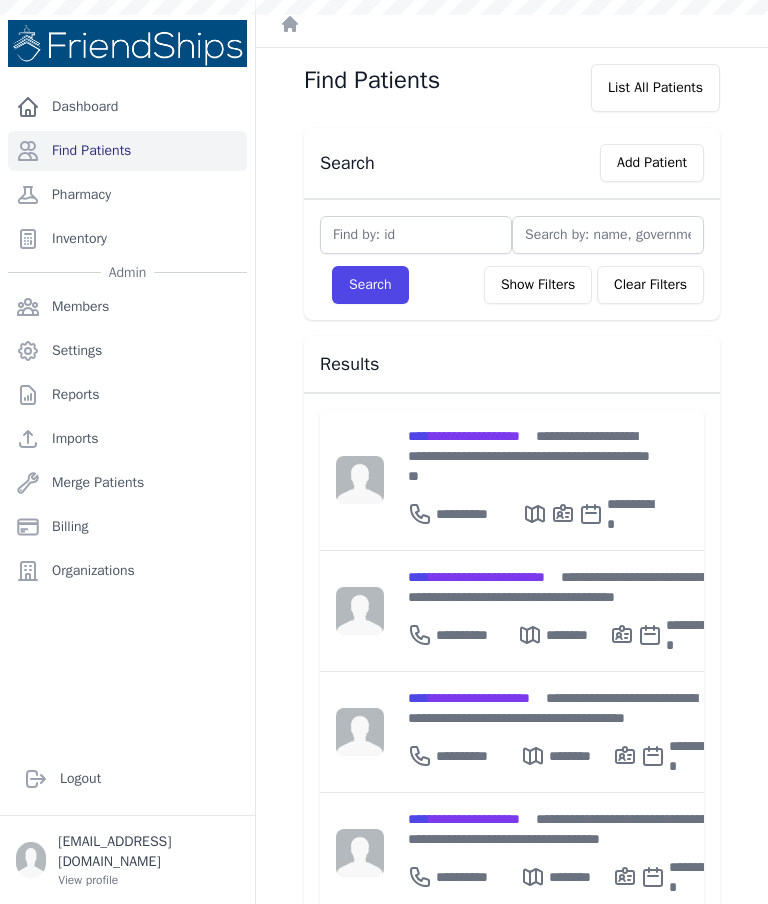 scroll, scrollTop: 0, scrollLeft: 0, axis: both 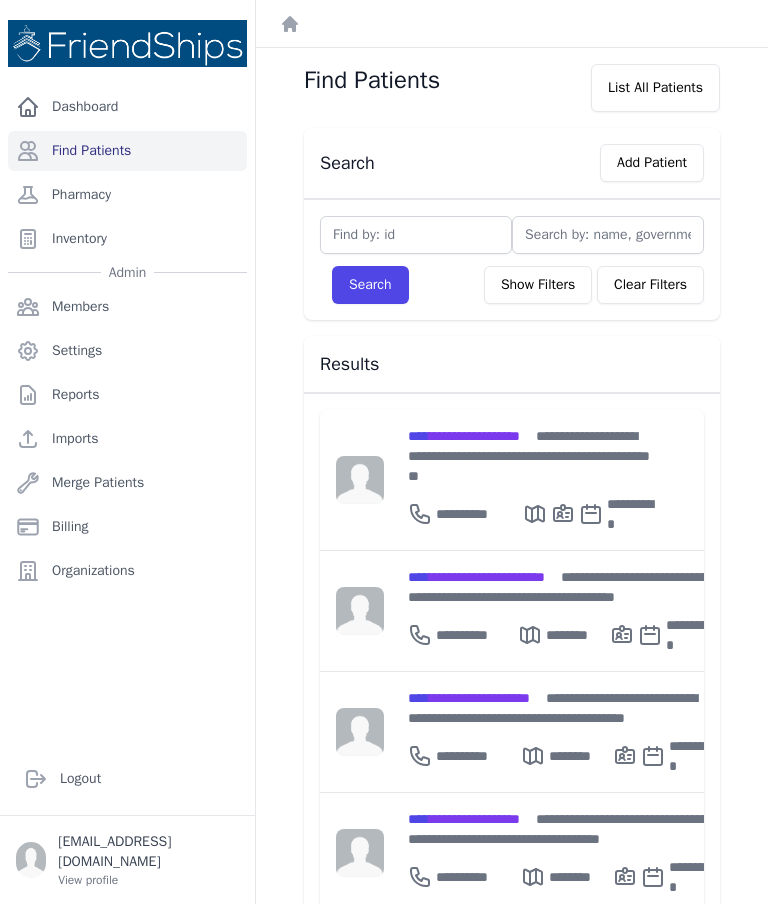 click on "Add Patient" at bounding box center (652, 163) 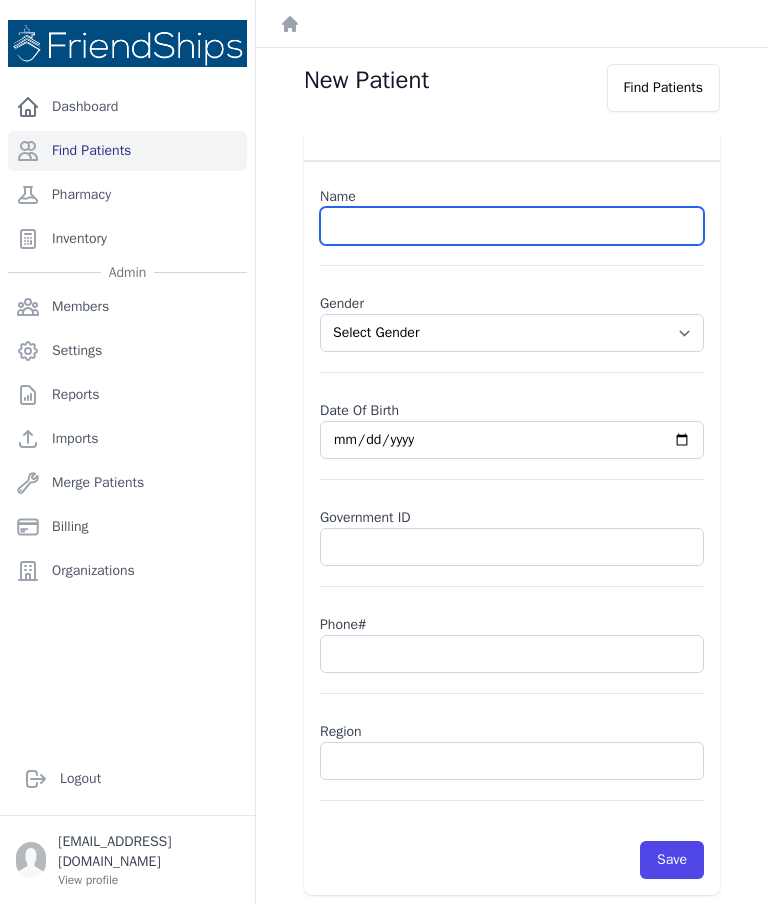 click at bounding box center [512, 226] 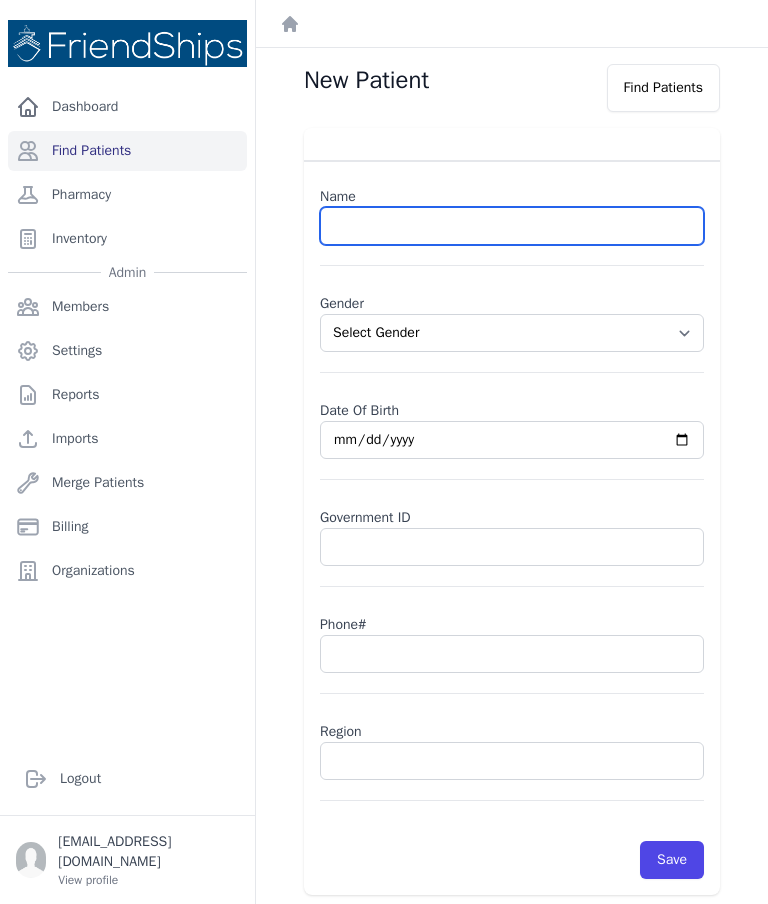 paste on "[PERSON_NAME] [PERSON_NAME]" 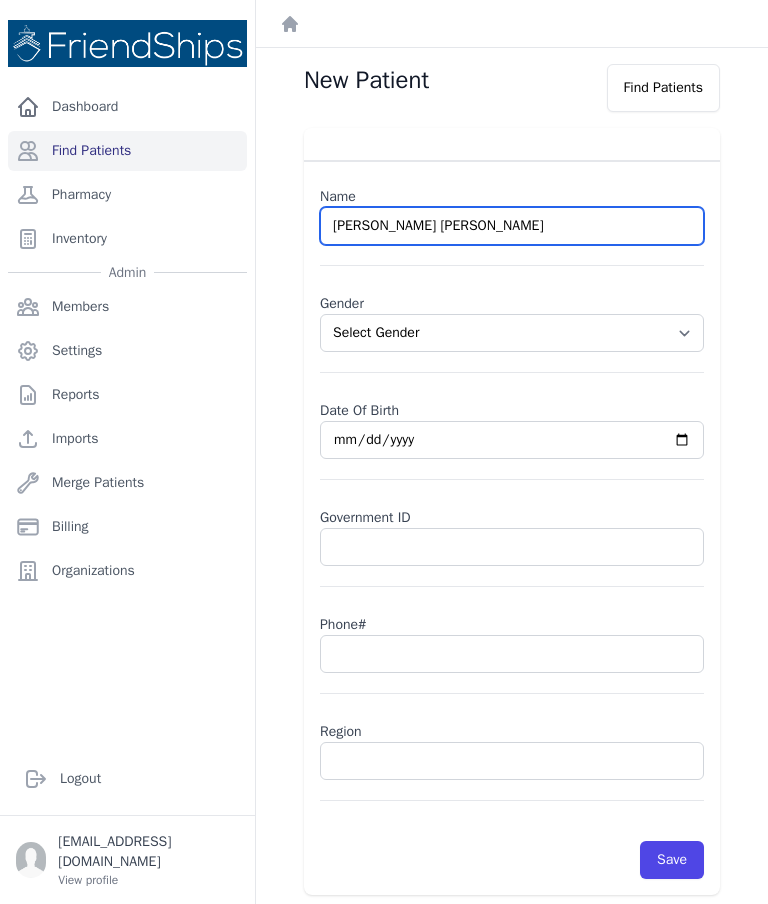 click on "[PERSON_NAME] [PERSON_NAME]" at bounding box center (512, 226) 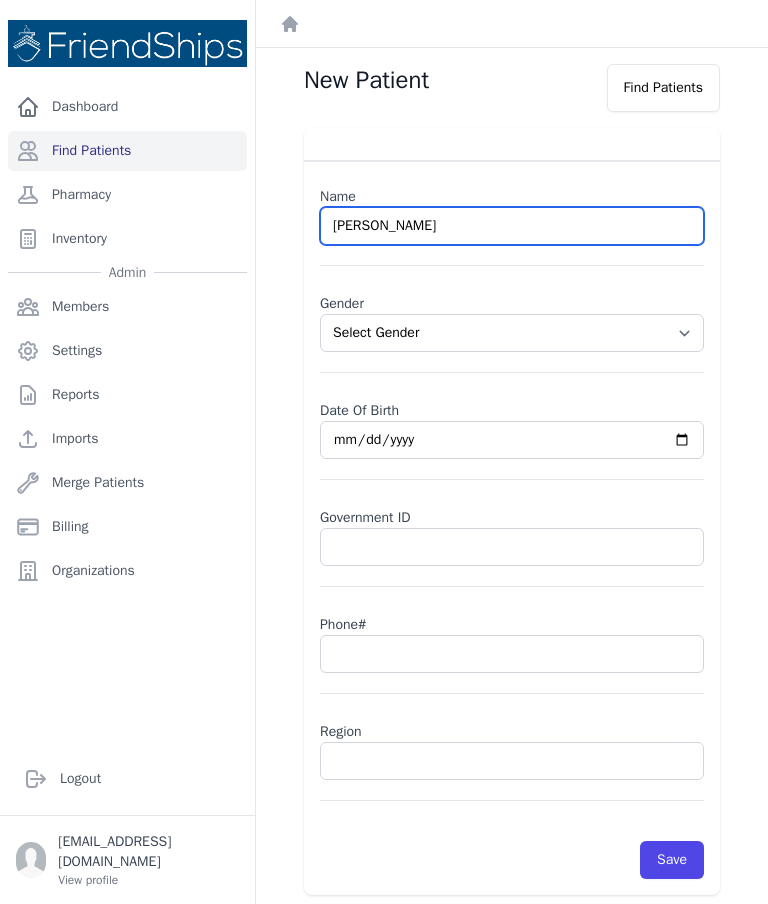 type on "[PERSON_NAME]" 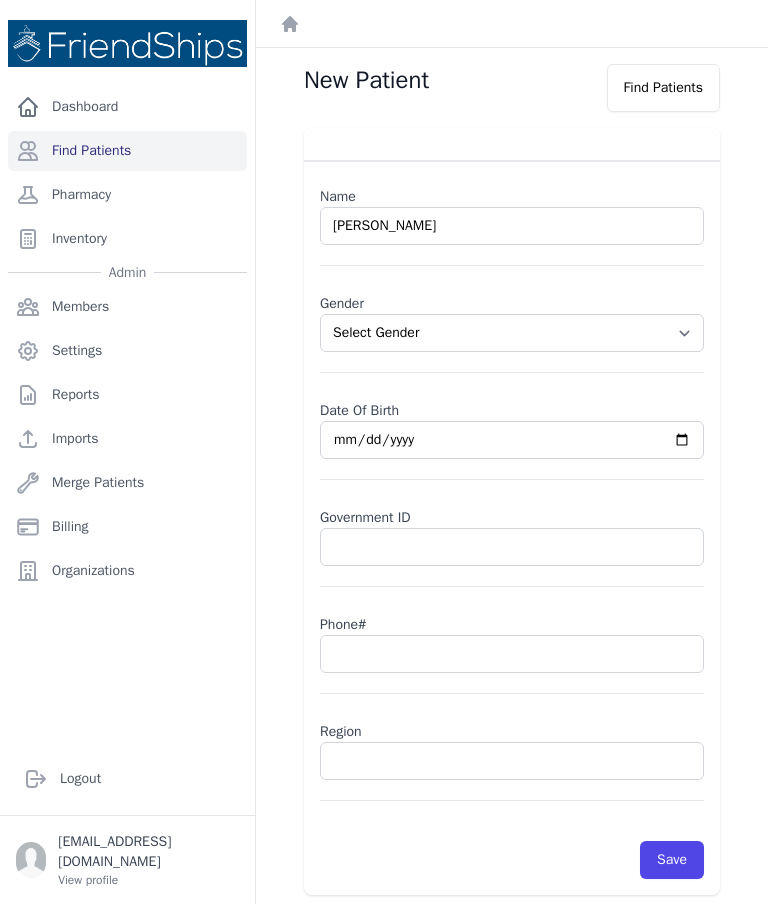 click on "Select Gender [DEMOGRAPHIC_DATA] [DEMOGRAPHIC_DATA]" at bounding box center (512, 333) 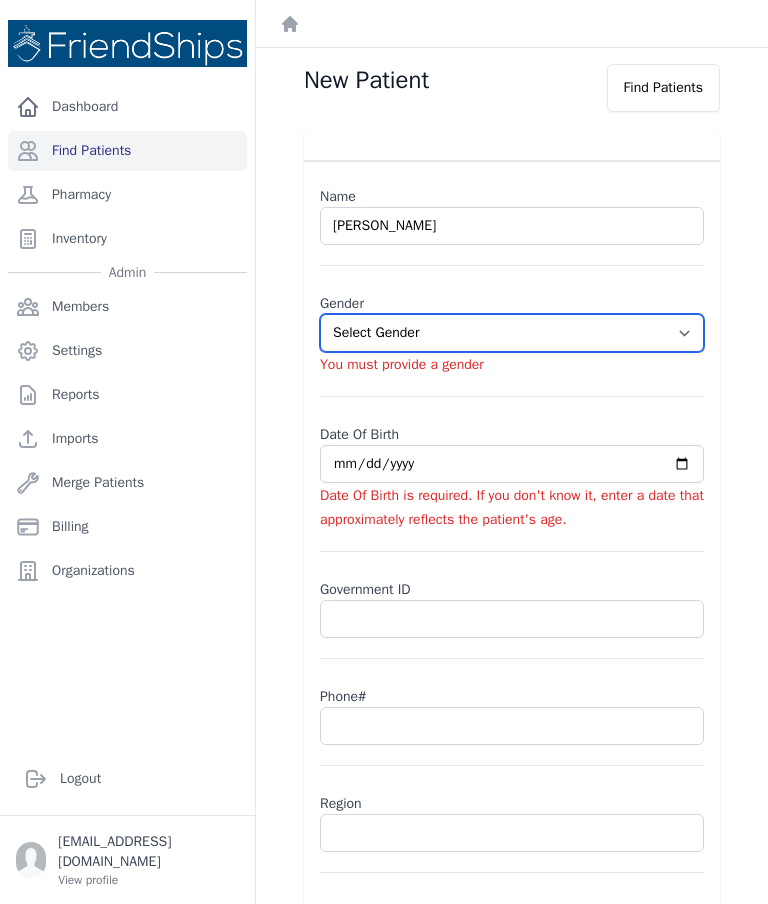 select on "[DEMOGRAPHIC_DATA]" 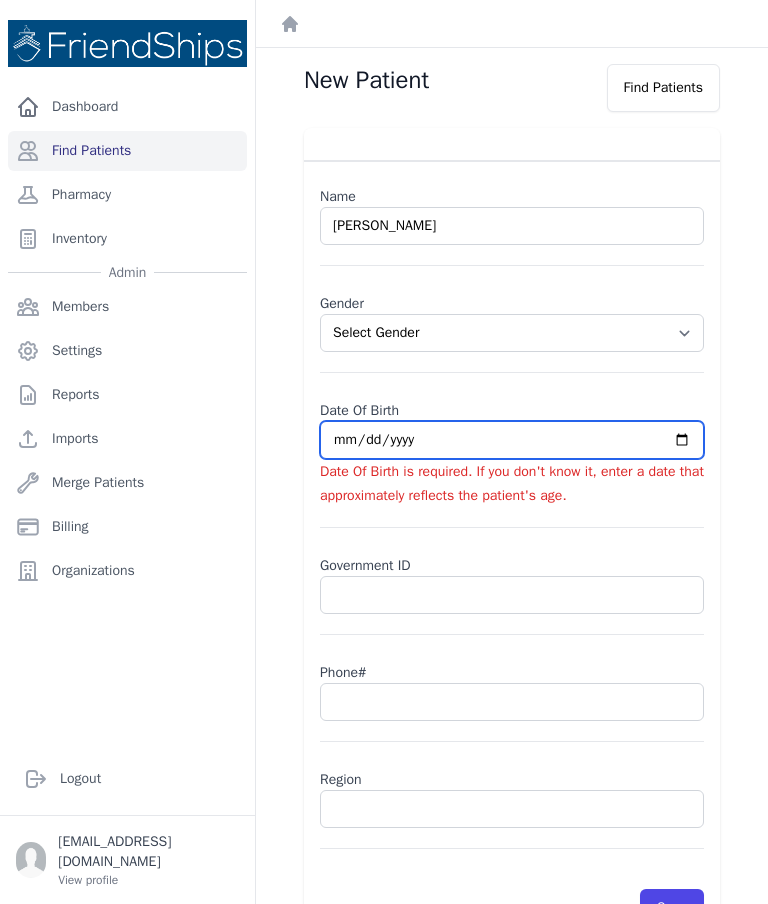 click at bounding box center [512, 440] 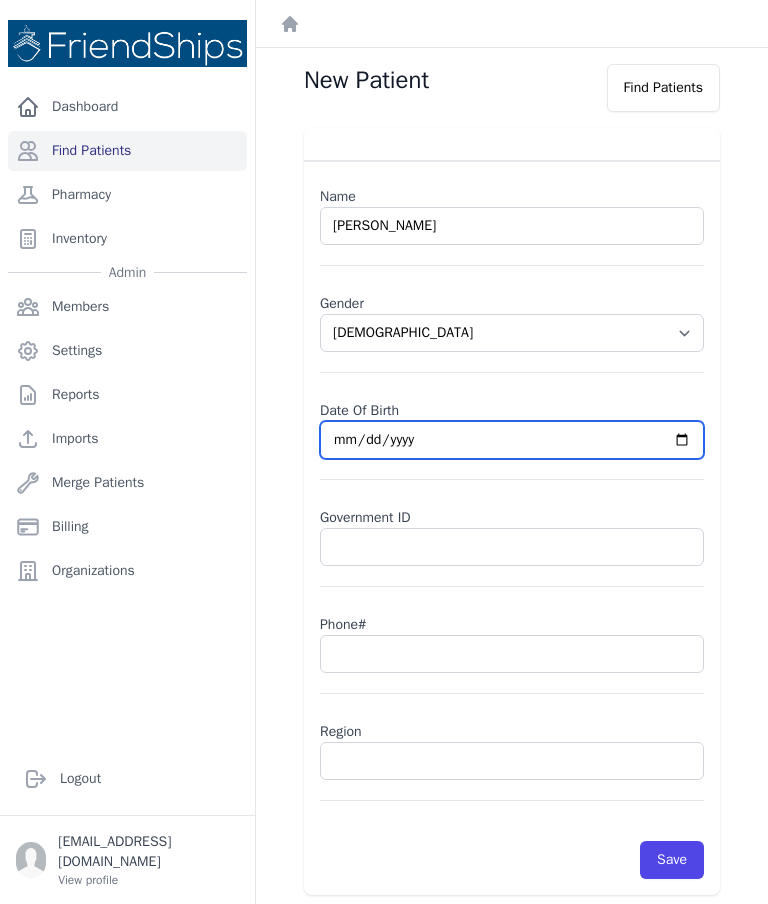 click on "[DATE]" at bounding box center [512, 440] 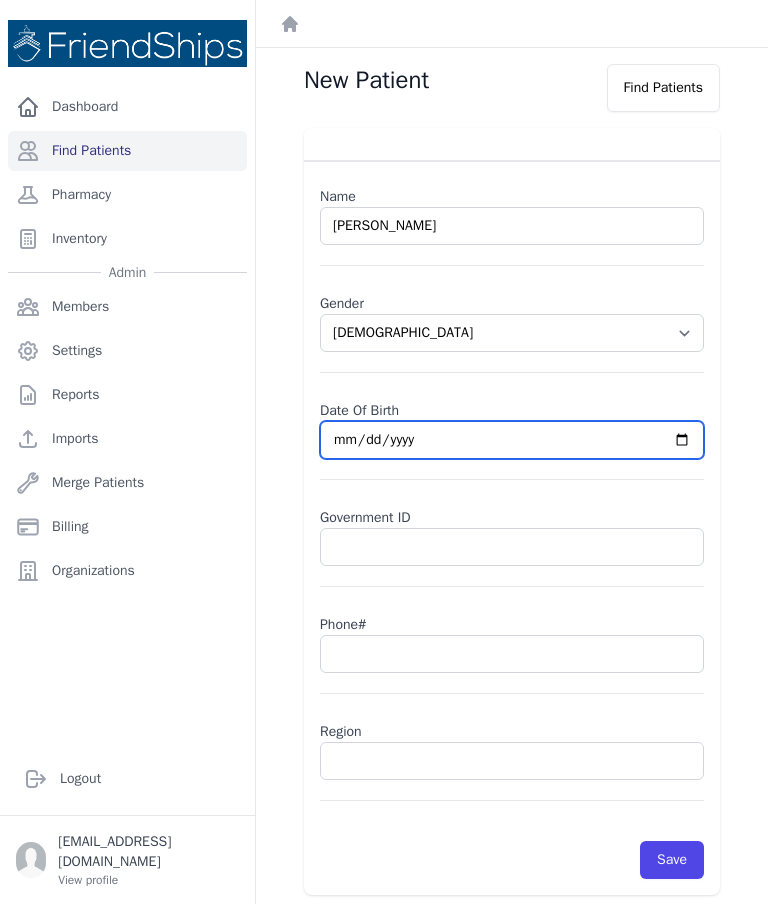 type on "[DATE]" 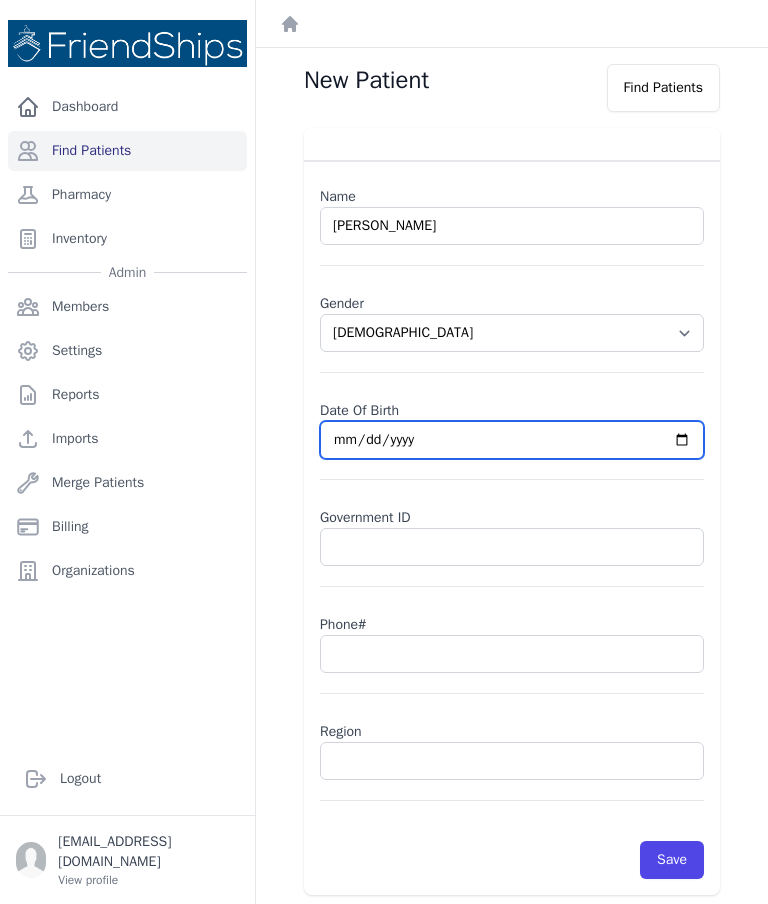 select on "[DEMOGRAPHIC_DATA]" 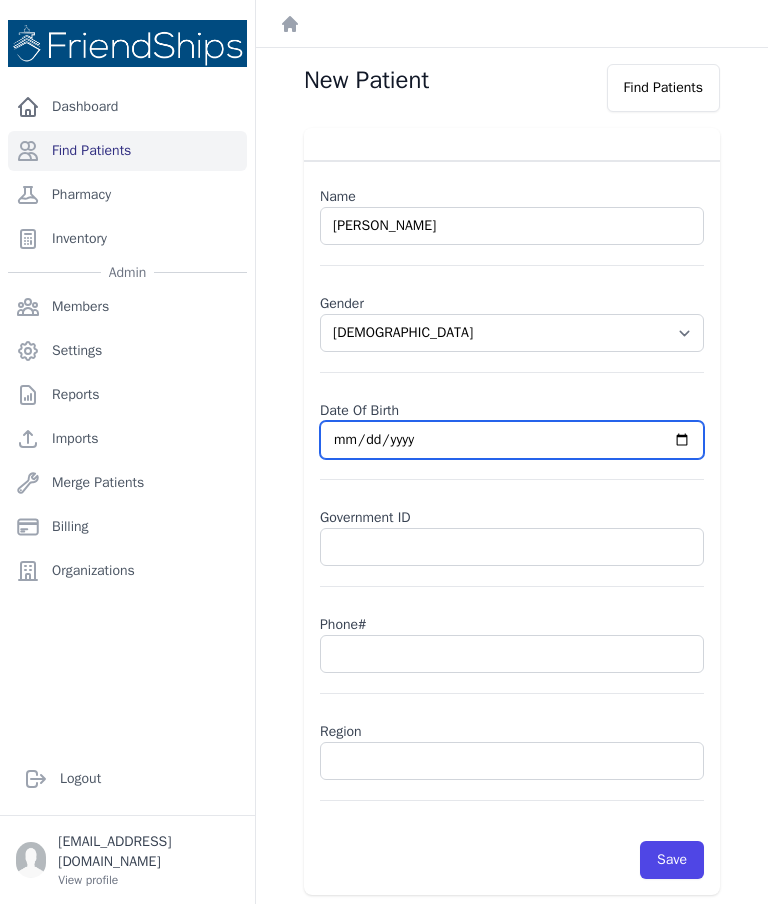 type on "[DATE]" 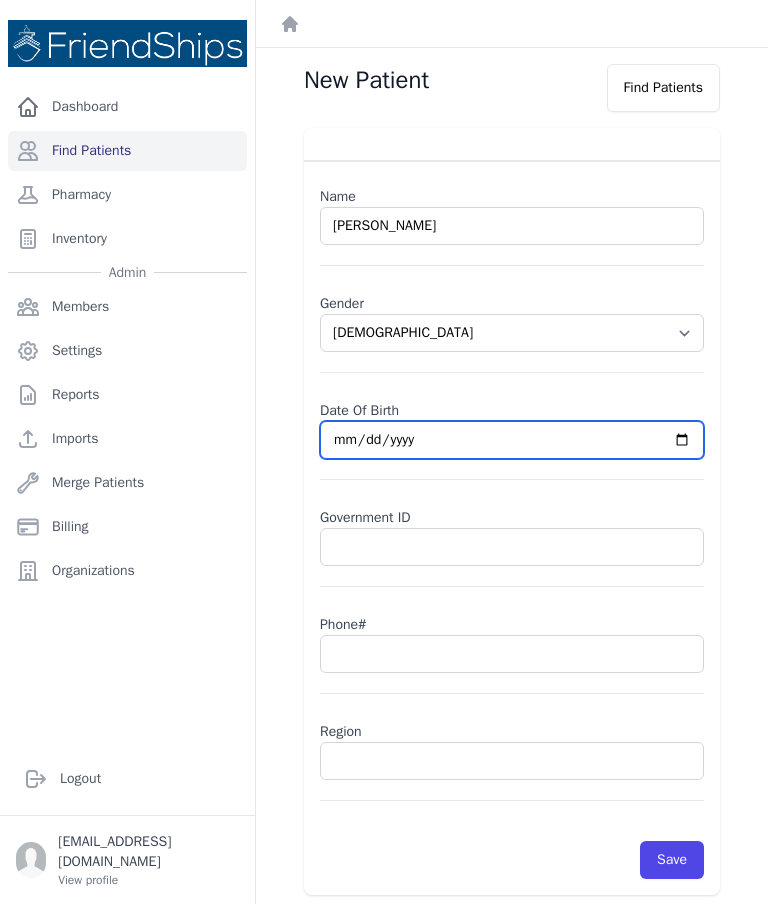 select on "[DEMOGRAPHIC_DATA]" 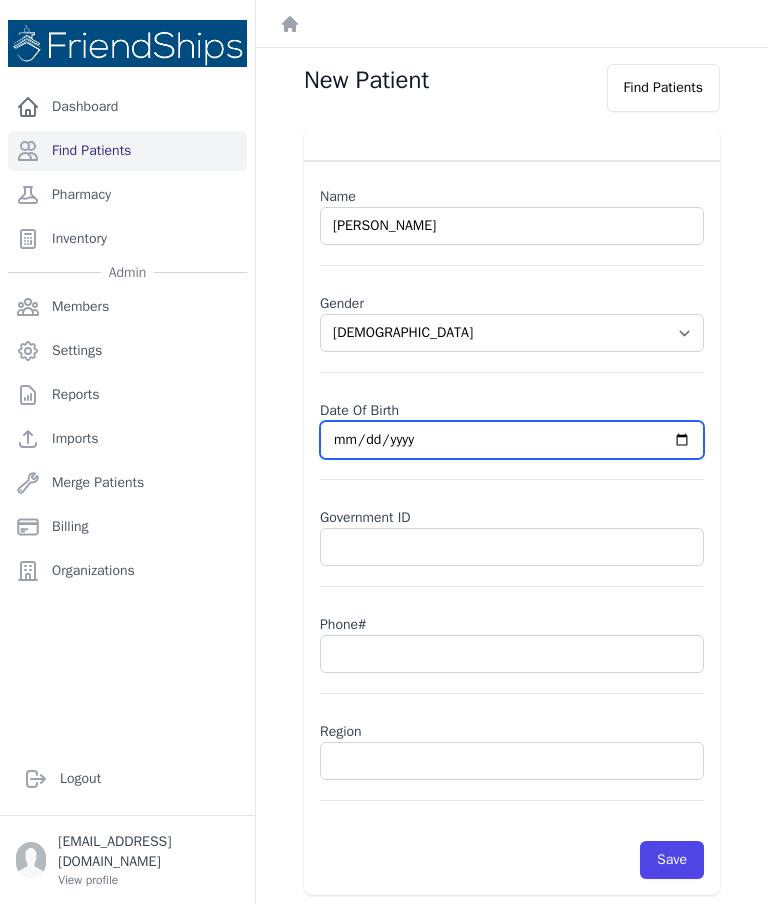 type on "[DATE]" 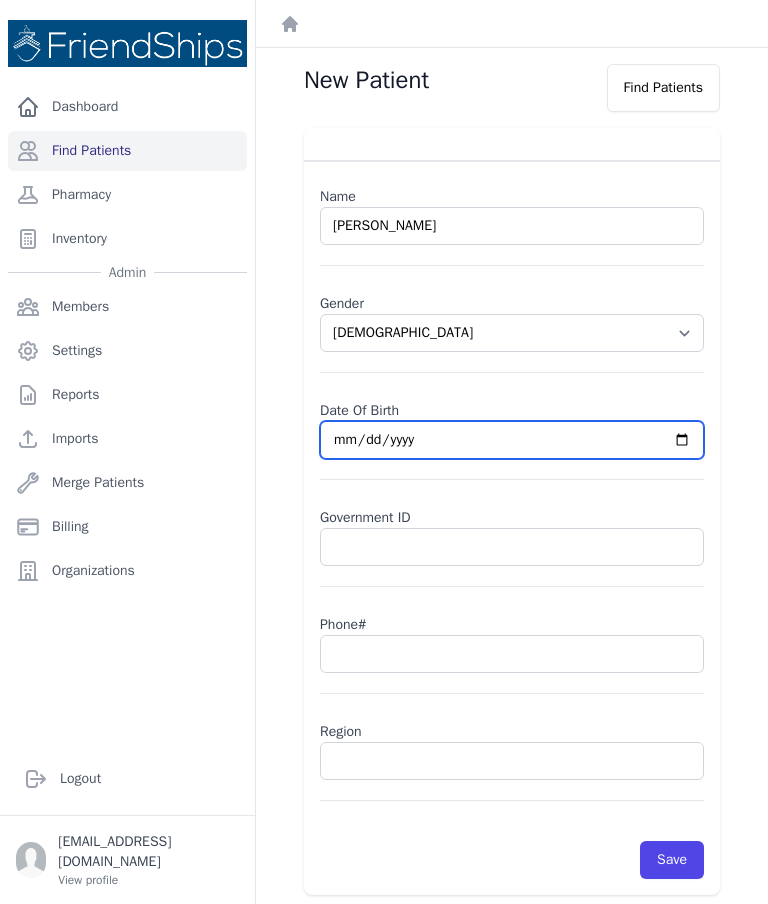 select on "[DEMOGRAPHIC_DATA]" 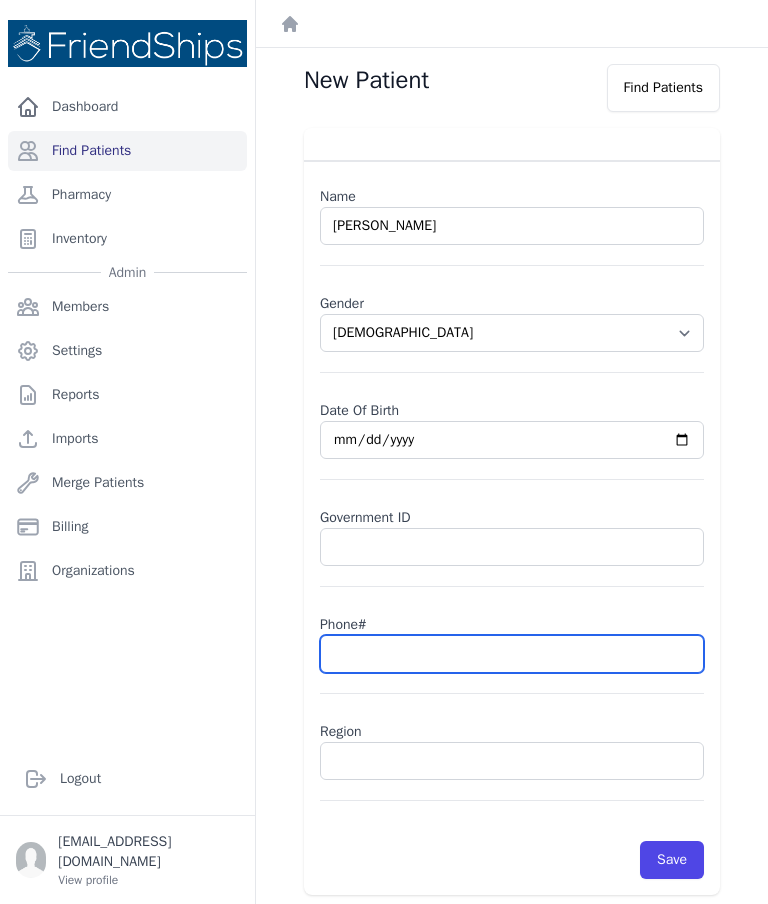 click at bounding box center (512, 654) 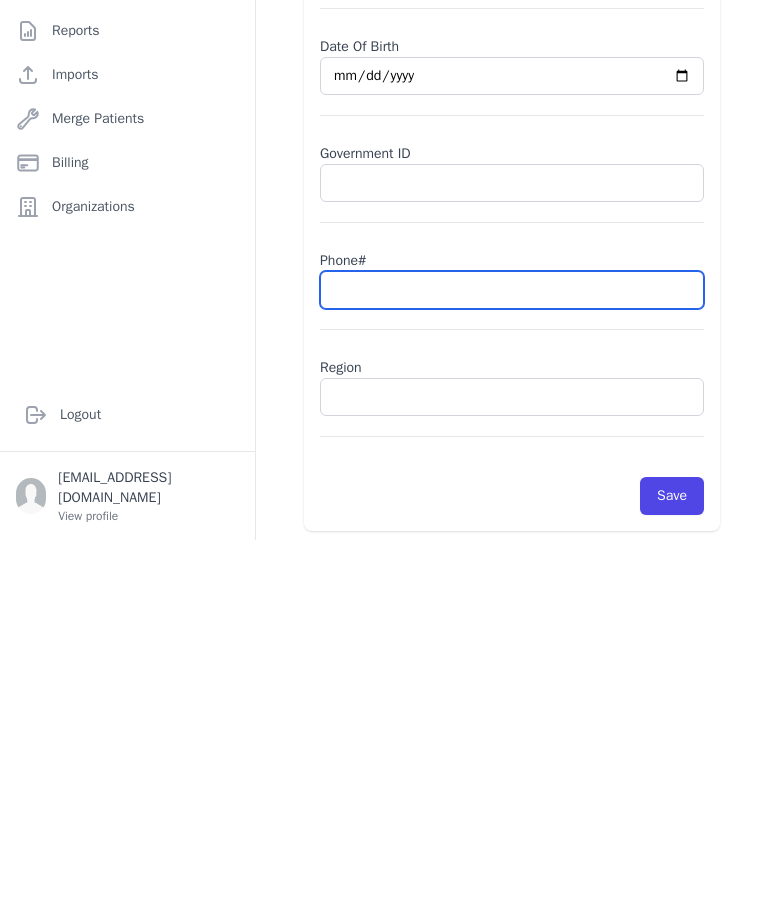 scroll, scrollTop: 80, scrollLeft: 0, axis: vertical 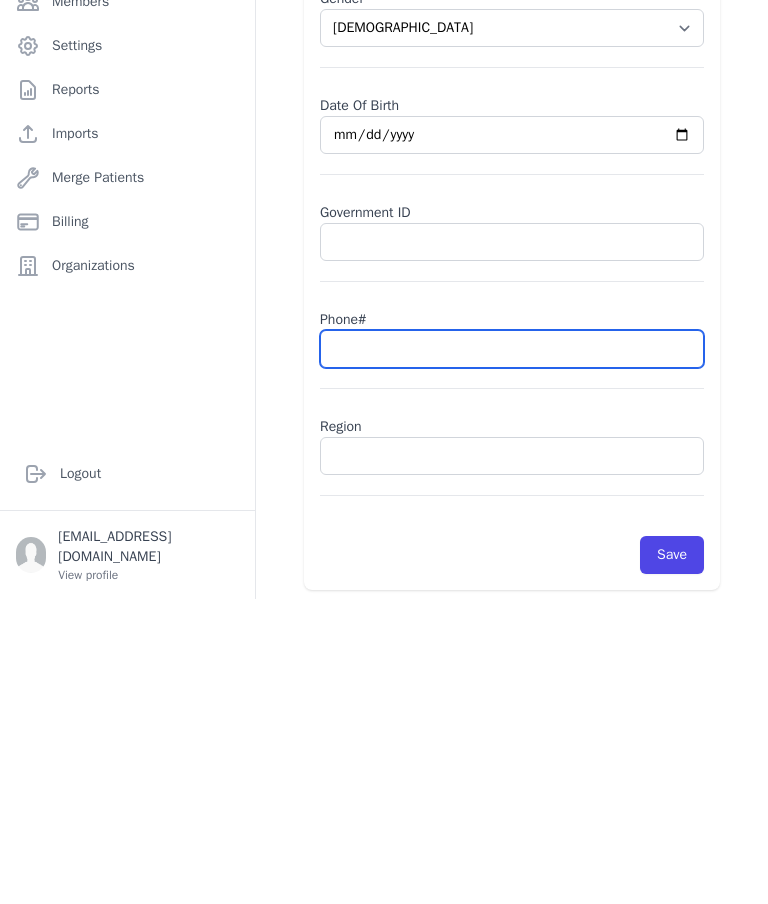 paste on "0999859912" 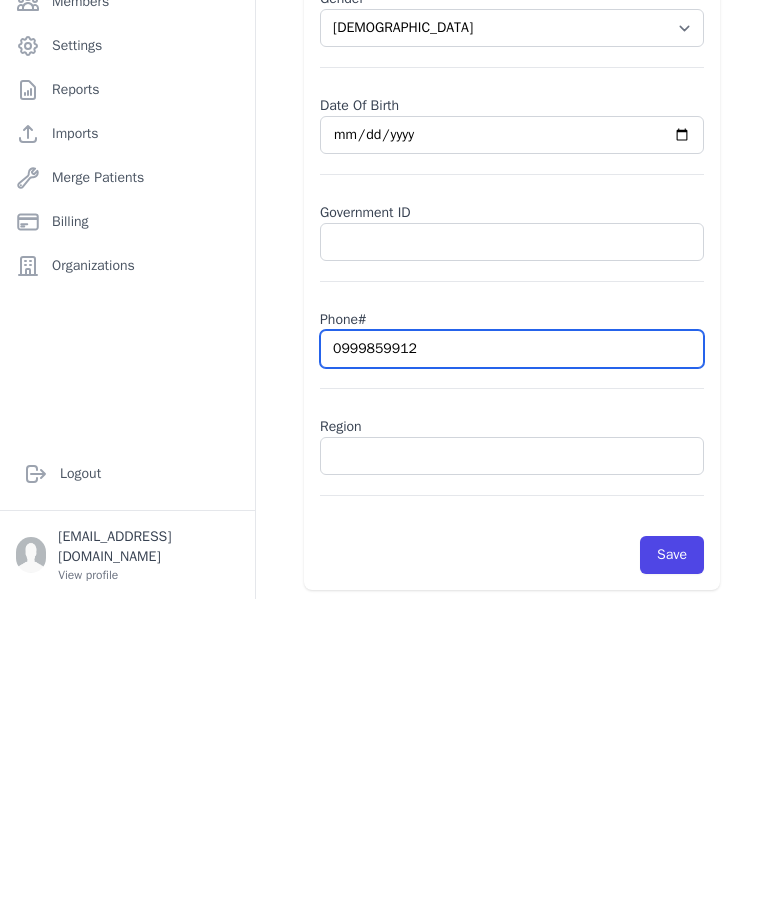 select on "[DEMOGRAPHIC_DATA]" 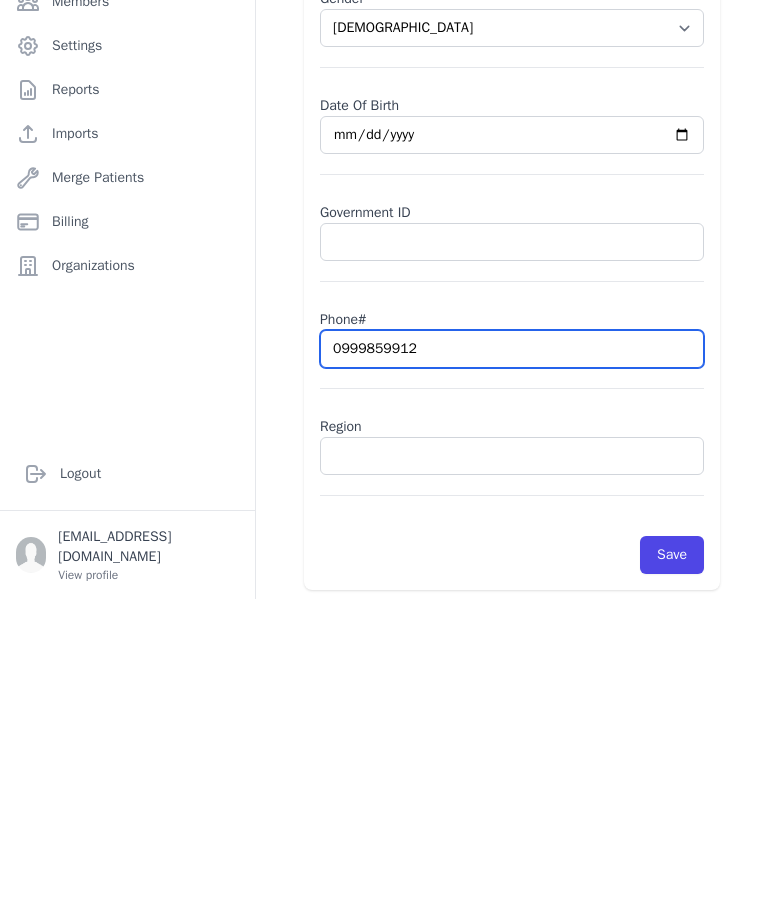 type on "0999859912" 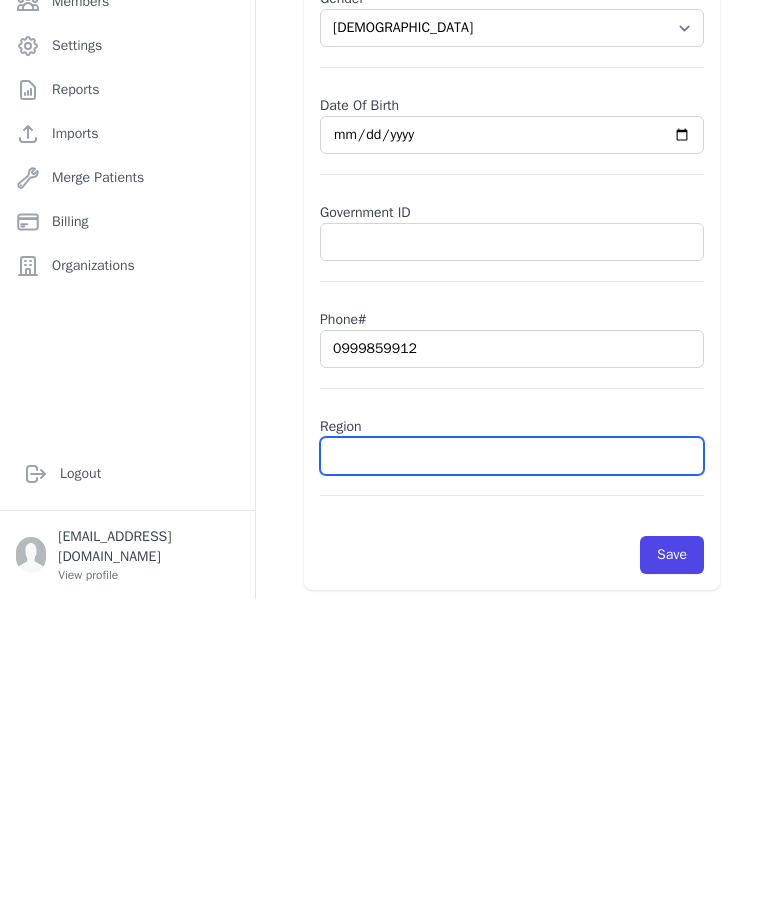 click at bounding box center [512, 761] 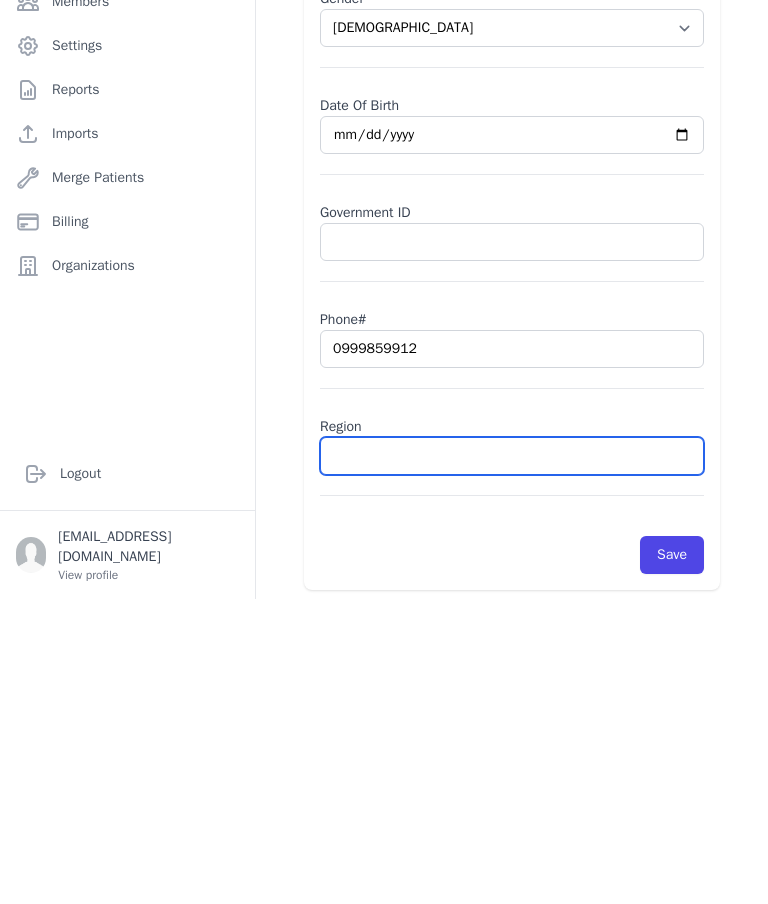 type on "G" 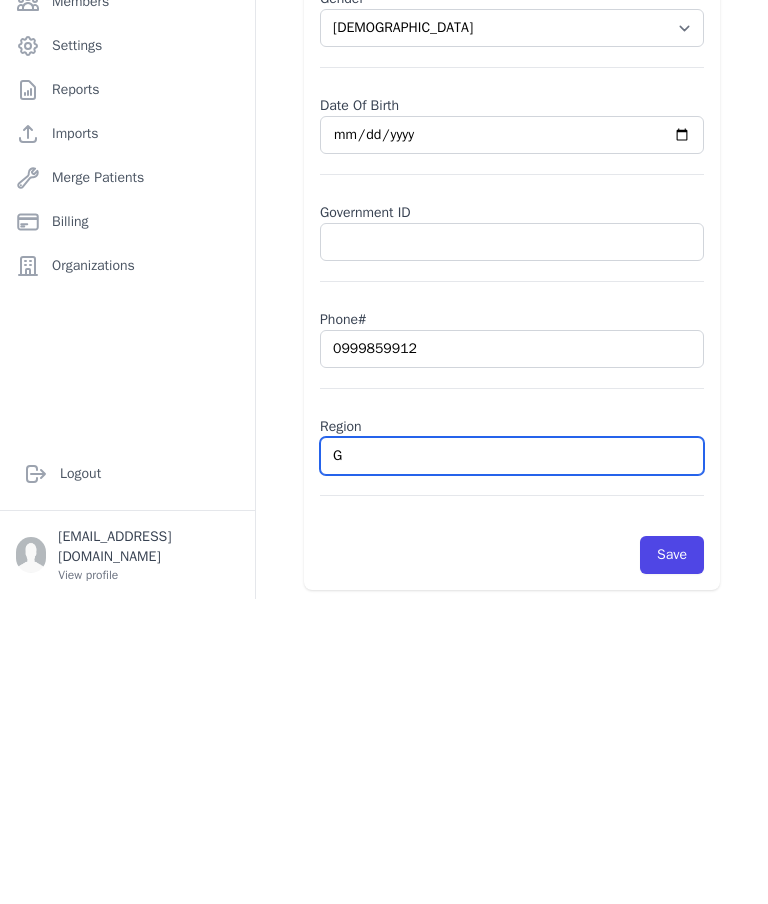 select on "[DEMOGRAPHIC_DATA]" 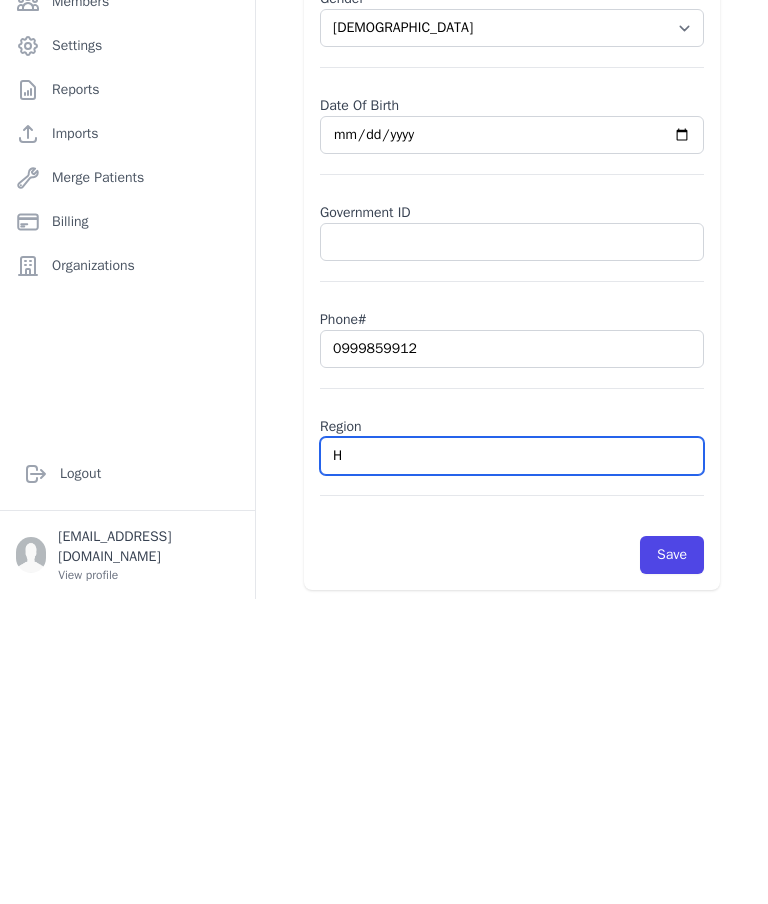 type on "Ha" 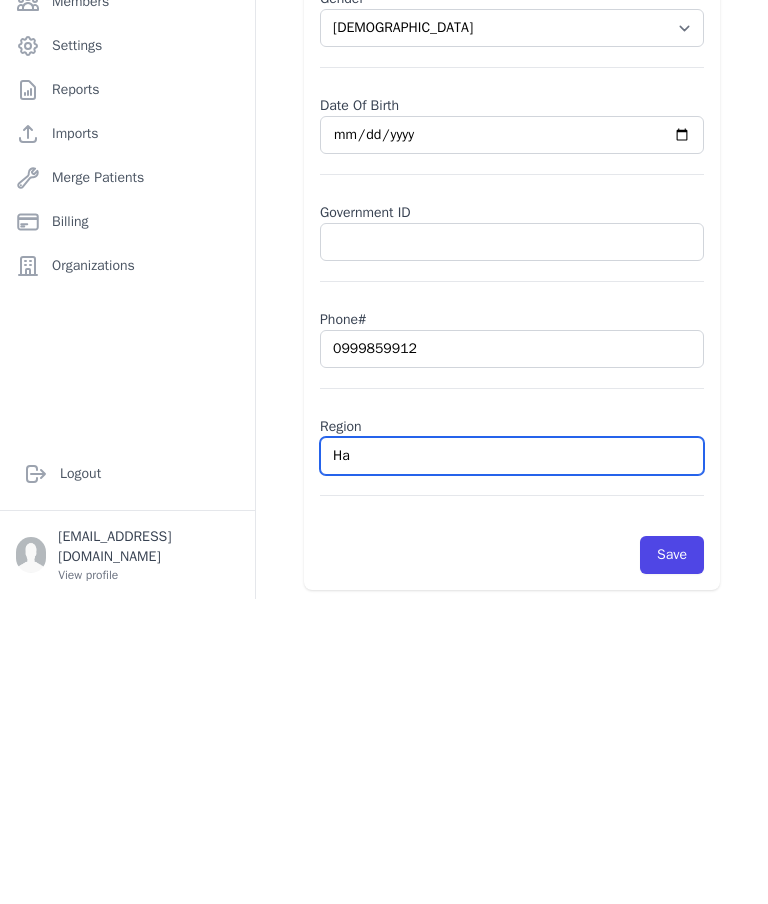 select on "[DEMOGRAPHIC_DATA]" 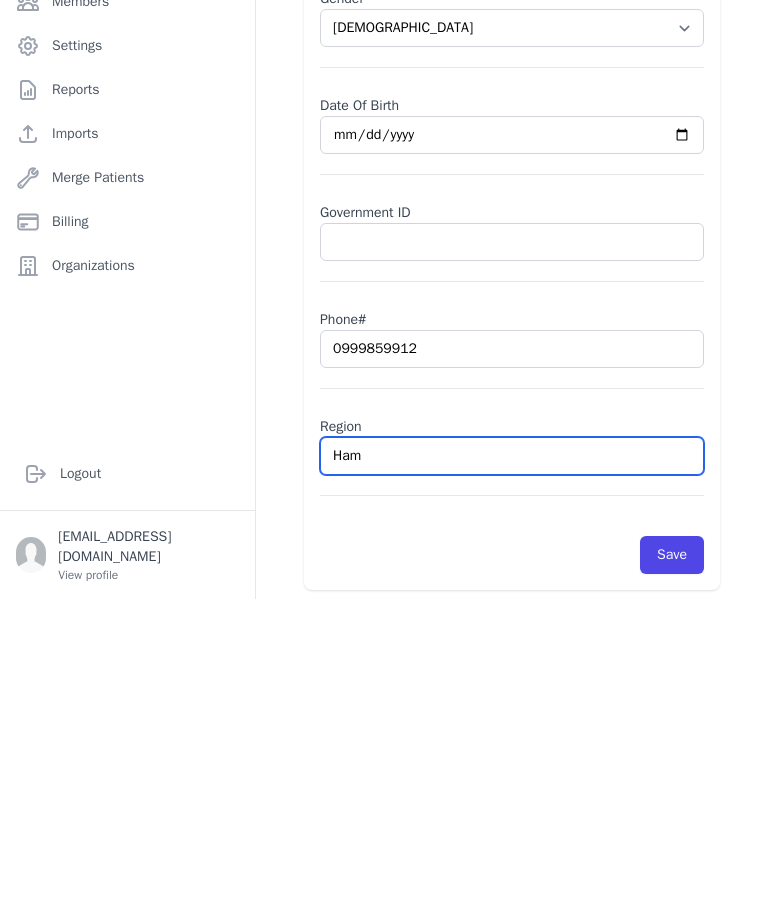 type on "Hama" 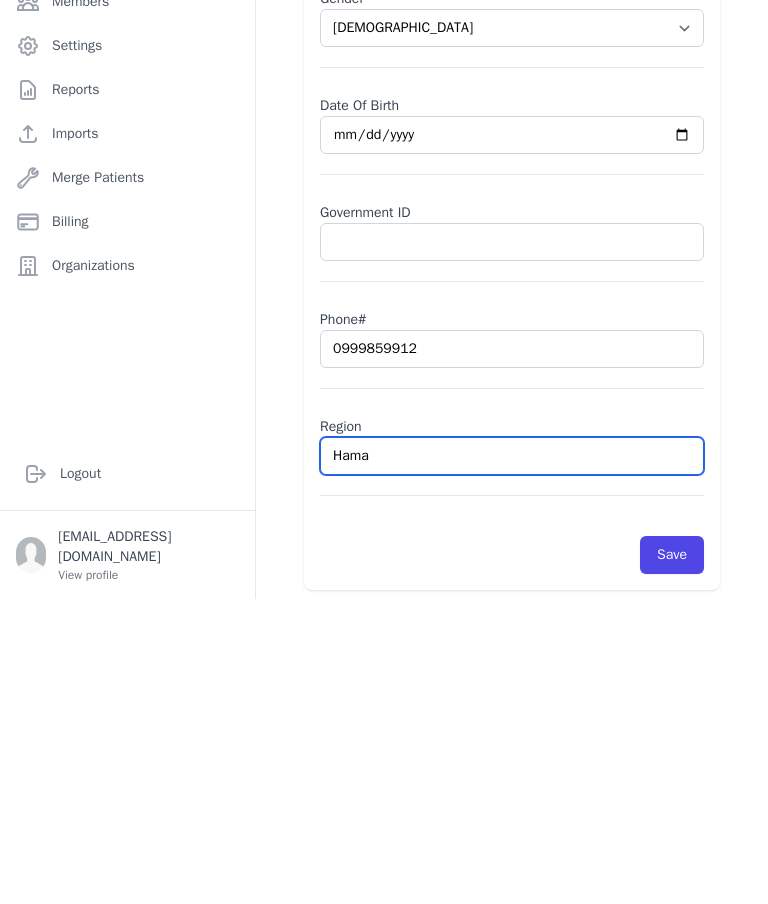 select on "[DEMOGRAPHIC_DATA]" 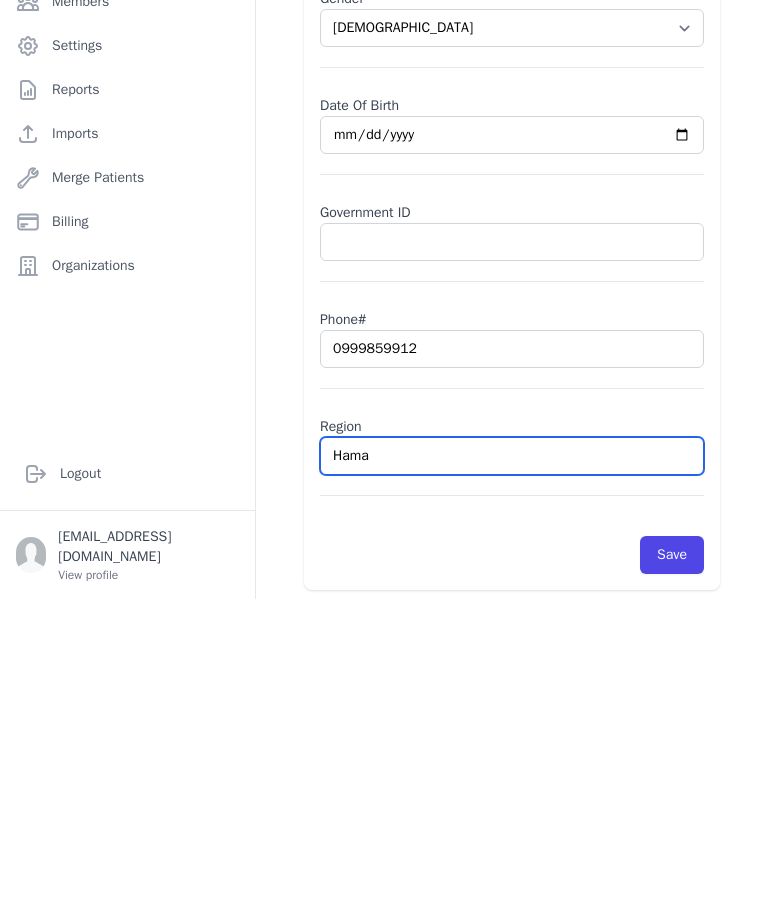 type on "Hamad" 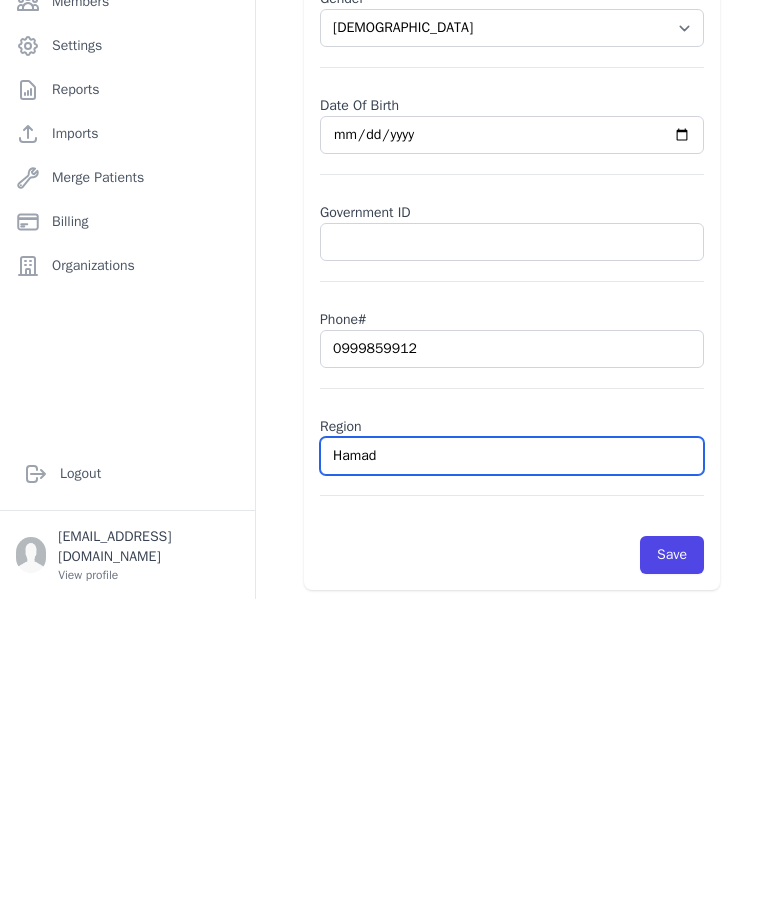 select on "[DEMOGRAPHIC_DATA]" 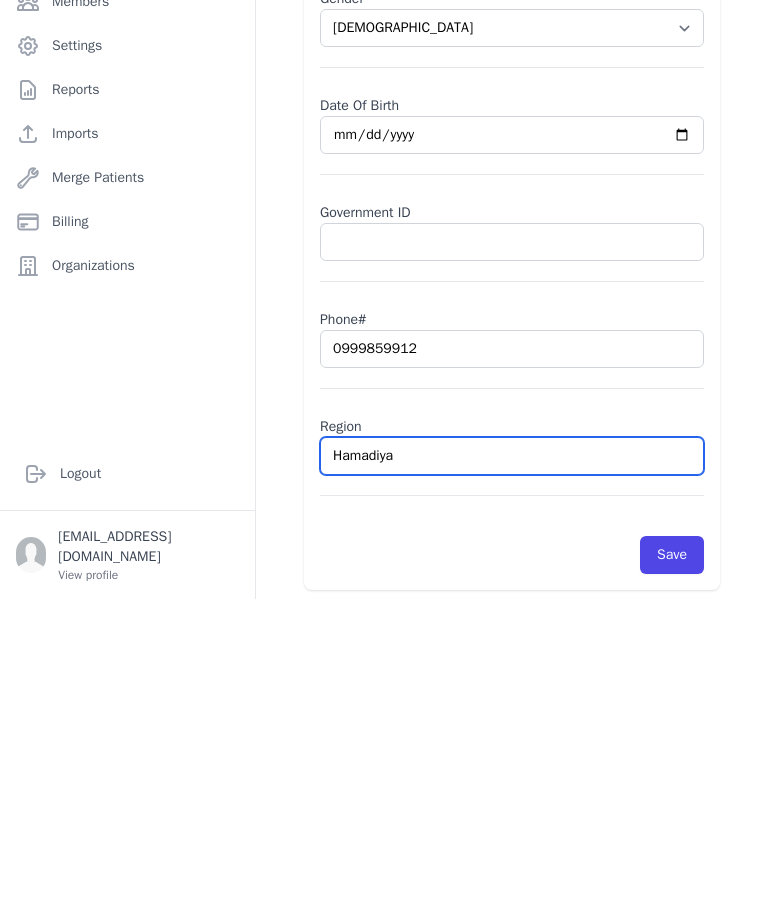 type on "Hamadiya" 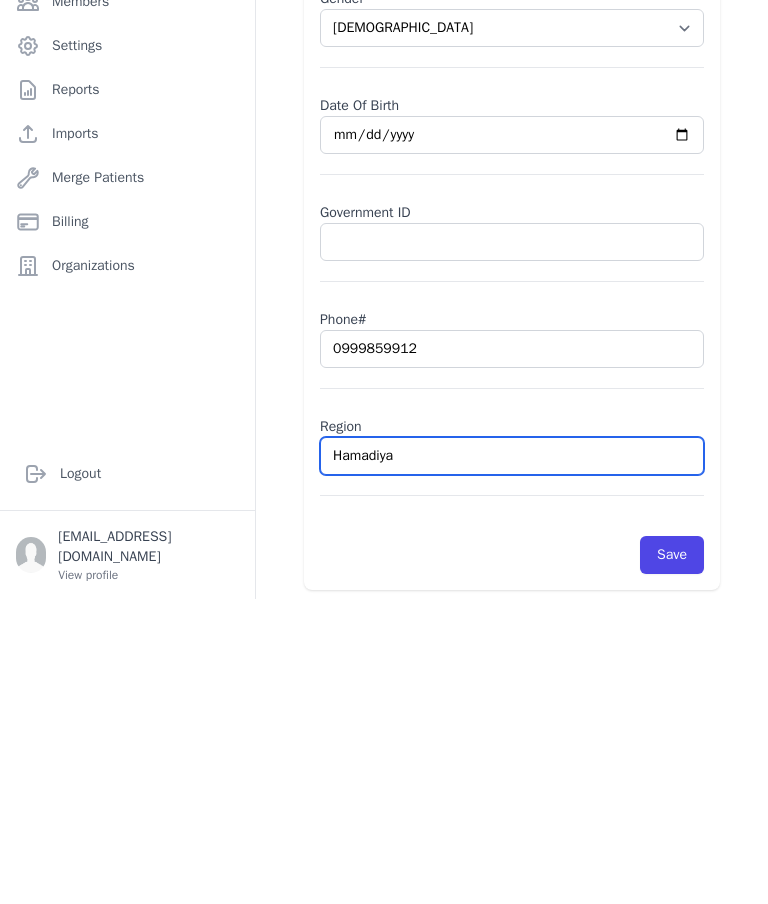 select on "[DEMOGRAPHIC_DATA]" 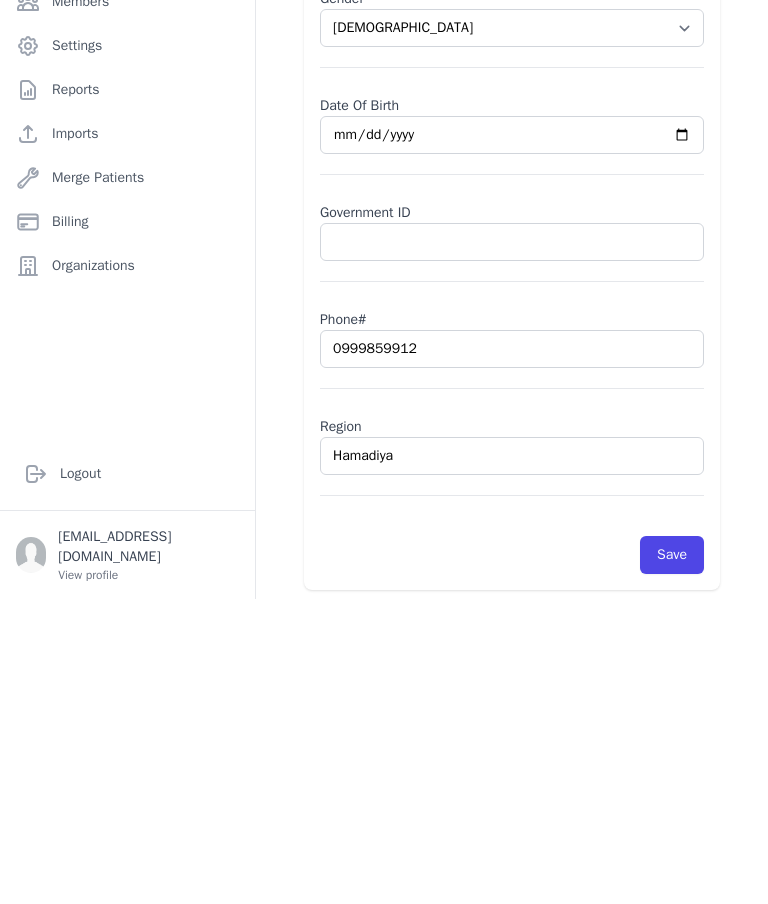 click on "Save" at bounding box center (672, 860) 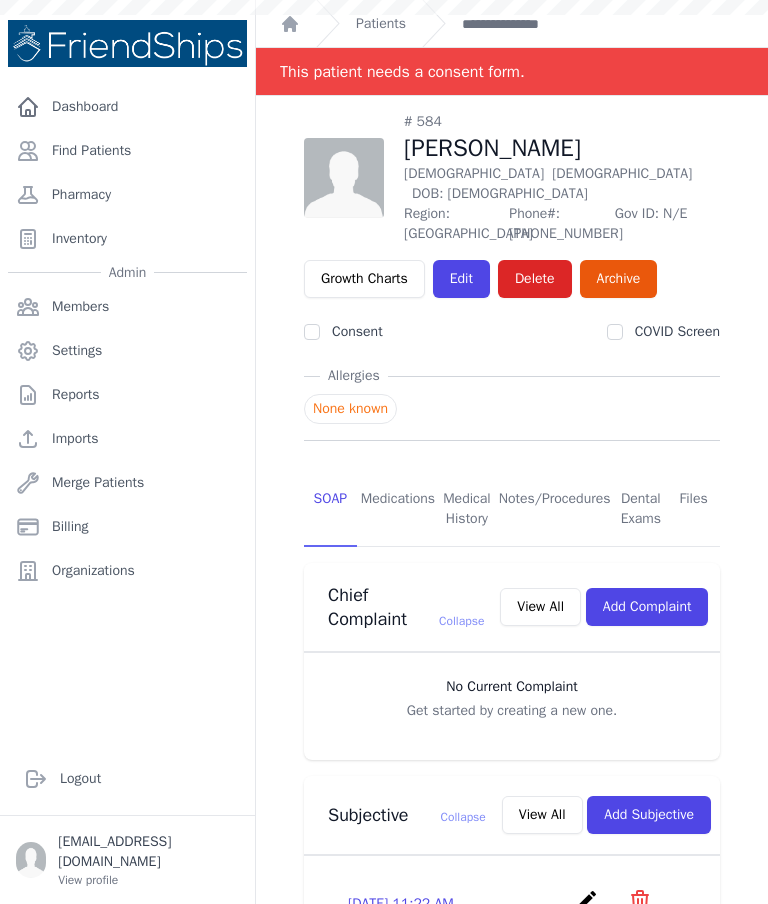 scroll, scrollTop: 0, scrollLeft: 0, axis: both 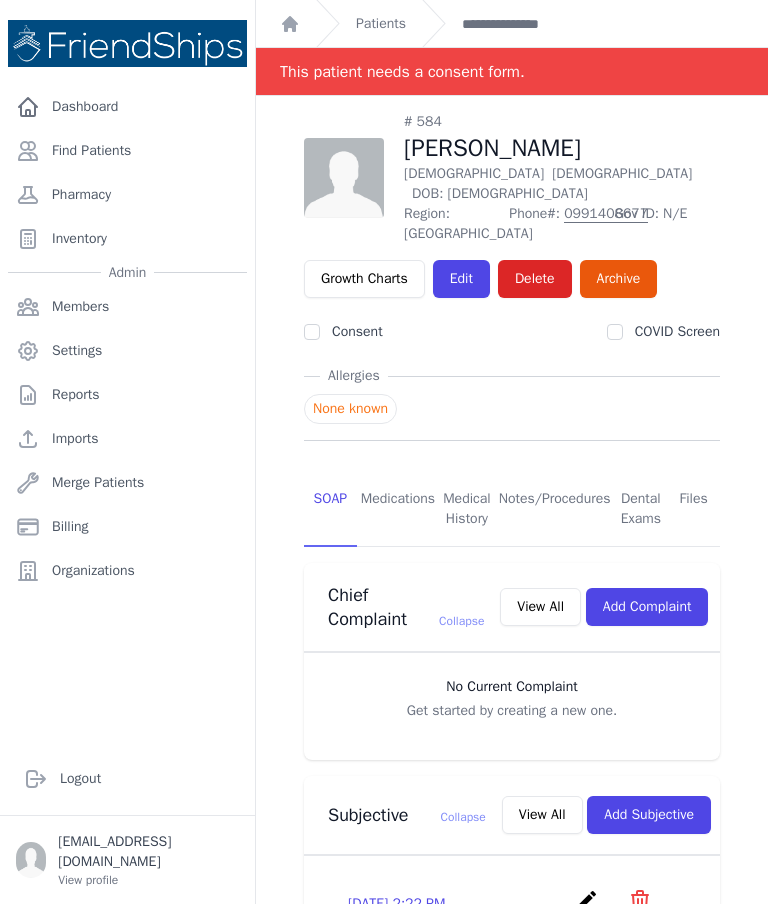 click on "Patients" at bounding box center (381, 24) 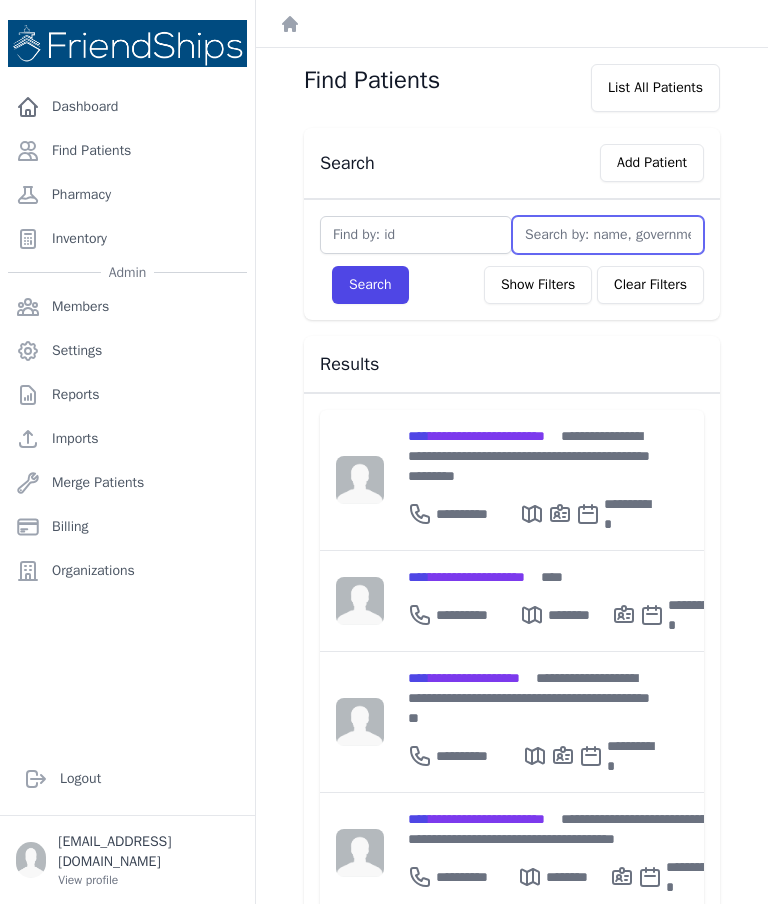 click at bounding box center [608, 235] 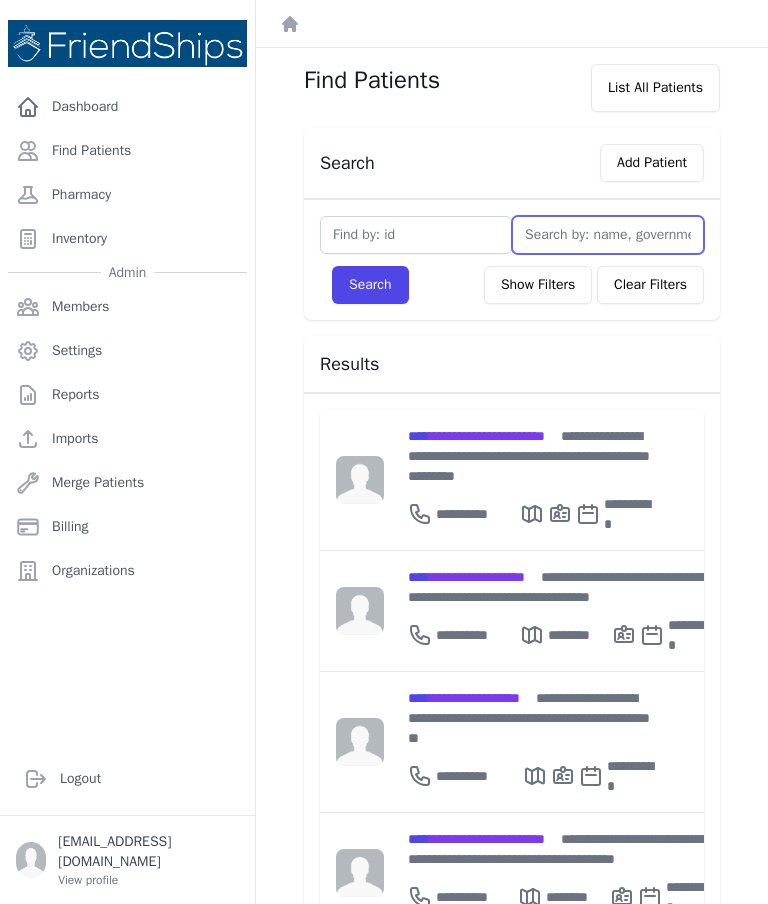 click at bounding box center [608, 235] 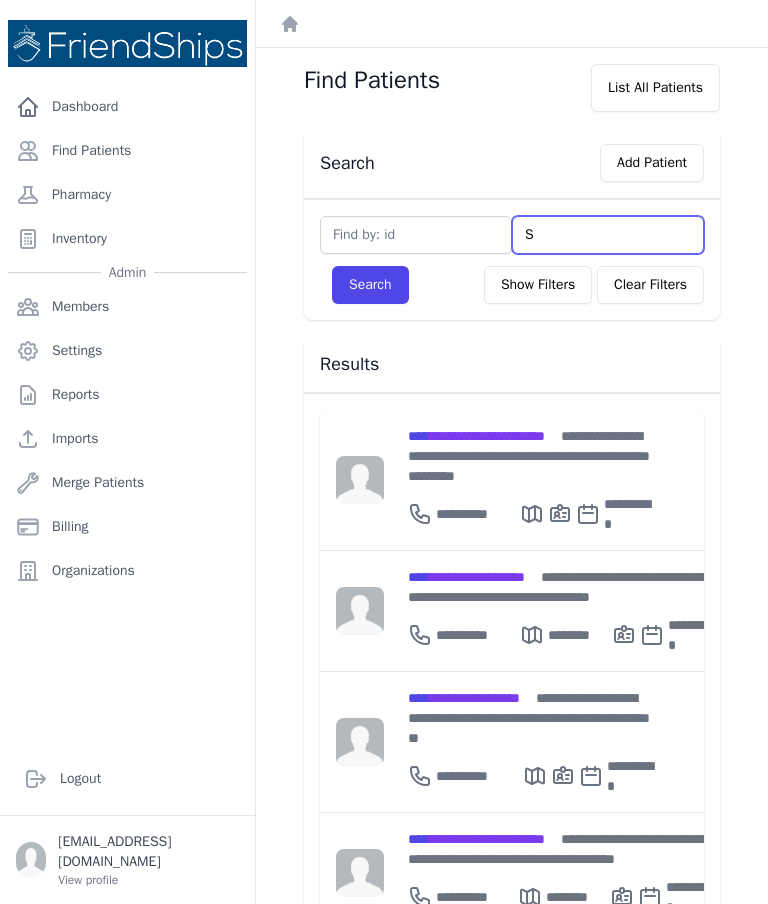 type on "Sa" 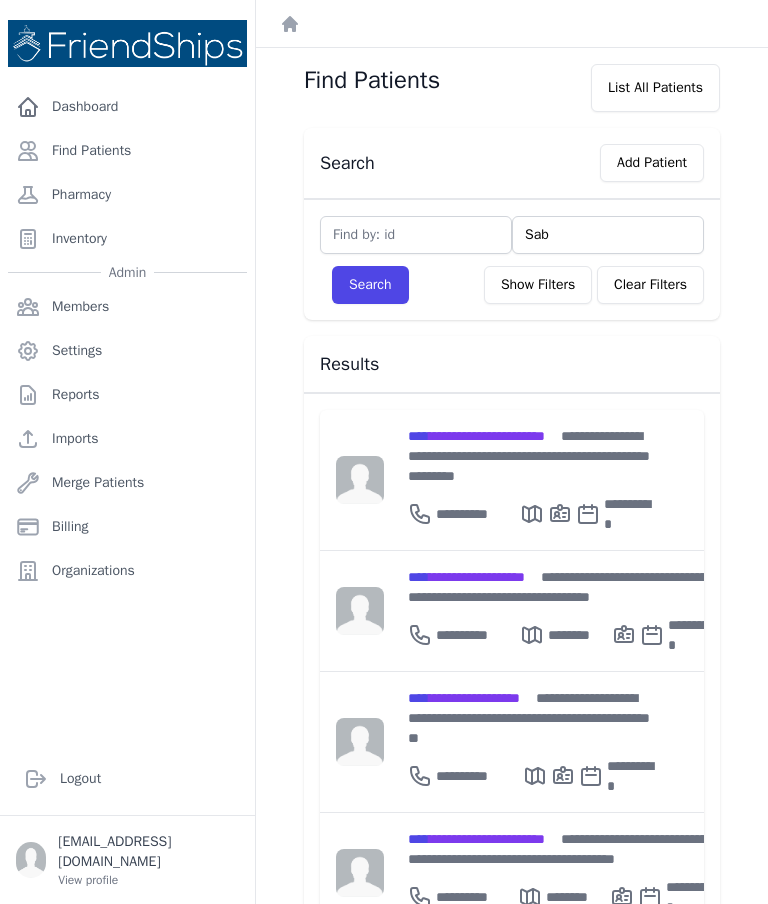 type on "Saba" 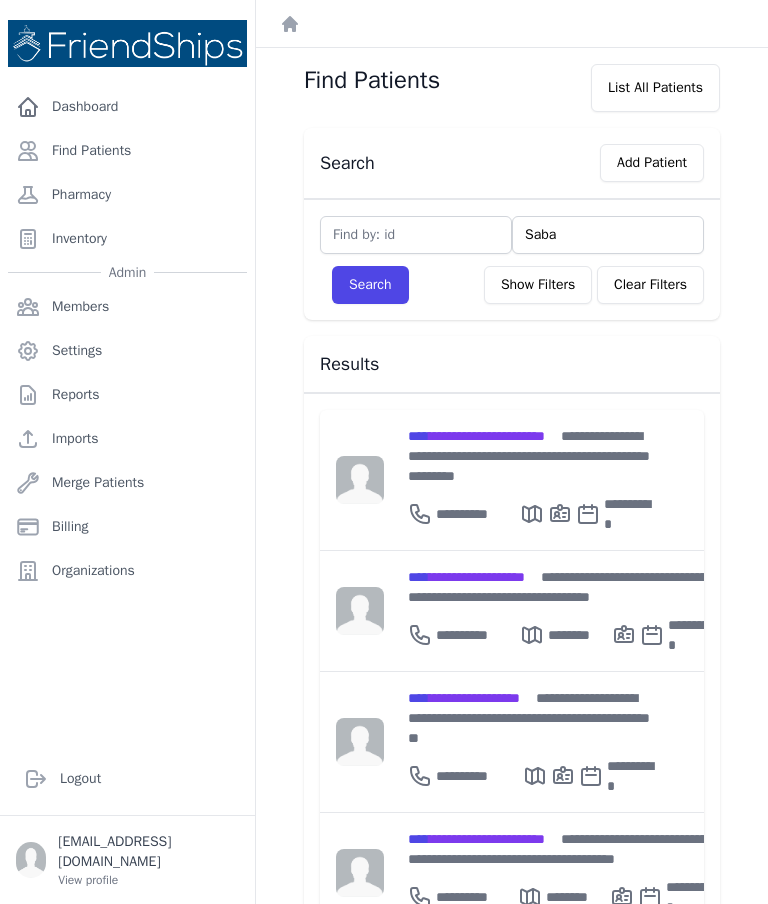 type on "Sabah" 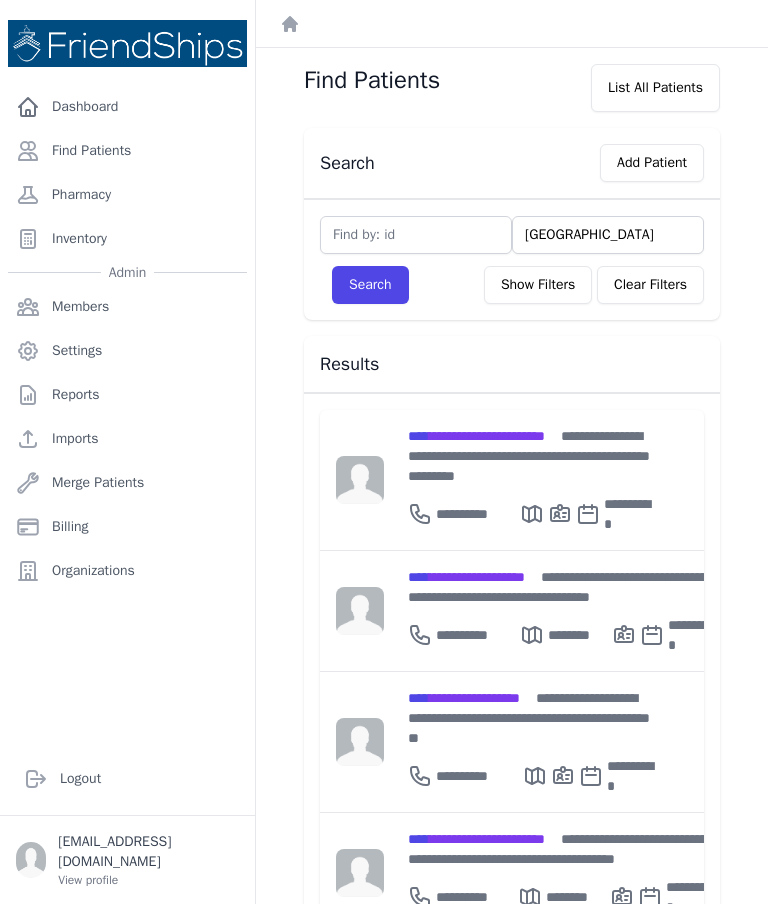 click on "Search" at bounding box center [370, 285] 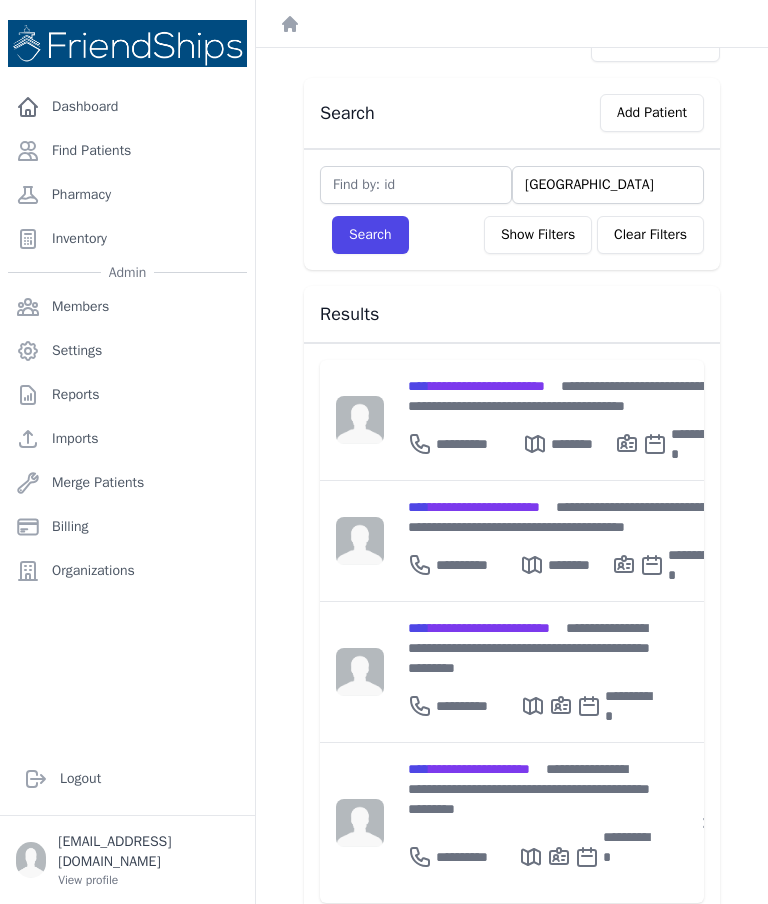 scroll, scrollTop: 48, scrollLeft: 0, axis: vertical 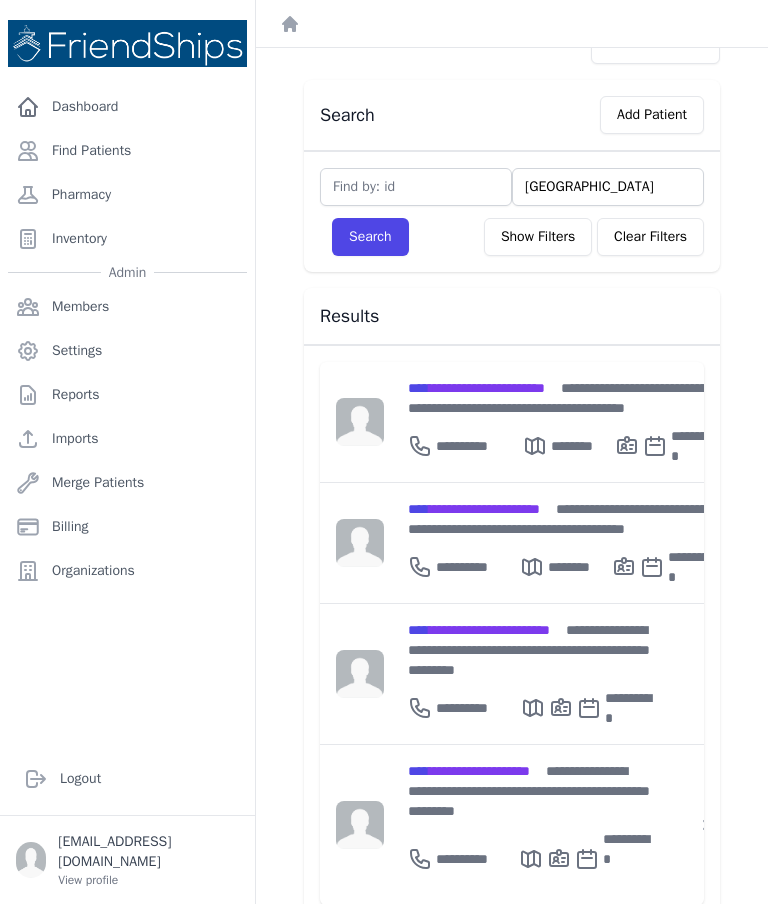 click on "**********" at bounding box center (469, 771) 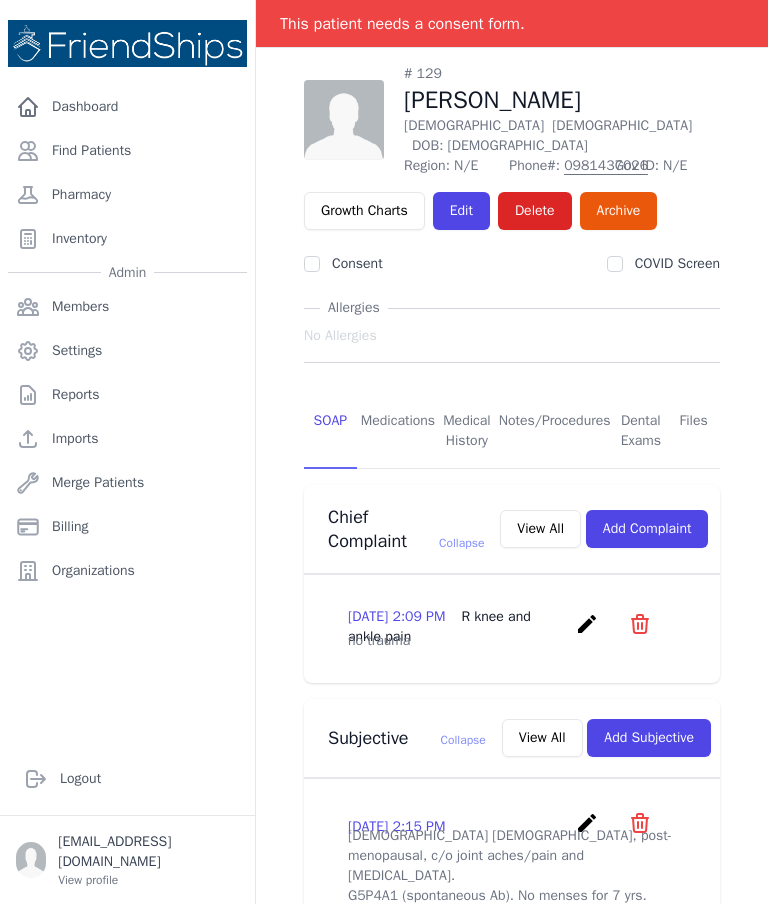 click on "Edit" at bounding box center (461, 211) 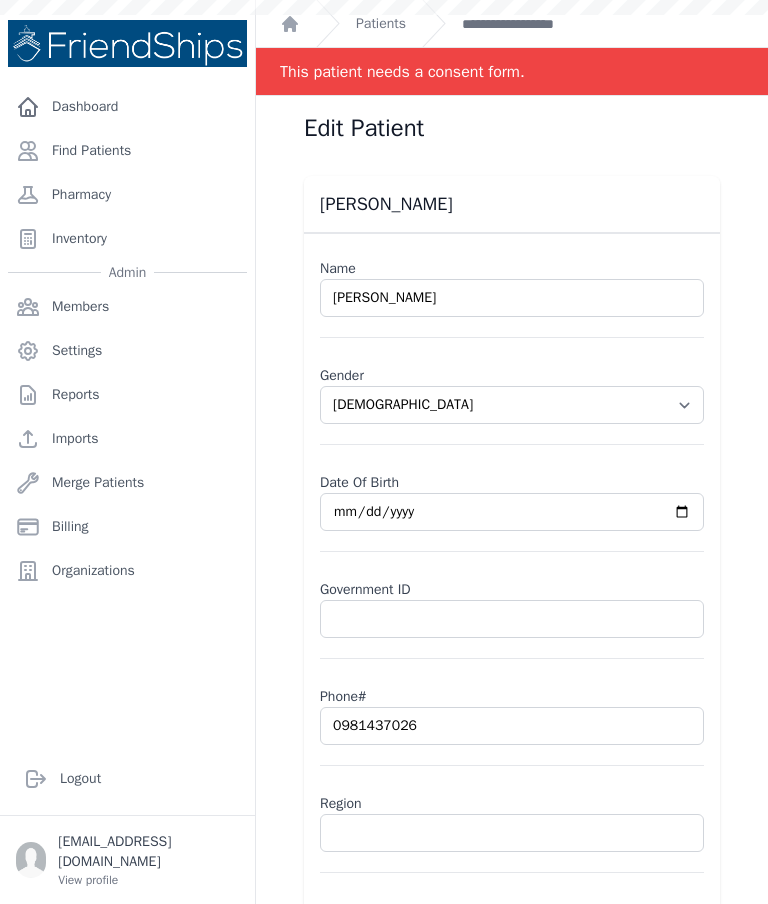 scroll, scrollTop: 0, scrollLeft: 0, axis: both 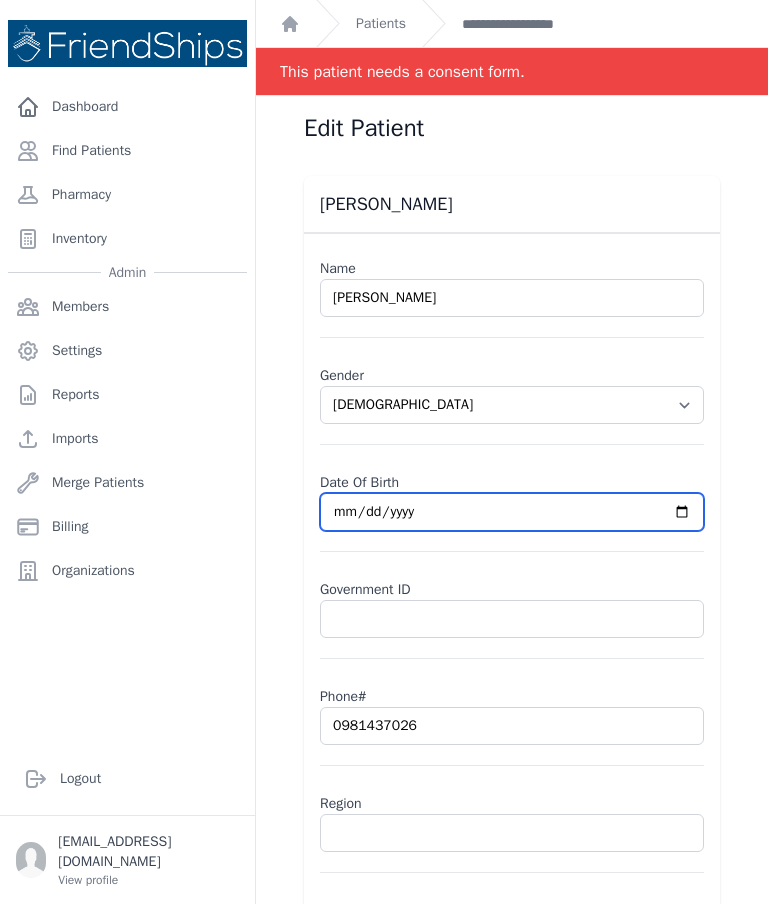 click on "[DATE]" at bounding box center (512, 512) 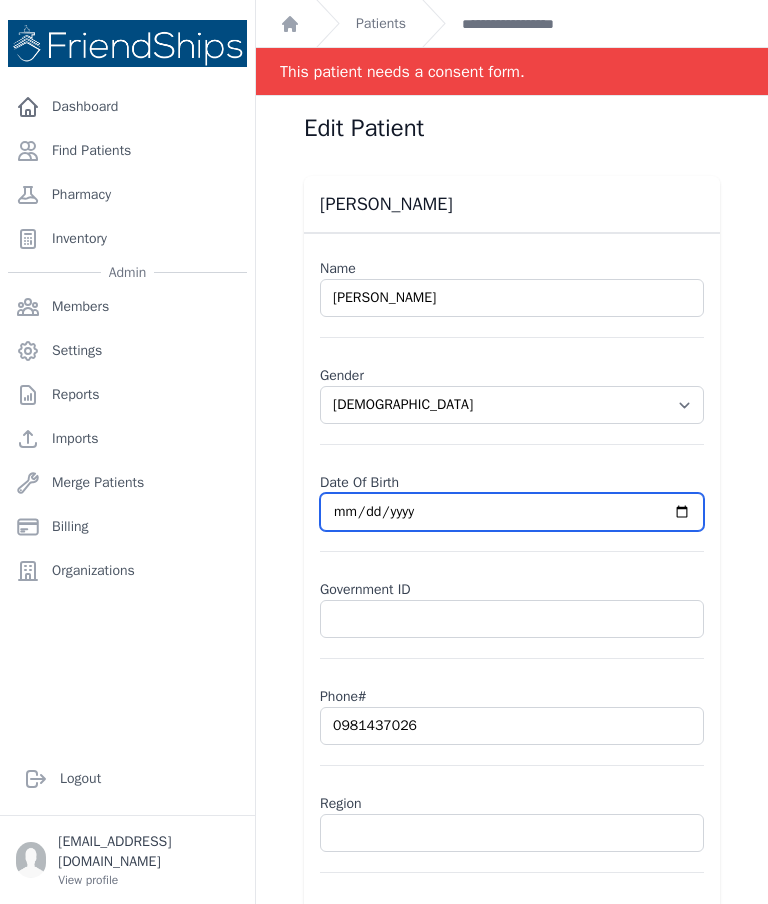 type on "[DATE]" 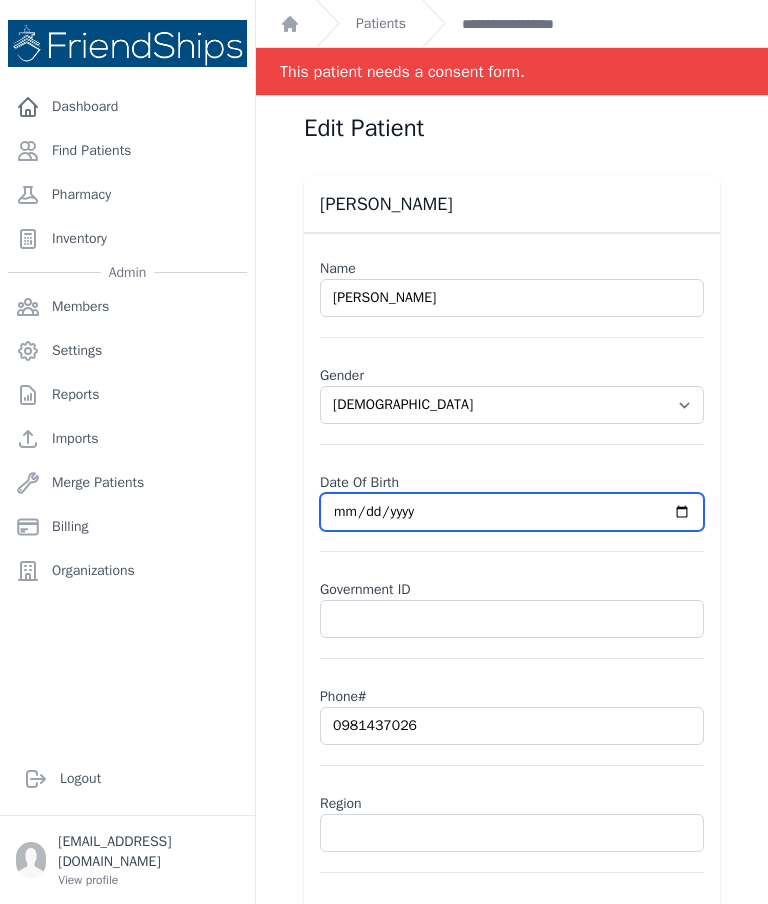 select on "[DEMOGRAPHIC_DATA]" 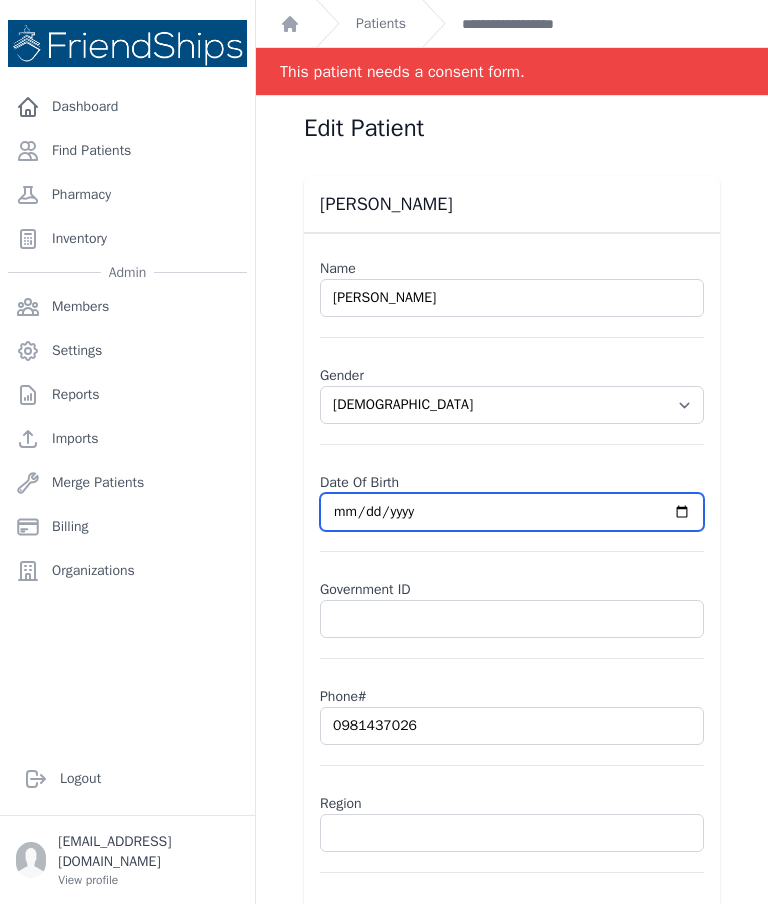 type on "[DATE]" 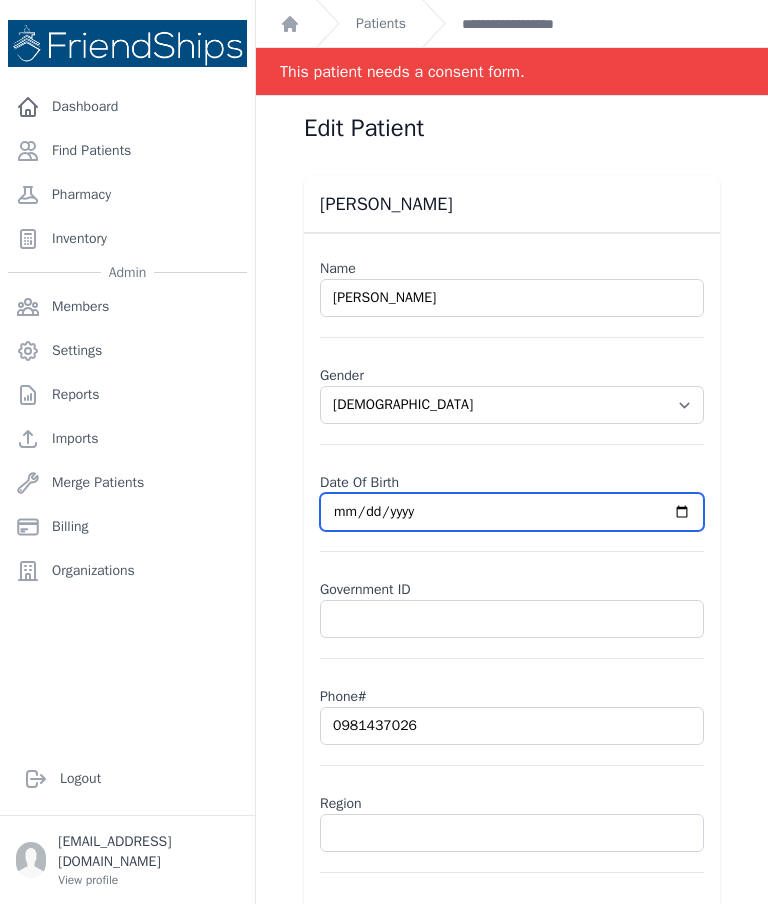select on "[DEMOGRAPHIC_DATA]" 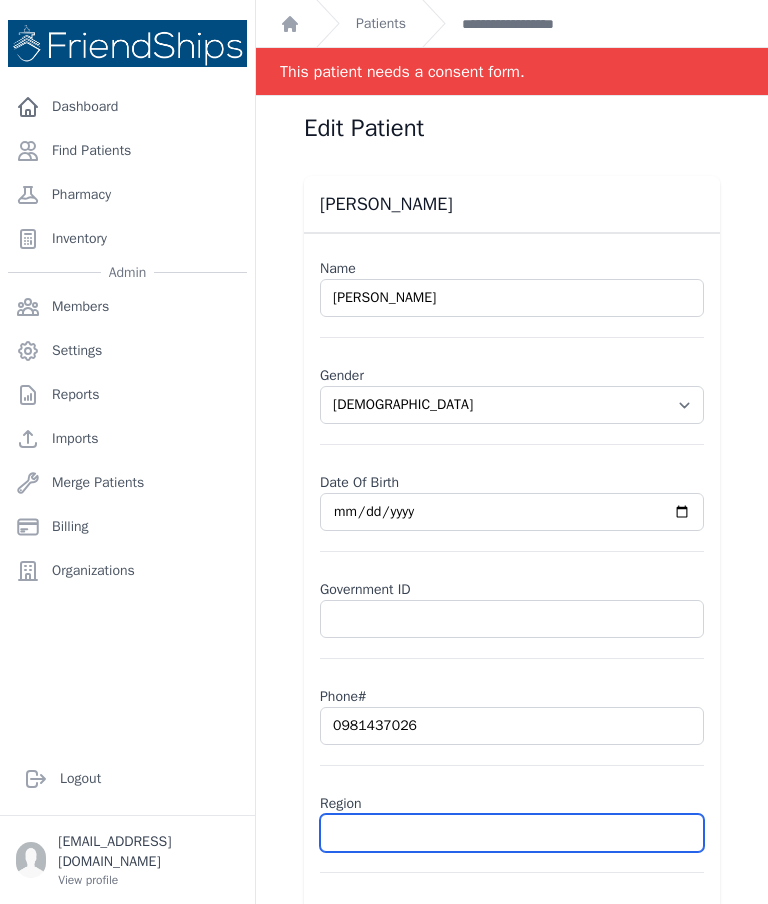 click at bounding box center (512, 833) 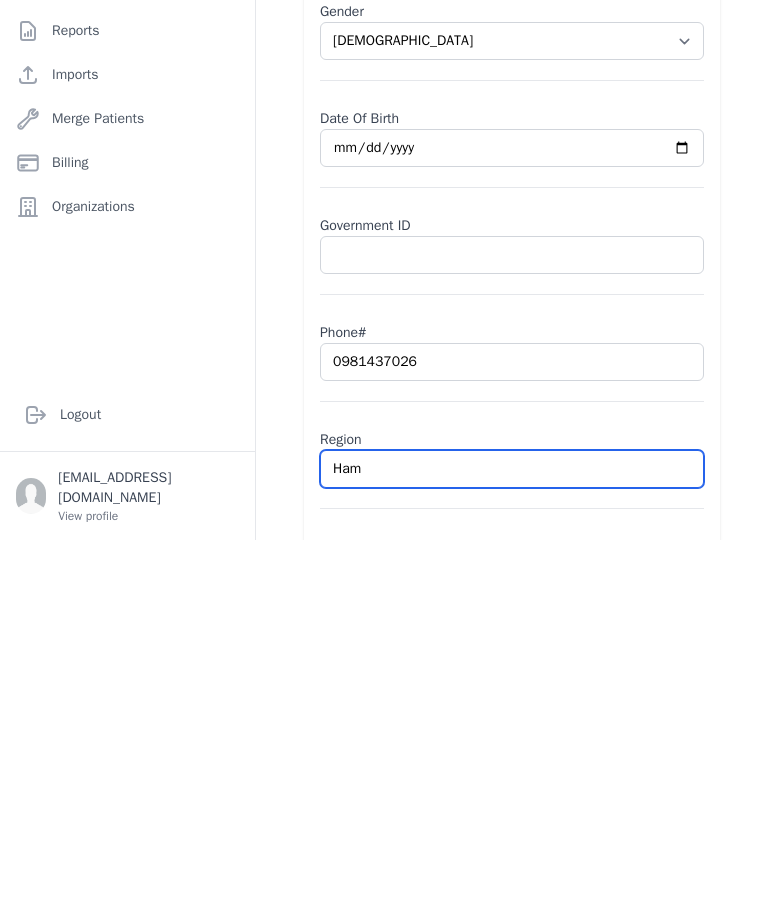 type on "Hama" 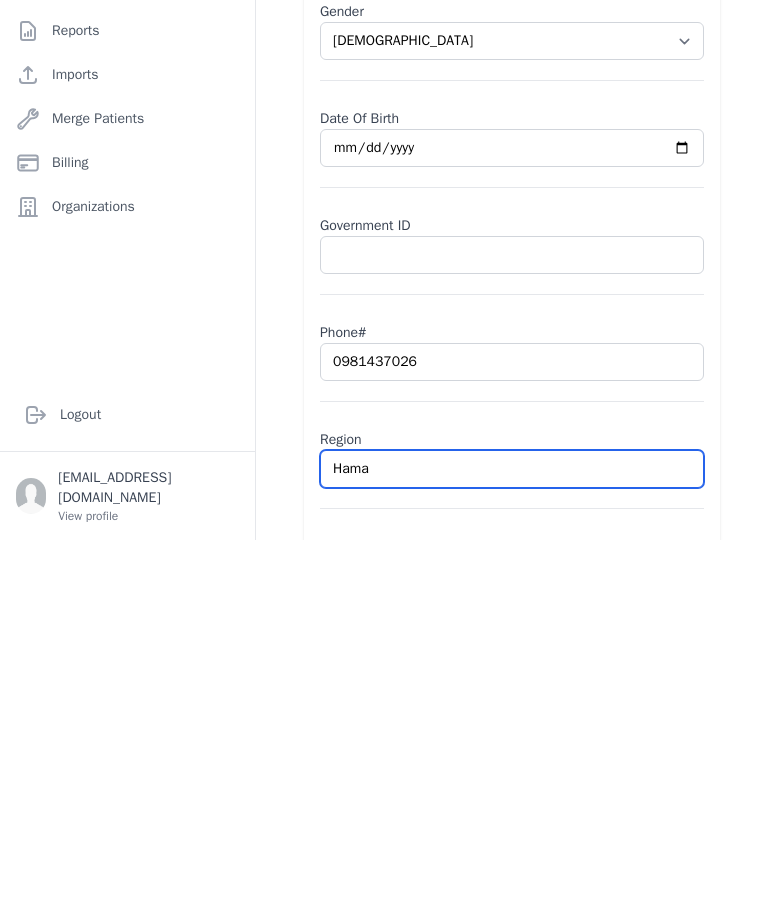 select on "[DEMOGRAPHIC_DATA]" 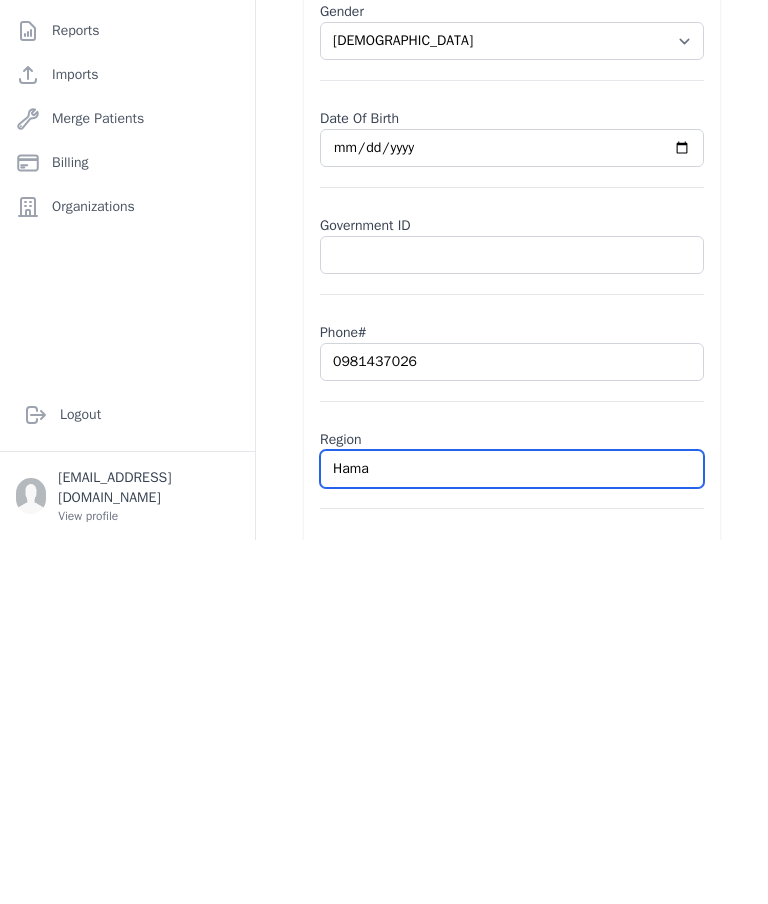 type on "Hamad" 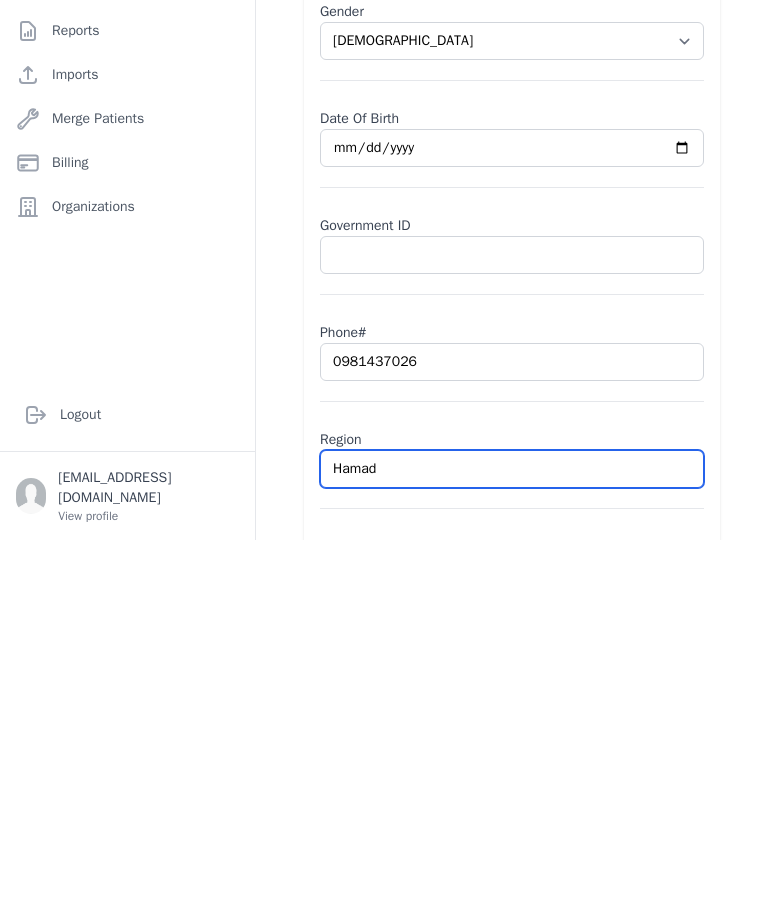 select on "[DEMOGRAPHIC_DATA]" 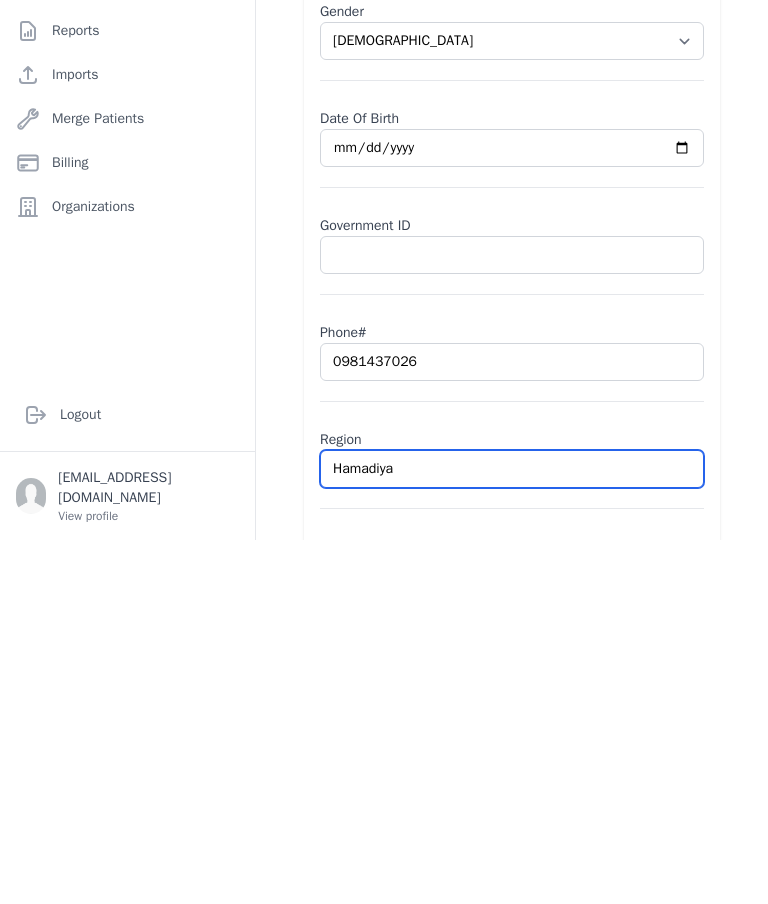type on "Hamadiya" 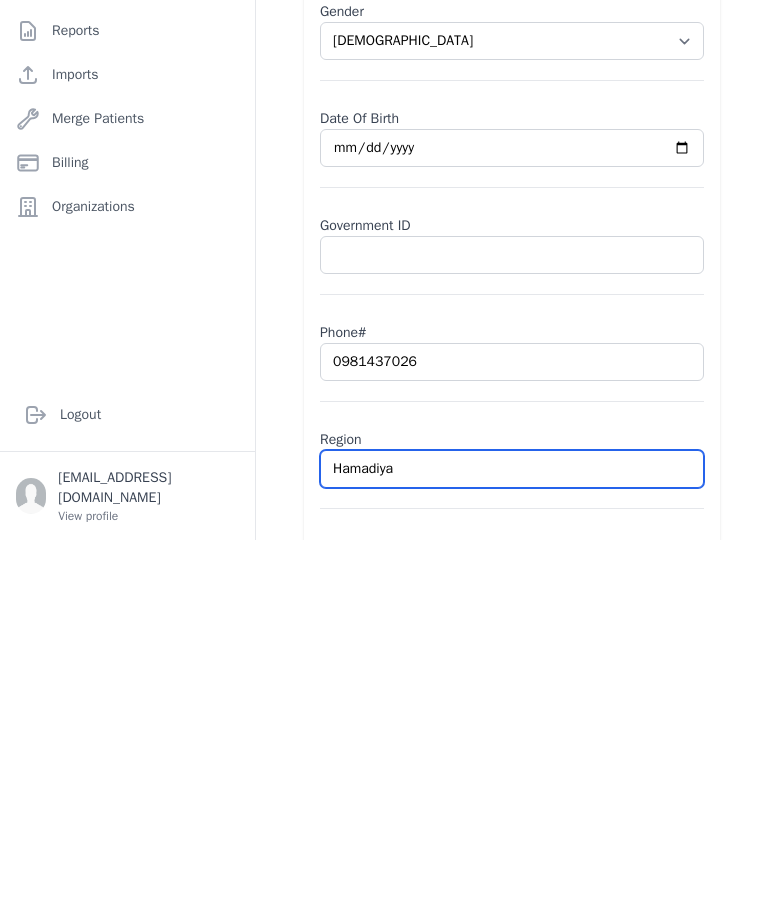 select on "[DEMOGRAPHIC_DATA]" 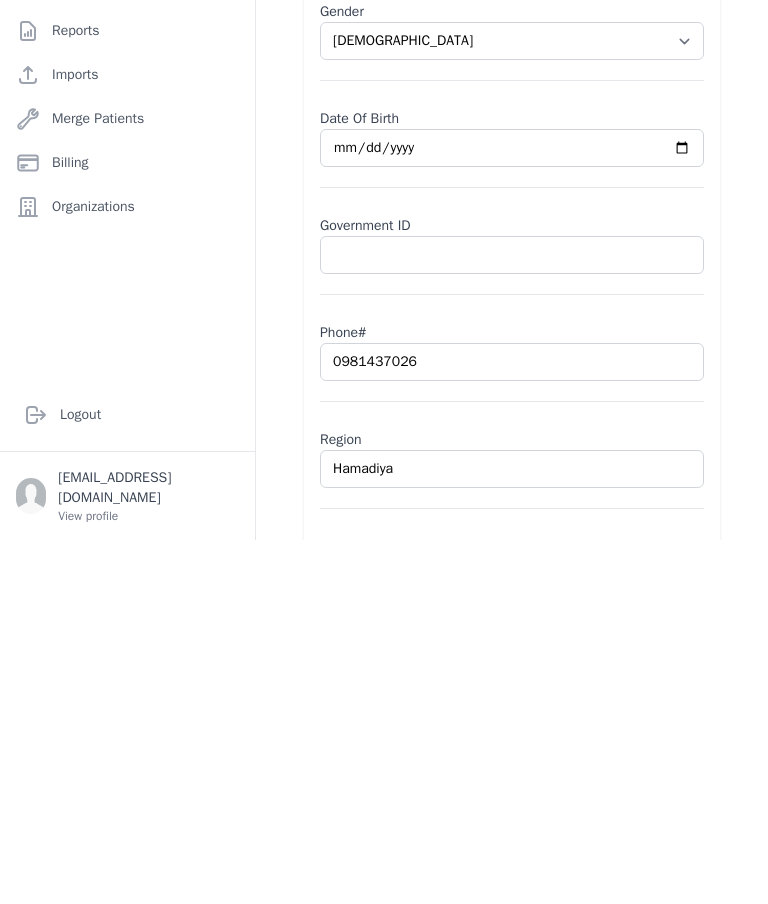 click on "Save" at bounding box center [672, 932] 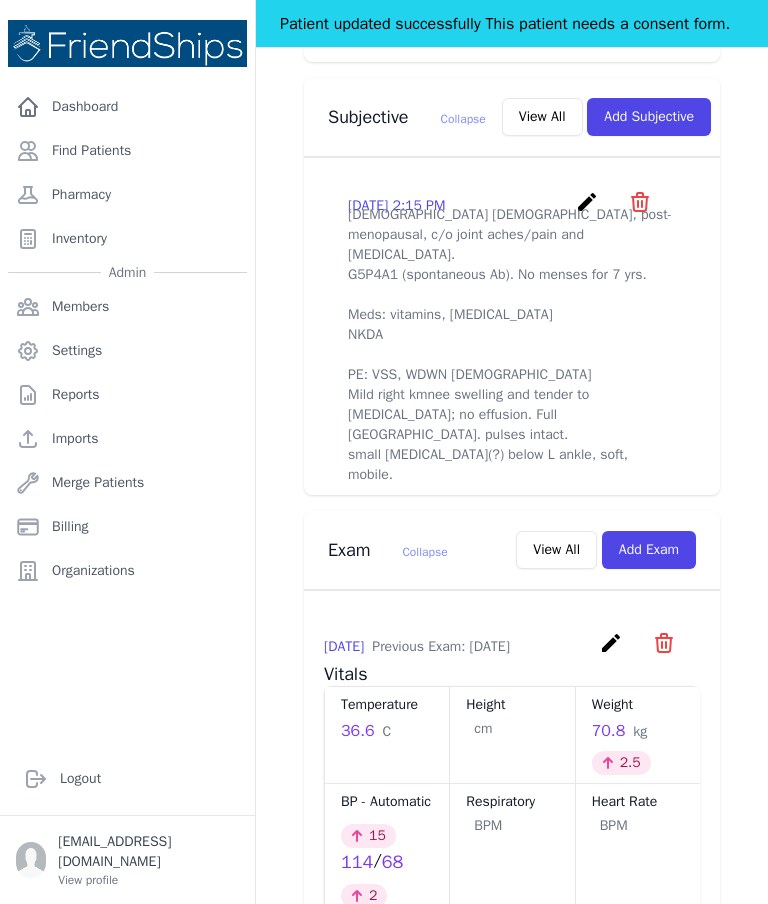 scroll, scrollTop: 706, scrollLeft: 0, axis: vertical 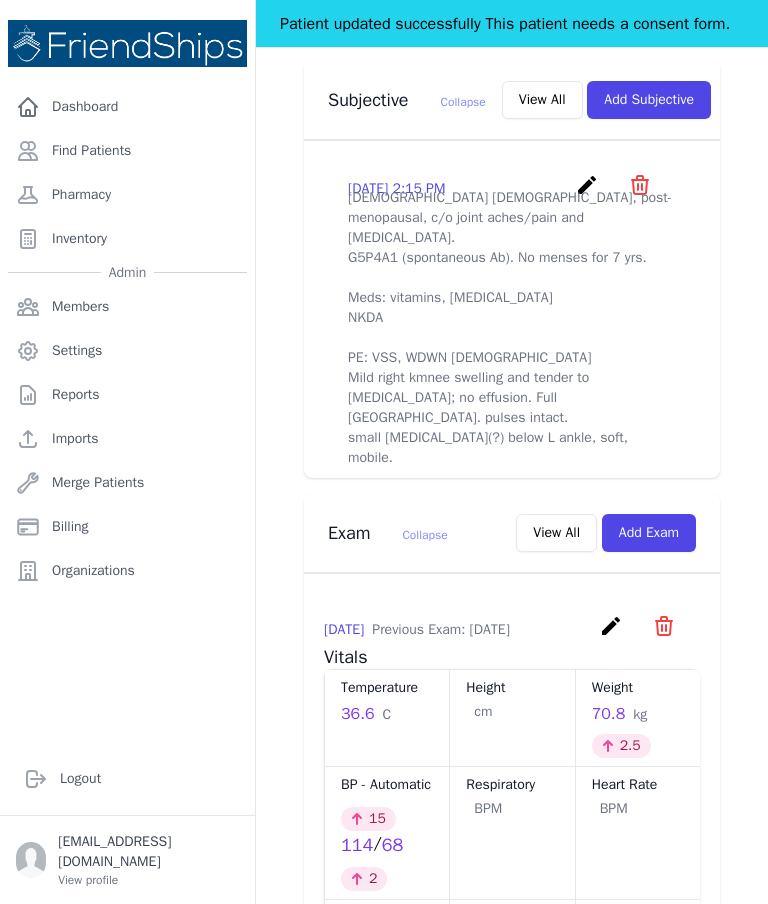 click on "Add Exam" at bounding box center [649, 533] 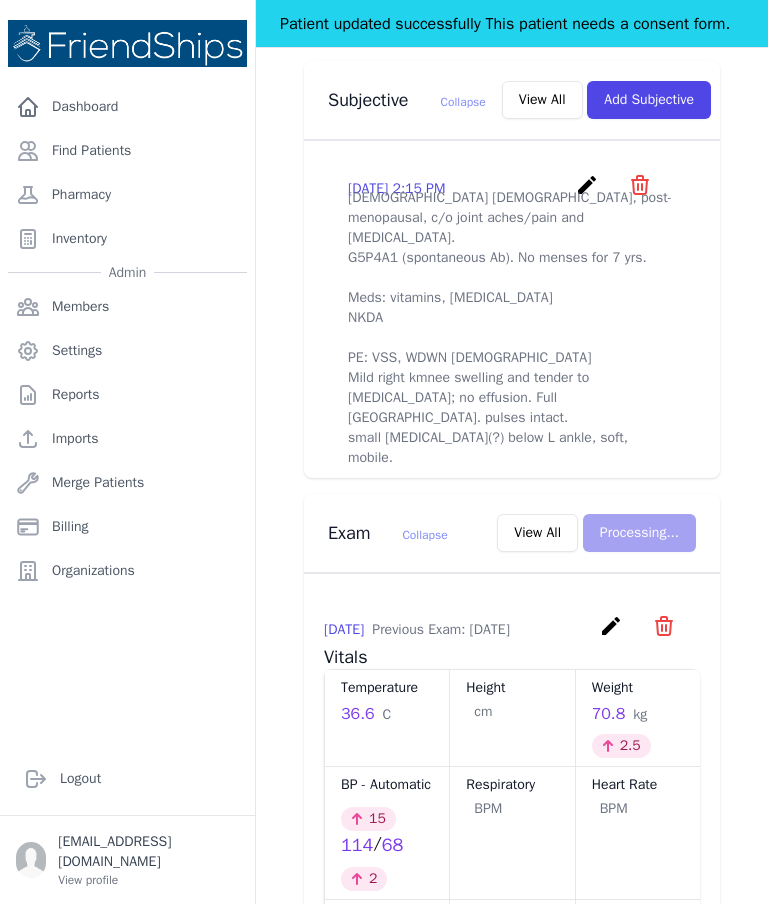 scroll, scrollTop: 0, scrollLeft: 0, axis: both 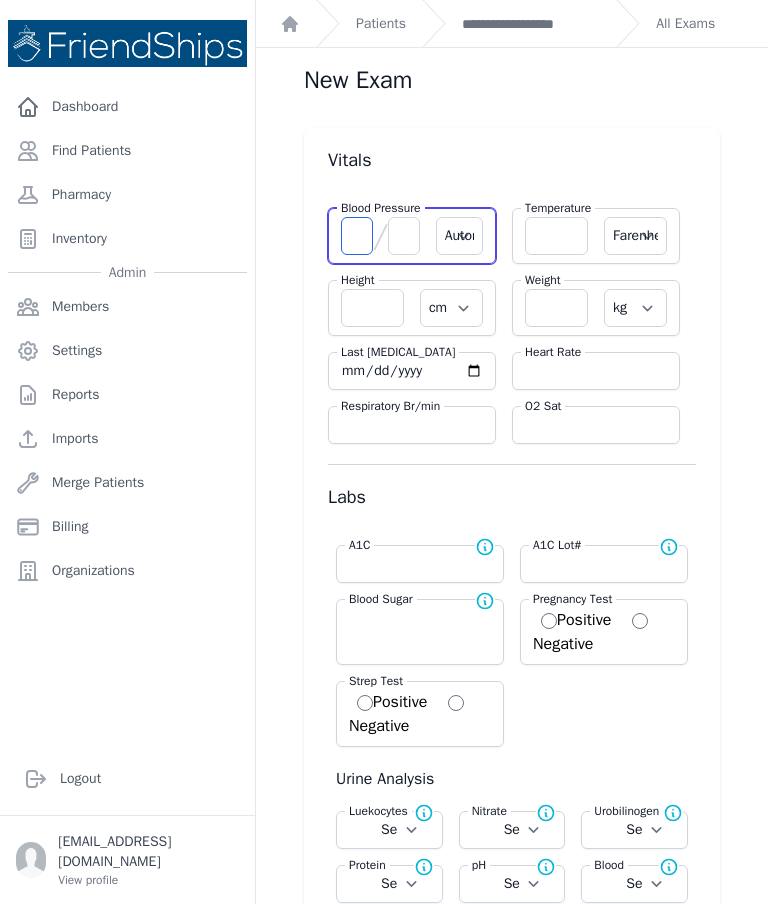click at bounding box center [357, 236] 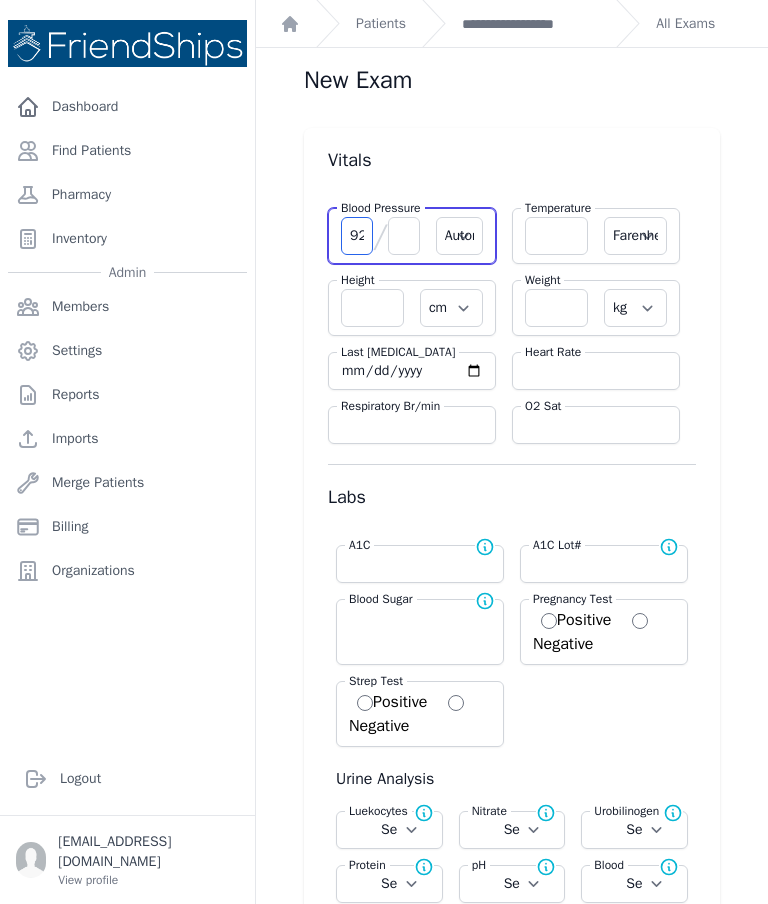 type on "92" 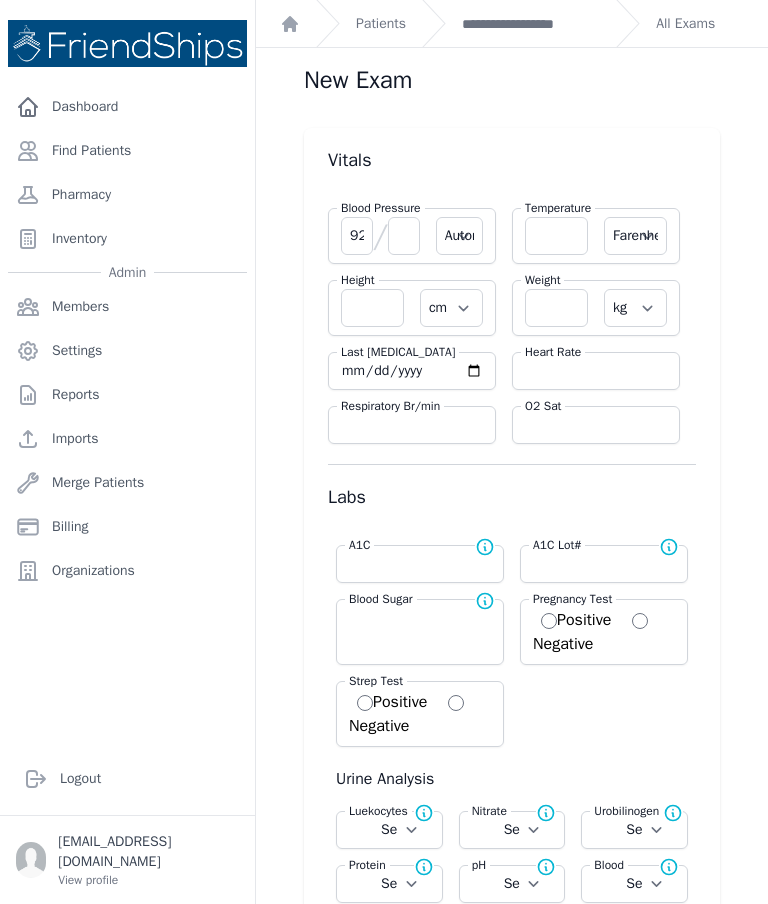 click at bounding box center (404, 236) 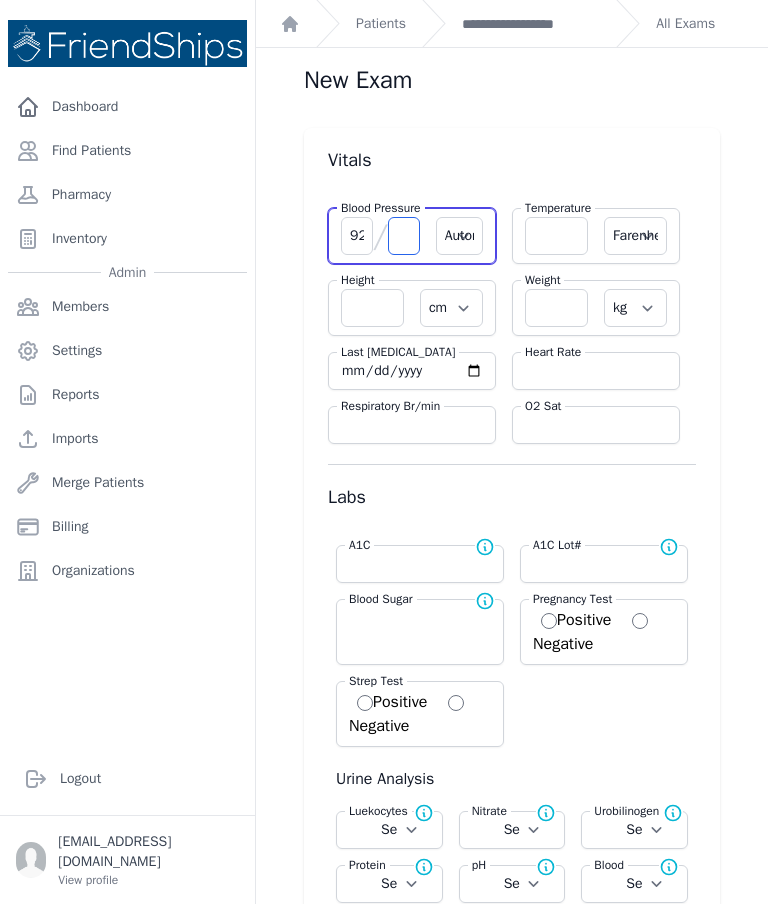 select on "Automatic" 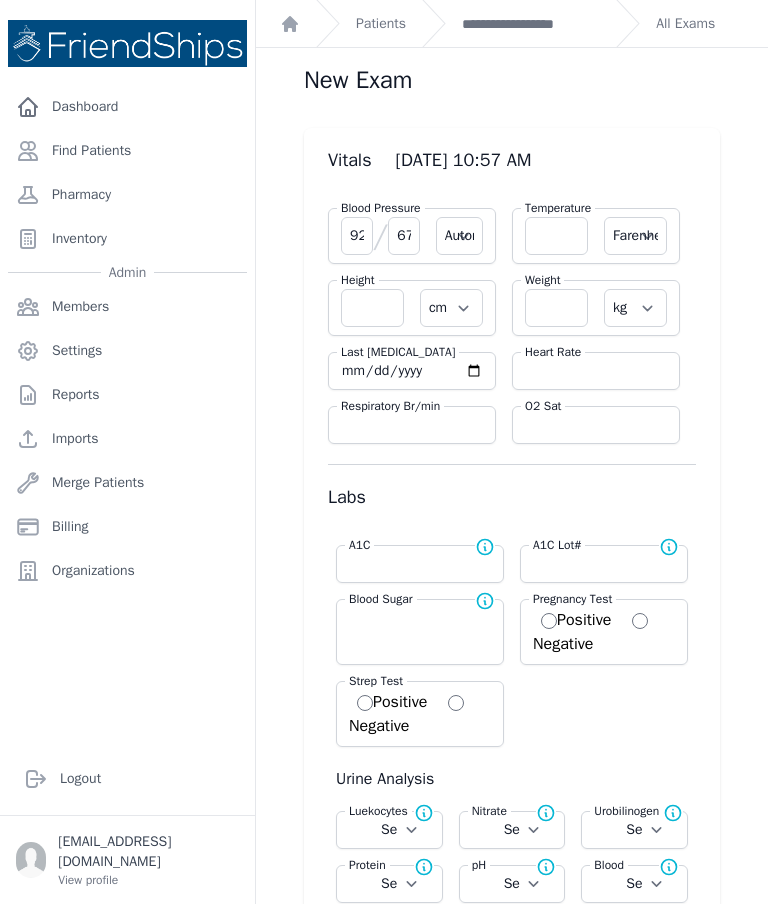 type on "67" 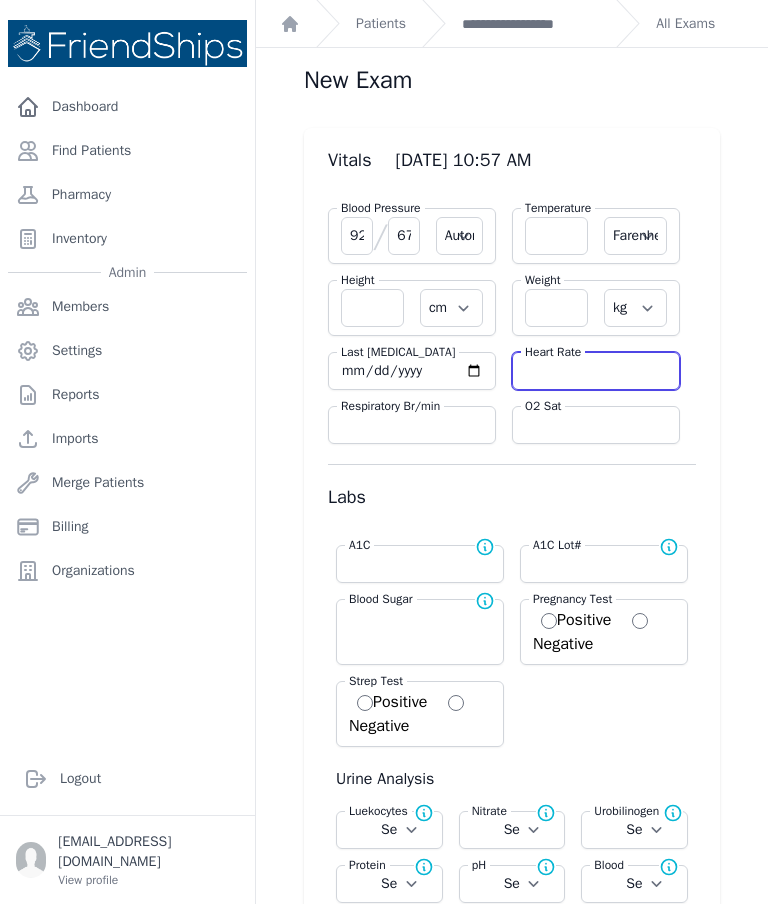 select on "Automatic" 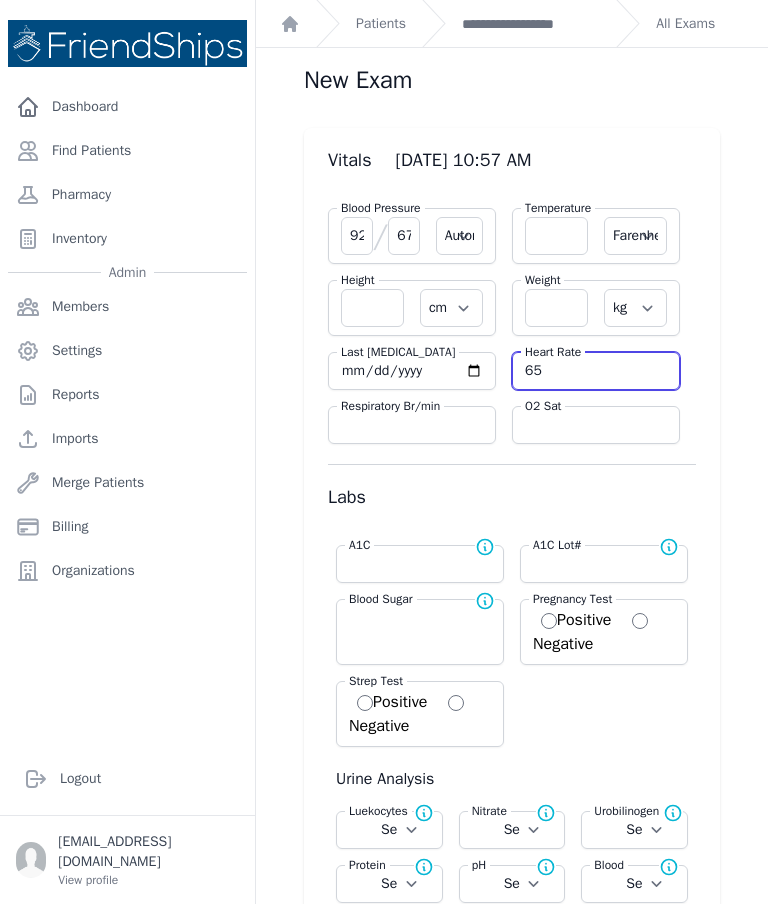 type on "65" 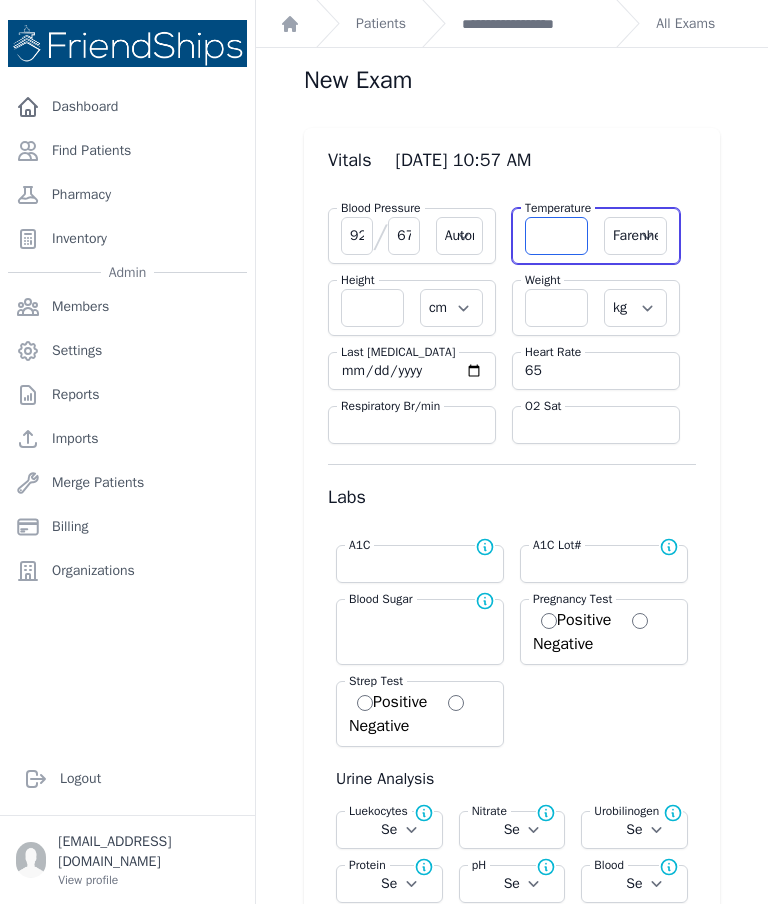 click at bounding box center [556, 236] 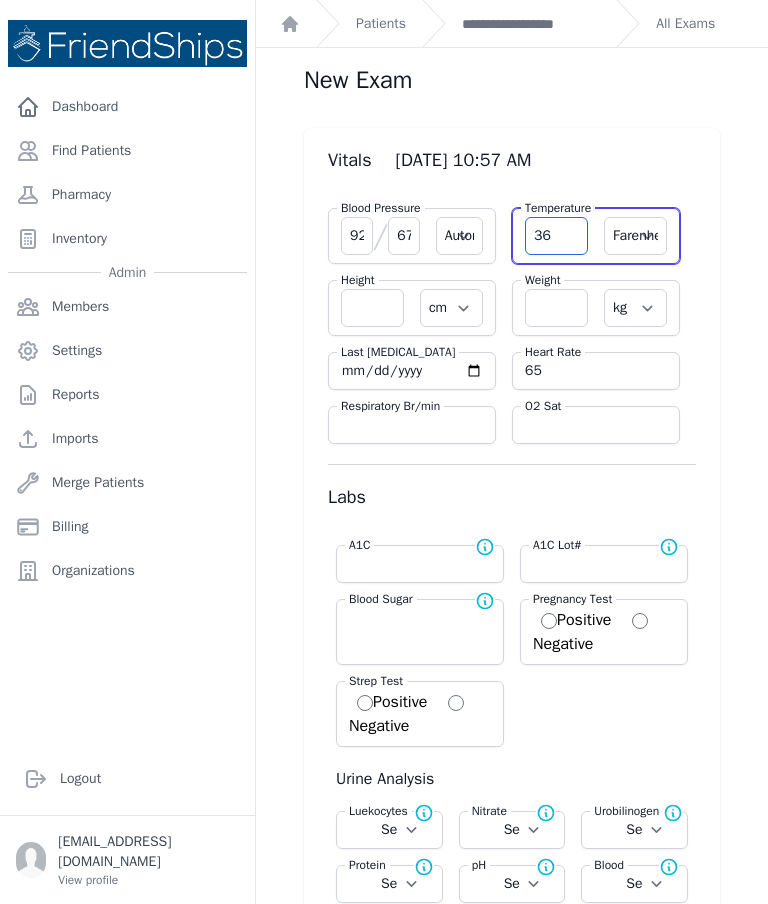 type on "36" 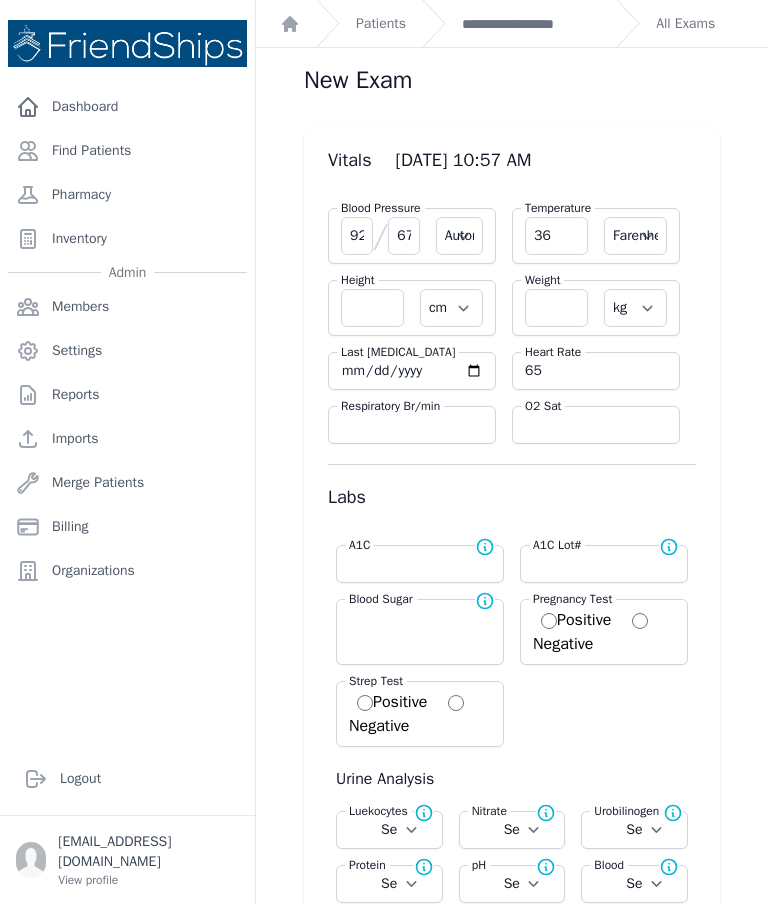 click on "Farenheit [PERSON_NAME]" at bounding box center [635, 236] 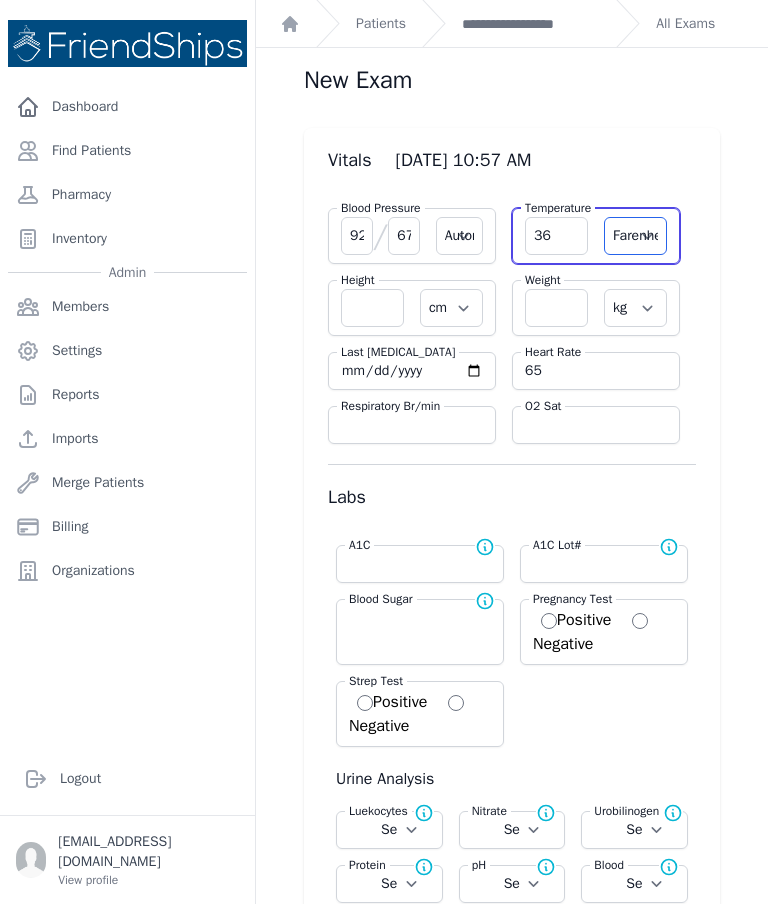 select on "Automatic" 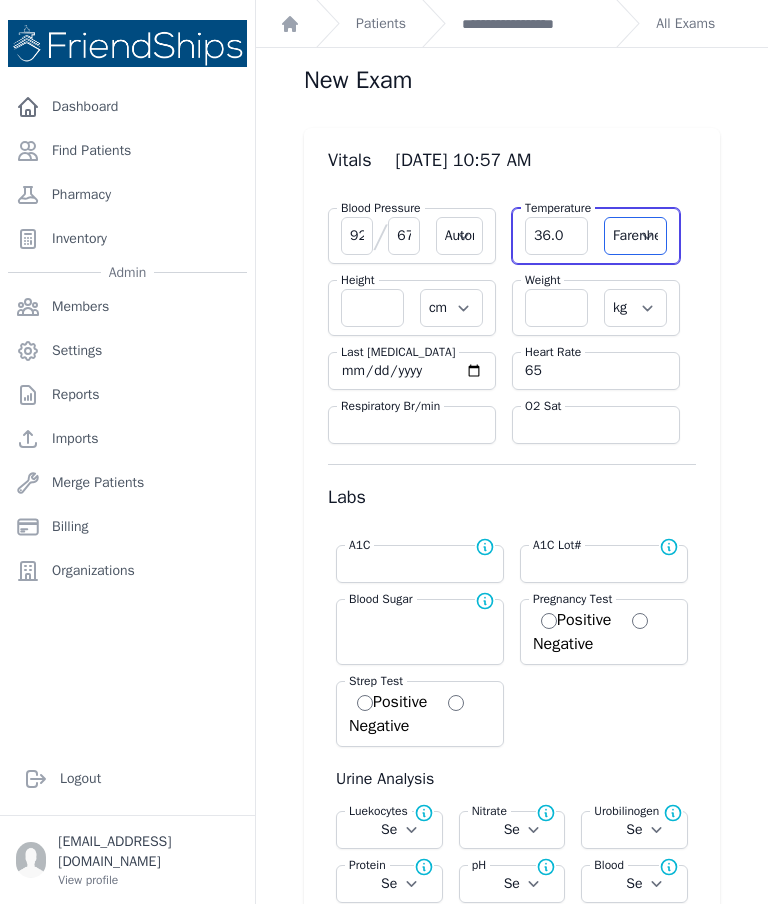 select on "C" 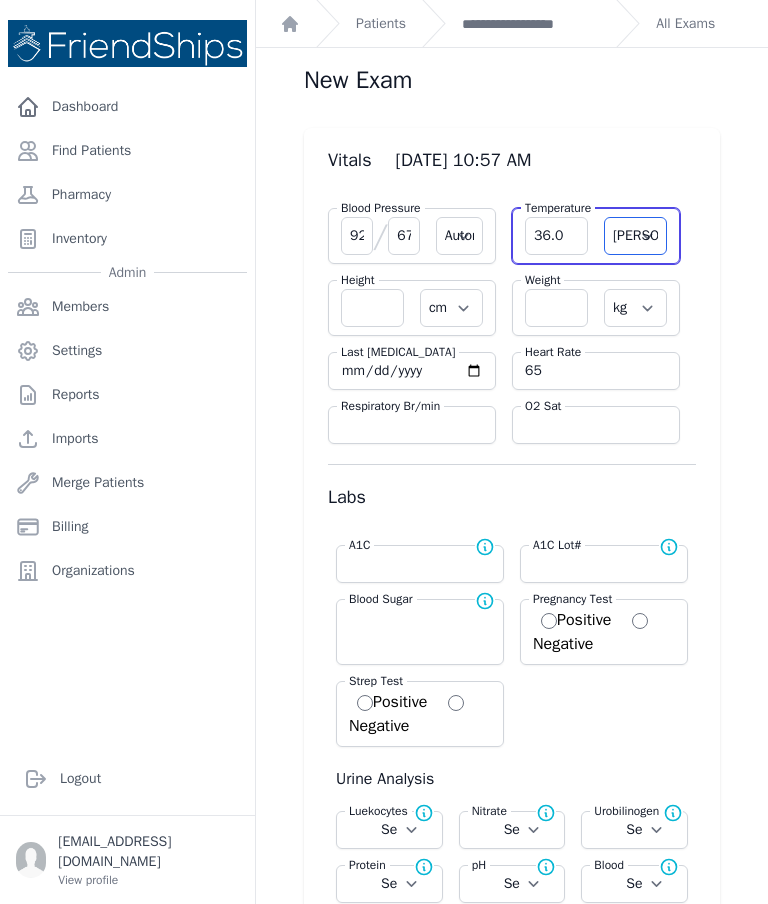 select on "Automatic" 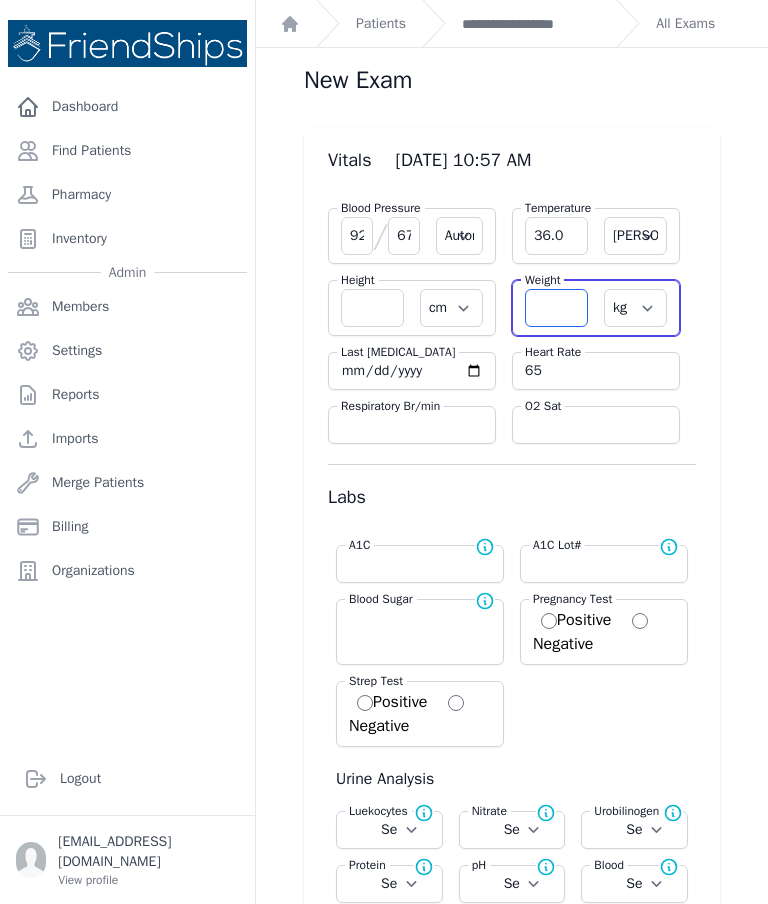 click at bounding box center (556, 308) 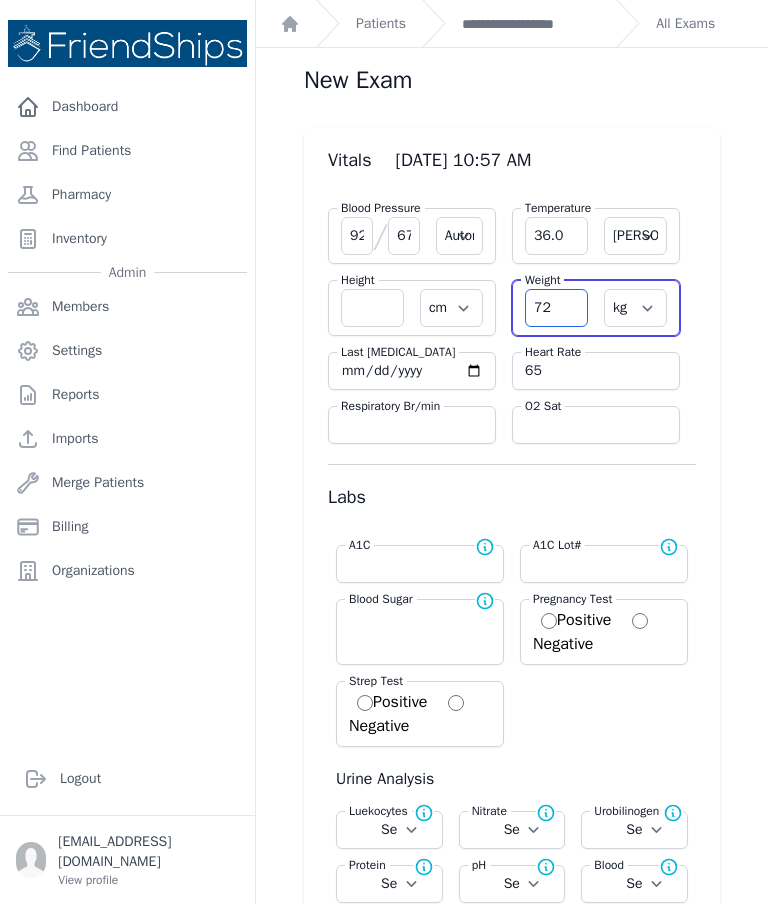 scroll, scrollTop: 0, scrollLeft: 0, axis: both 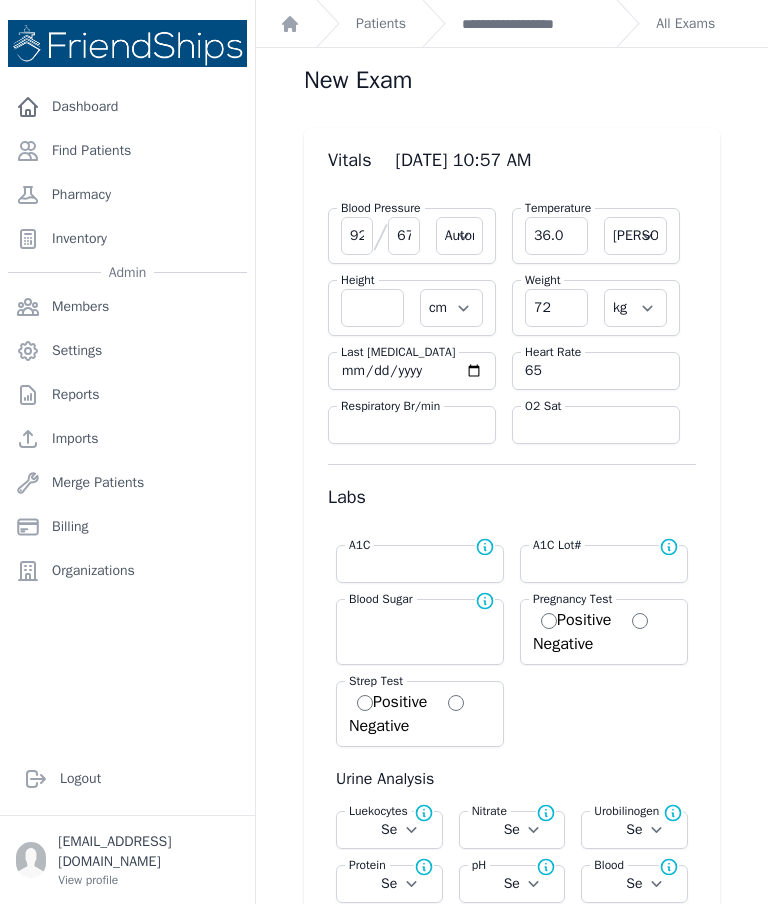 click on "Vitals 2025-Jul-24 10:57 AM
Blood Pressure
92
/
67
Automatic Manual
Temperature
36.0
Farenheit Celcius
Height
cm in
Weight
72
kg lb
Last Menstrual Cycle
Respiratory Br/min
Heart Rate
65" at bounding box center [512, 2769] 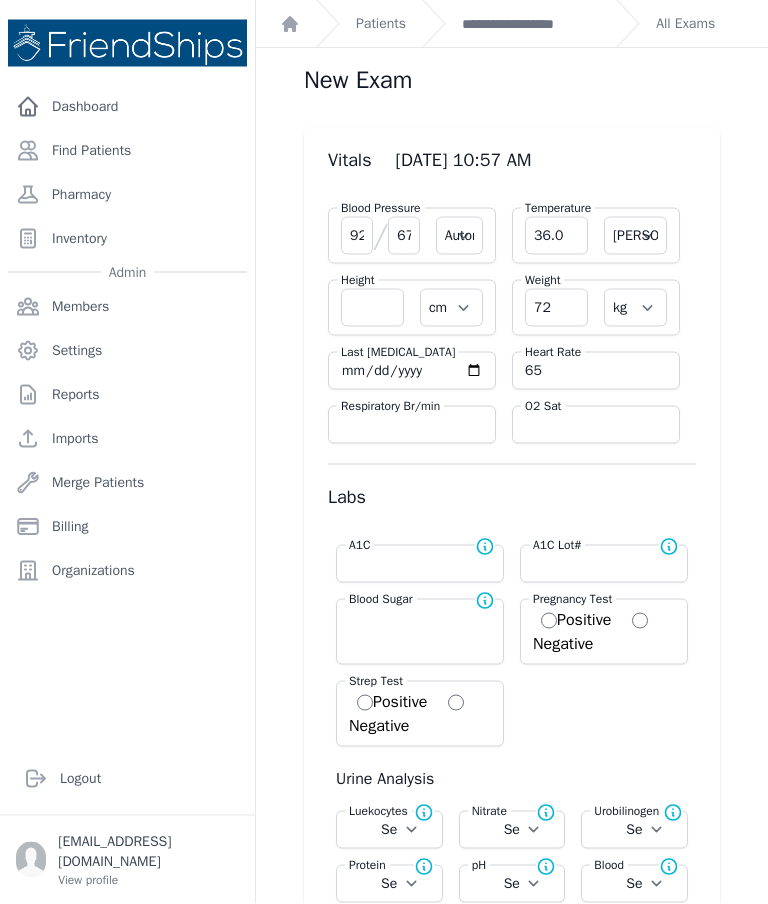 select on "Automatic" 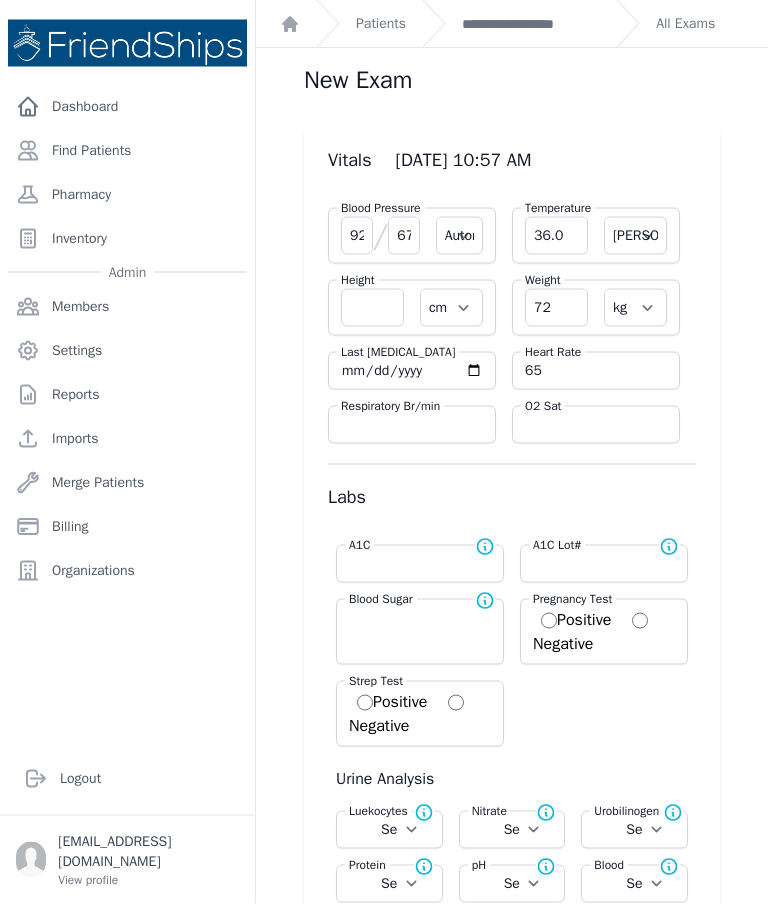select on "cm" 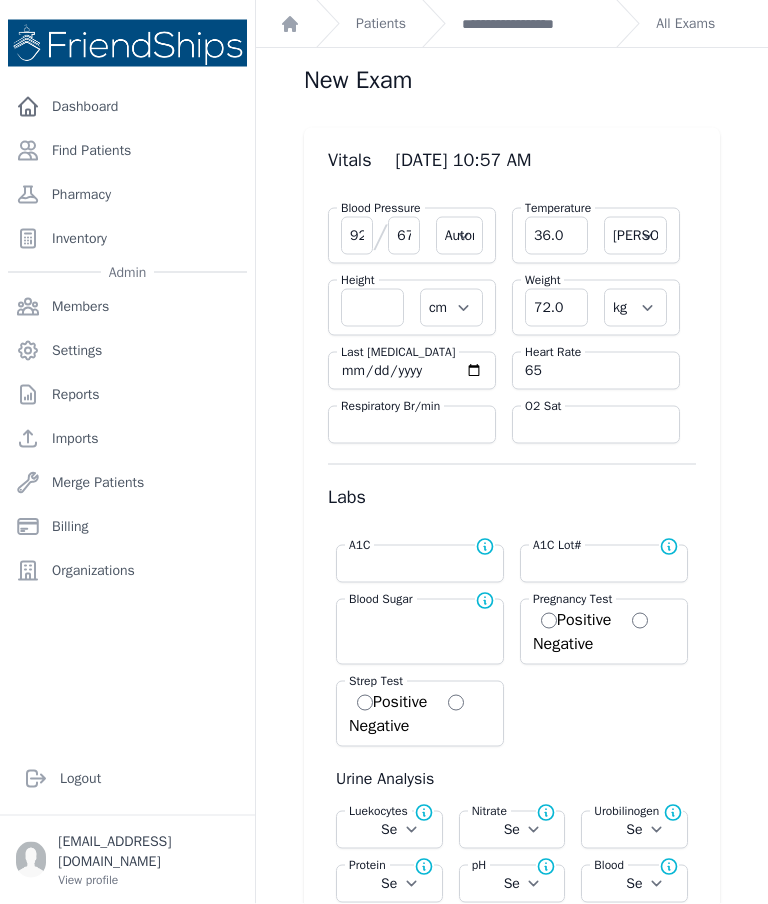 scroll, scrollTop: 0, scrollLeft: 0, axis: both 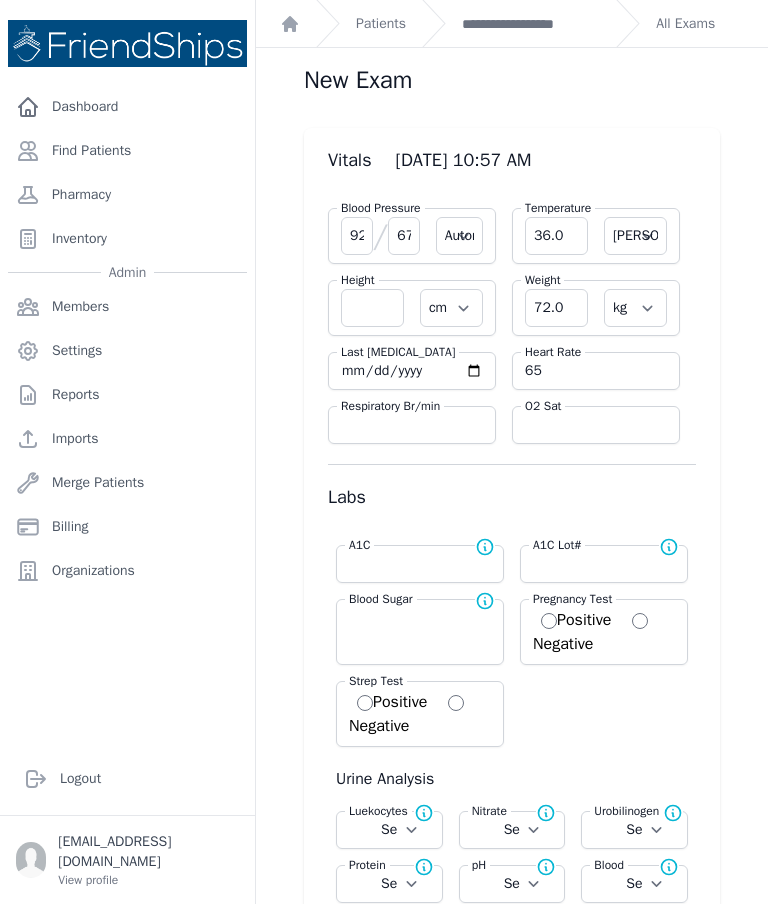 click on "**********" at bounding box center (531, 24) 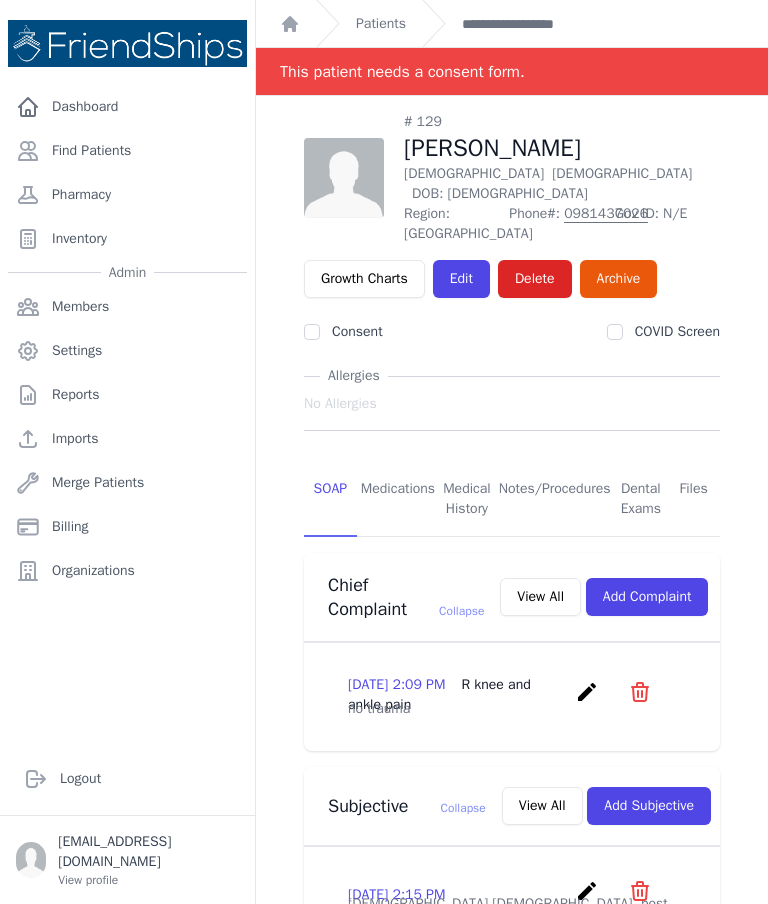 scroll, scrollTop: 0, scrollLeft: 0, axis: both 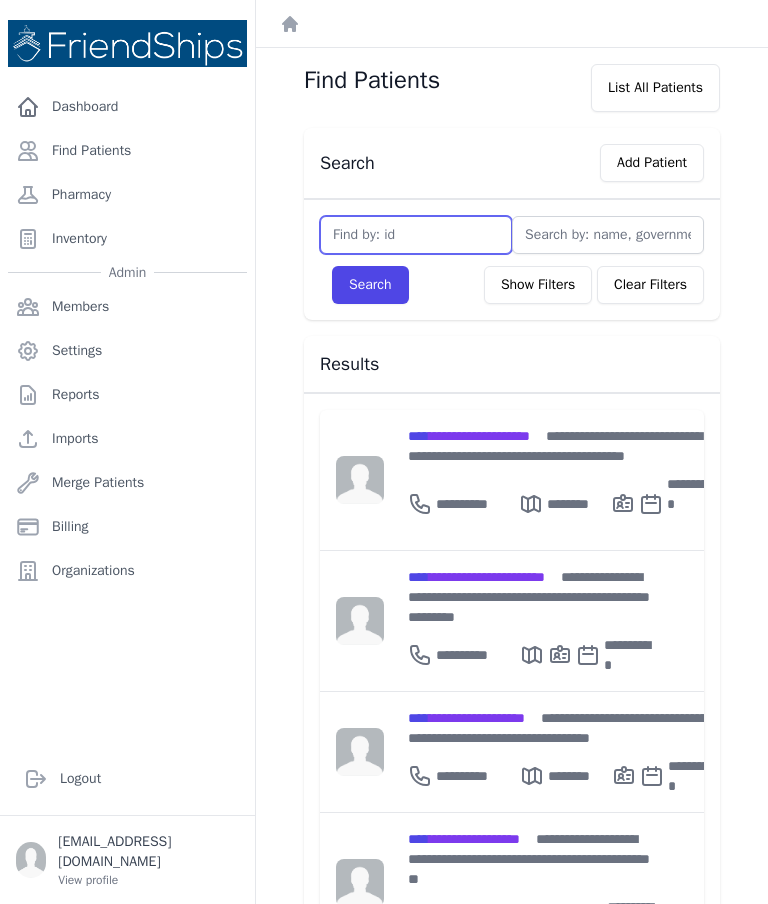 click at bounding box center [416, 235] 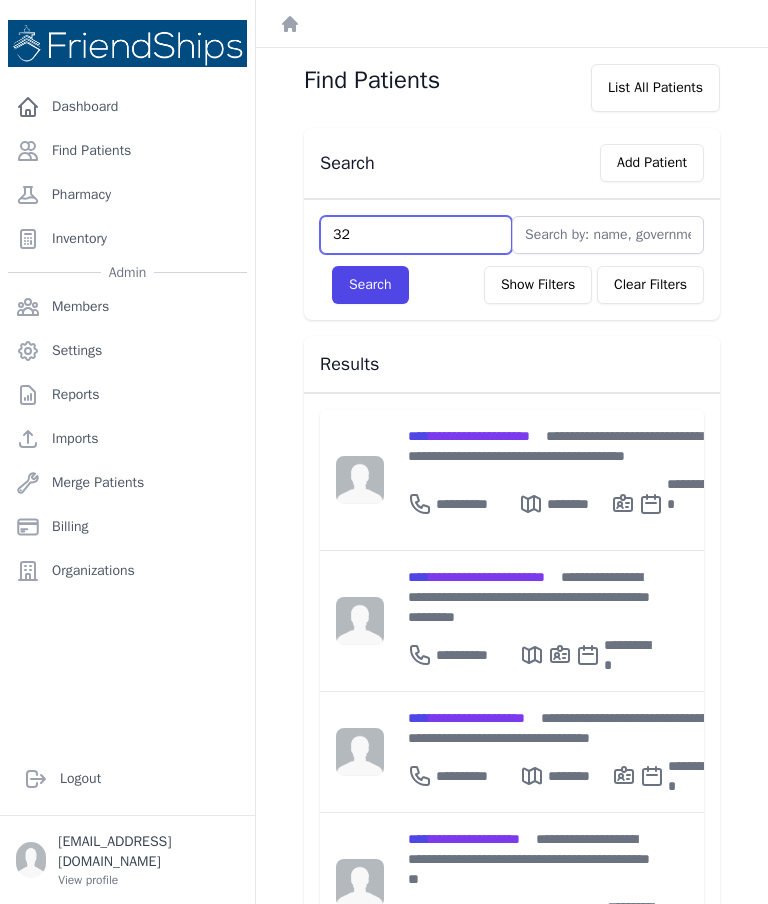 type on "32" 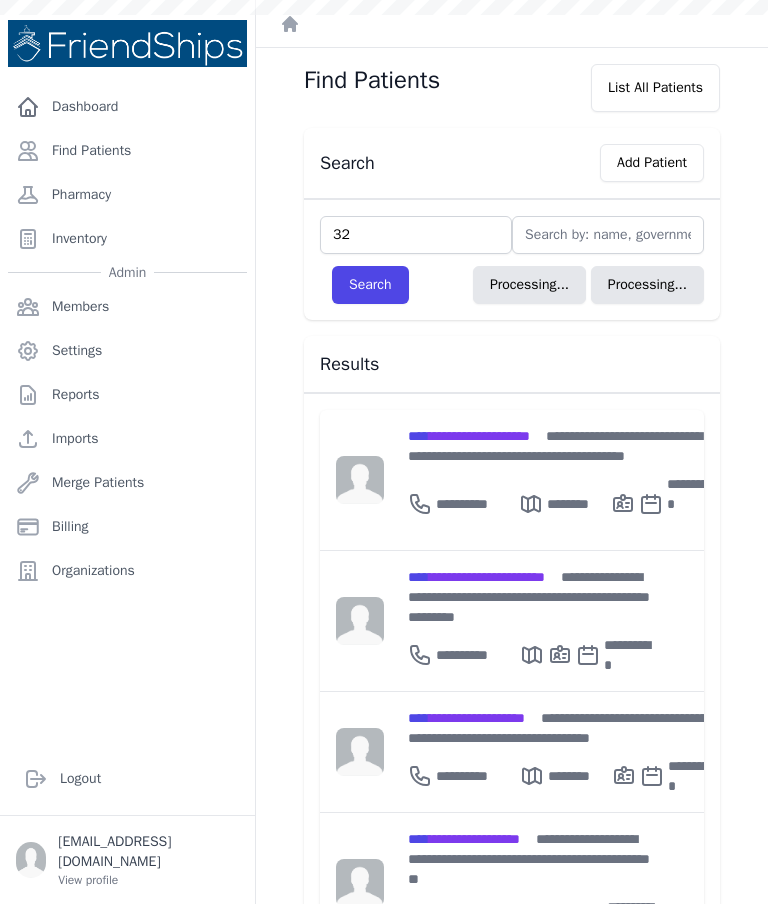 type 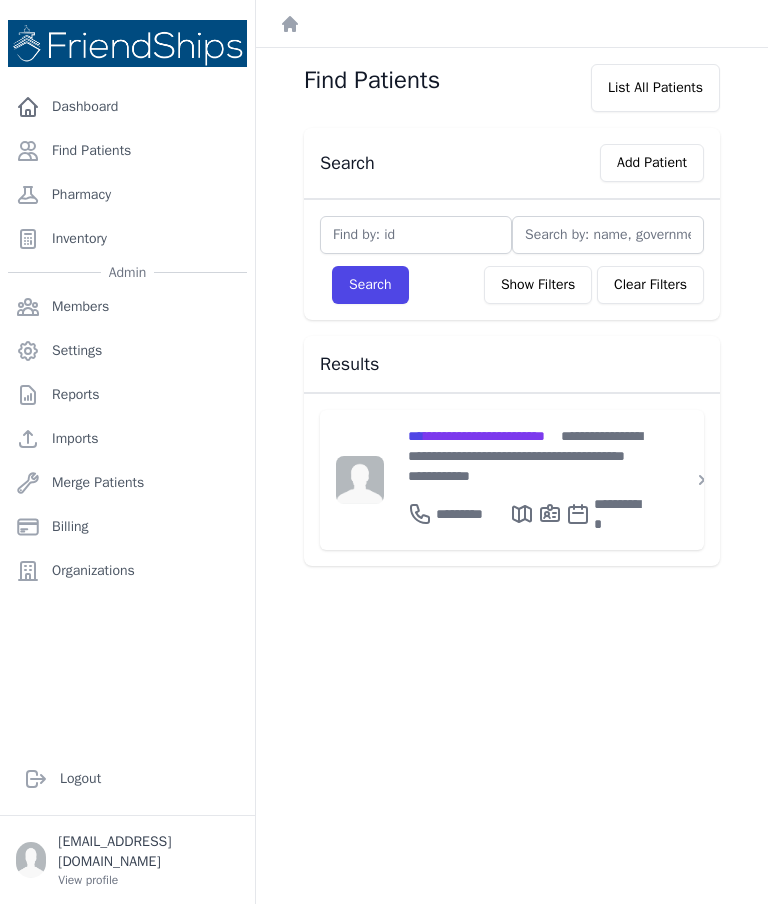 click on "**********" at bounding box center (528, 456) 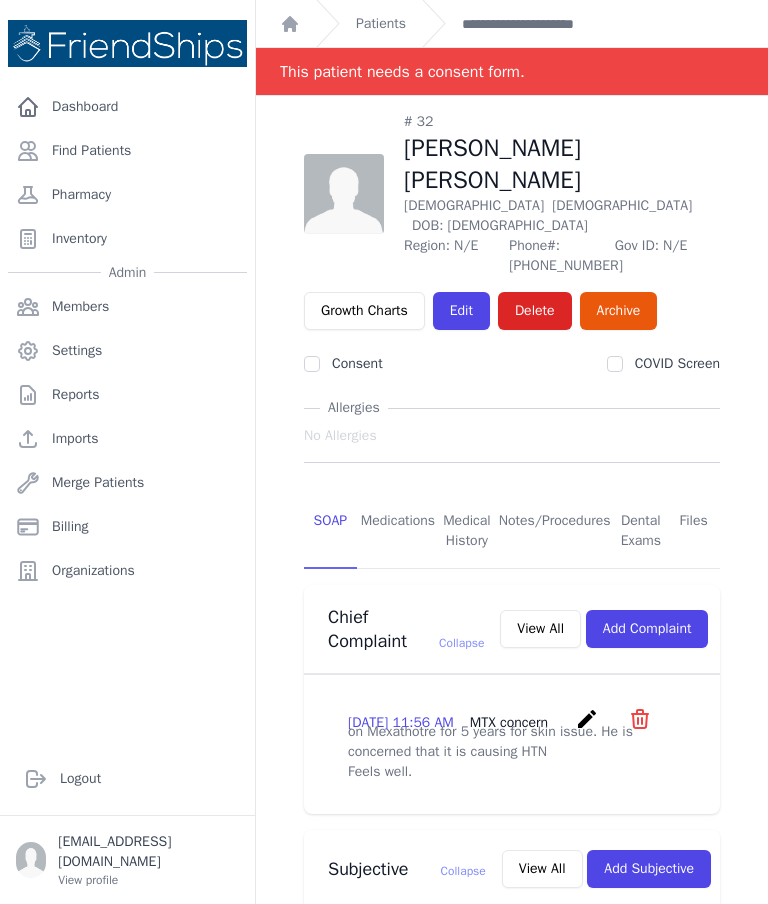 click on "DOB: [DEMOGRAPHIC_DATA]" at bounding box center [500, 225] 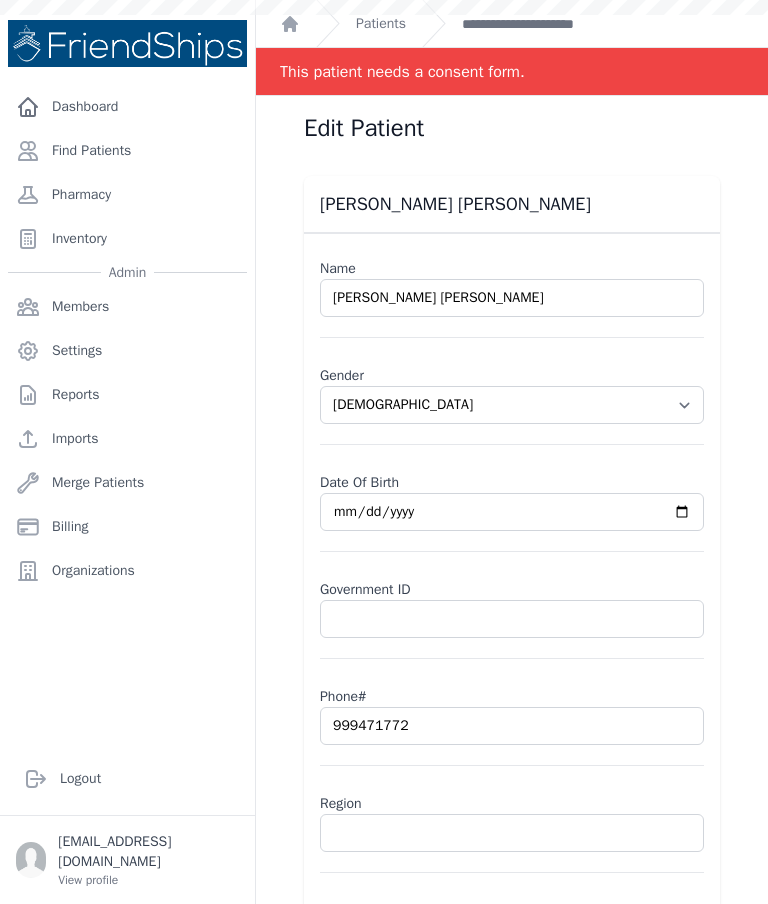 scroll, scrollTop: 0, scrollLeft: 0, axis: both 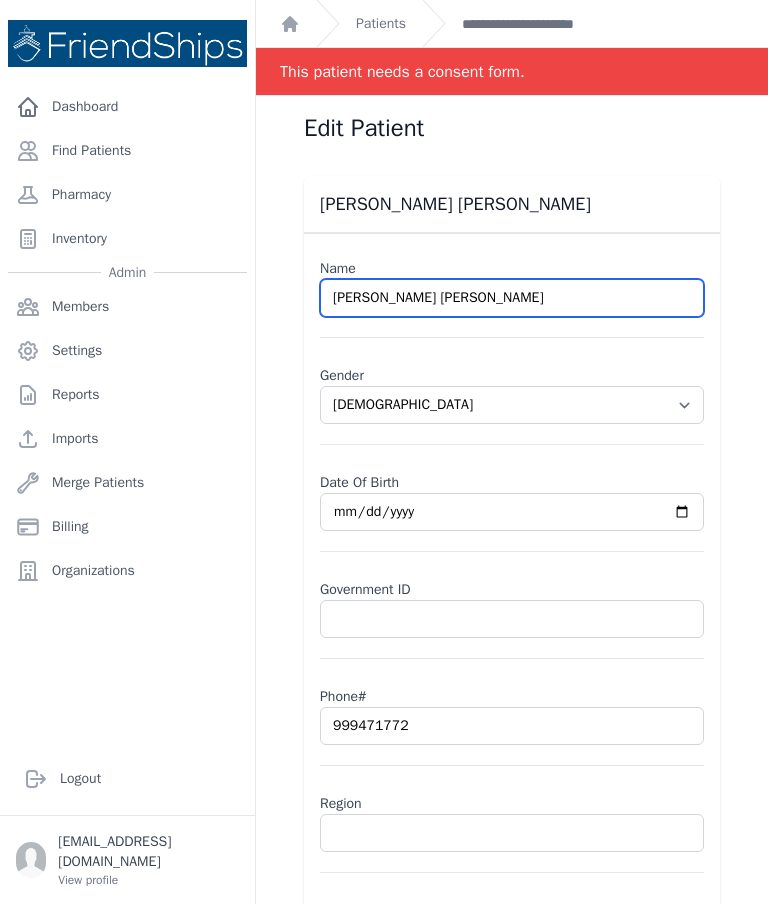click on "[PERSON_NAME] [PERSON_NAME]" at bounding box center [512, 298] 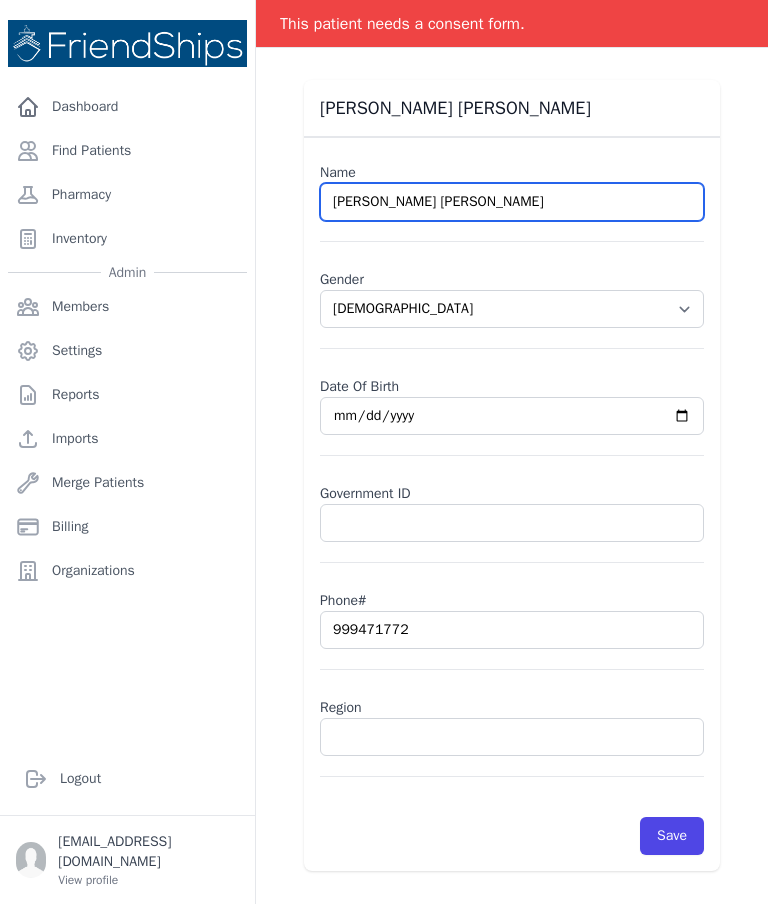scroll, scrollTop: 96, scrollLeft: 0, axis: vertical 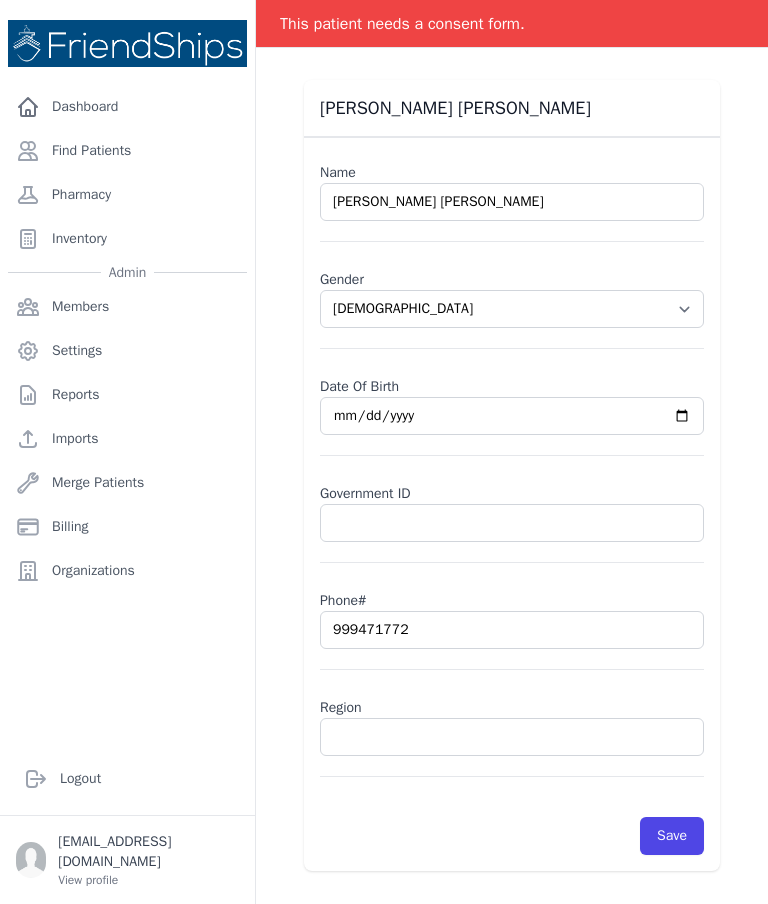 click on "[PERSON_NAME] [PERSON_NAME]
Name
[PERSON_NAME] [PERSON_NAME]
Gender
Select Gender [DEMOGRAPHIC_DATA] [DEMOGRAPHIC_DATA]
Date Of Birth
[DATE]
Government ID
Phone#
999471772
Region
Save" at bounding box center [512, 475] 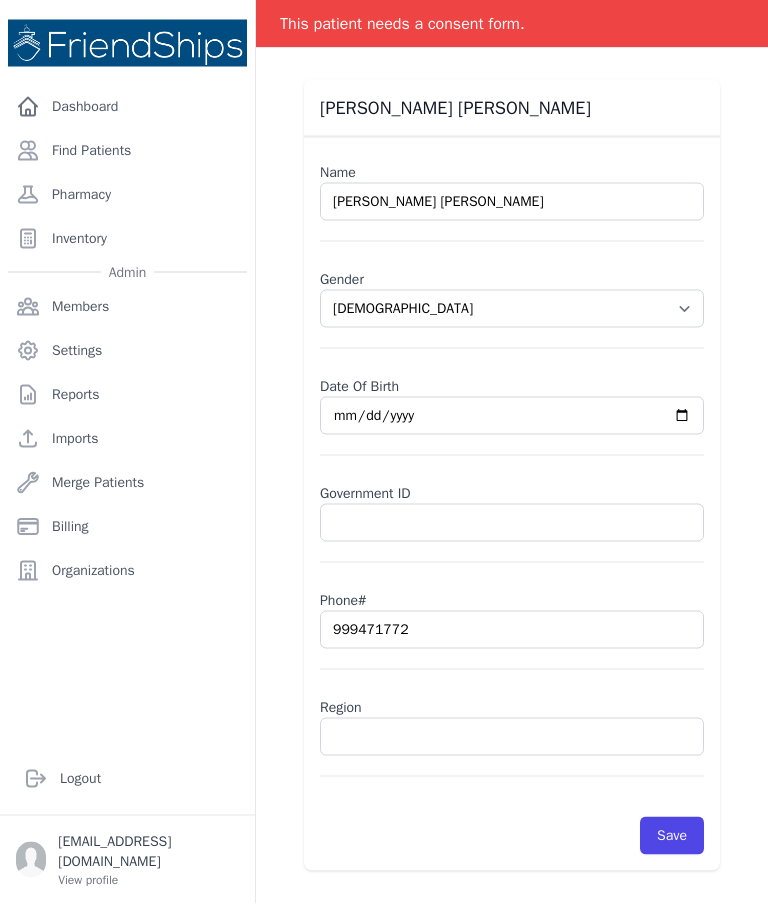 scroll, scrollTop: 80, scrollLeft: 0, axis: vertical 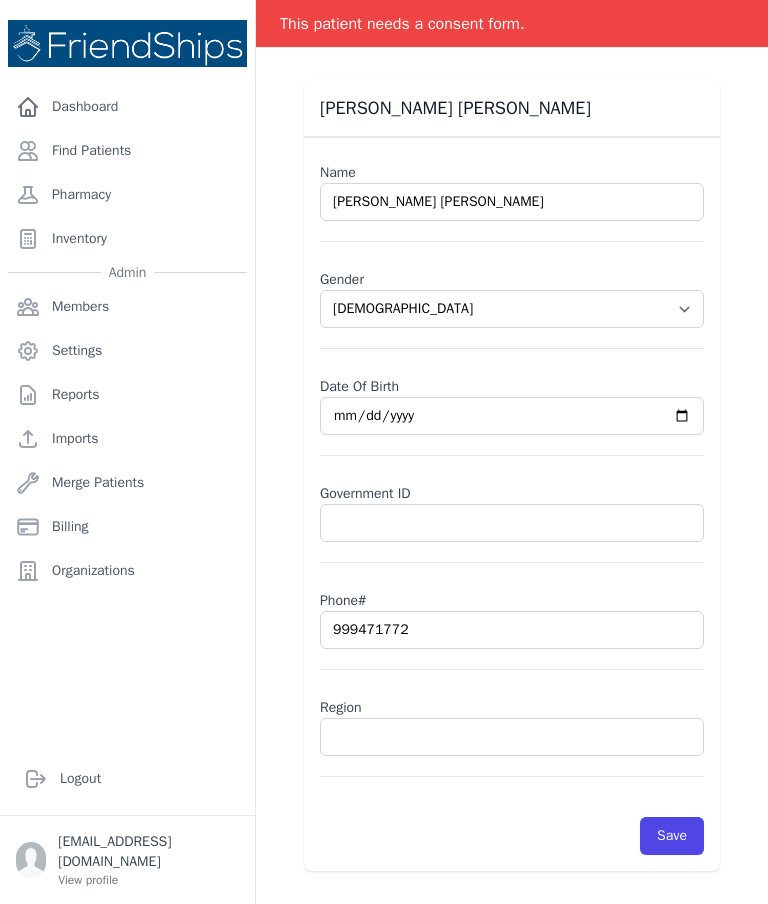 click at bounding box center [512, 737] 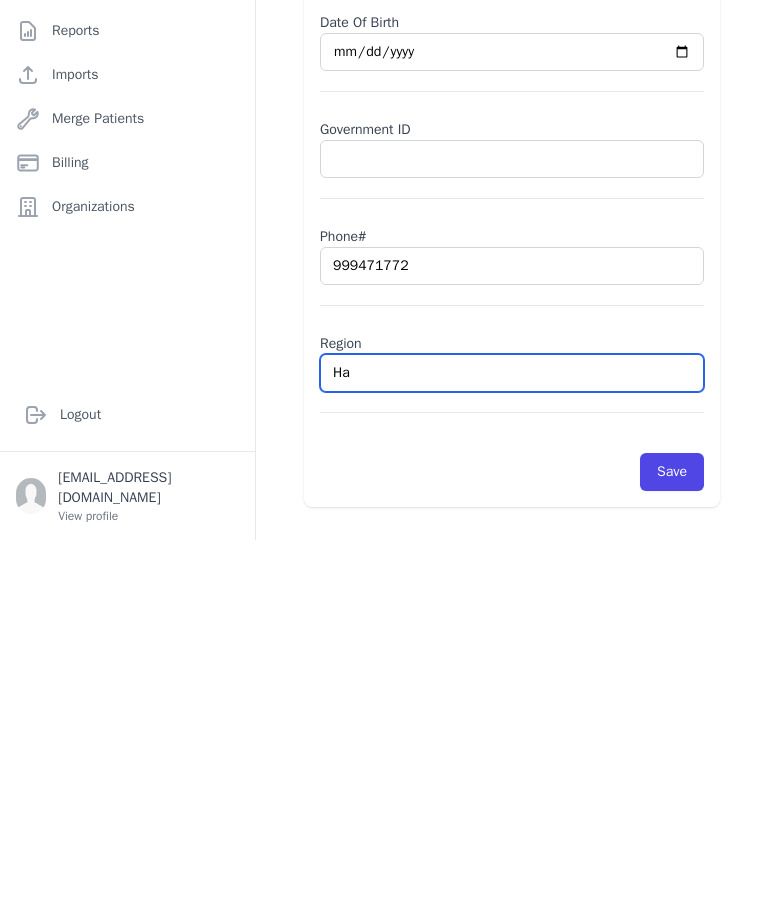 type on "Ham" 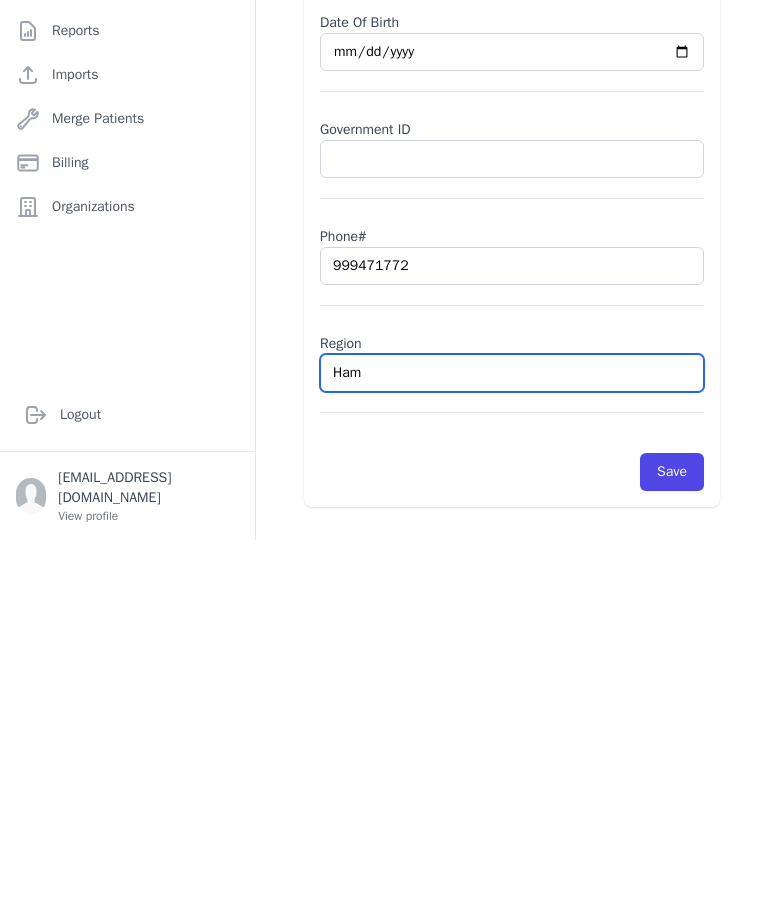 select on "[DEMOGRAPHIC_DATA]" 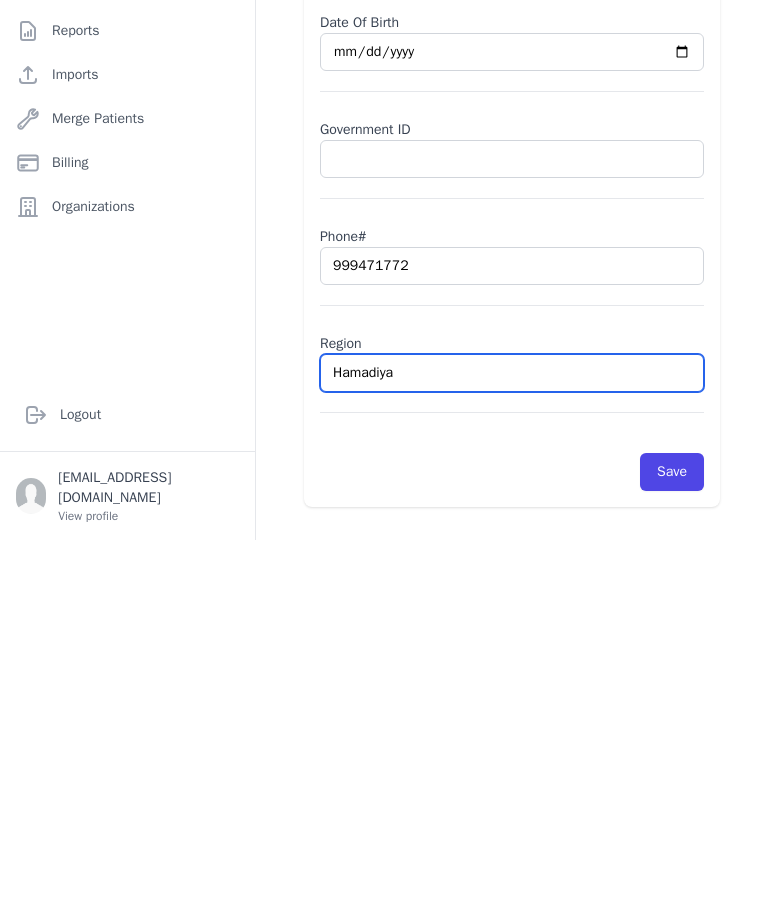 type on "Hamadiya" 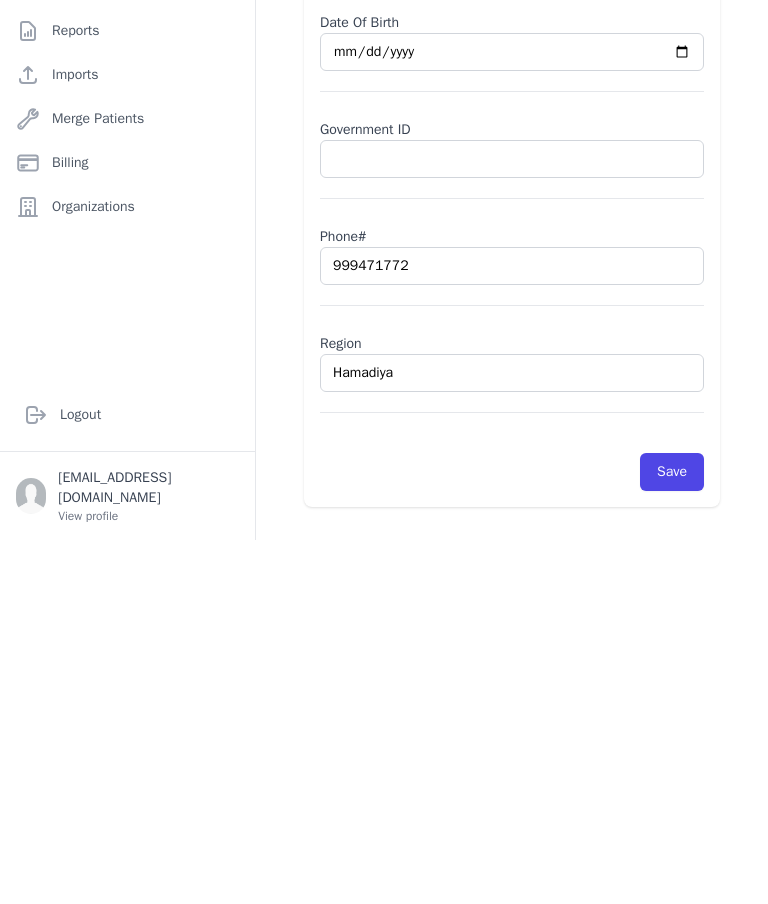 click on "Save" at bounding box center (672, 836) 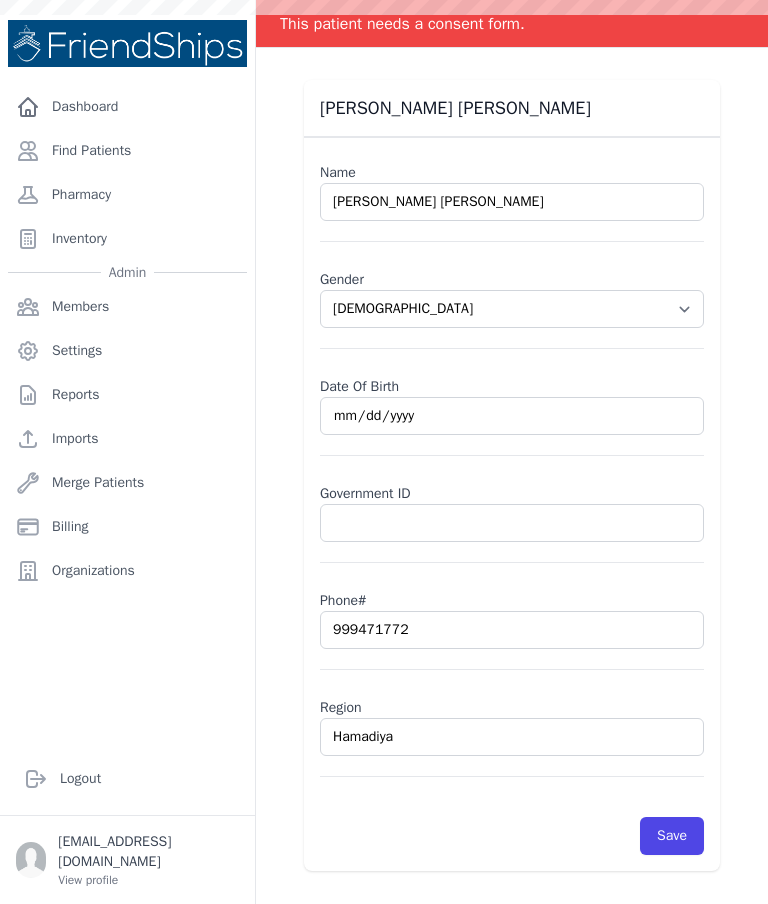scroll, scrollTop: 0, scrollLeft: 0, axis: both 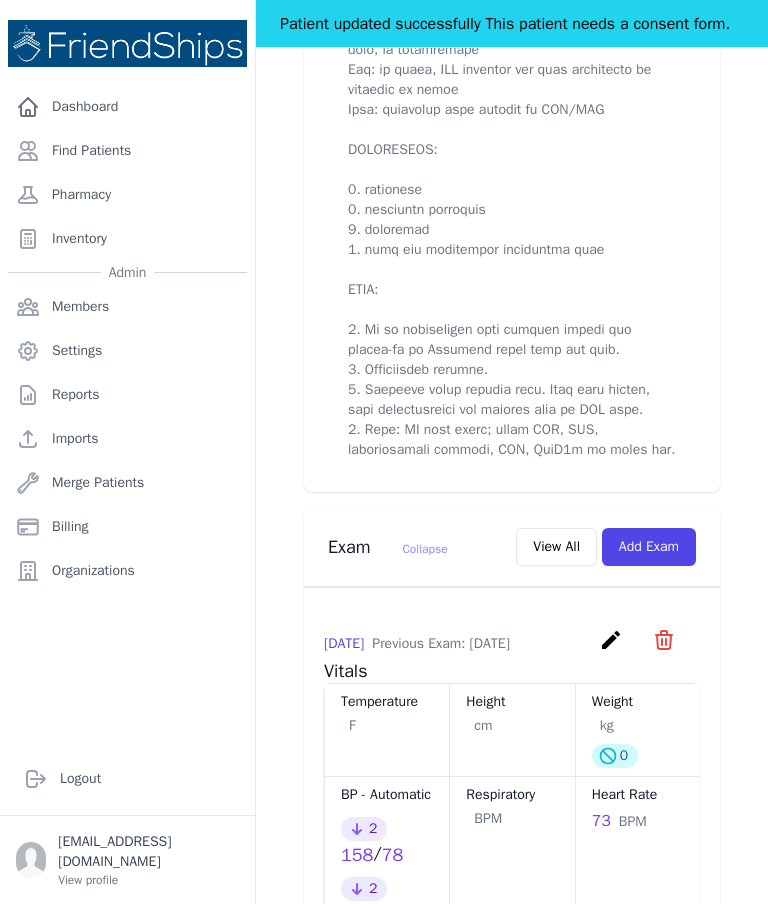 click on "Add Exam" at bounding box center [649, 547] 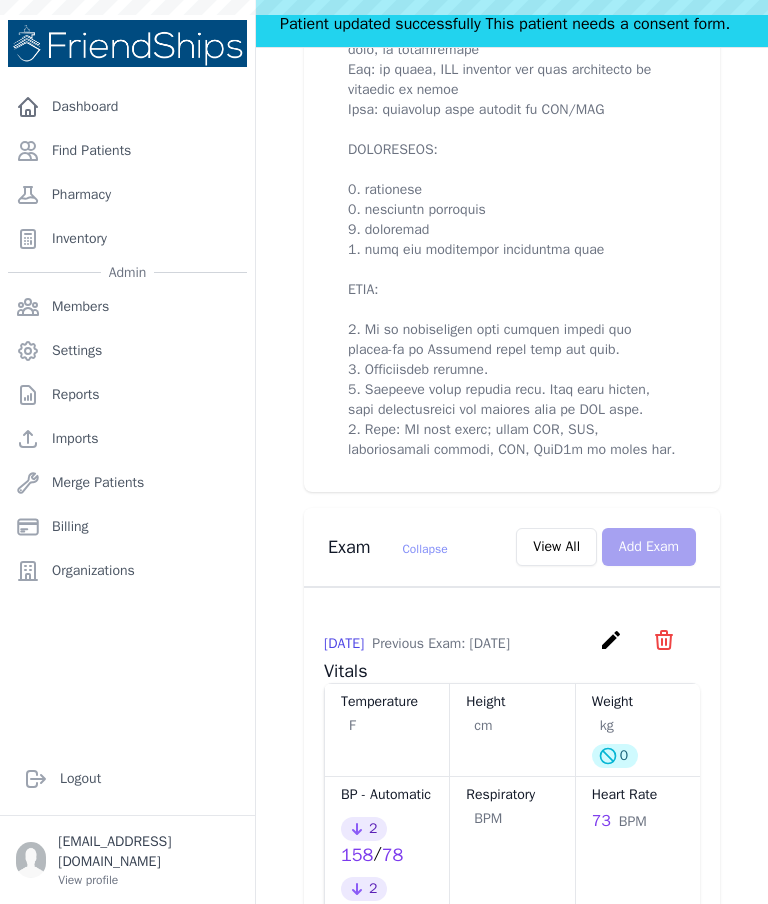 scroll, scrollTop: 0, scrollLeft: 0, axis: both 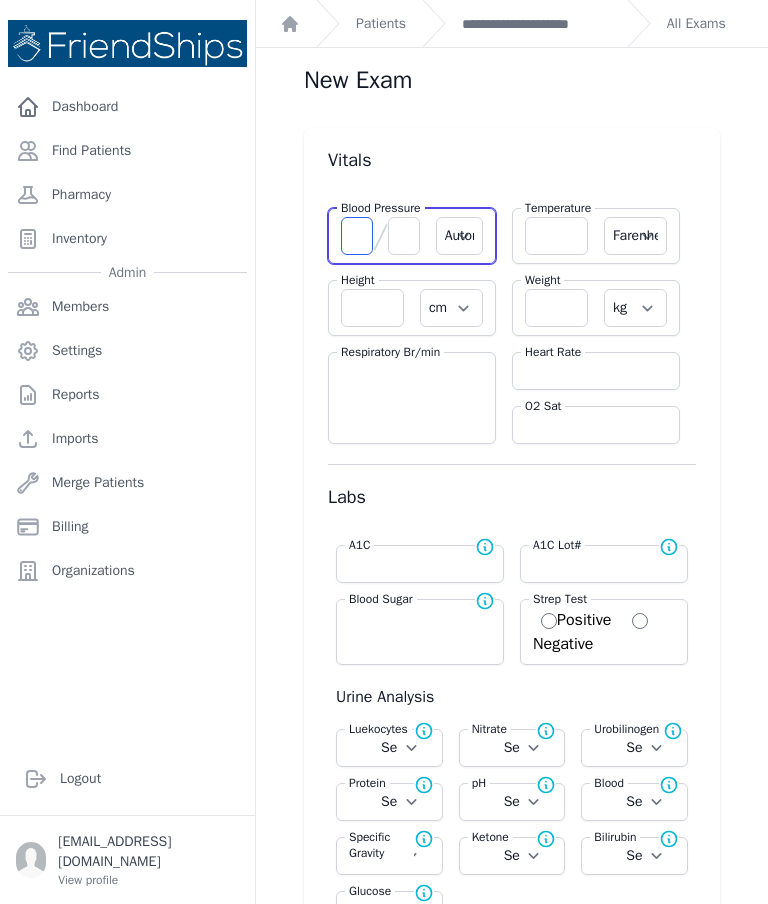 click at bounding box center [357, 236] 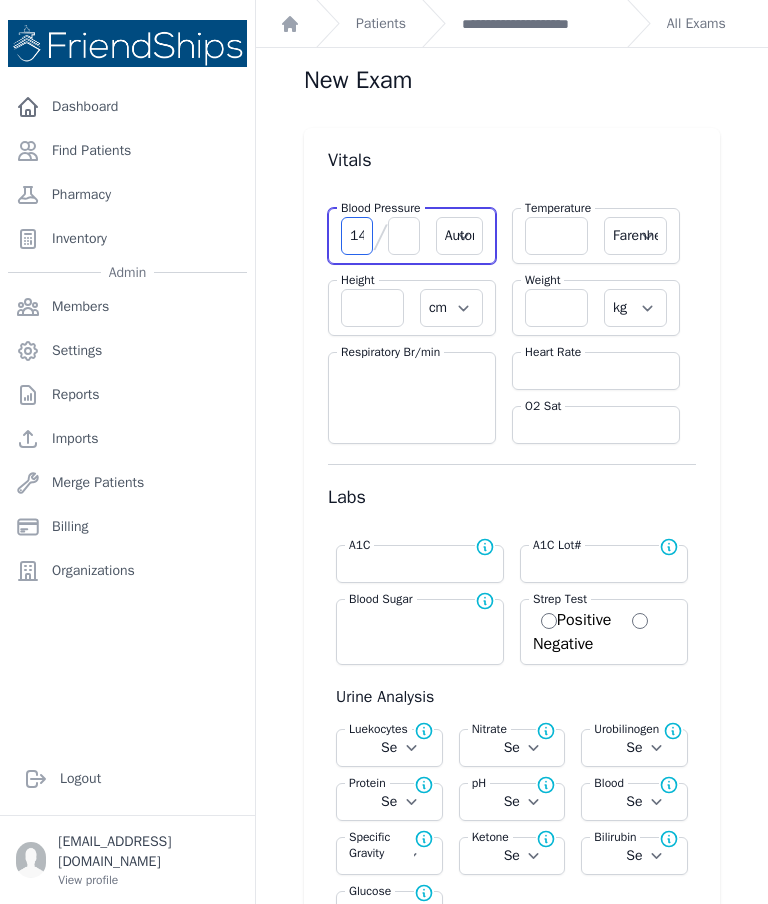type on "141" 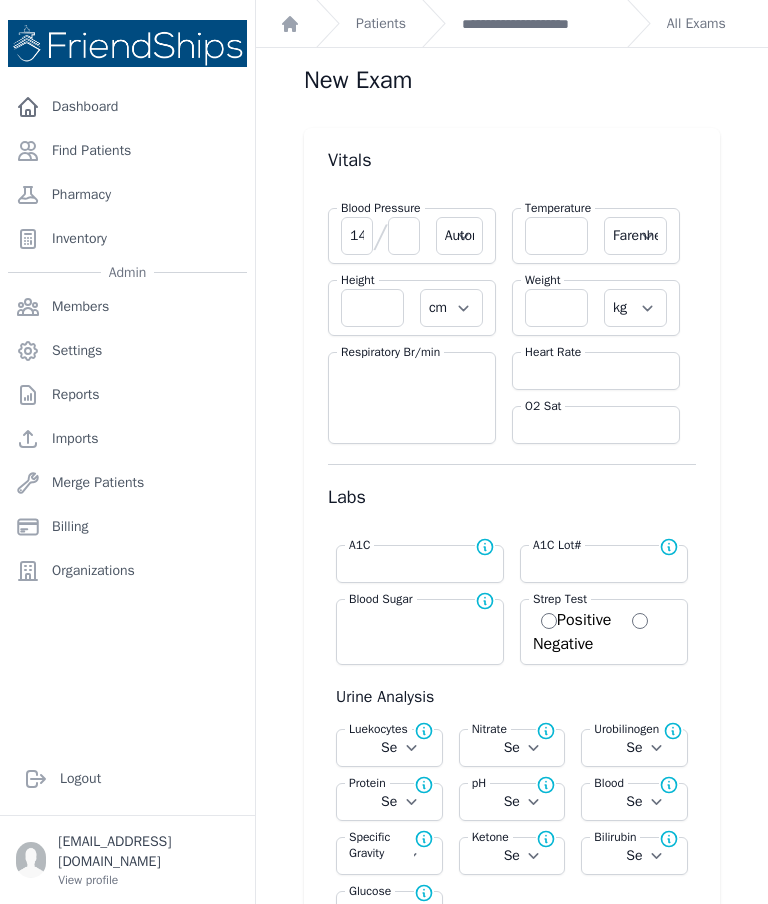 click on "Blood Pressure
141
/
Automatic Manual" at bounding box center (412, 236) 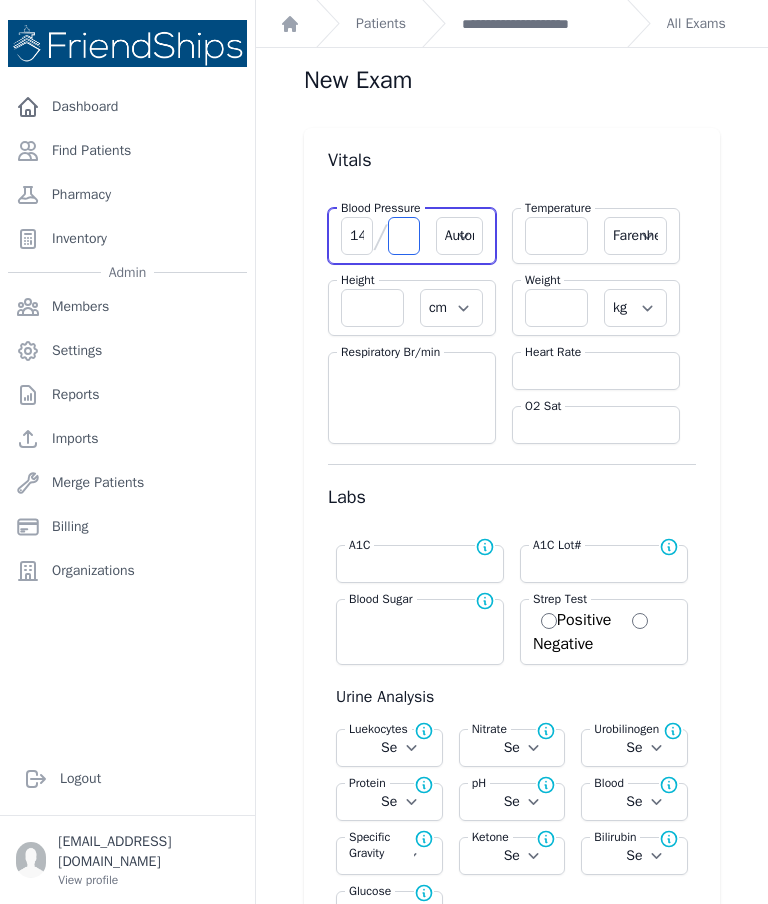 click at bounding box center [404, 236] 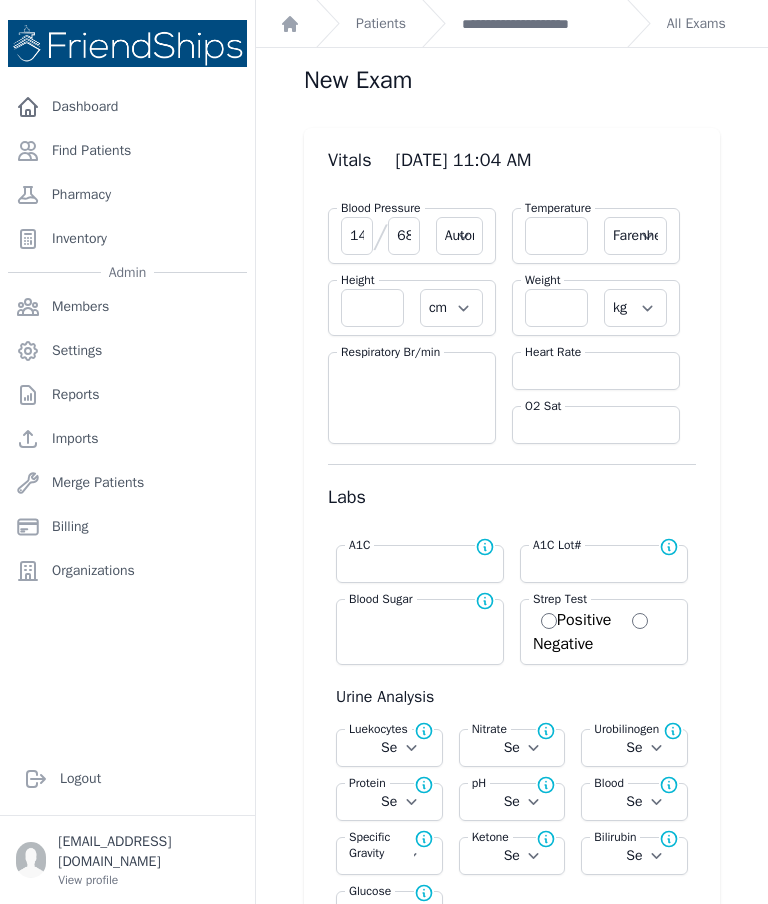 type on "68" 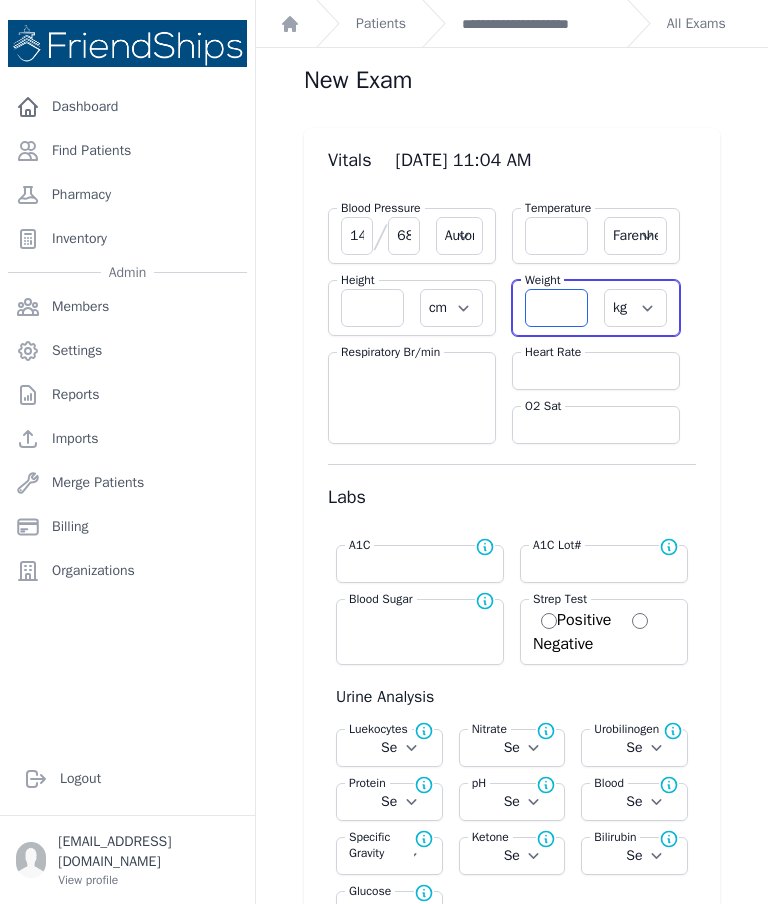 select on "Automatic" 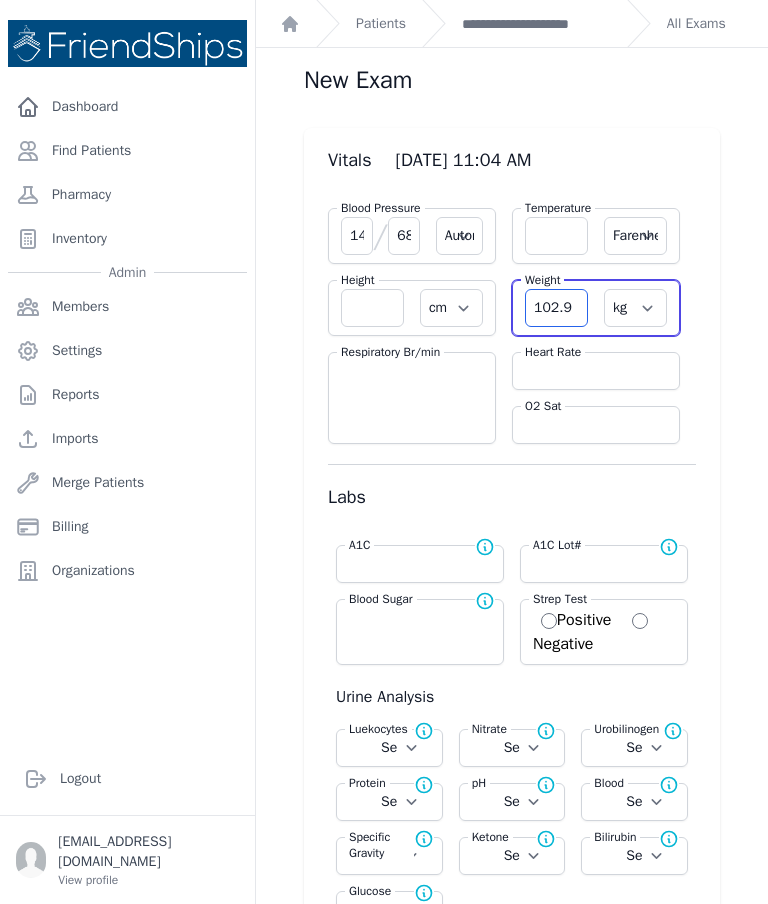 type on "102.9" 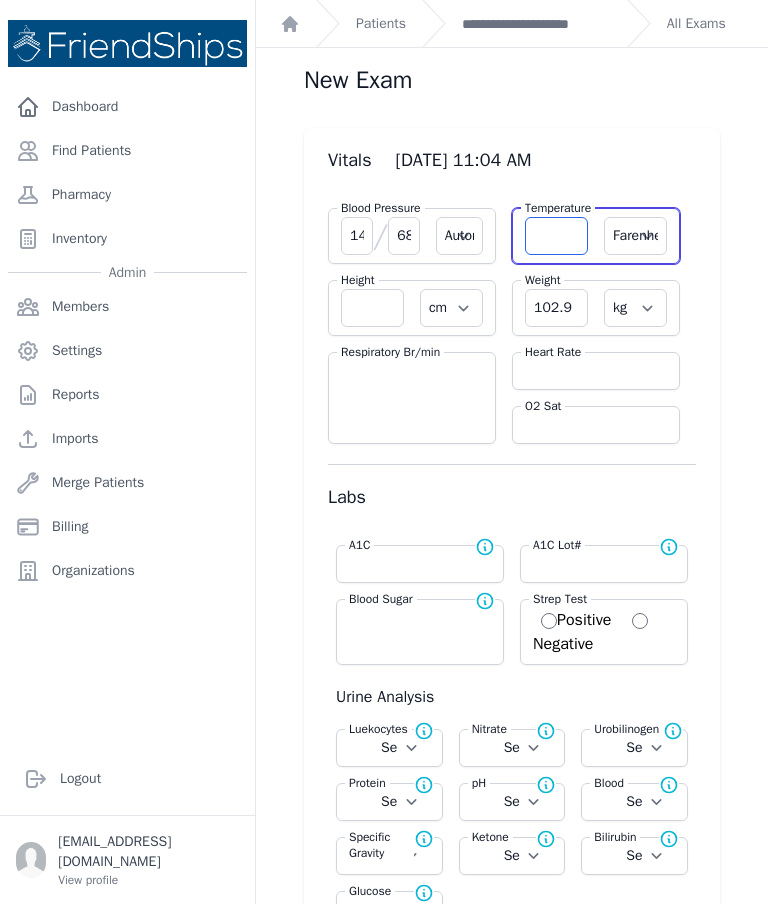 click at bounding box center [556, 236] 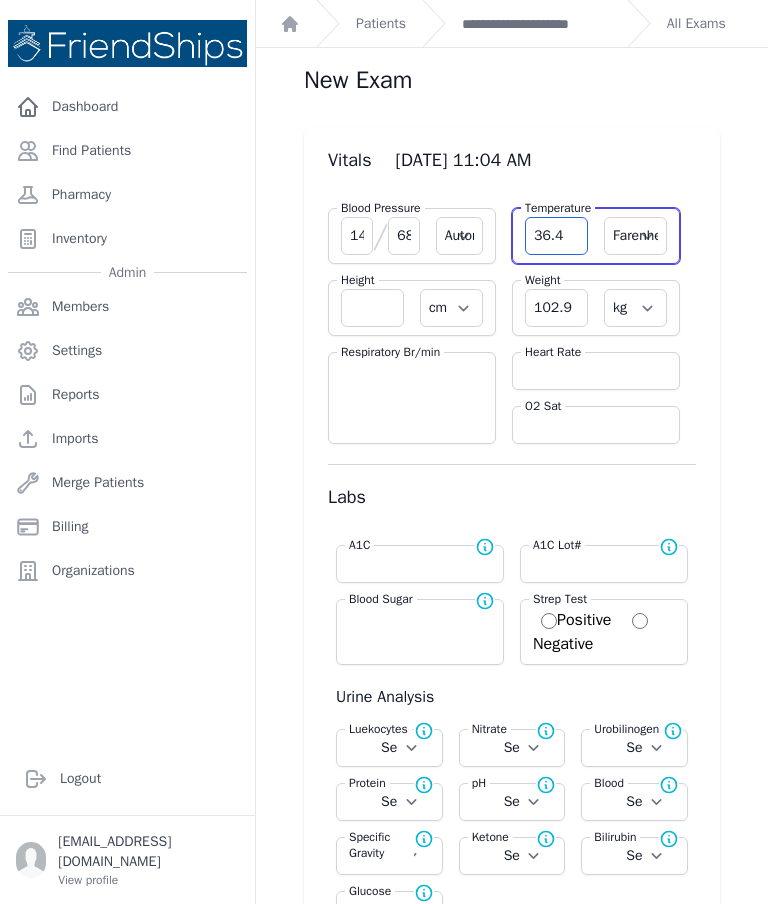 type on "36.4" 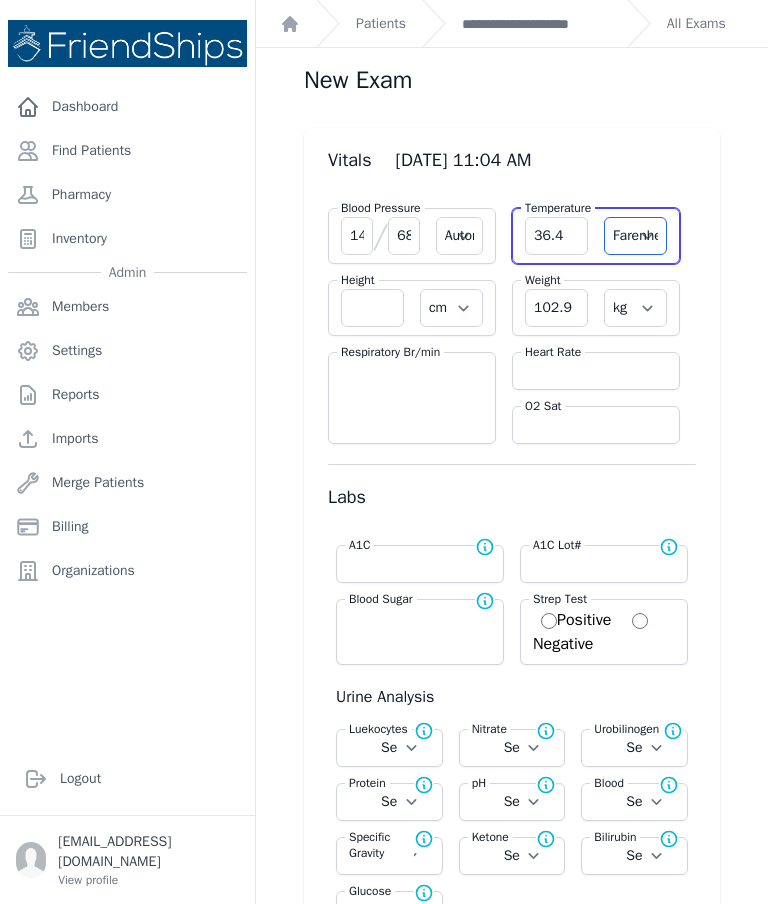 click on "Farenheit [PERSON_NAME]" at bounding box center (635, 236) 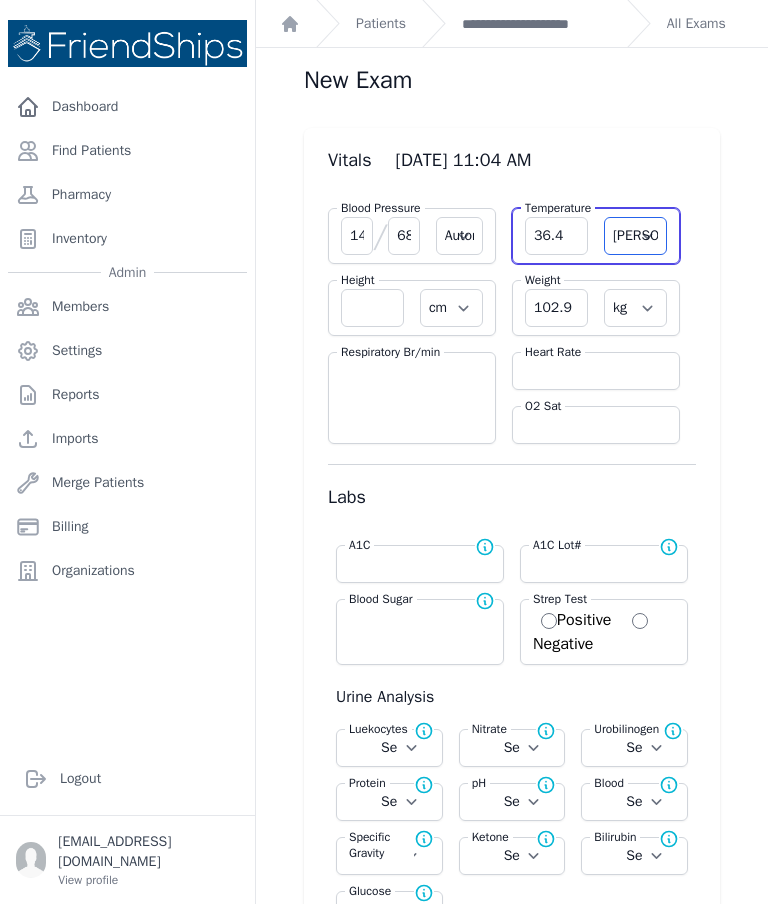 select on "Automatic" 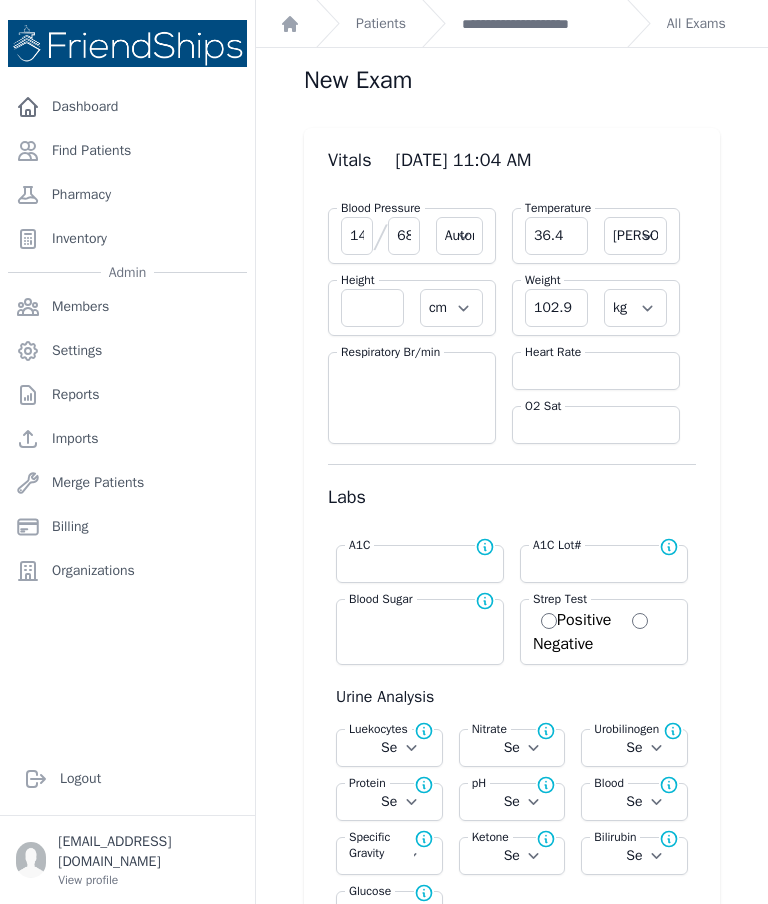 click on "Vitals [DATE] 11:04 AM
Blood Pressure
141
/
68
Automatic Manual
Temperature
36.4
Farenheit [PERSON_NAME]
Height
cm in
Weight
102.9
kg lb
Respiratory Br/min
Heart Rate
O2 Sat
Labs" at bounding box center [512, 2728] 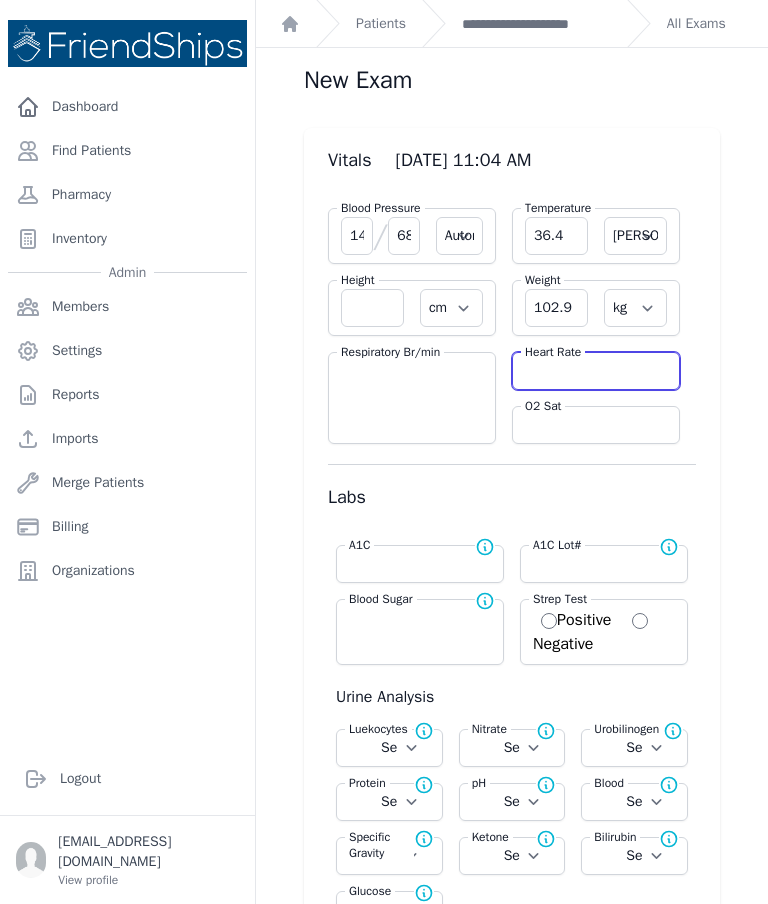 click at bounding box center (596, 371) 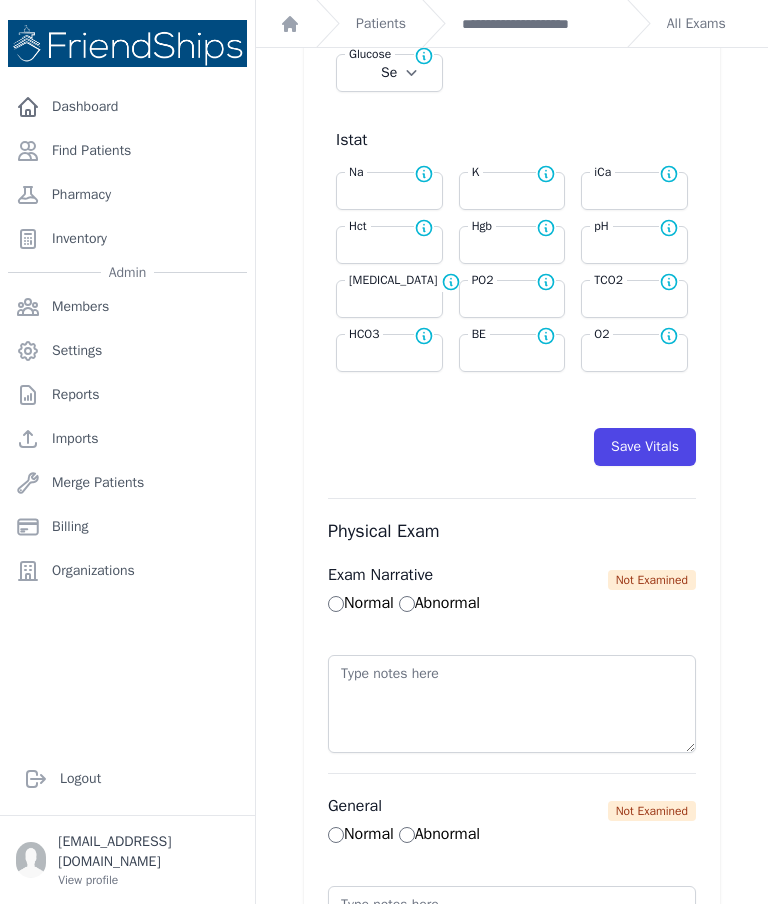 scroll, scrollTop: 839, scrollLeft: 0, axis: vertical 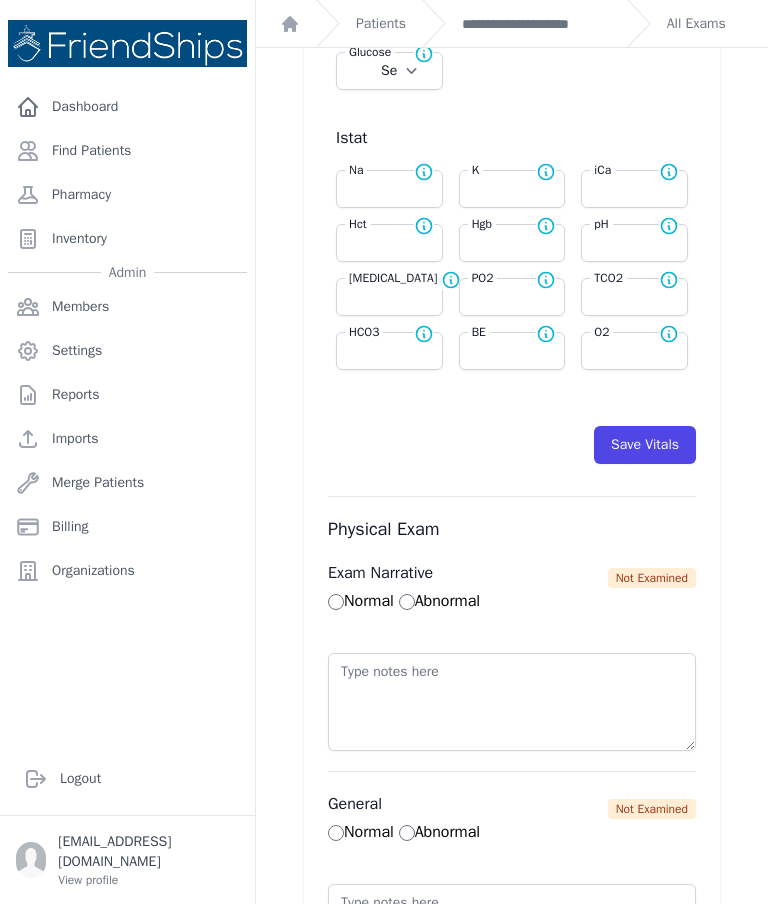 type on "72" 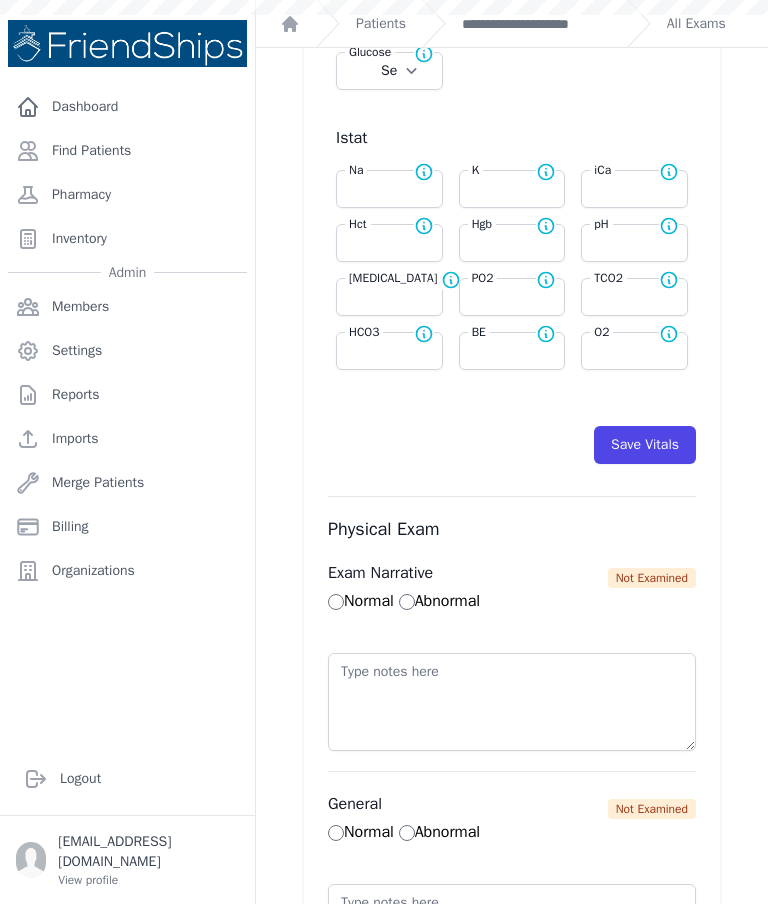 select on "Automatic" 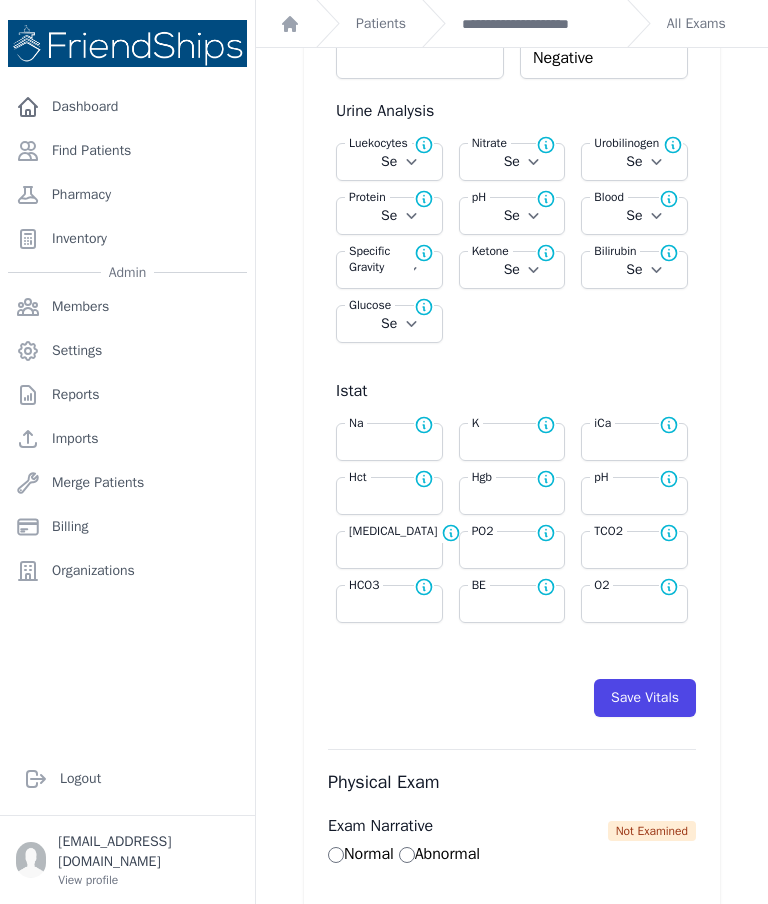 scroll, scrollTop: 617, scrollLeft: 0, axis: vertical 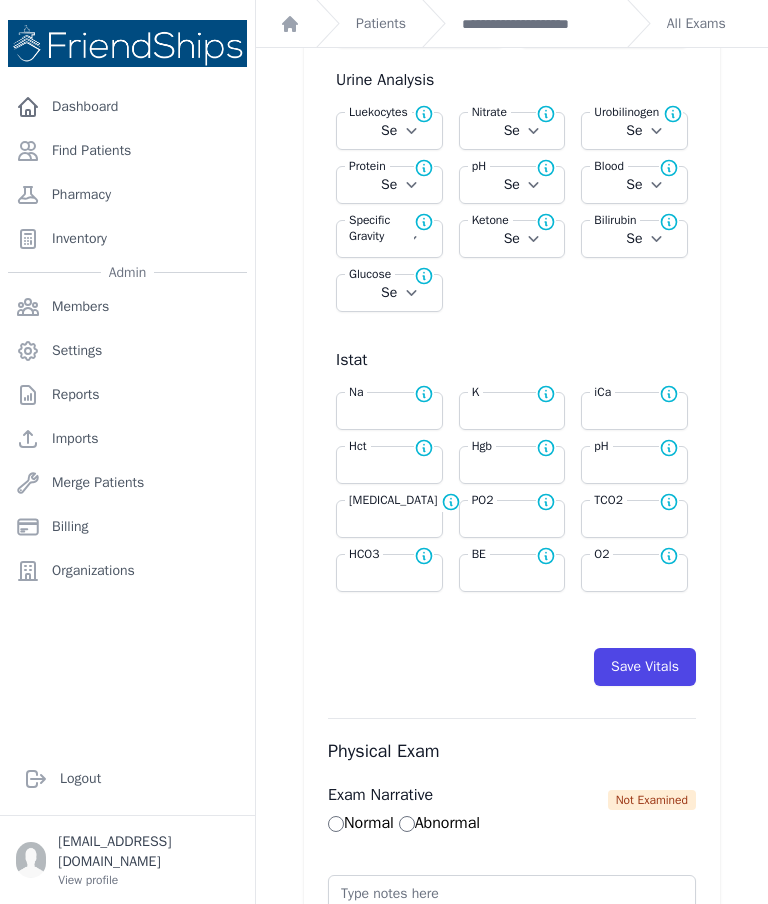 click on "Save Vitals" at bounding box center [645, 667] 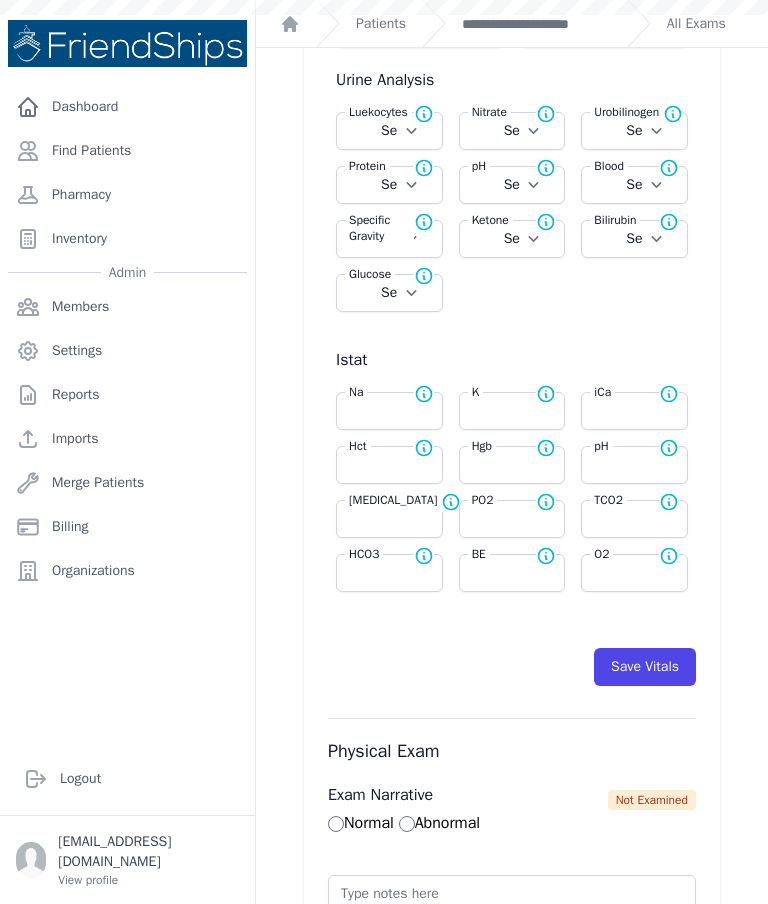 scroll, scrollTop: 0, scrollLeft: 0, axis: both 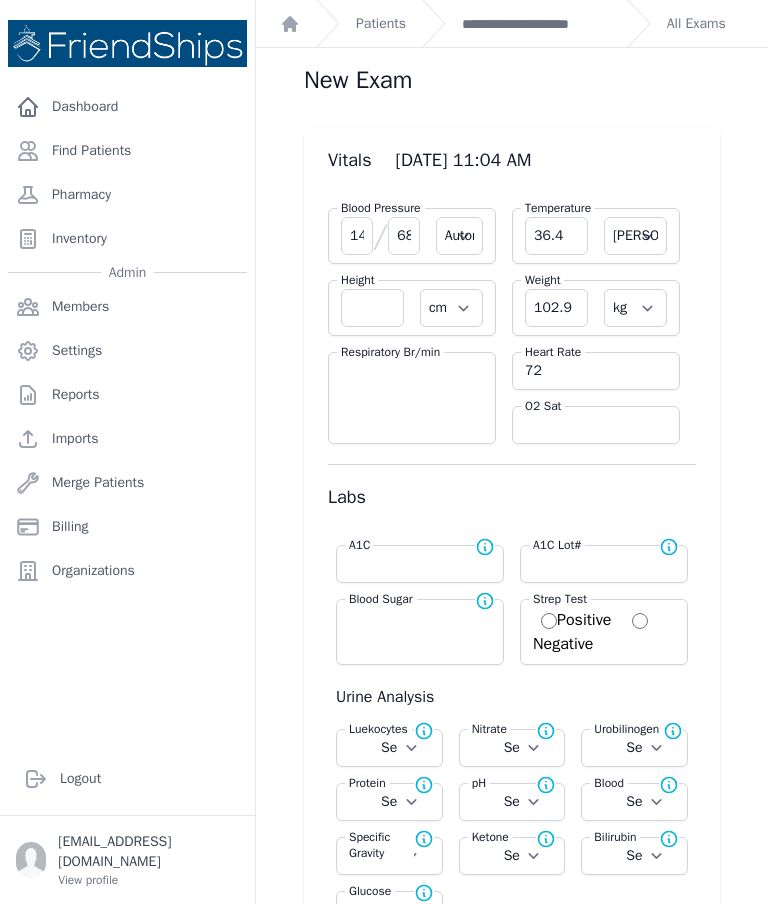 click on "**********" at bounding box center (536, 24) 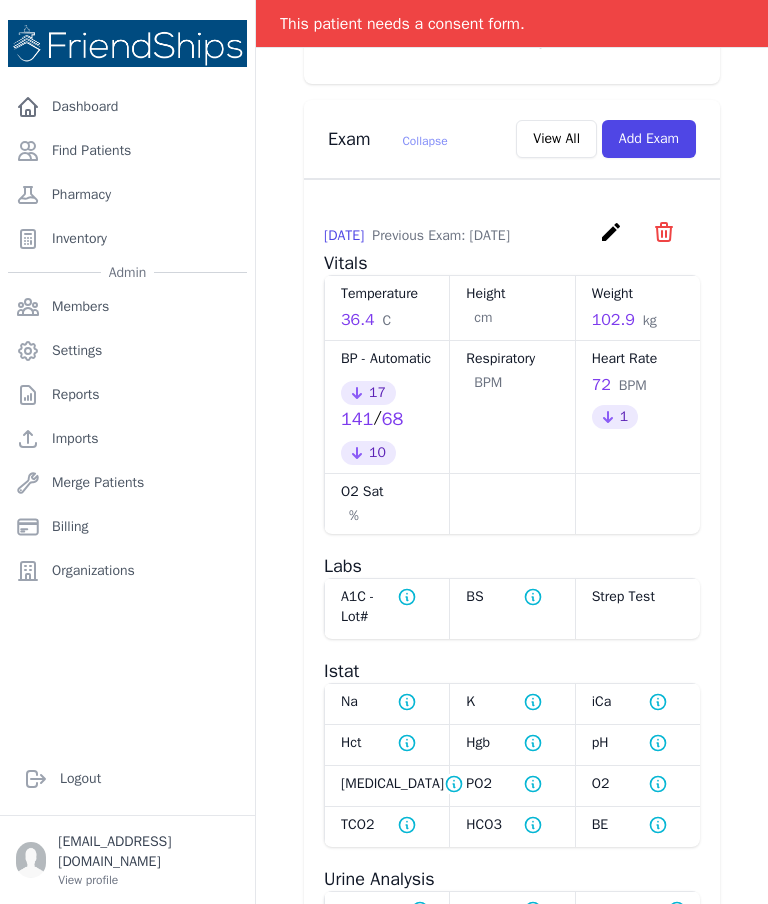 scroll, scrollTop: 2007, scrollLeft: 0, axis: vertical 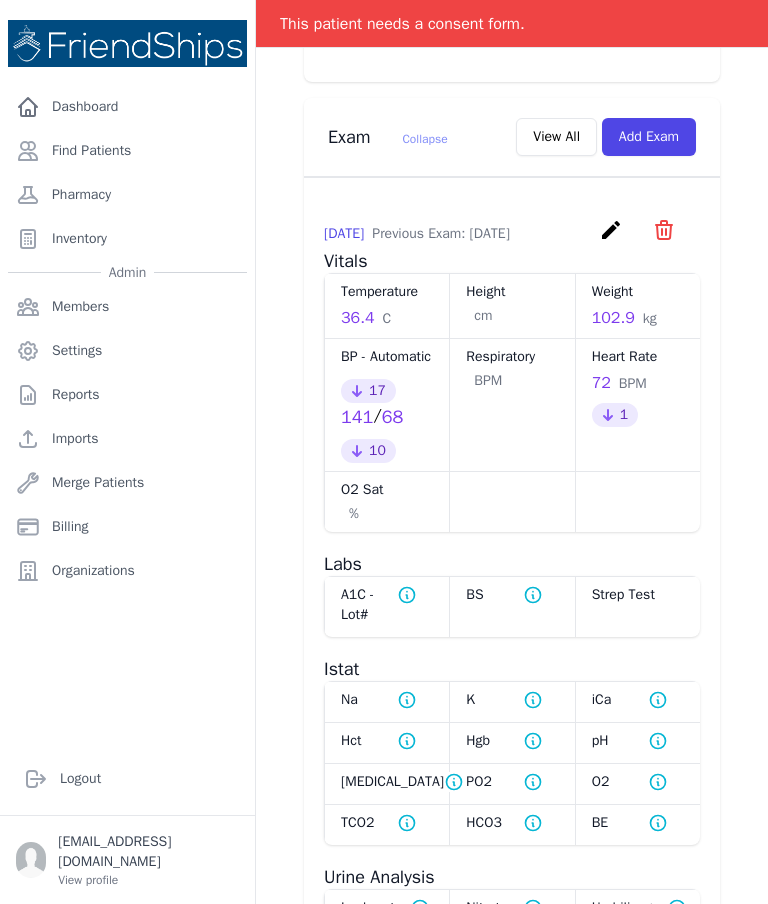 click on "create" at bounding box center [611, 230] 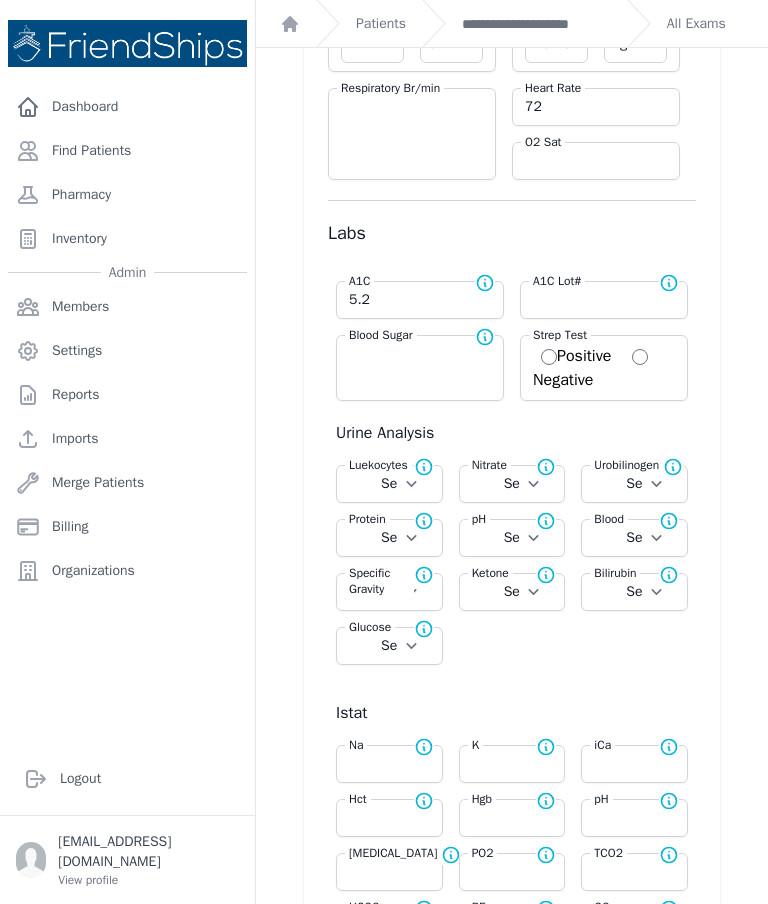 scroll, scrollTop: 284, scrollLeft: 0, axis: vertical 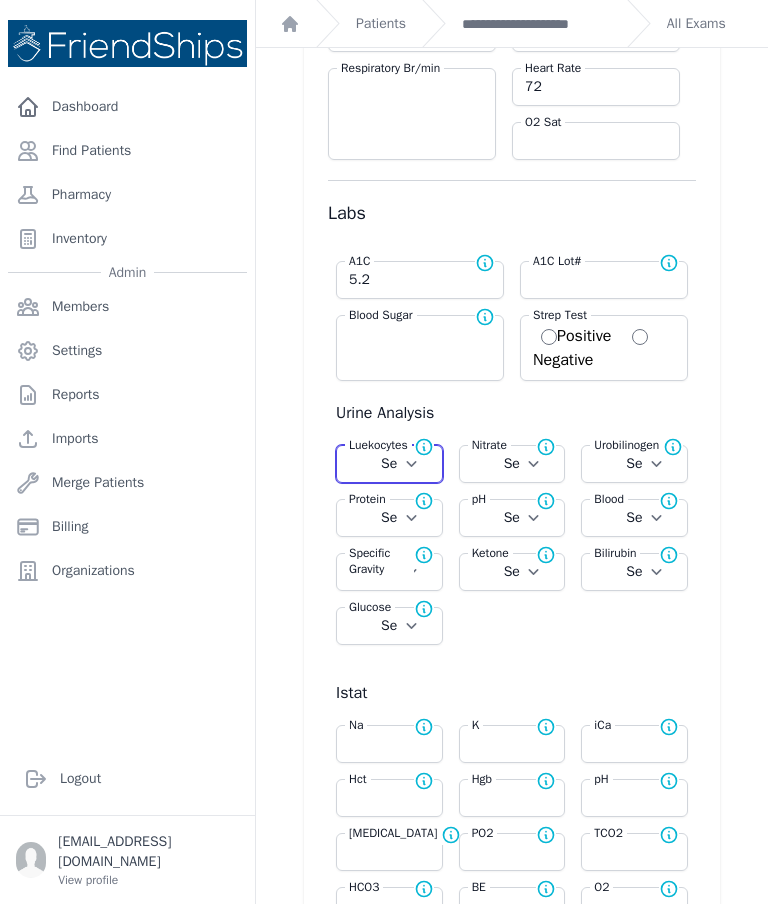 click on "Select Negative Trace Small Moderate Large" at bounding box center [389, 464] 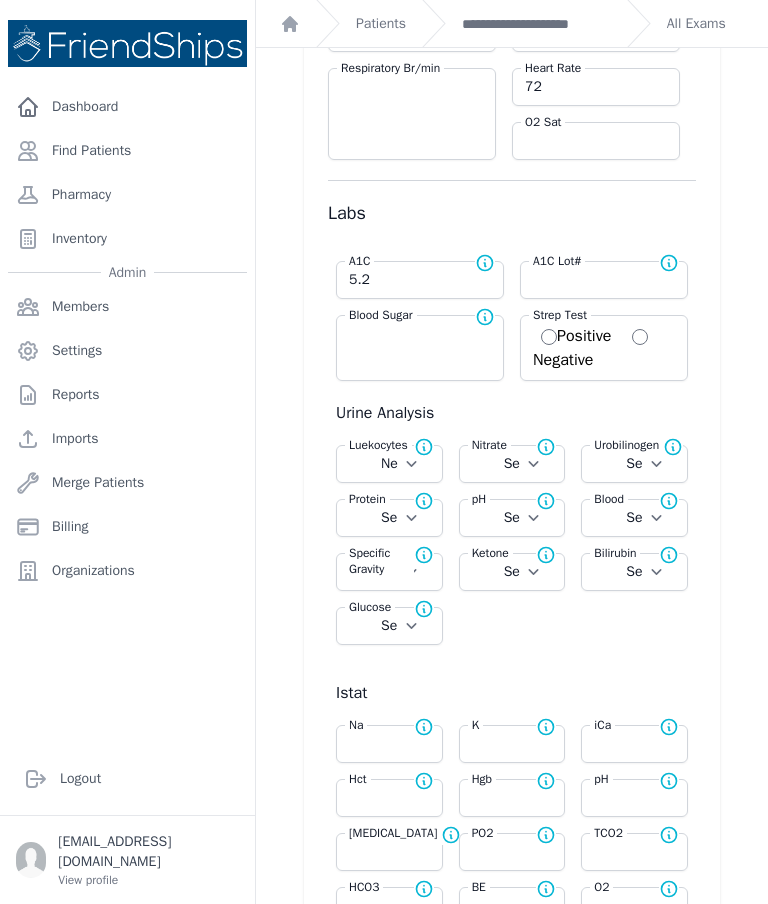 click on "Nitrate
Nominal value for Nitrate is Negative" at bounding box center (520, 447) 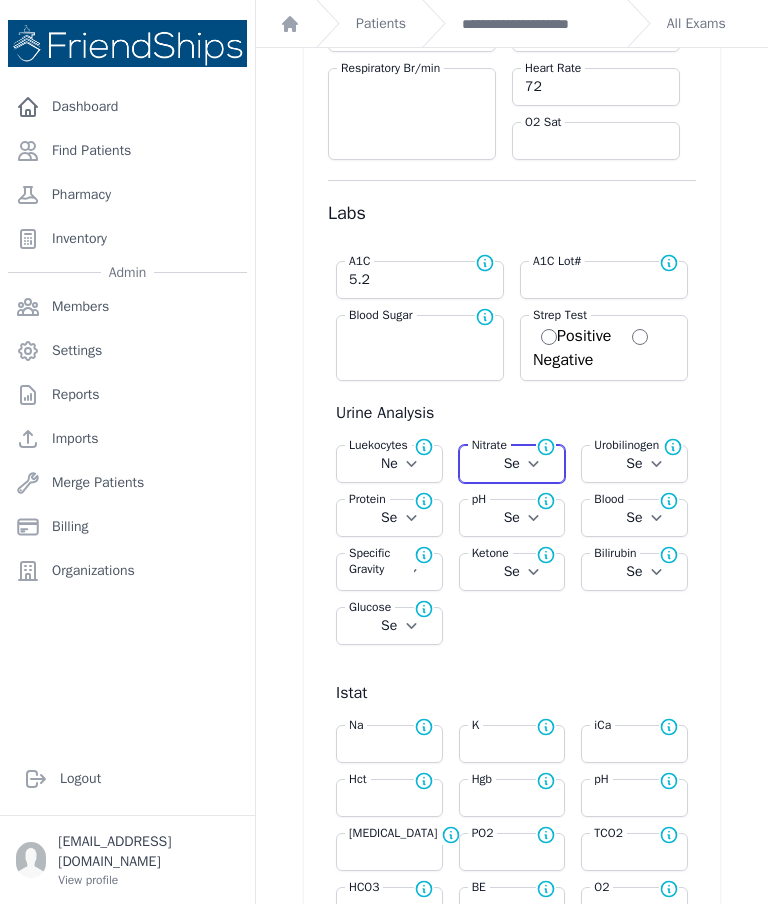 click on "Select Positive Negative" at bounding box center [512, 464] 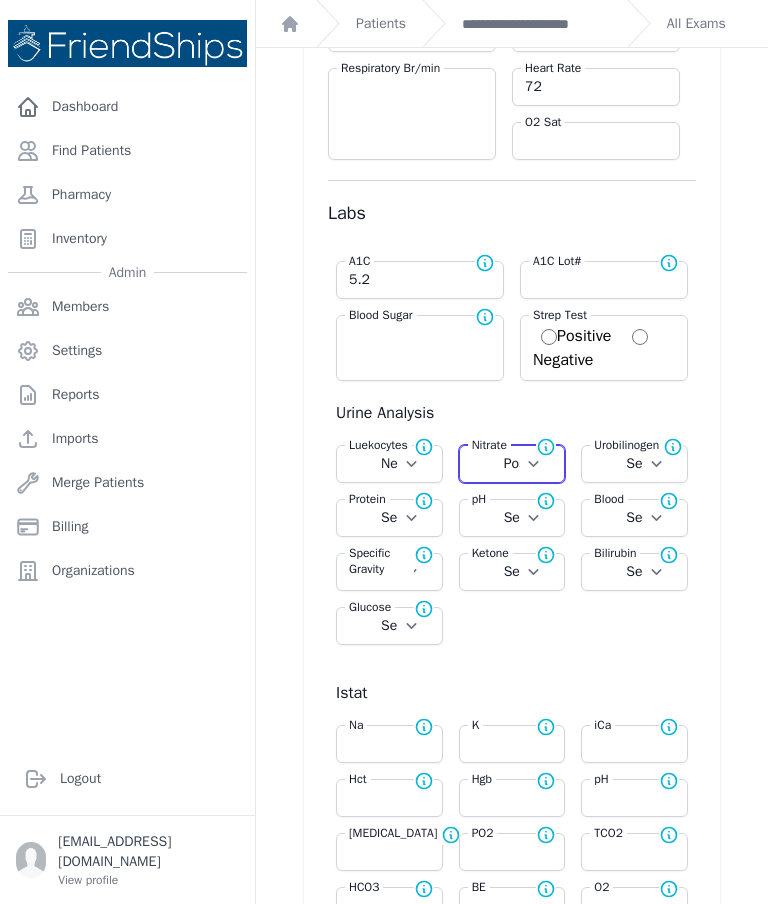 select on "Automatic" 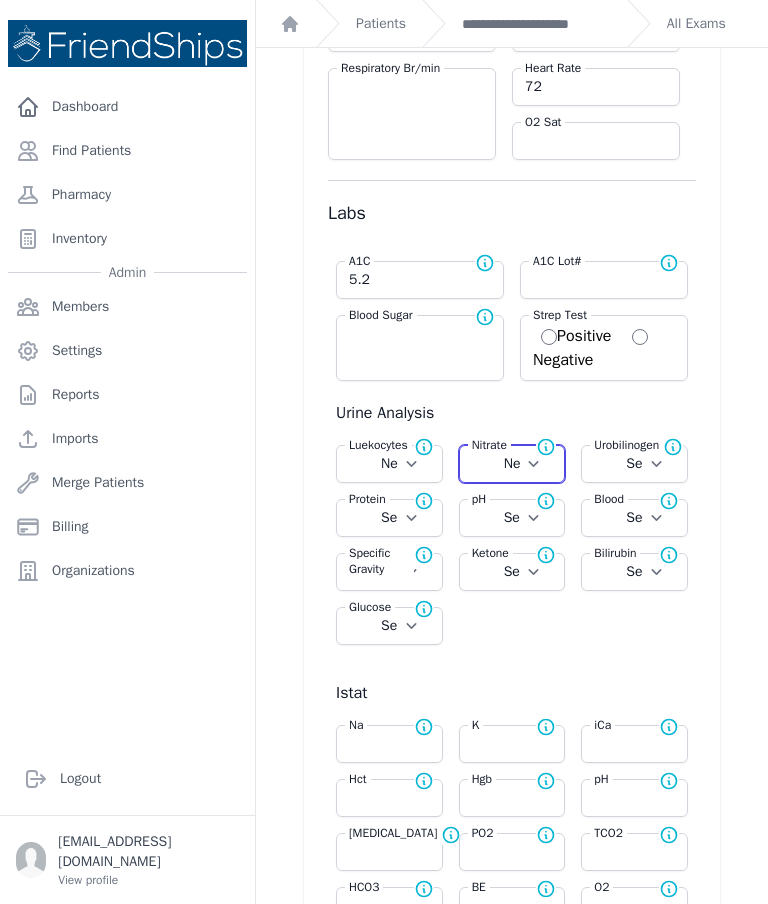 select on "Automatic" 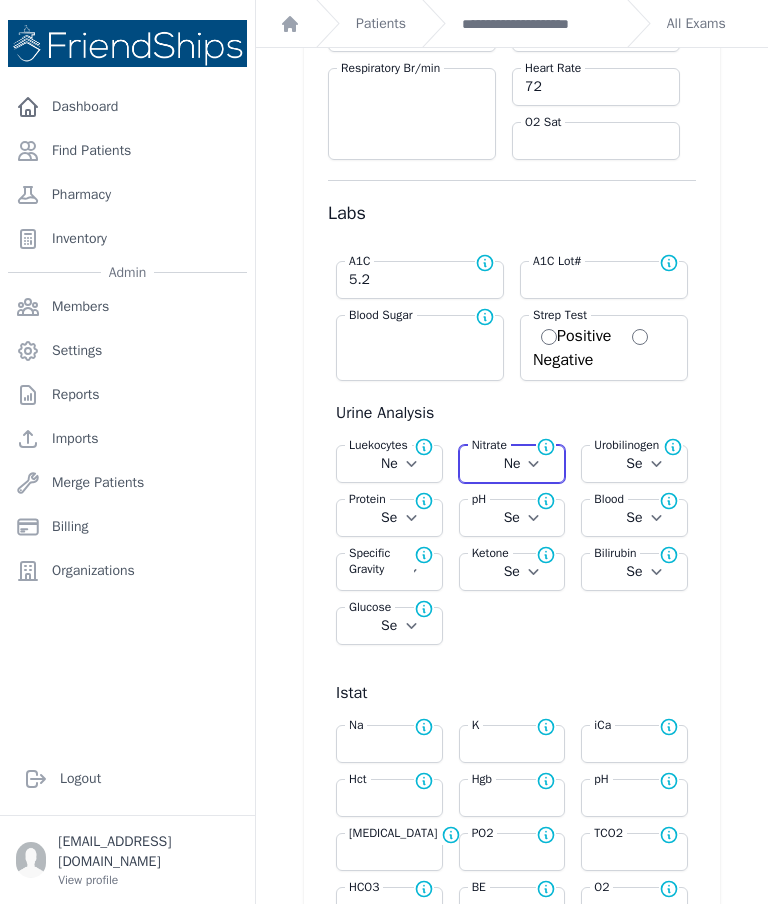 select on "Automatic" 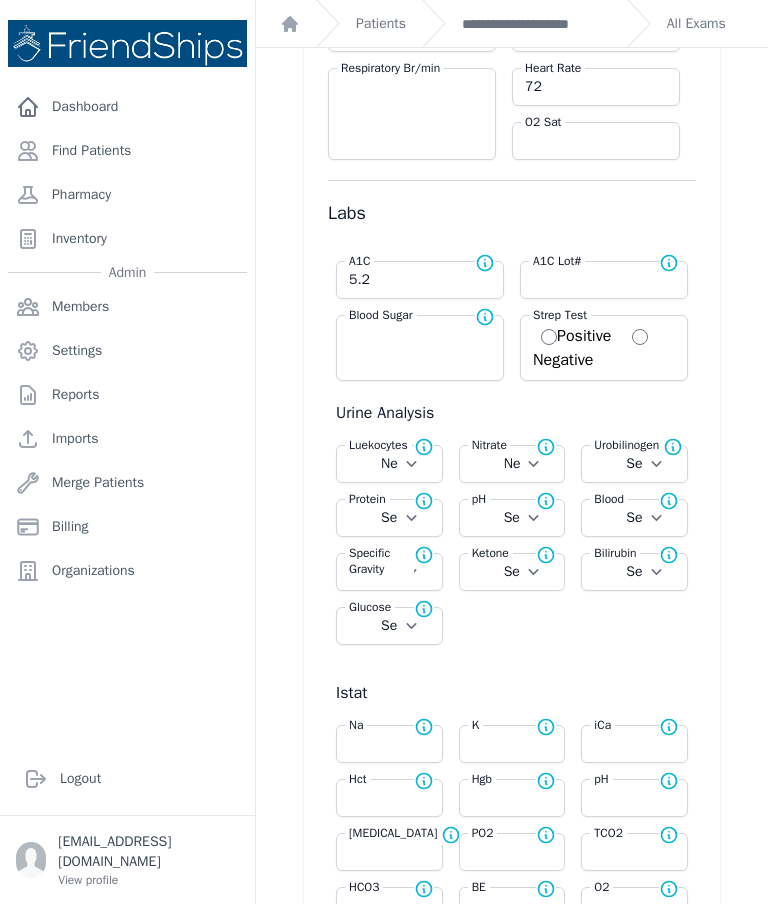 click on "Select Normal + ++ +++" at bounding box center [634, 464] 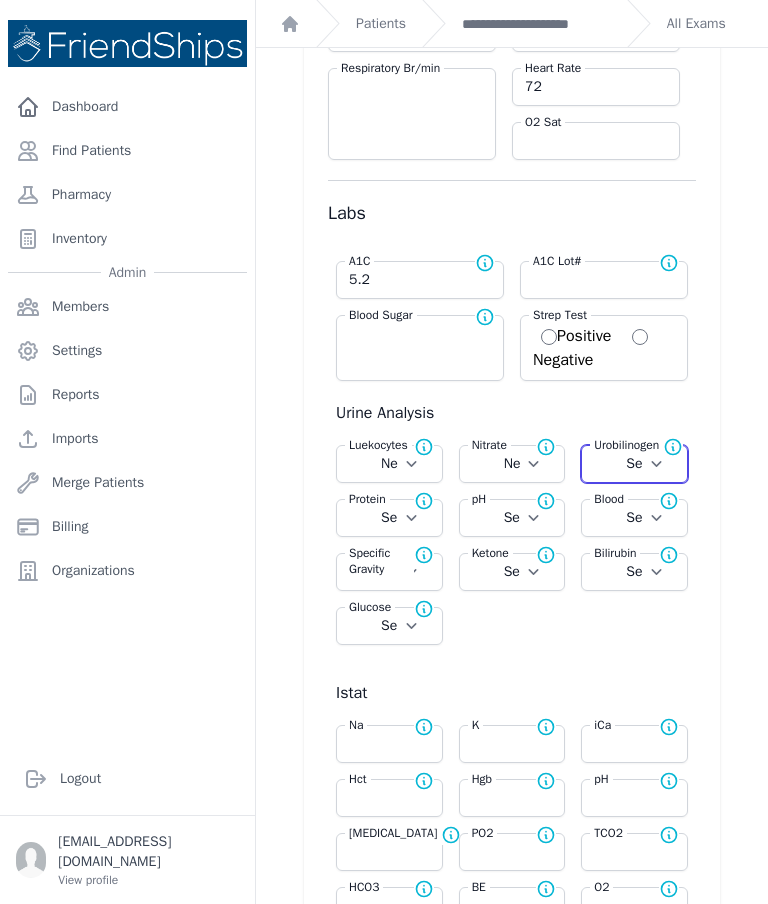 select on "Normal" 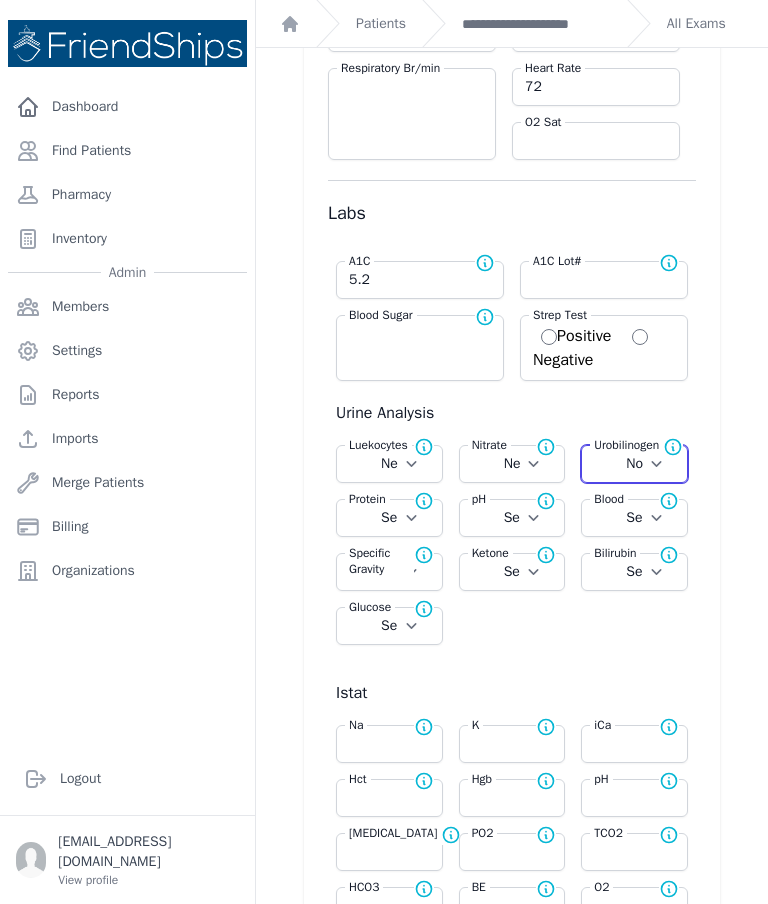 select on "Automatic" 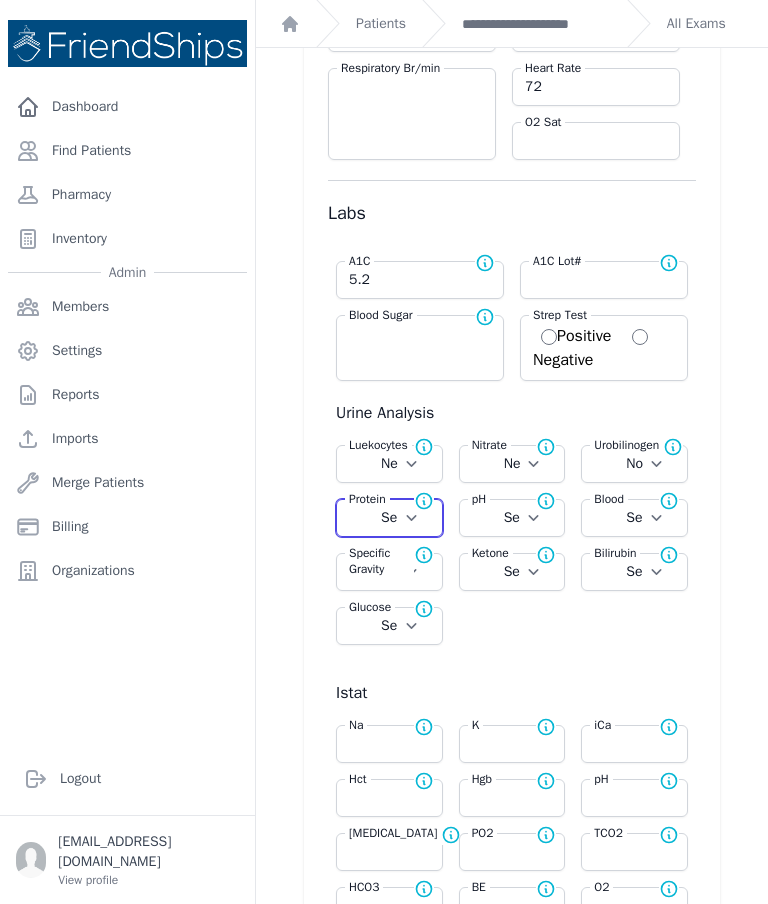 click on "Select Normal + ++ +++ ++++" at bounding box center (389, 518) 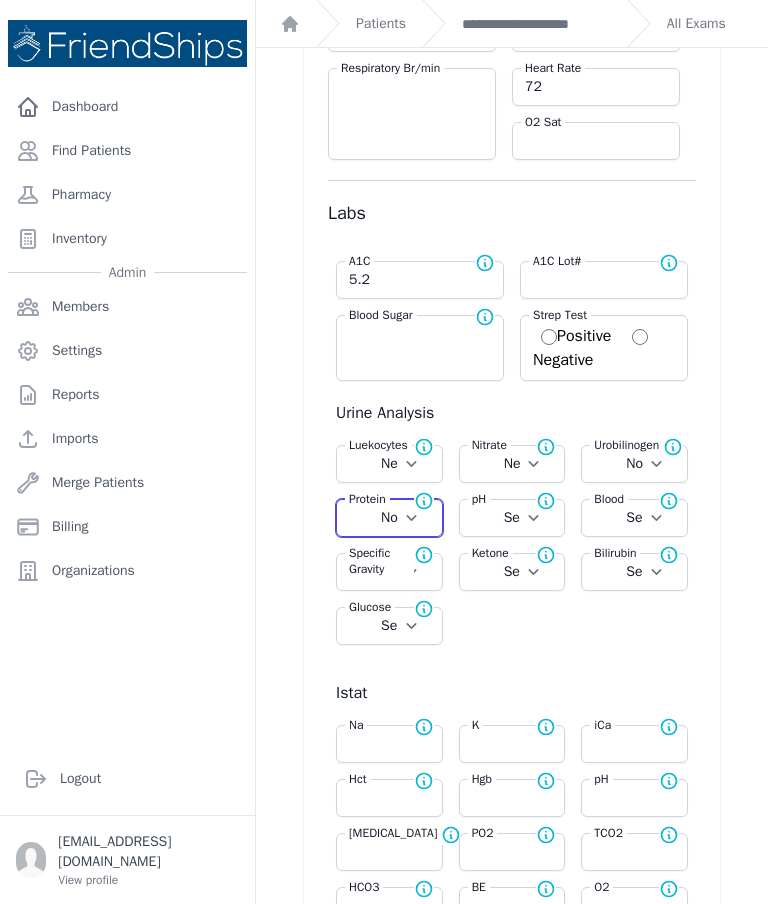 select on "Automatic" 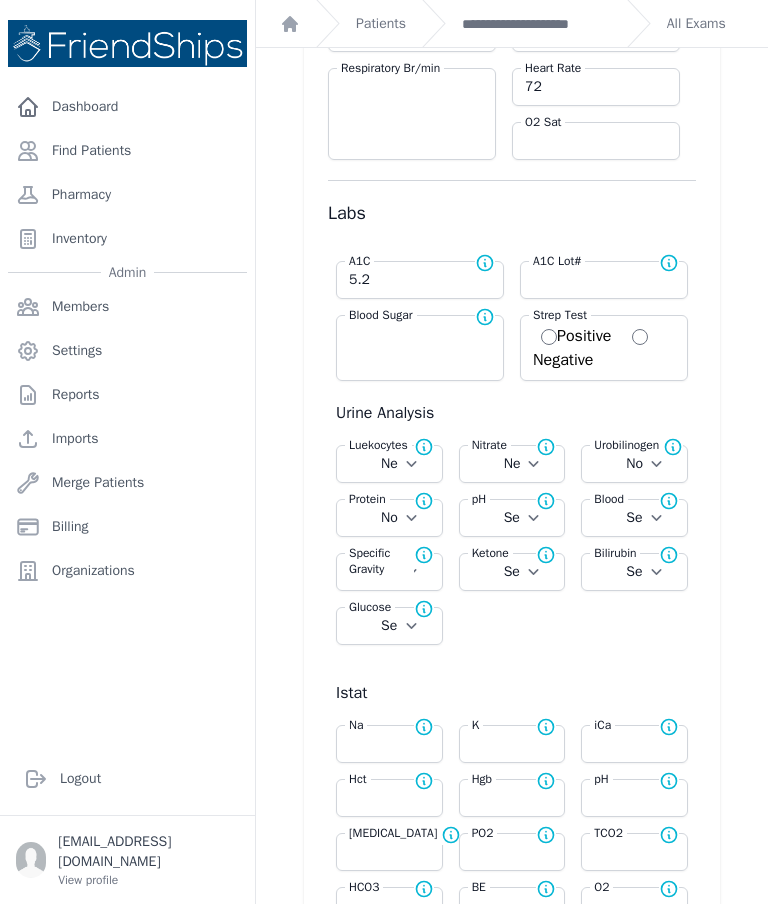 click on "Select 5.0 6.0 6.5 7.0 8.0 8.5" at bounding box center (512, 518) 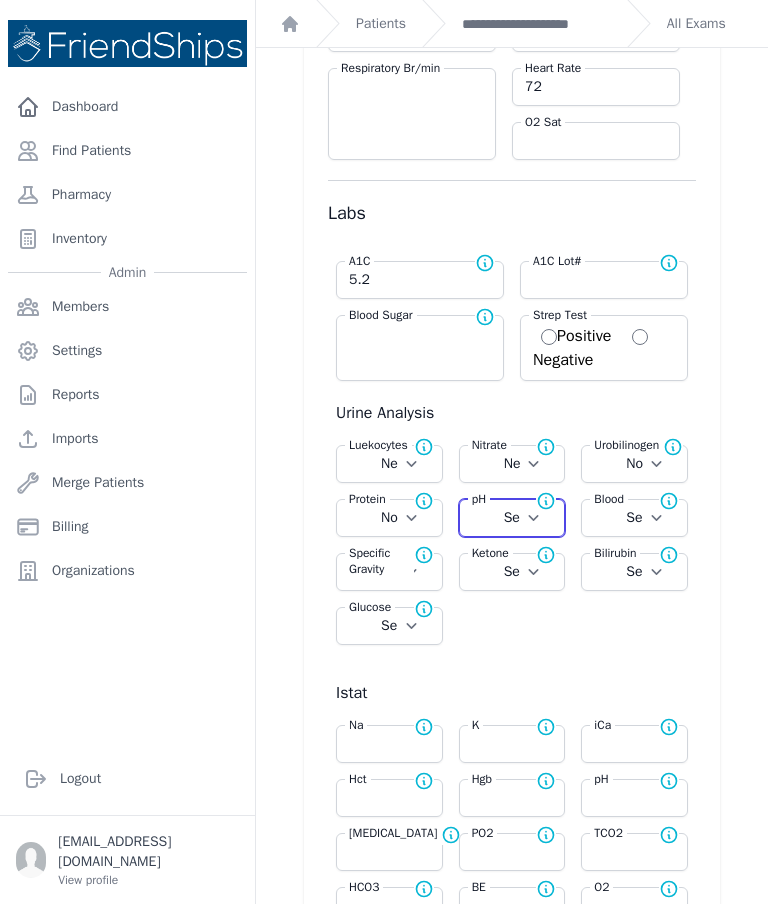 select on "6.0" 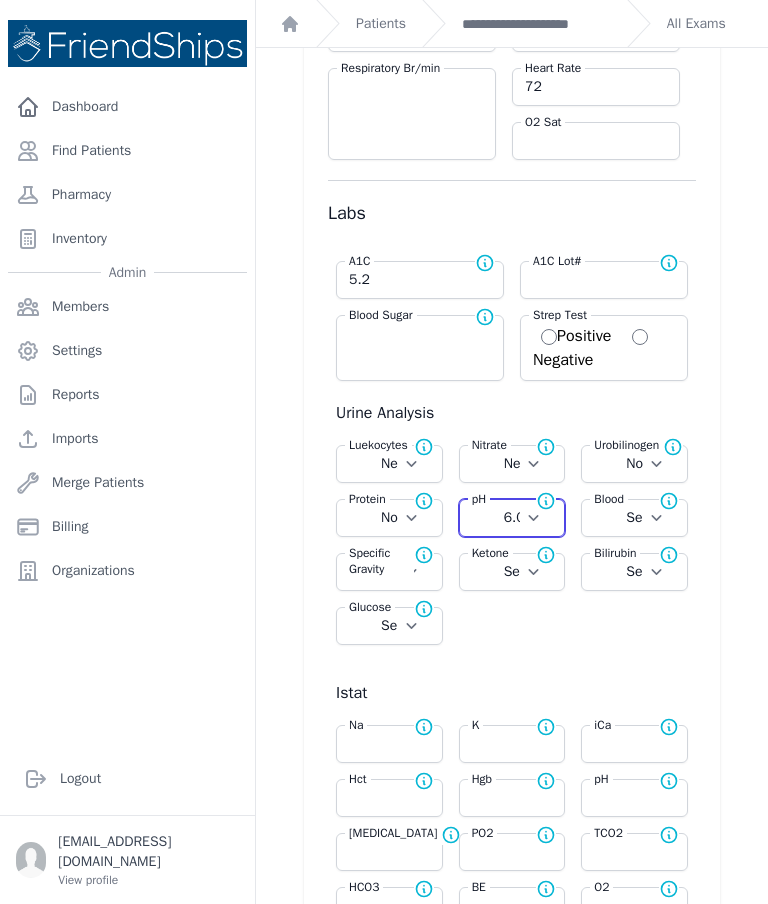 select on "Automatic" 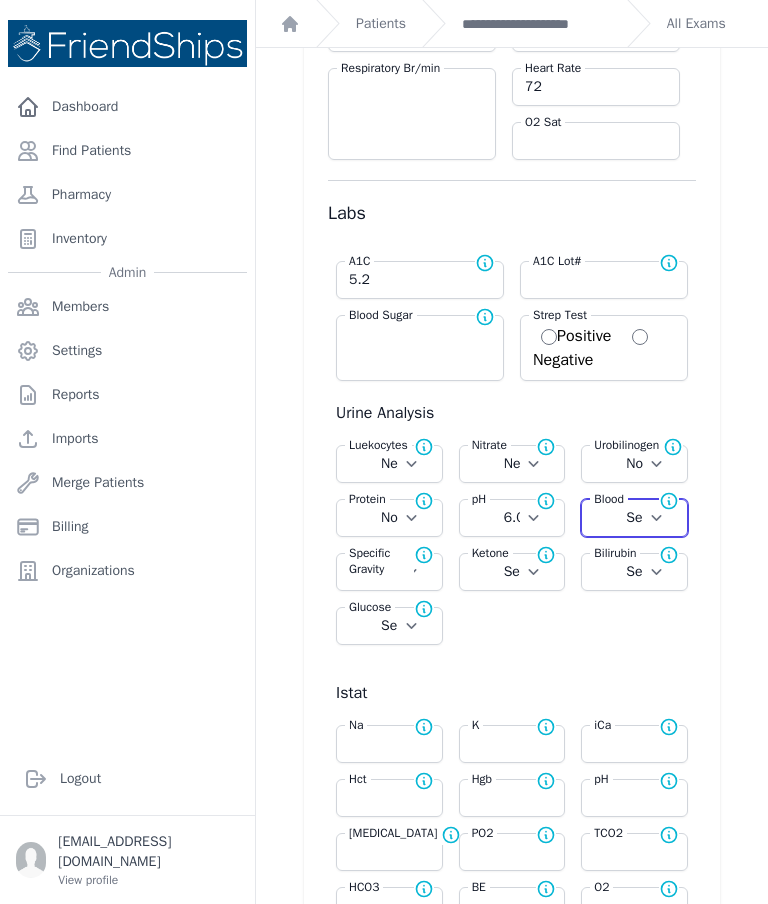 click on "Select Negative Trace Hemolyzed Trace Small Moderate Large" at bounding box center (634, 518) 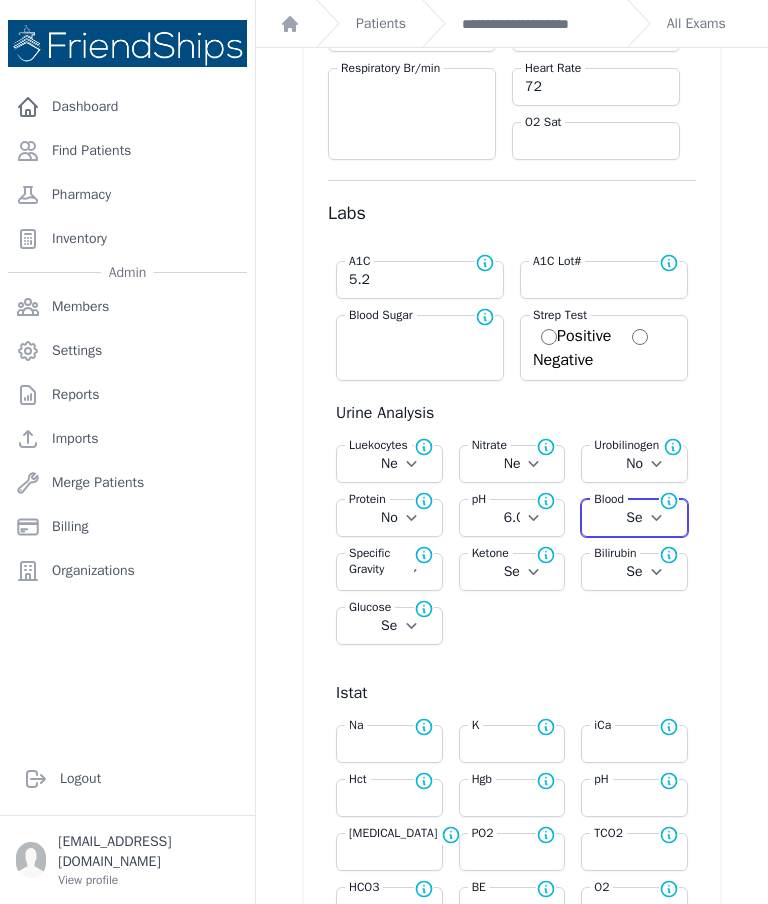 select on "Negative" 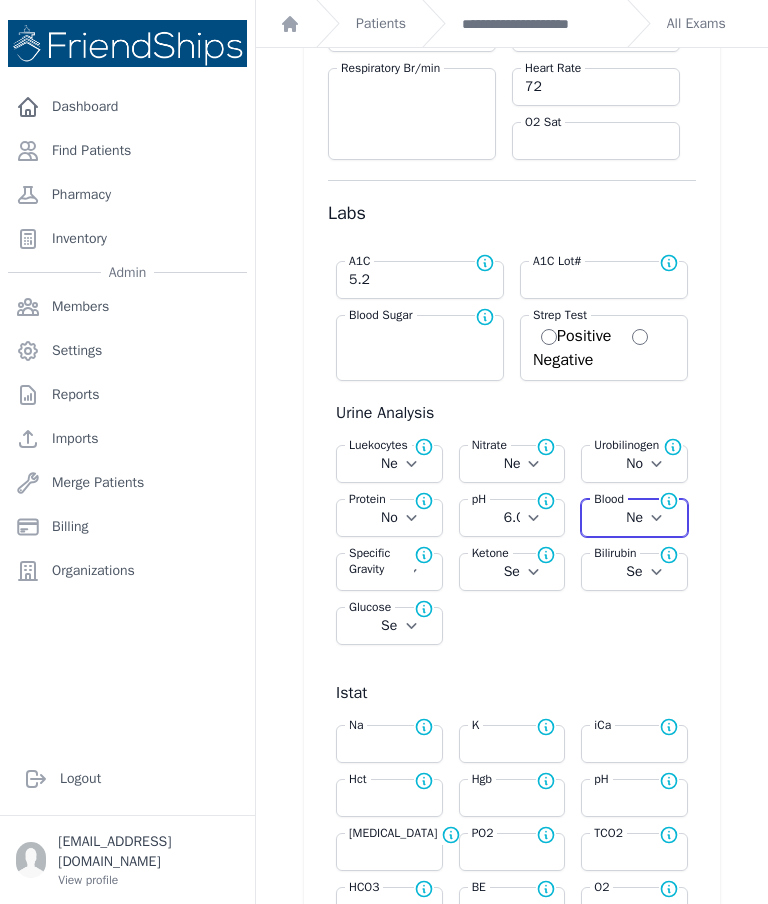 select on "Automatic" 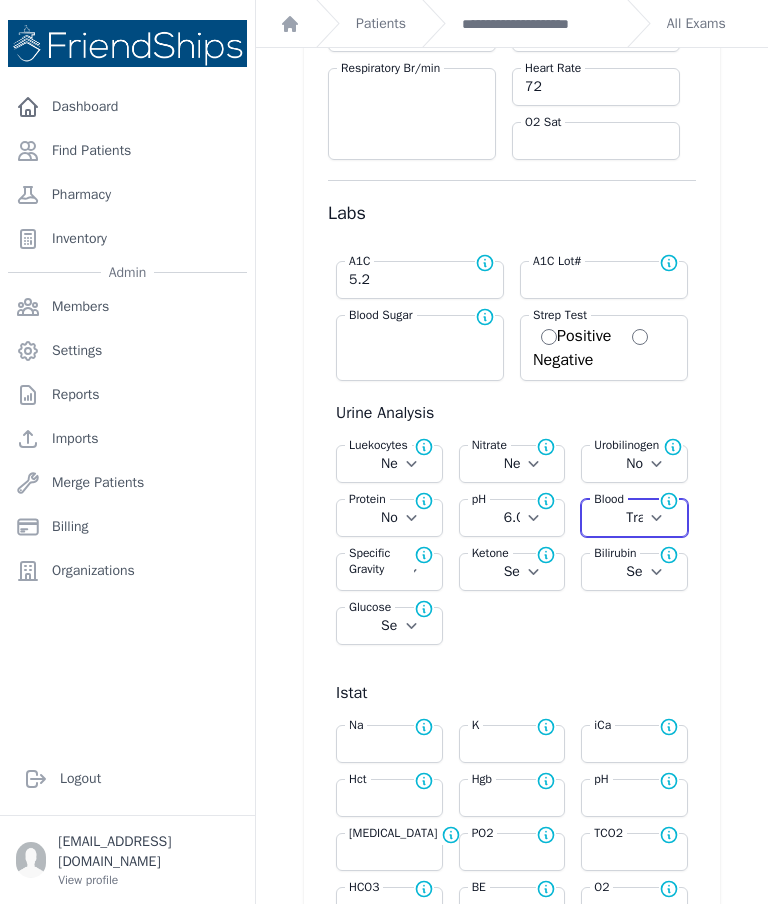 select on "Automatic" 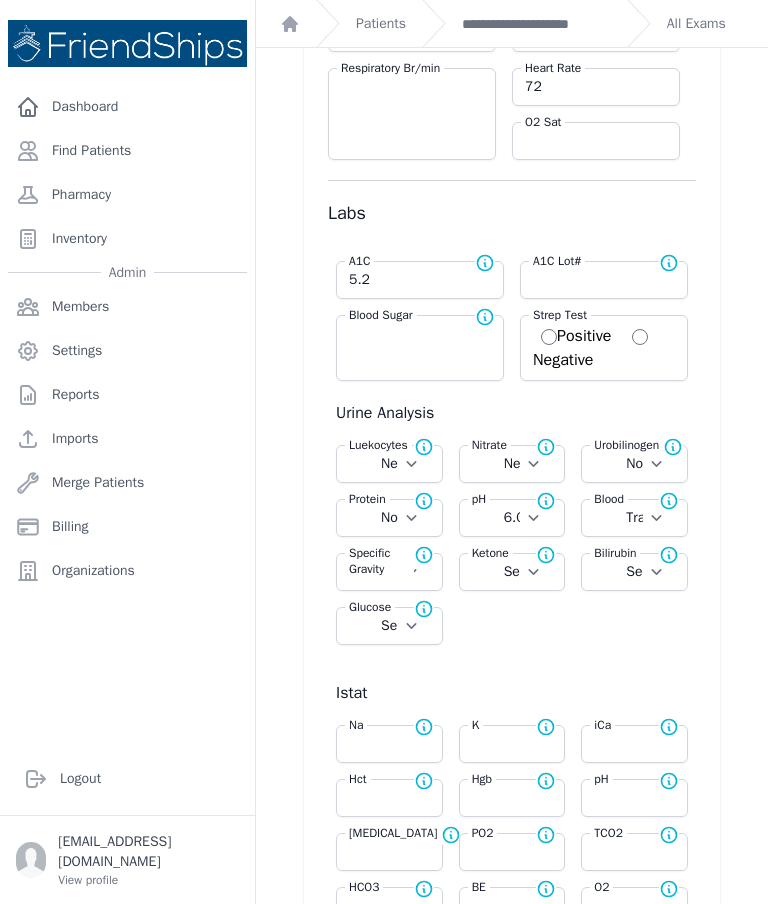 click 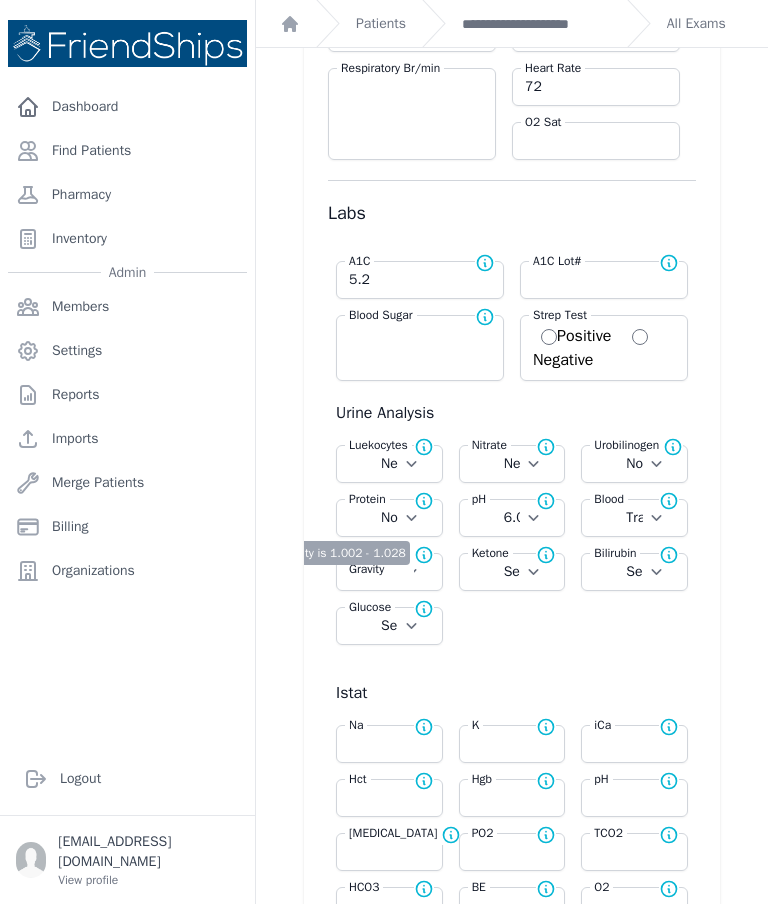 click on "Specific Gravity" at bounding box center [379, 561] 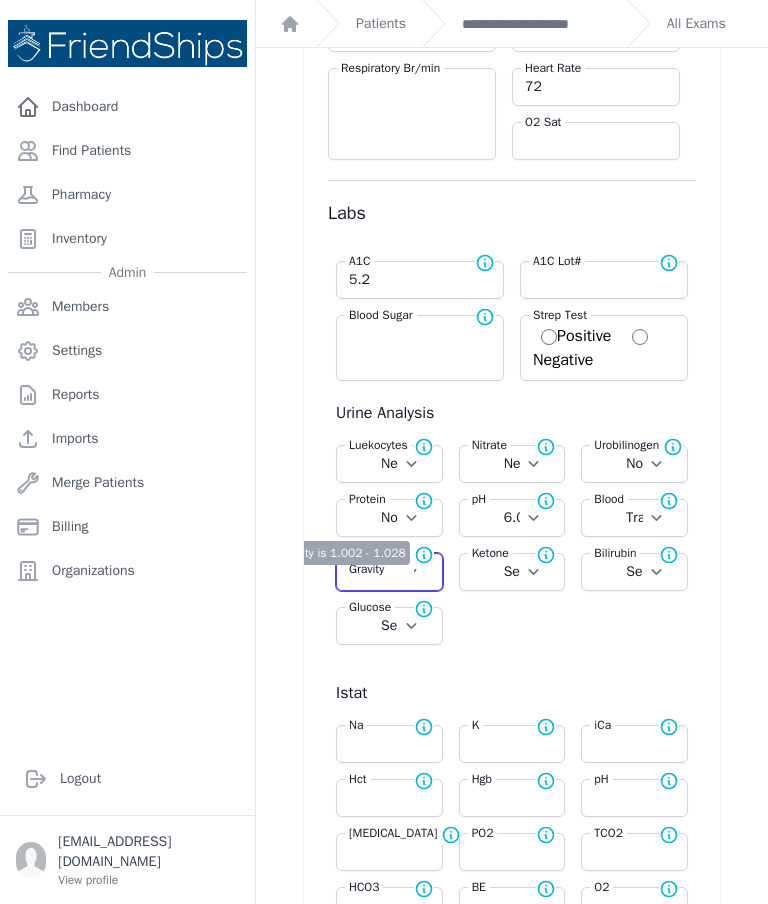 click on "Select 1.000 1.005 1.010 1.015 1.020 1.025 1.030" at bounding box center (389, 572) 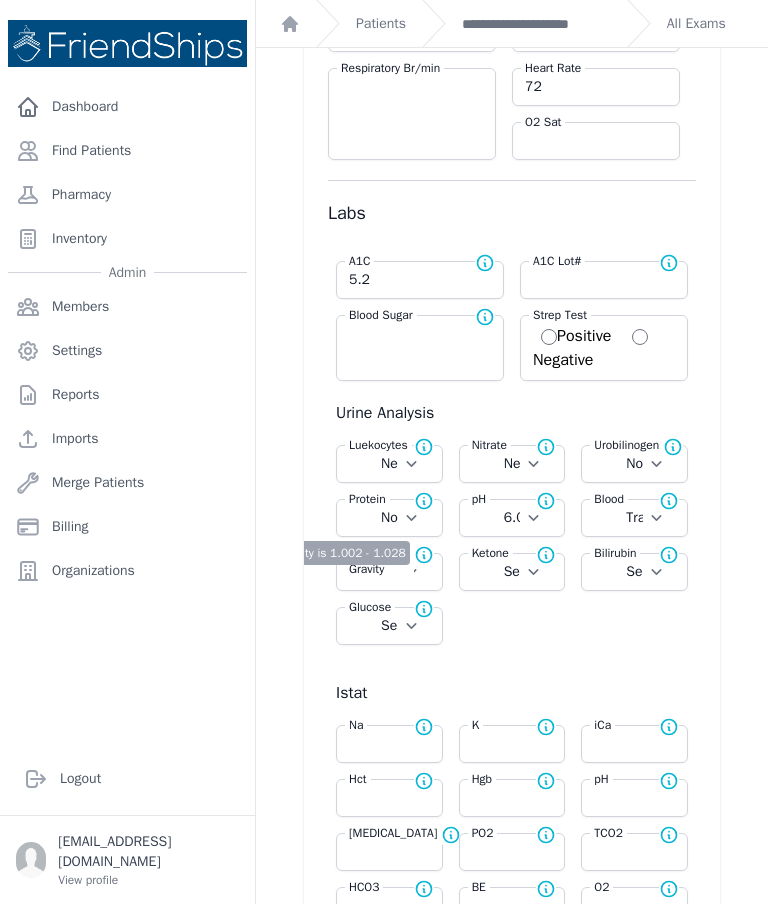 click on "Select Negative Trace Small Moderate Large" at bounding box center [512, 572] 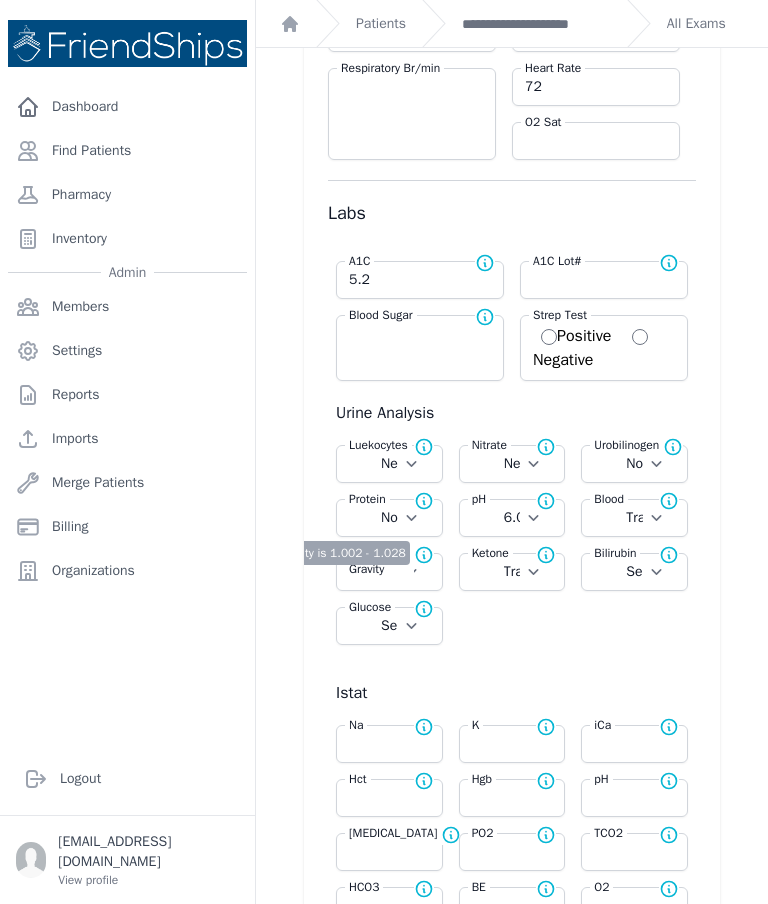 click on "Select Negative Small Moderate Large" at bounding box center [634, 572] 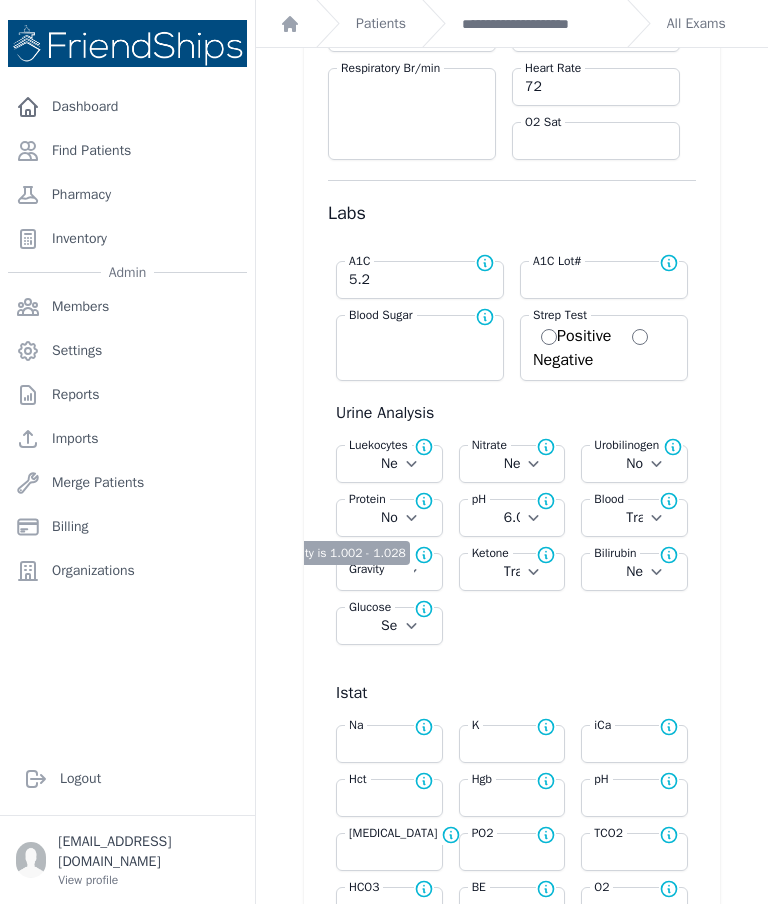 click on "Select Negative Trace + ++ +++ ++++" at bounding box center (389, 626) 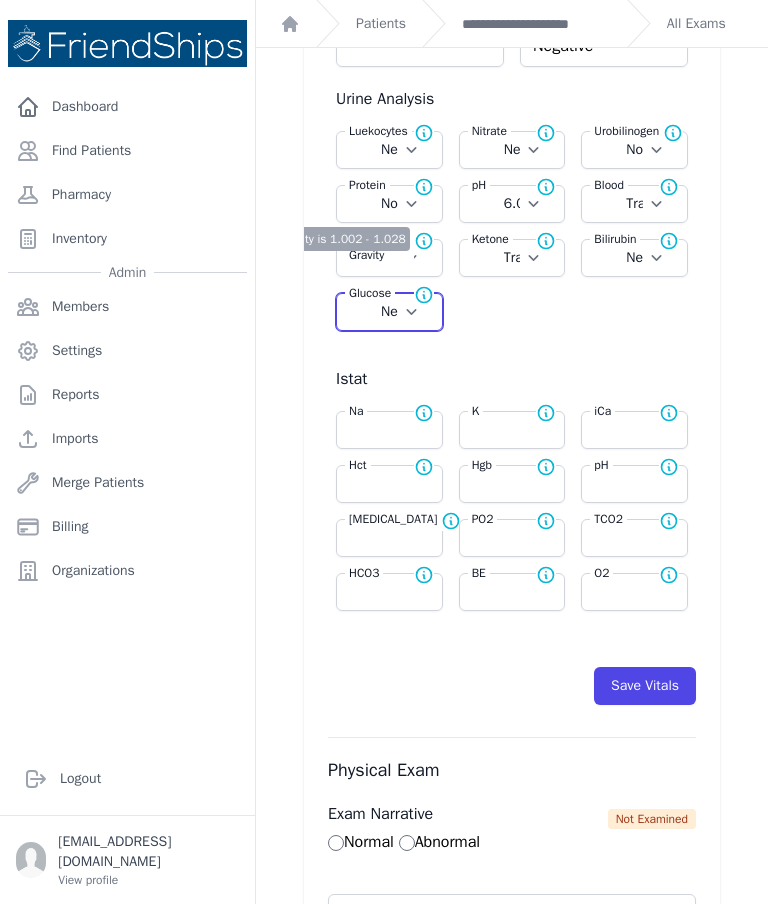 scroll, scrollTop: 643, scrollLeft: 0, axis: vertical 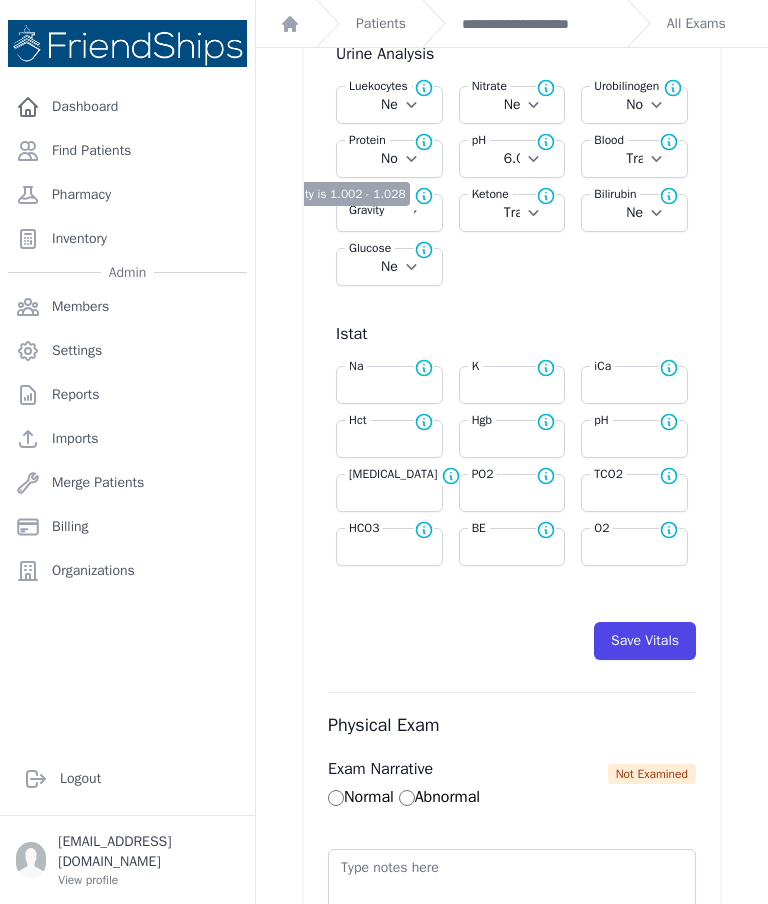 click on "Save Vitals" at bounding box center [645, 641] 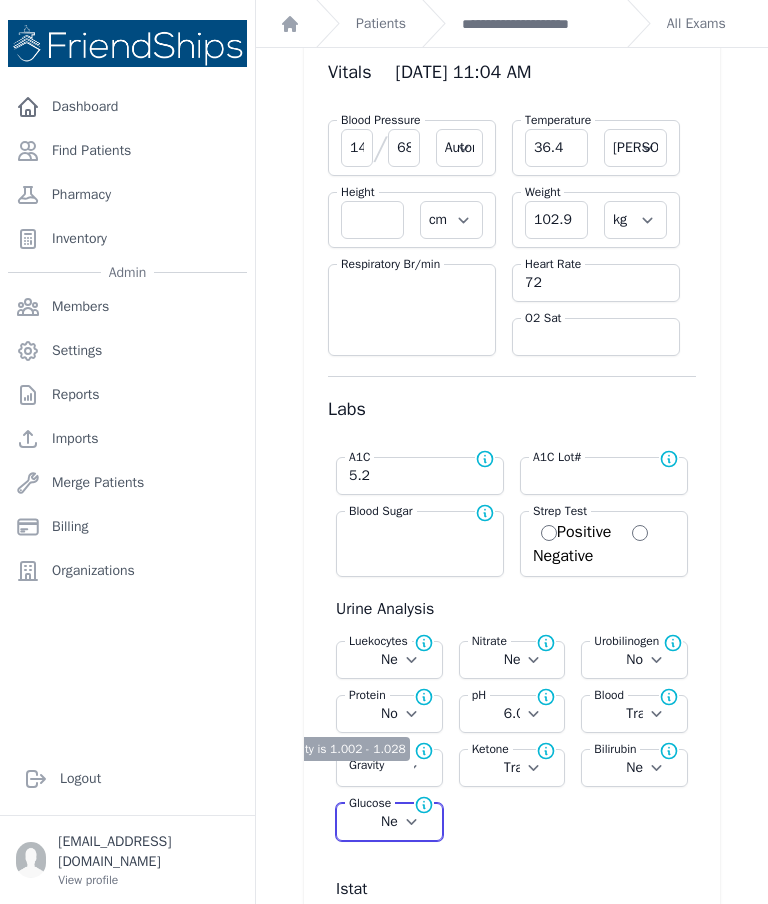 scroll, scrollTop: 94, scrollLeft: 0, axis: vertical 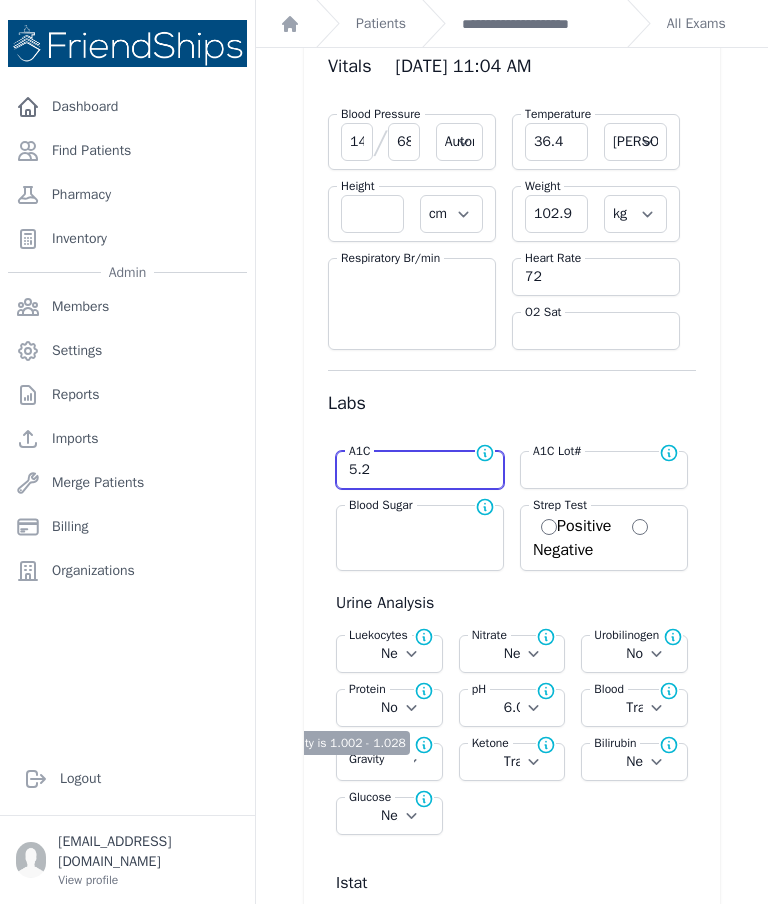 click on "5.2" at bounding box center (420, 470) 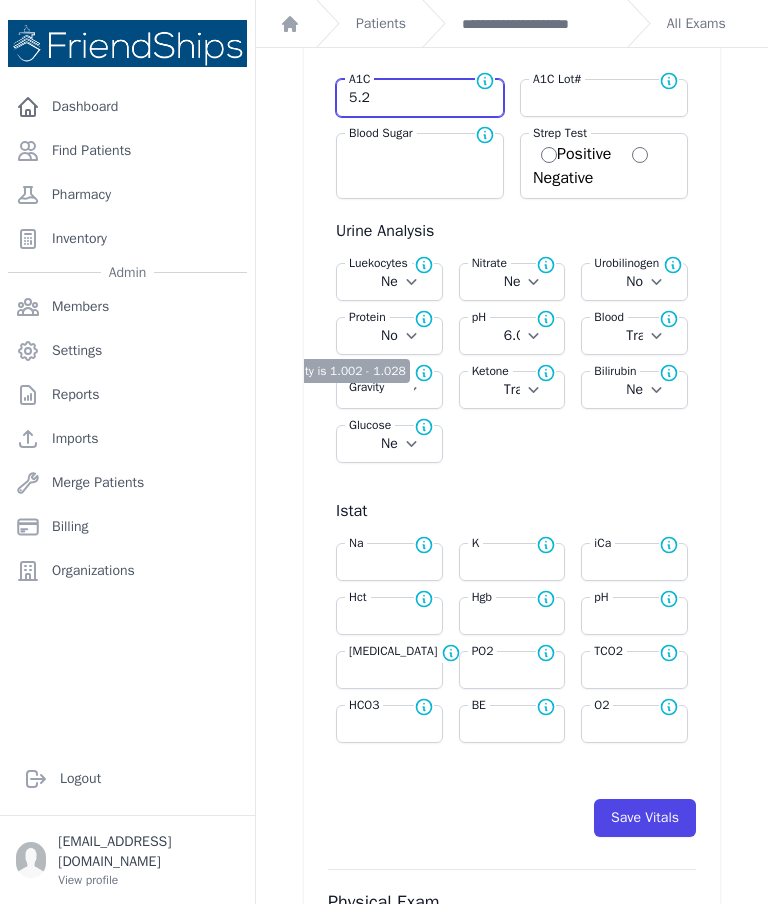 scroll, scrollTop: 466, scrollLeft: 0, axis: vertical 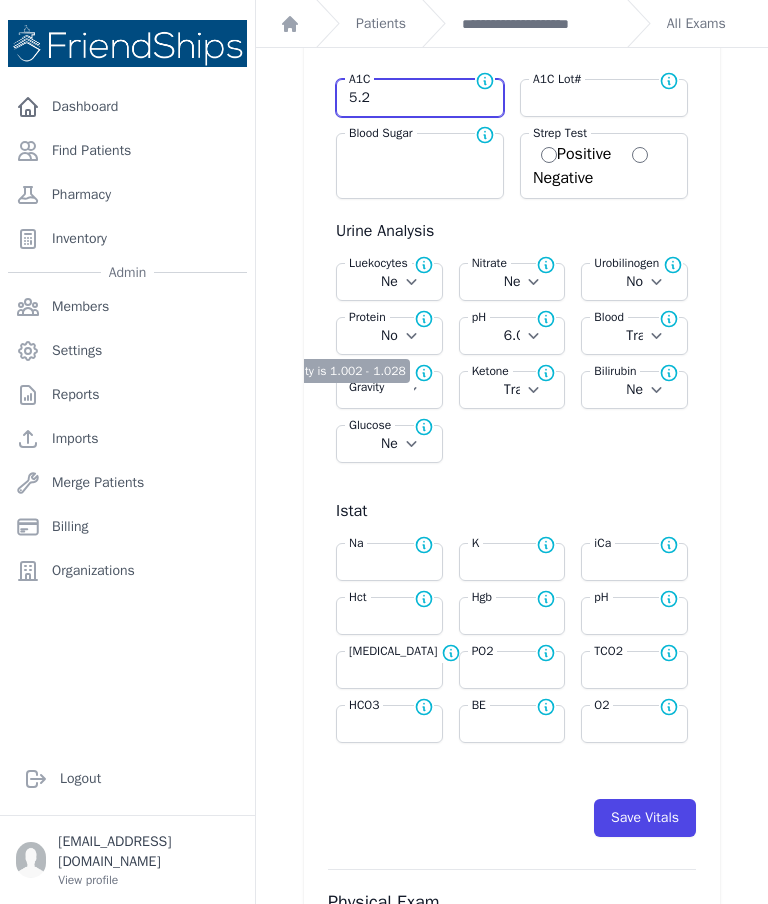 click on "5.2" at bounding box center (420, 98) 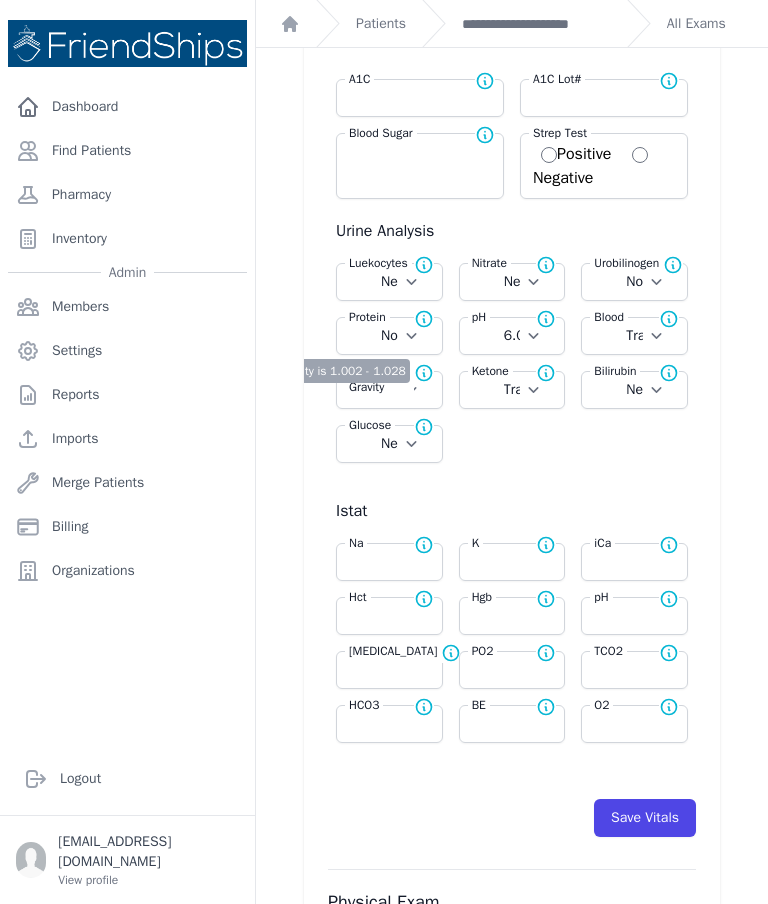 click on "Vitals 2025-Jul-24 11:04 AM
Blood Pressure
141
/
68
Automatic Manual
Temperature
36.4
Farenheit Celcius
Height
cm in
Weight
102.9
kg lb
Respiratory Br/min
Heart Rate
72
O2 Sat
Labs" at bounding box center (512, 2262) 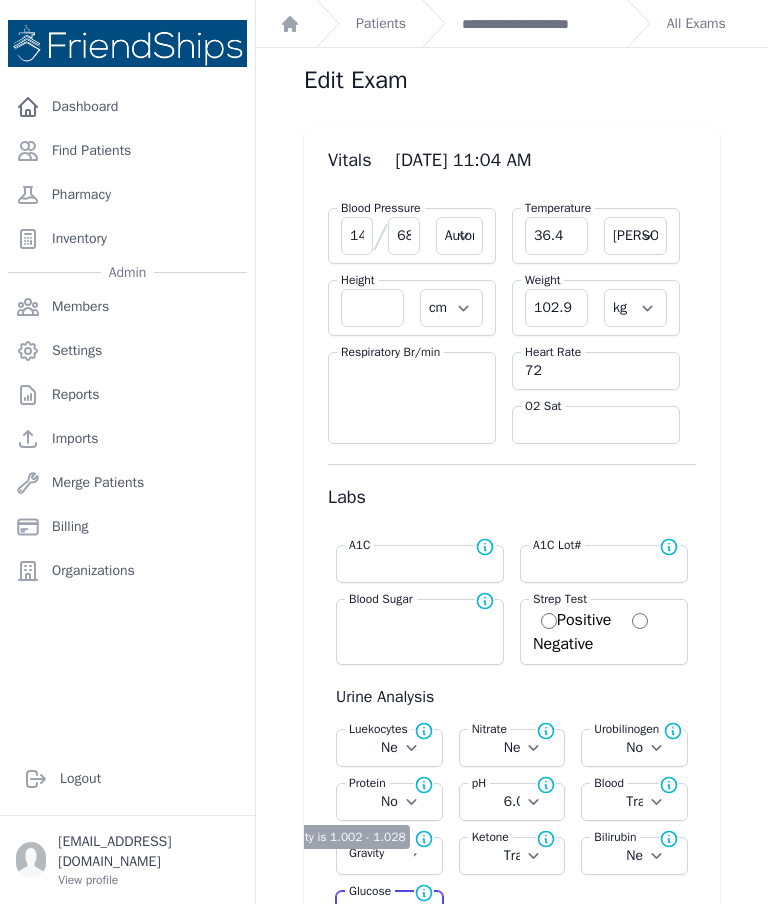scroll, scrollTop: 0, scrollLeft: 0, axis: both 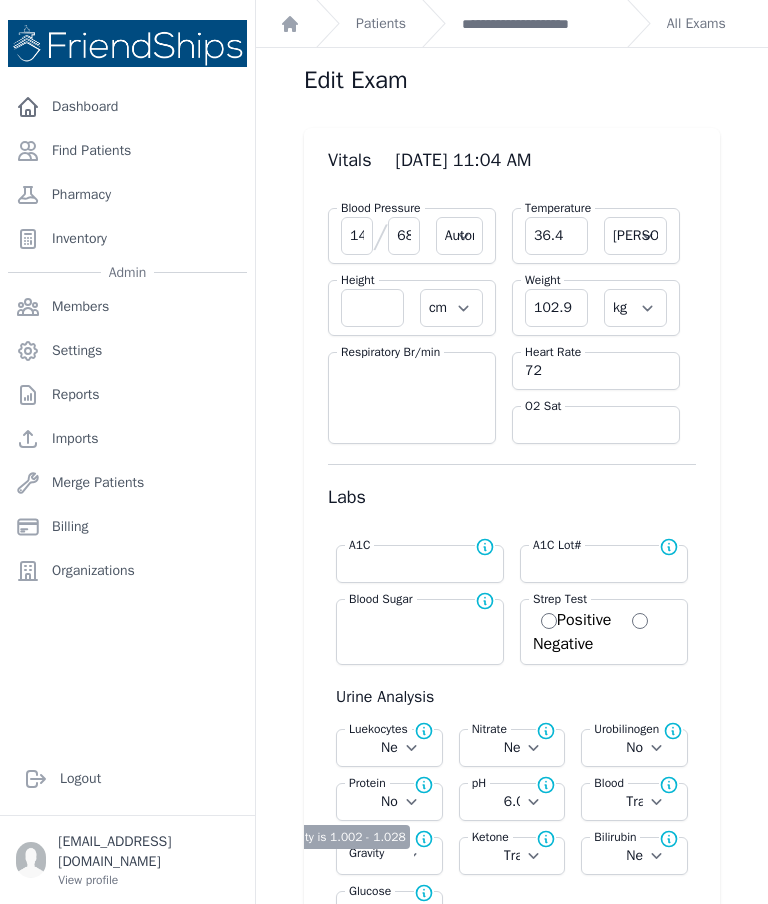 click on "**********" at bounding box center [536, 24] 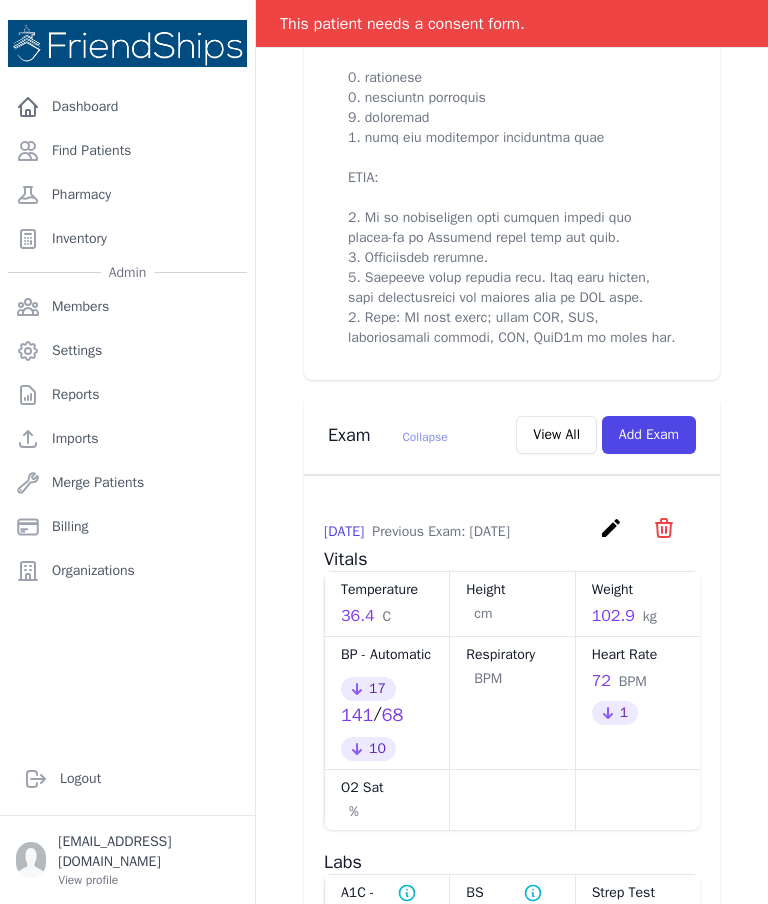 scroll, scrollTop: 1711, scrollLeft: 0, axis: vertical 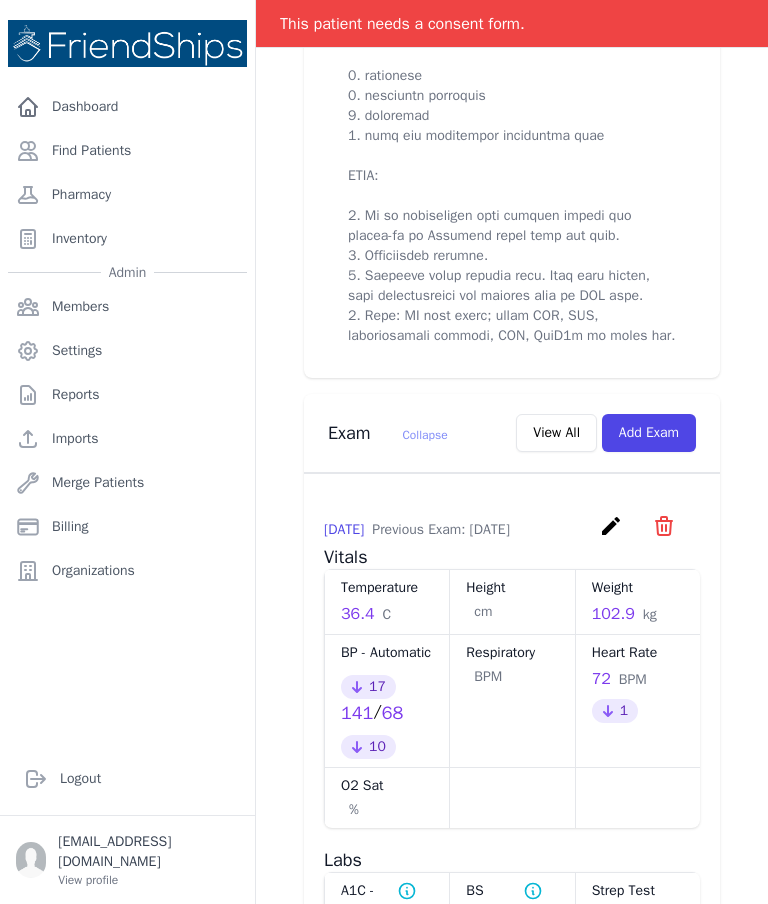 click on "View All" at bounding box center [556, 433] 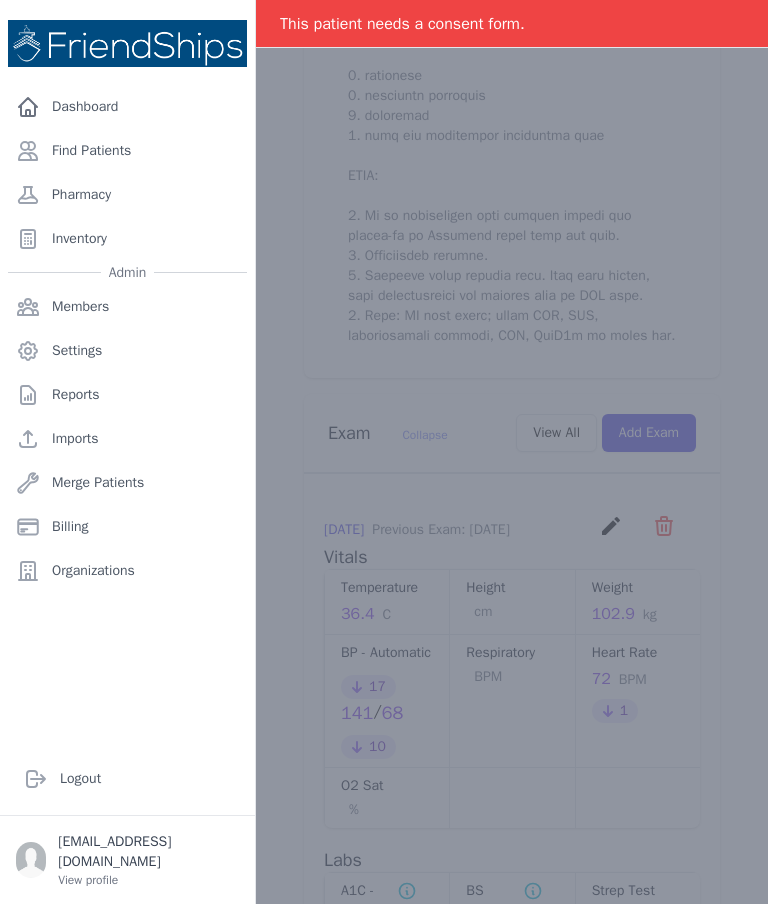 scroll, scrollTop: 0, scrollLeft: 0, axis: both 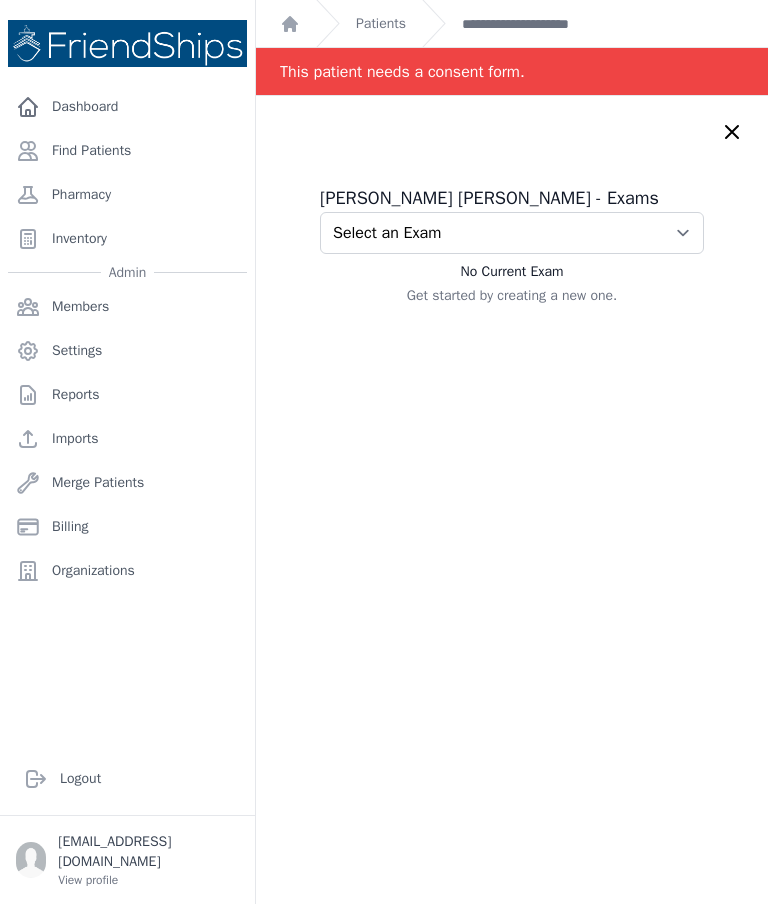 click on "Select an Exam
2025-Jul-24 11:04 AM
2025-Jul-22 10:20 AM
2025-Apr-21 4:37 PM" at bounding box center [512, 233] 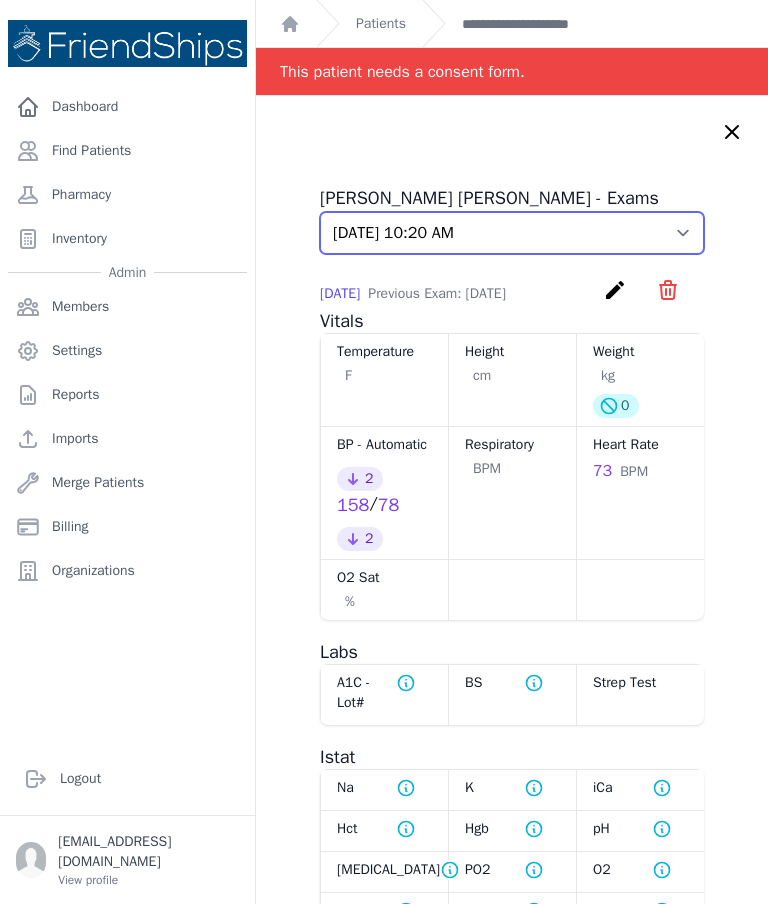 scroll, scrollTop: 0, scrollLeft: 0, axis: both 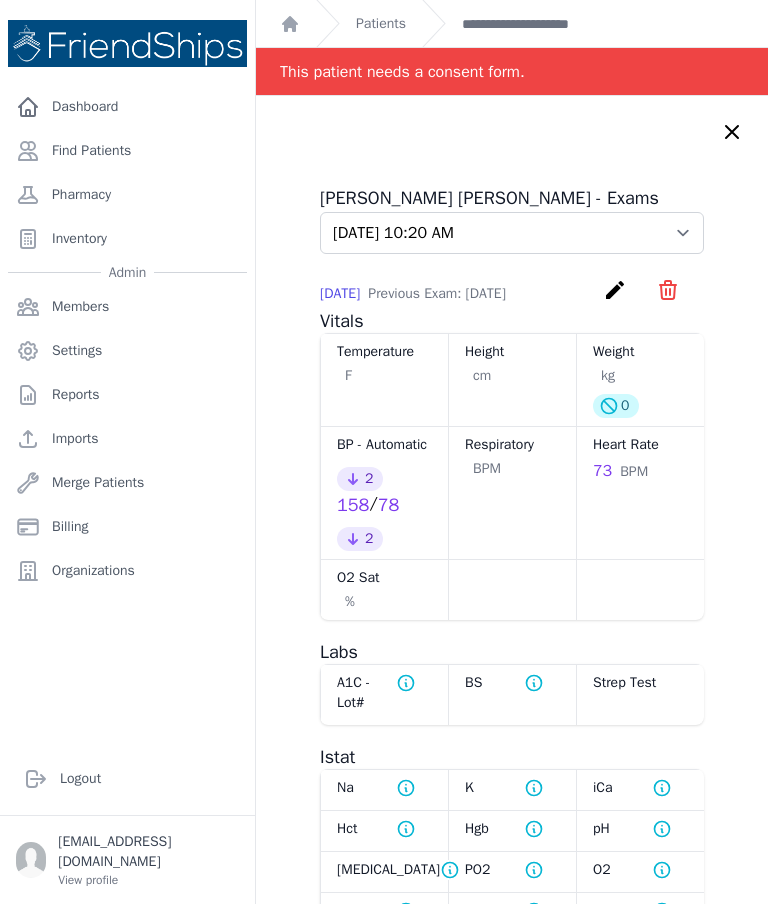 click on "Khalil Ibrahim Hamoud - Exams
Select an Exam
2025-Jul-24 11:04 AM
2025-Jul-22 10:20 AM
2025-Apr-21 4:37 PM
2025-Jul-22
Previous Exam: 2025-Apr-21
create
​
Delete exam -  832
Are you sure? This action cannot be undone!
Confirm
Cancel
Vitals
Temperature" at bounding box center [512, 752] 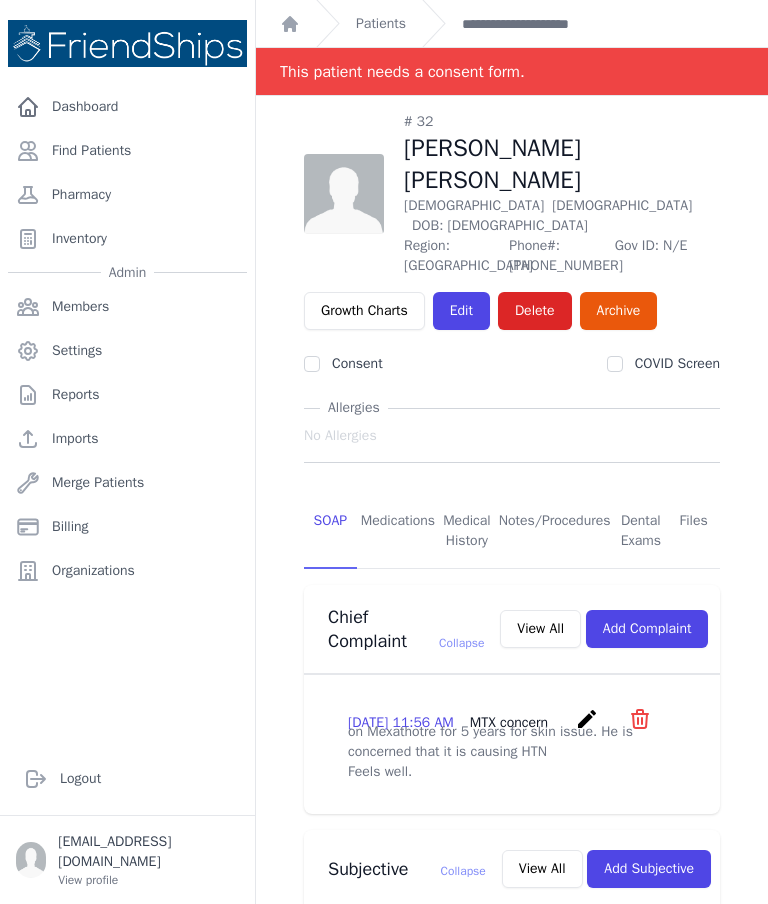 scroll, scrollTop: 0, scrollLeft: 0, axis: both 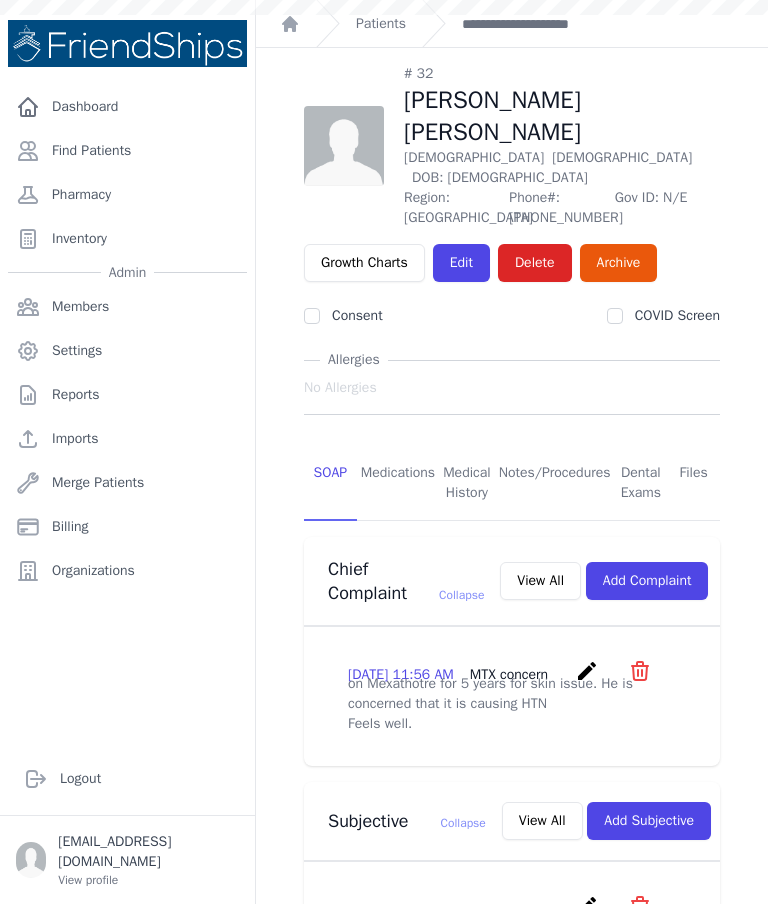 click on "Patients" at bounding box center [381, 24] 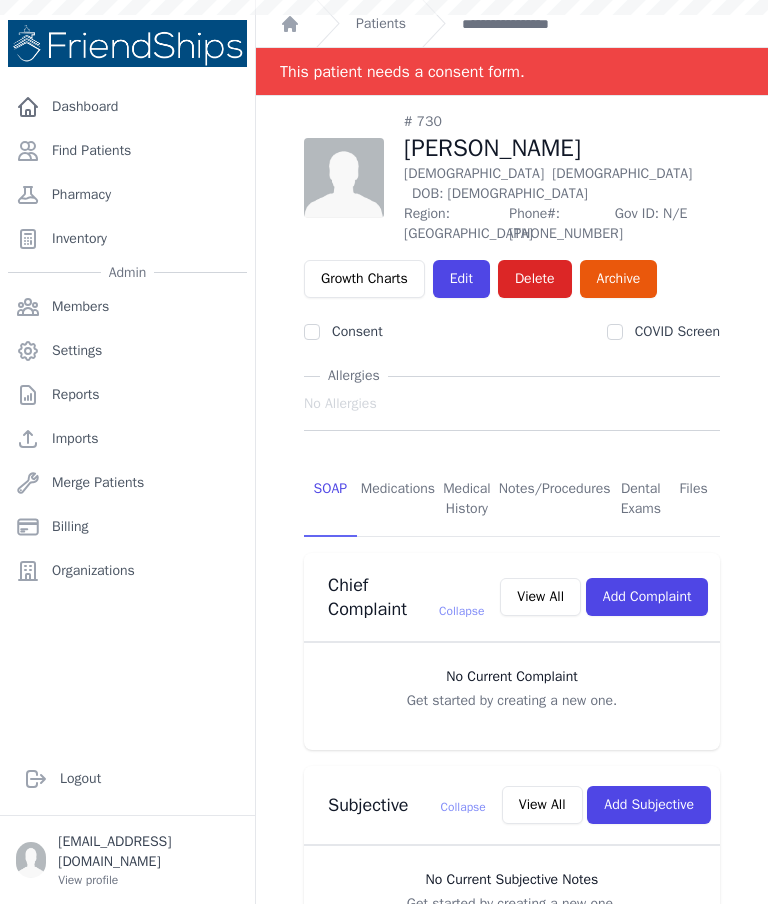 scroll, scrollTop: 0, scrollLeft: 0, axis: both 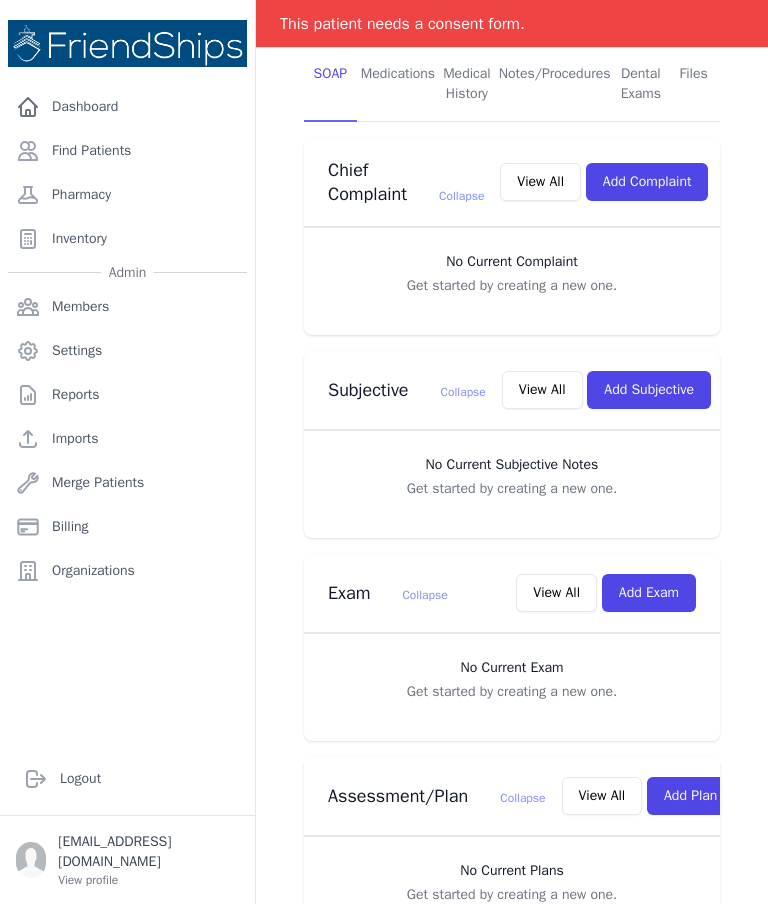 click on "Add Exam" at bounding box center [649, 593] 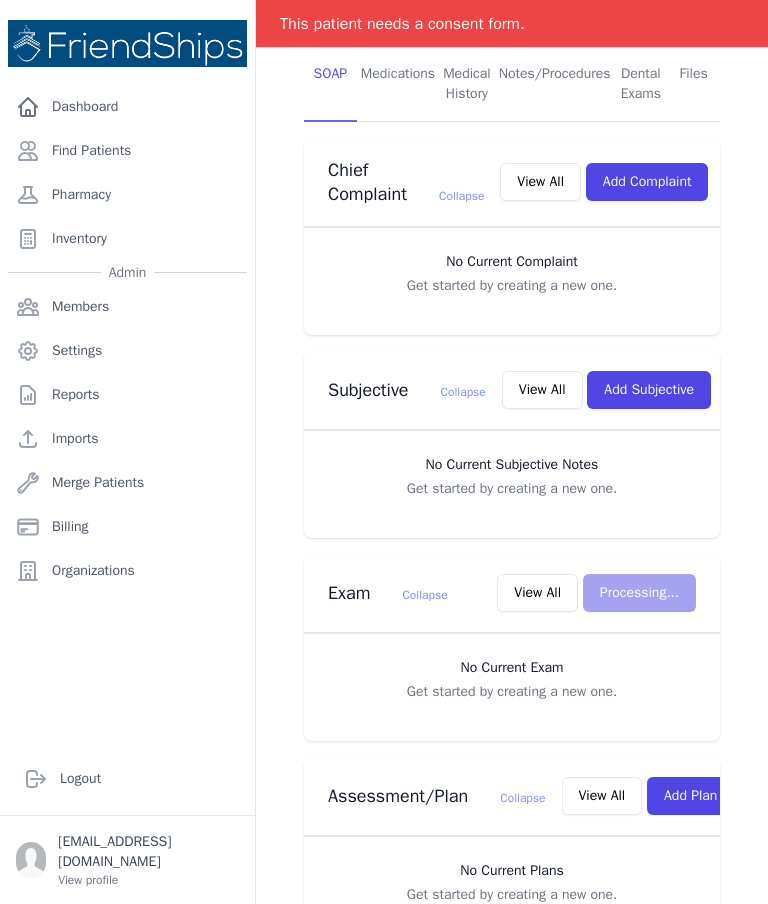 scroll, scrollTop: 0, scrollLeft: 0, axis: both 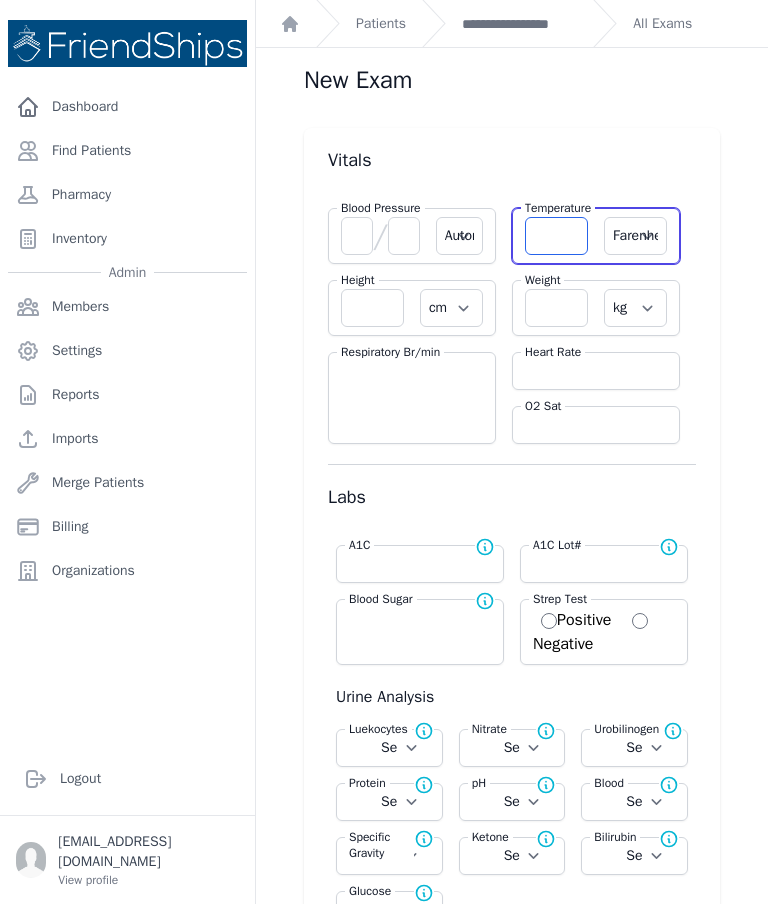click at bounding box center [556, 236] 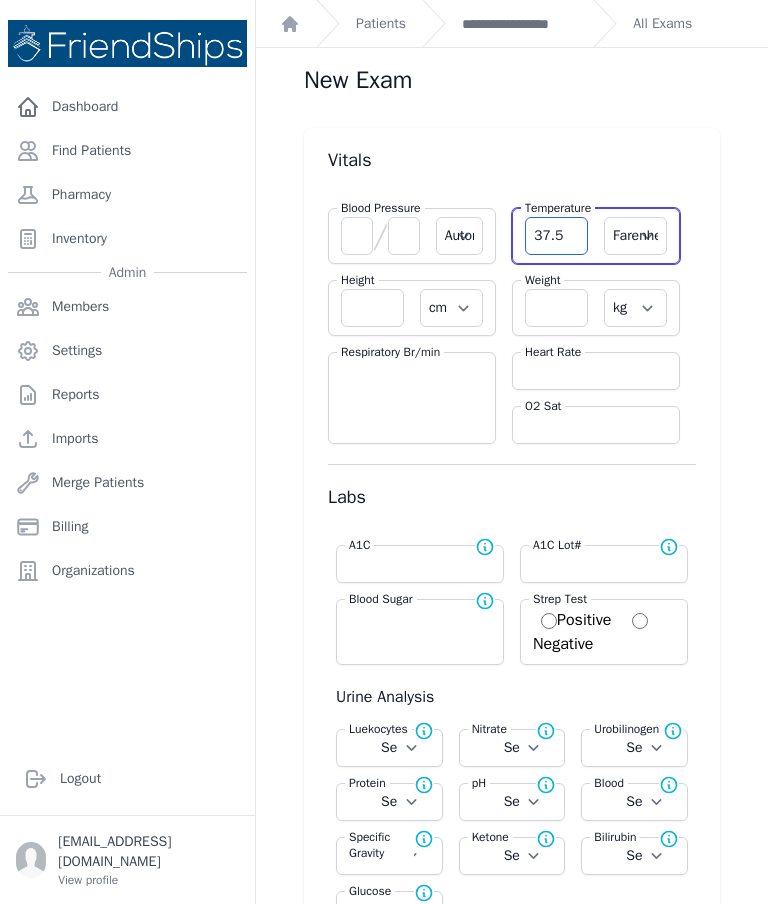 type on "37.5" 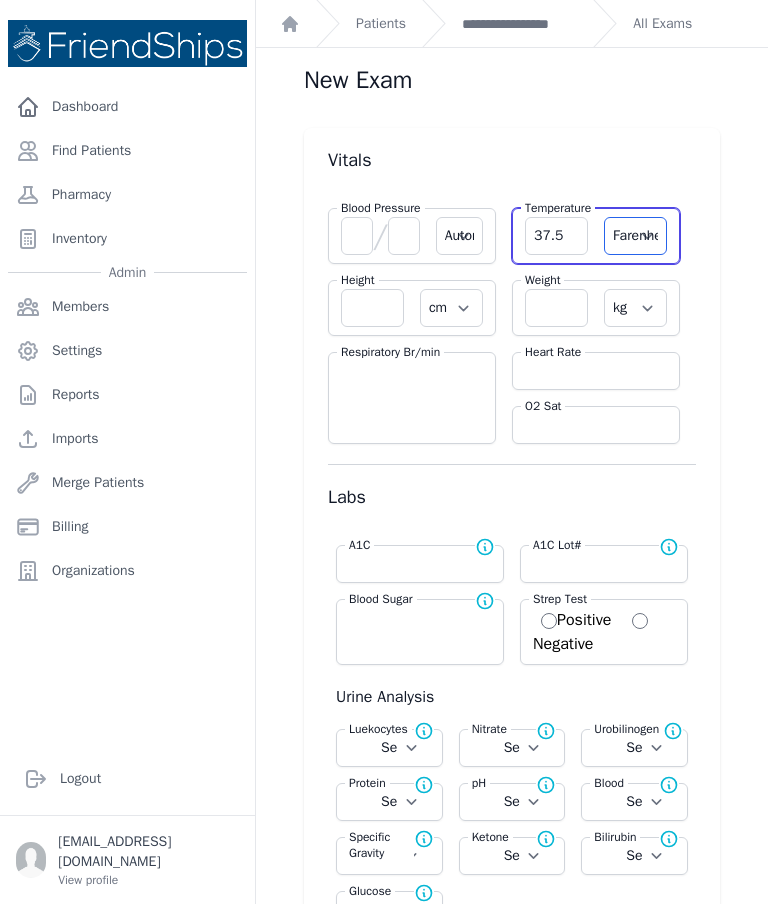 click on "Farenheit [PERSON_NAME]" at bounding box center [635, 236] 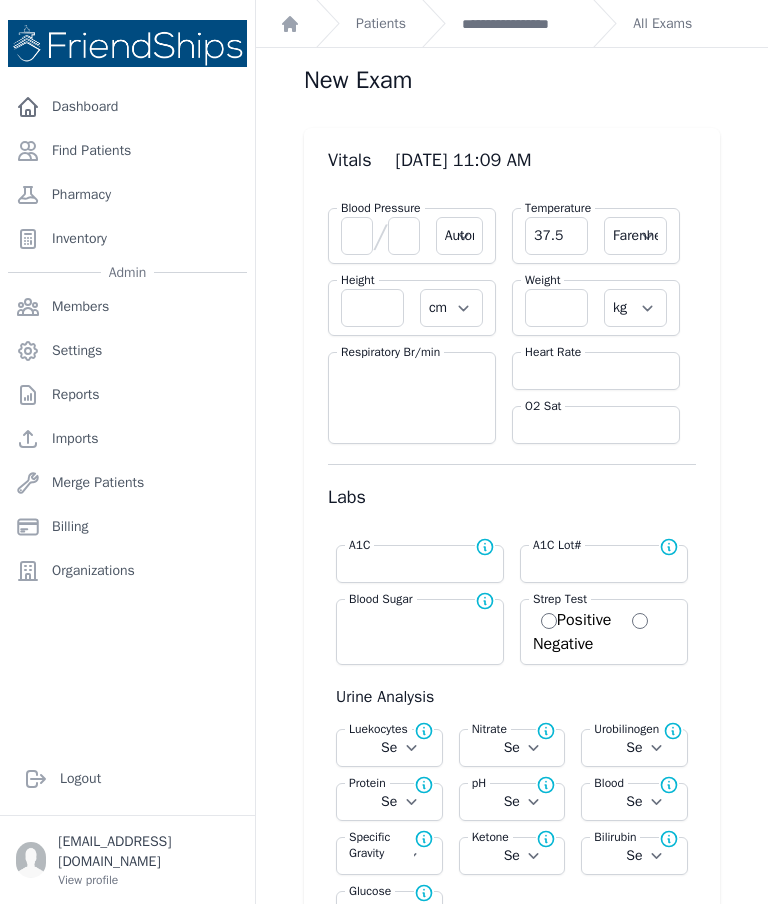click on "Heart Rate" at bounding box center (553, 352) 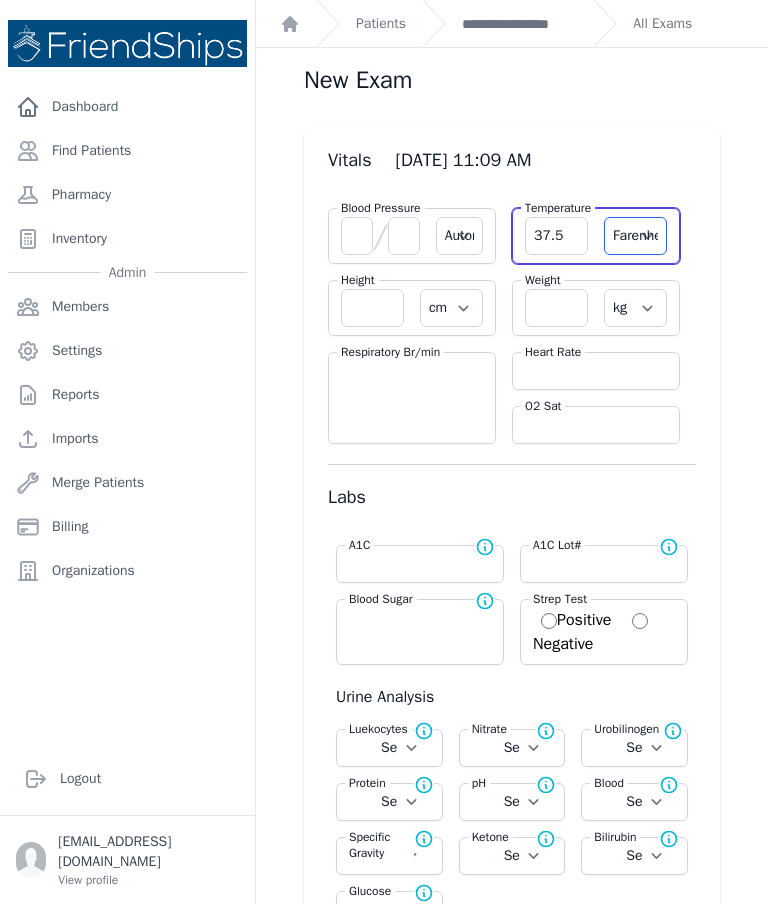 select on "C" 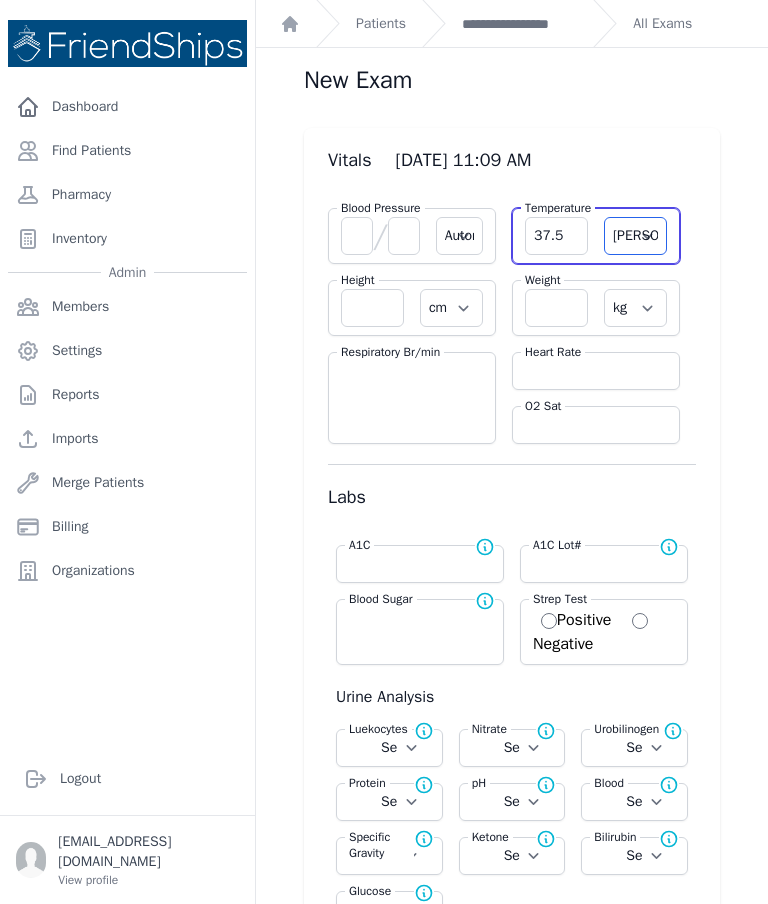 select on "Automatic" 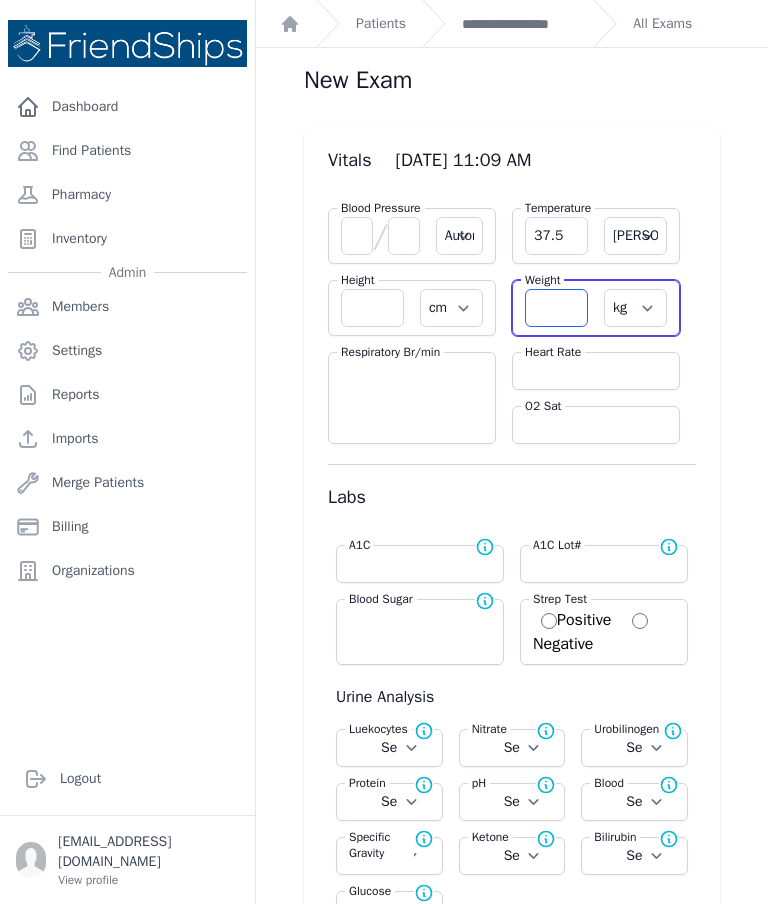 click at bounding box center [556, 308] 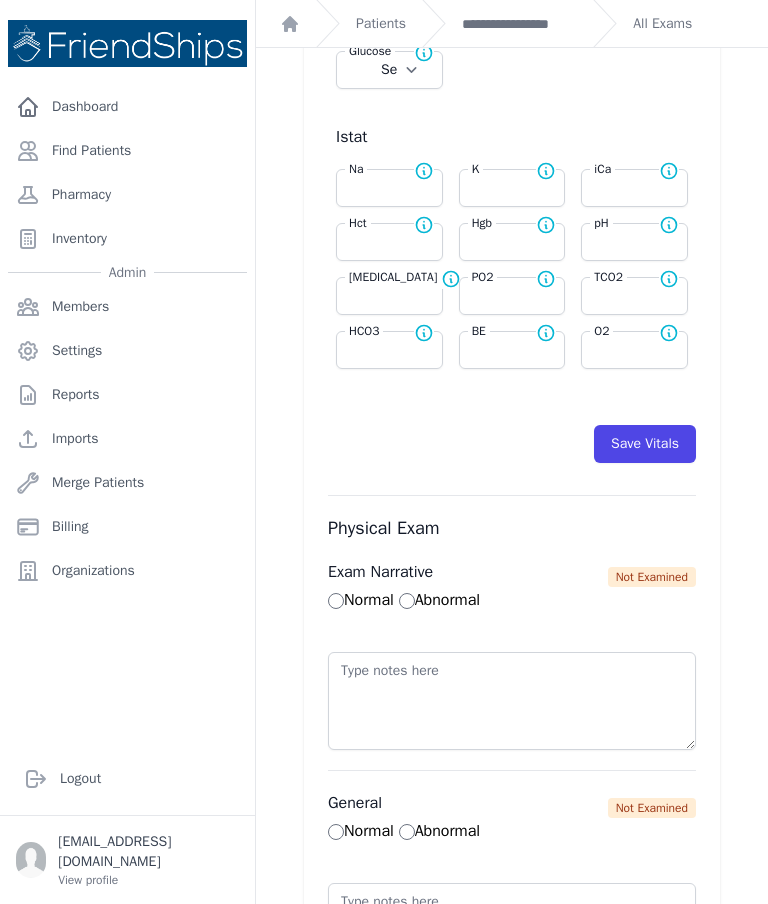 scroll, scrollTop: 879, scrollLeft: 0, axis: vertical 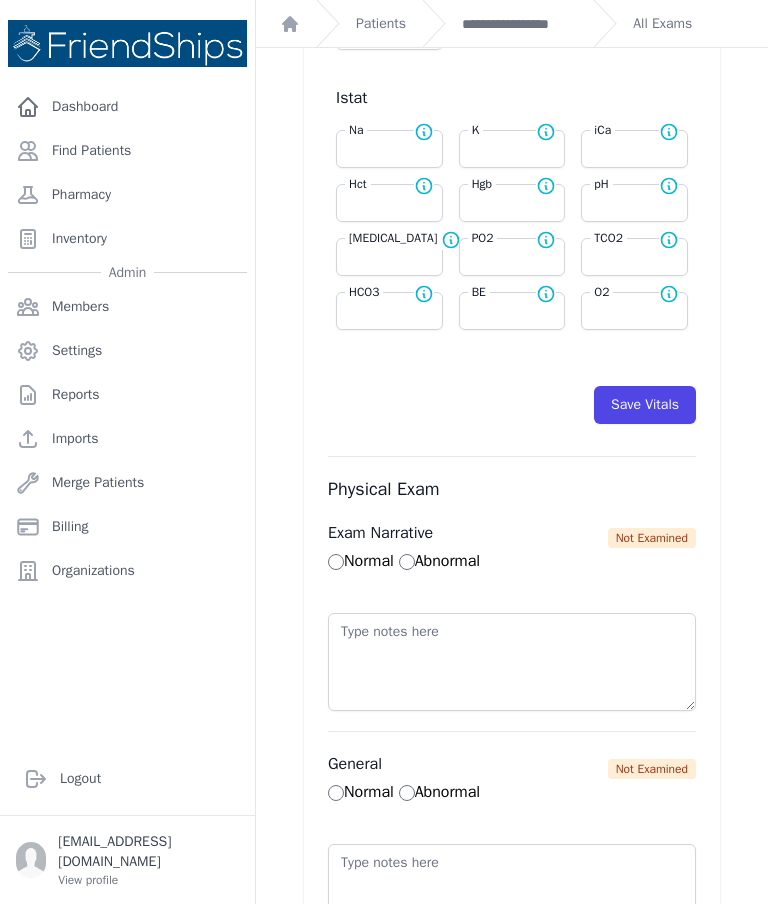 type on "15" 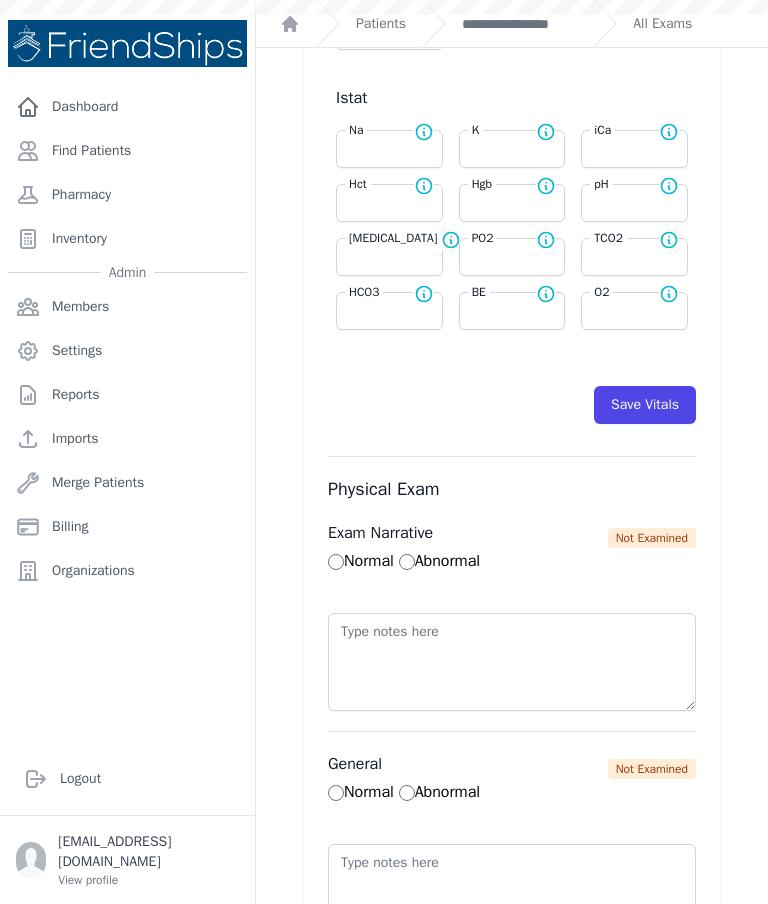 select on "Automatic" 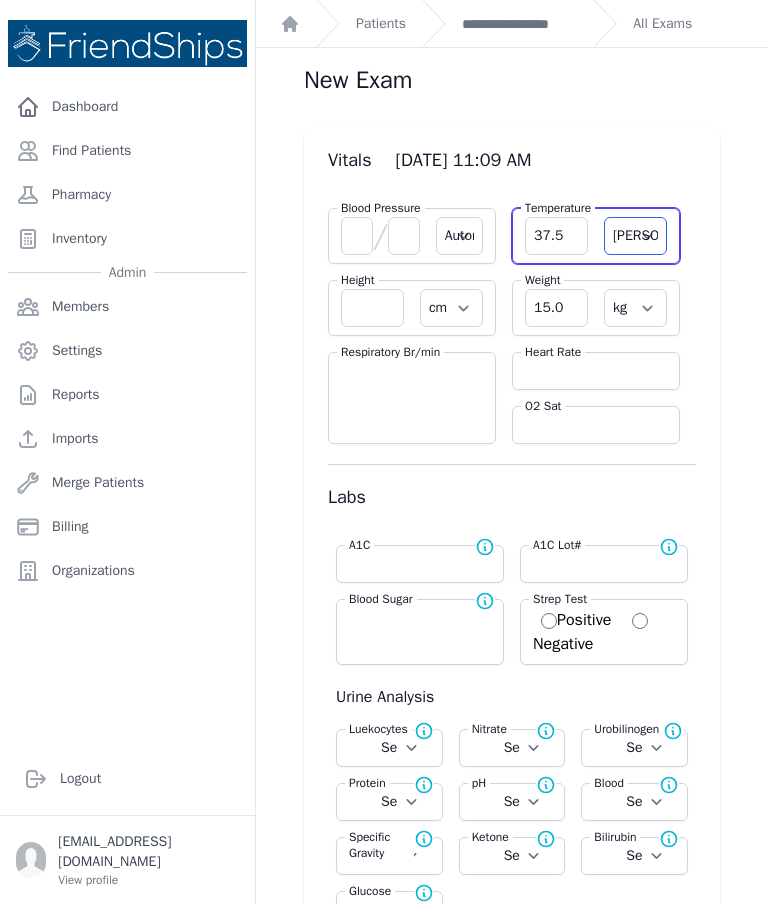 scroll, scrollTop: 0, scrollLeft: 0, axis: both 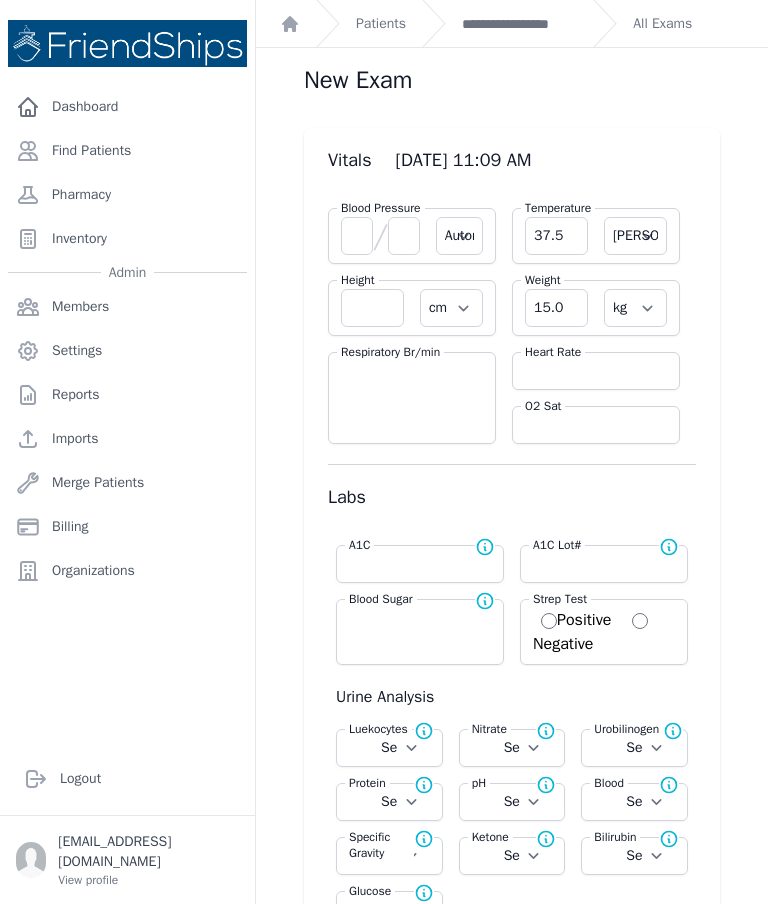 click on "**********" at bounding box center [519, 24] 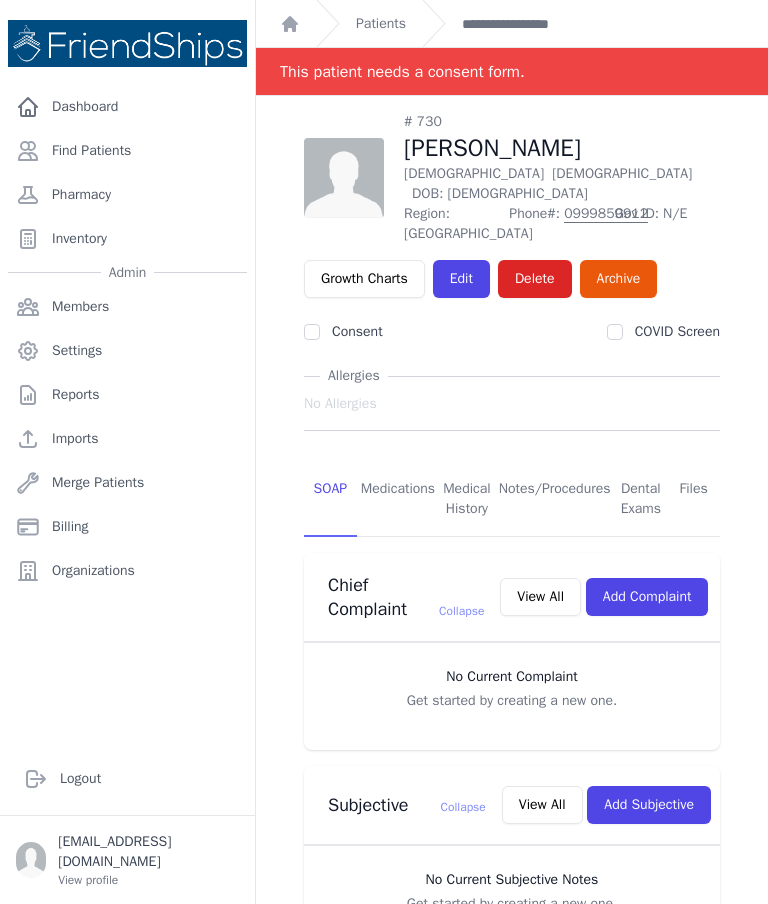 click on "Patients" at bounding box center (381, 24) 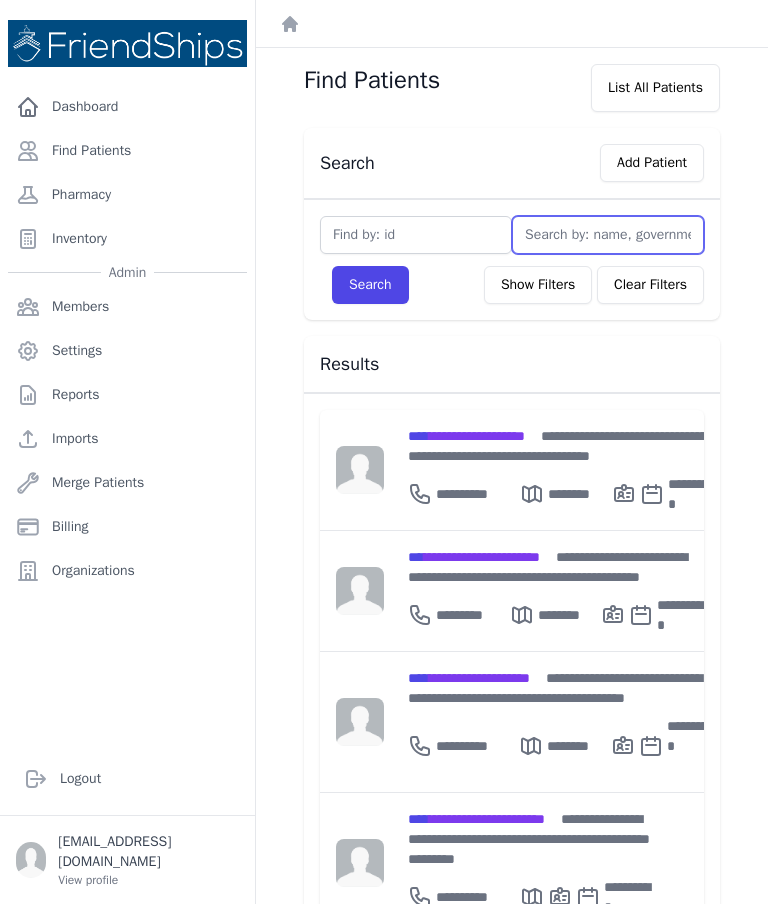 click at bounding box center [608, 235] 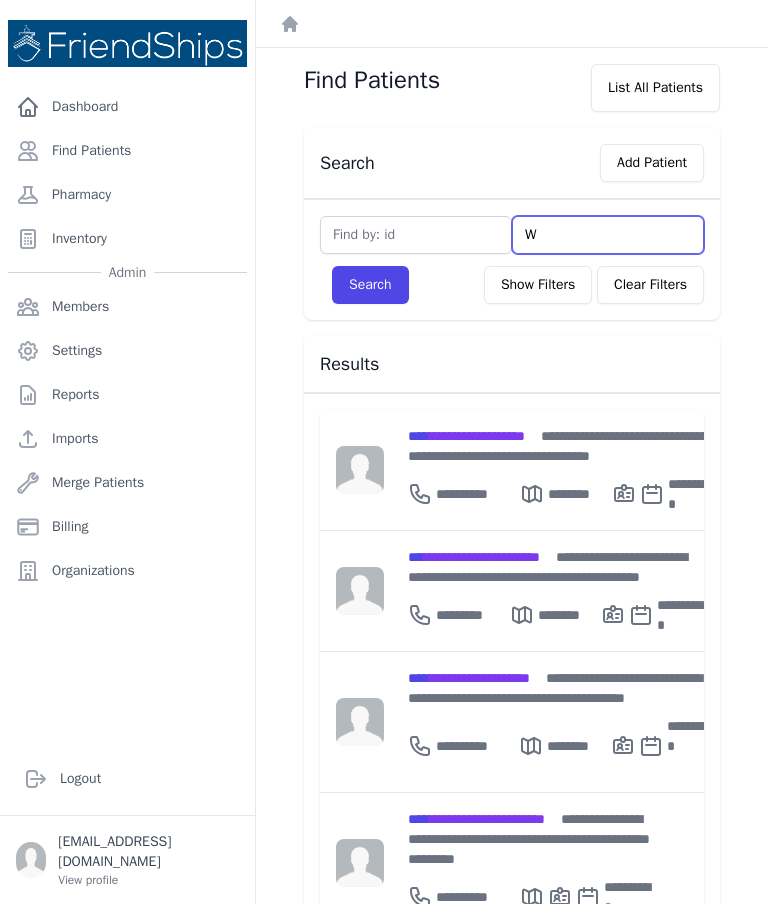 type on "Wa" 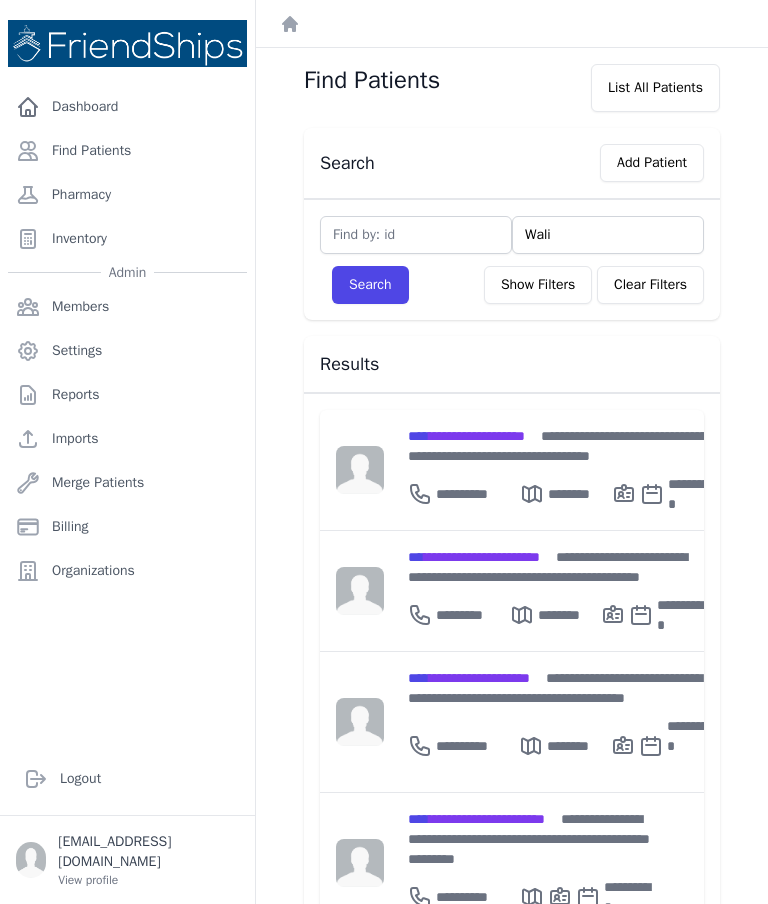 type on "Walid" 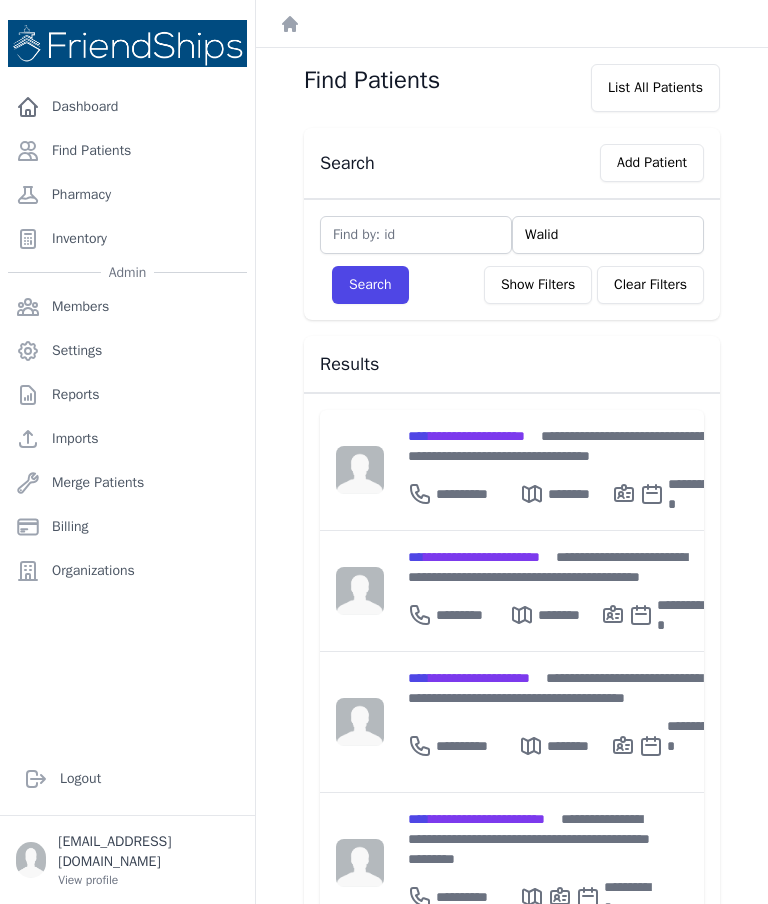 click on "Search" at bounding box center (370, 285) 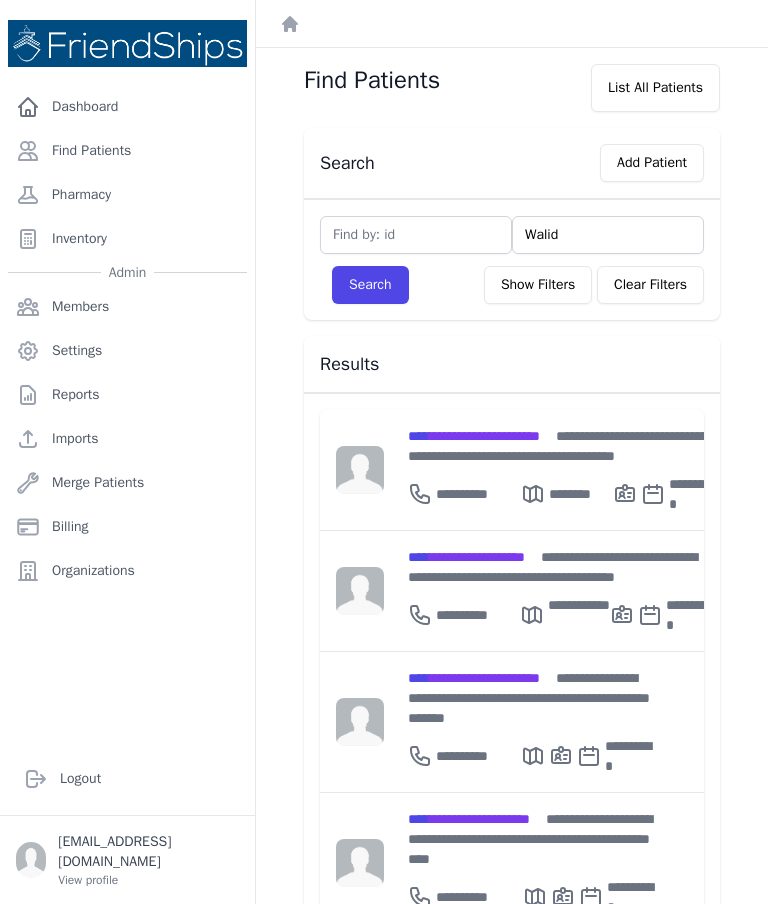 click on "**********" at bounding box center [529, 698] 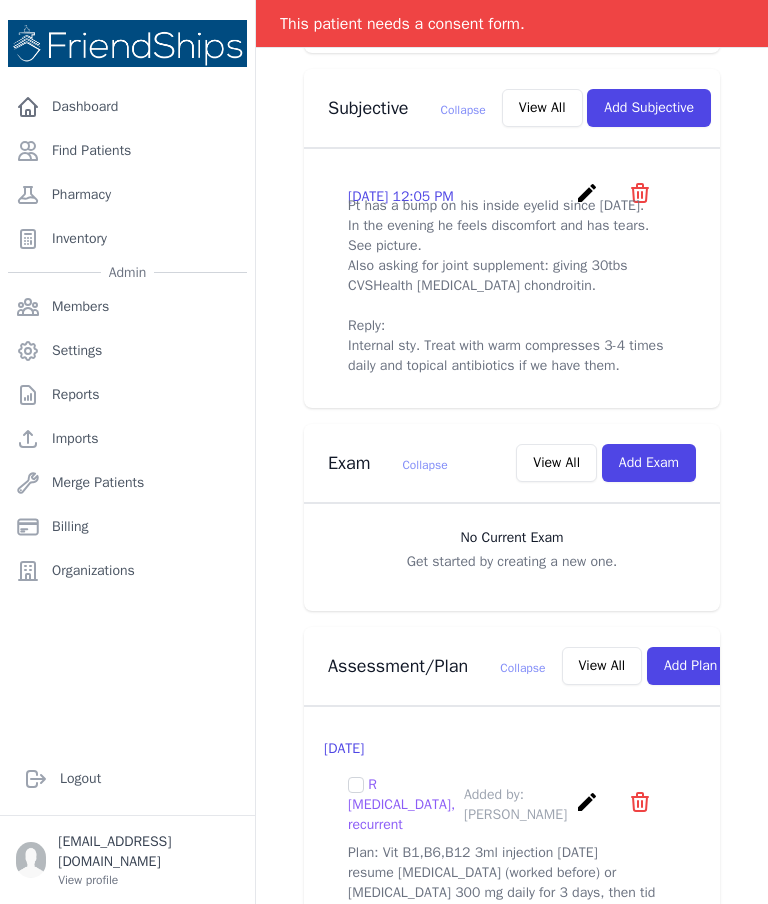 scroll, scrollTop: 721, scrollLeft: 0, axis: vertical 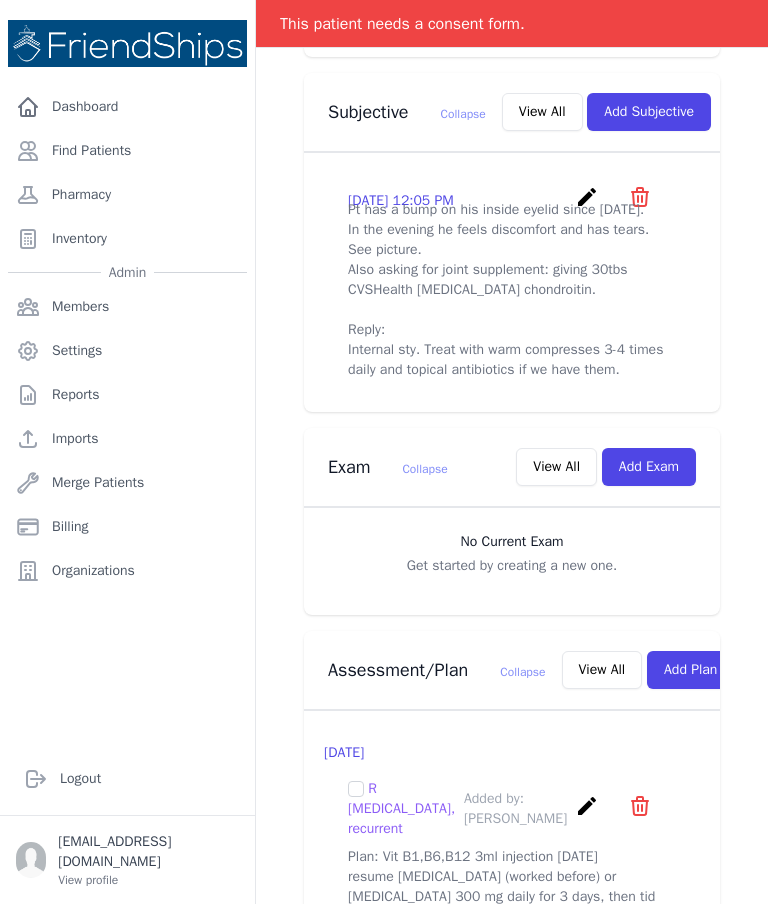 click on "Add Exam" at bounding box center [649, 467] 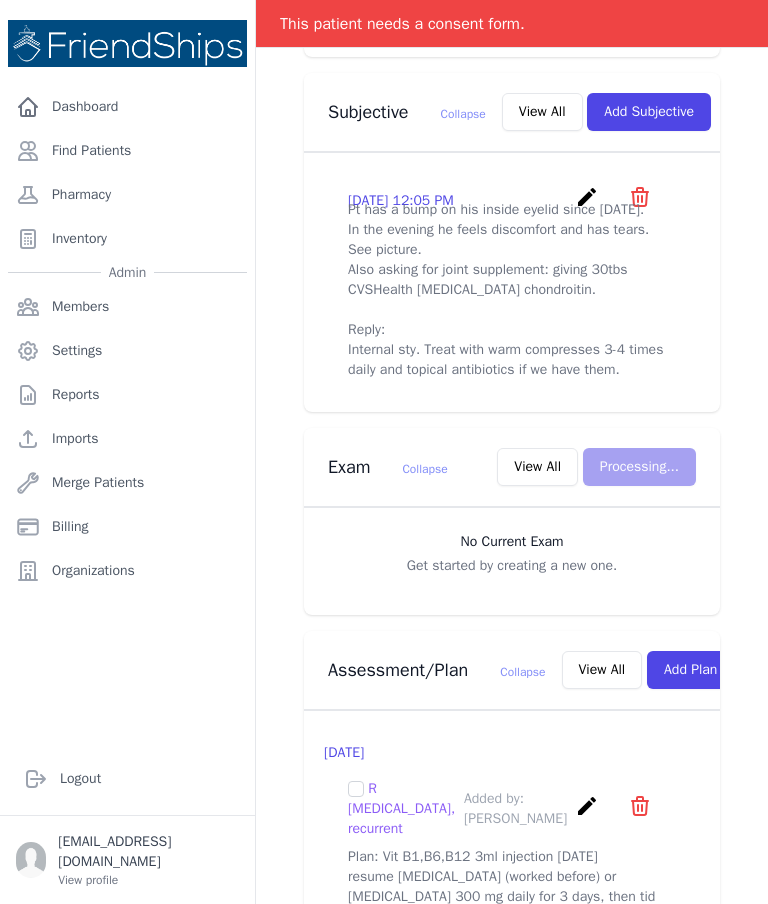 scroll, scrollTop: 0, scrollLeft: 0, axis: both 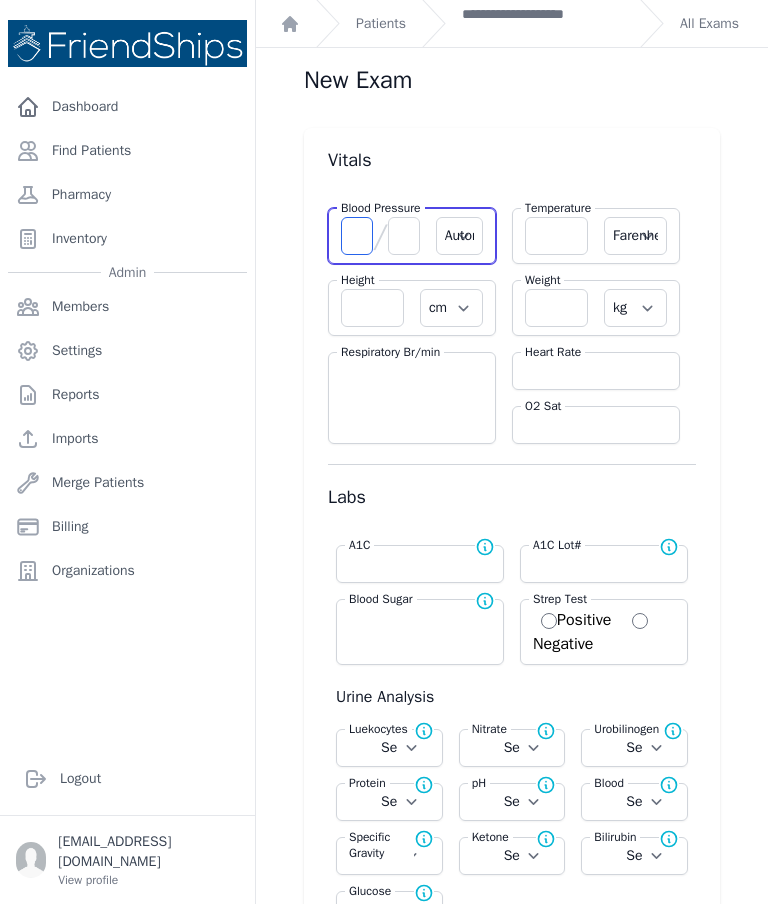 click at bounding box center (357, 236) 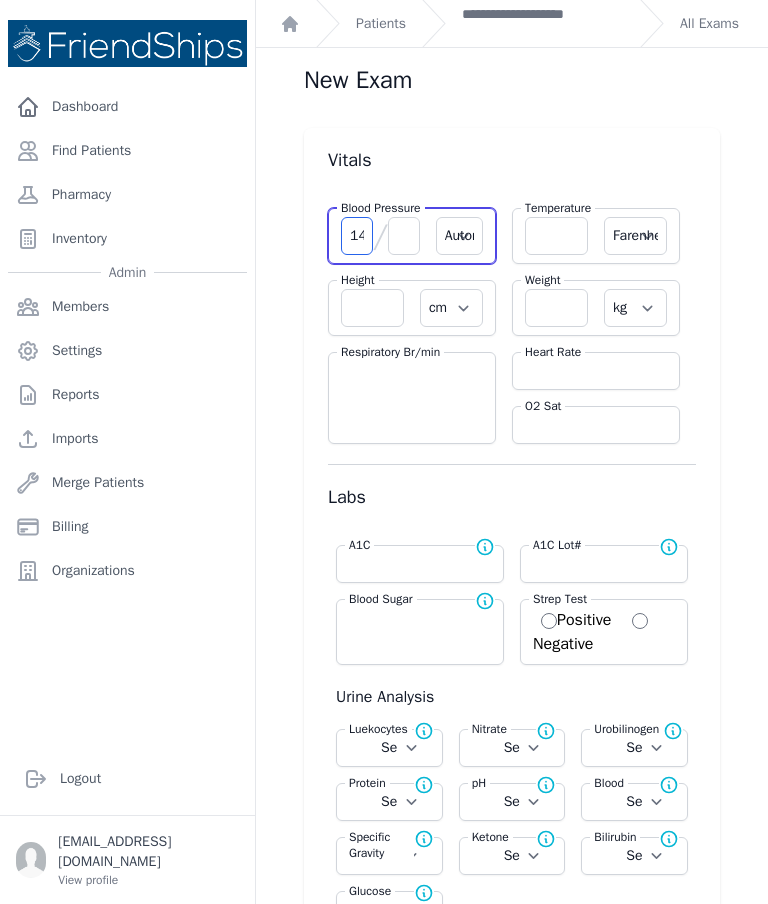 type on "141" 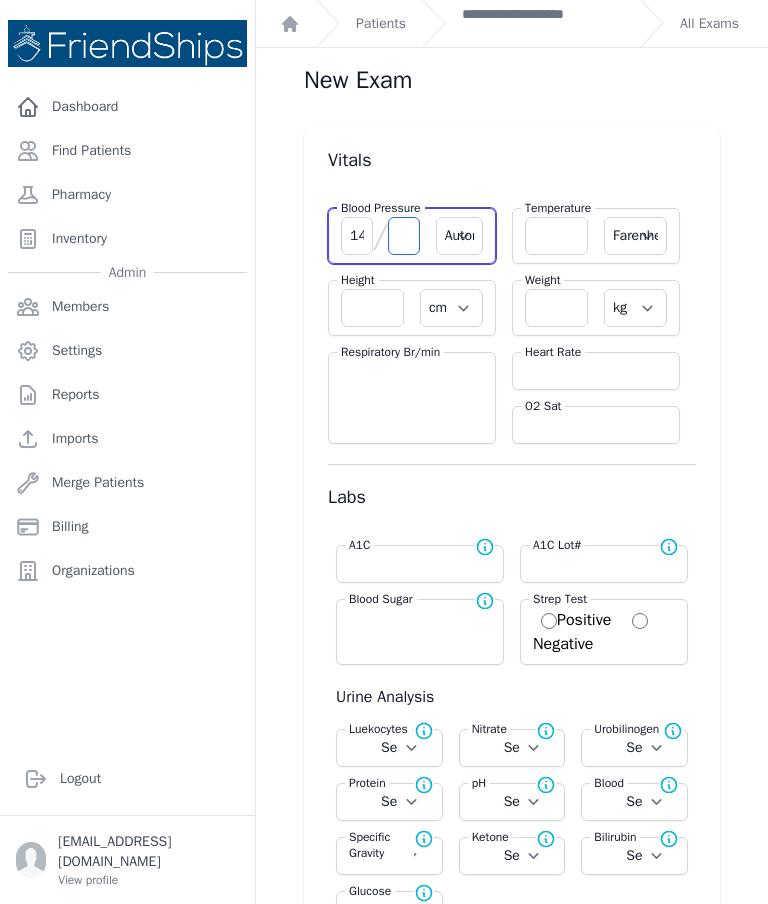 click at bounding box center [404, 236] 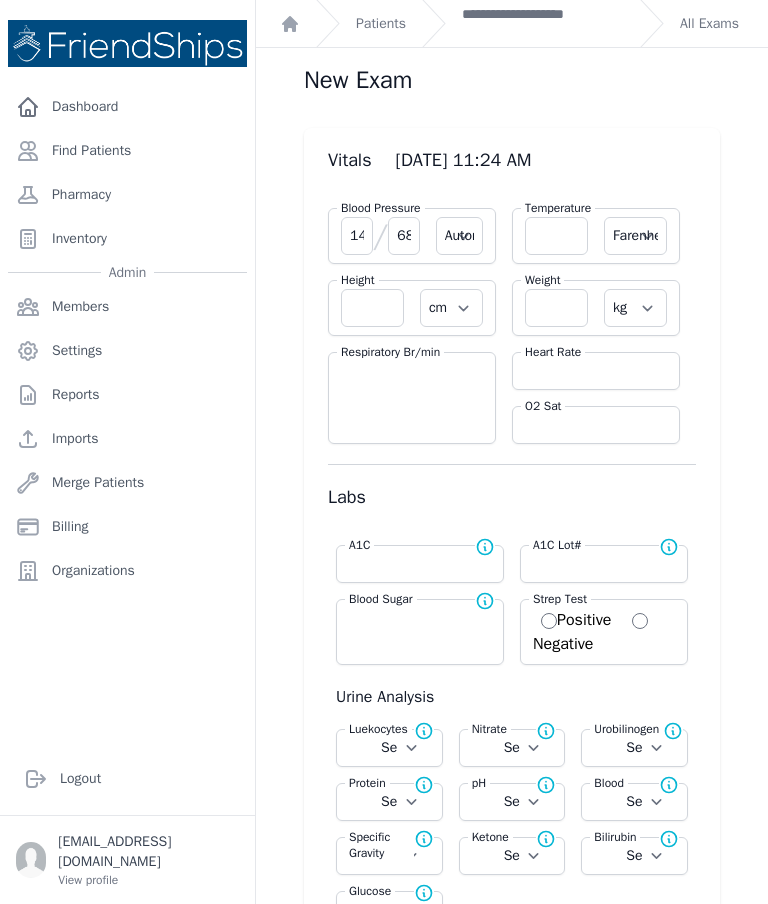 type on "68" 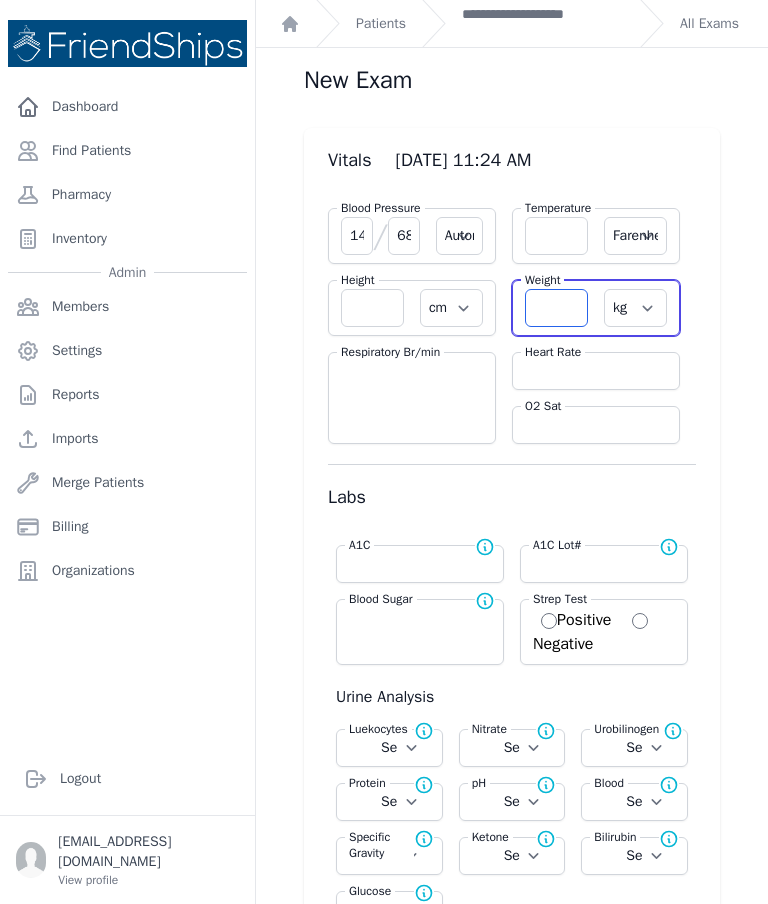 click at bounding box center (556, 308) 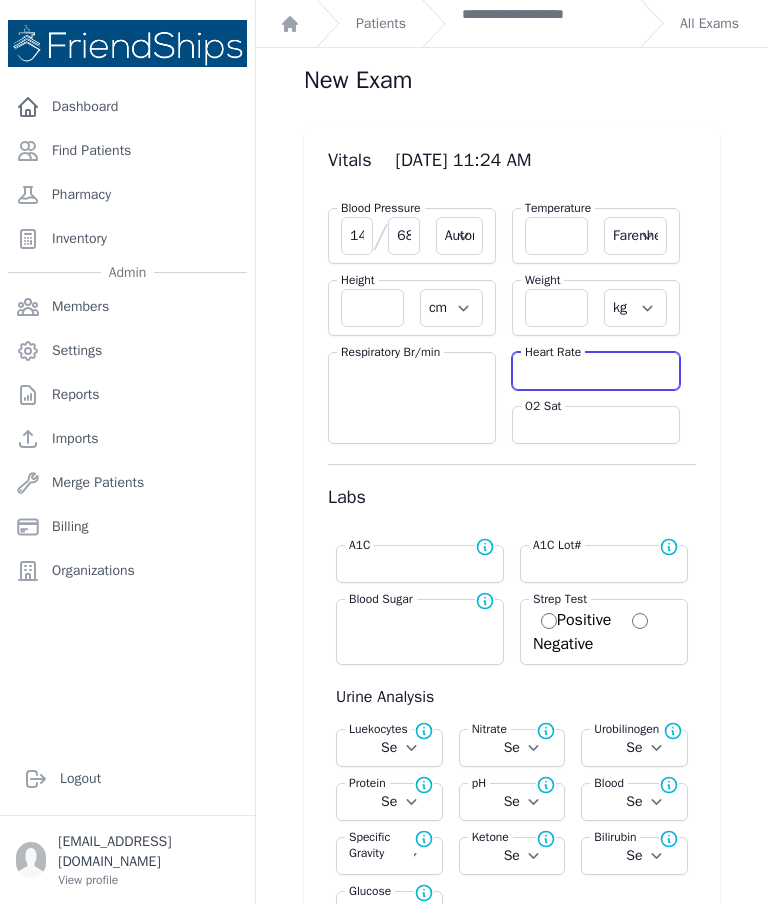 click at bounding box center (596, 371) 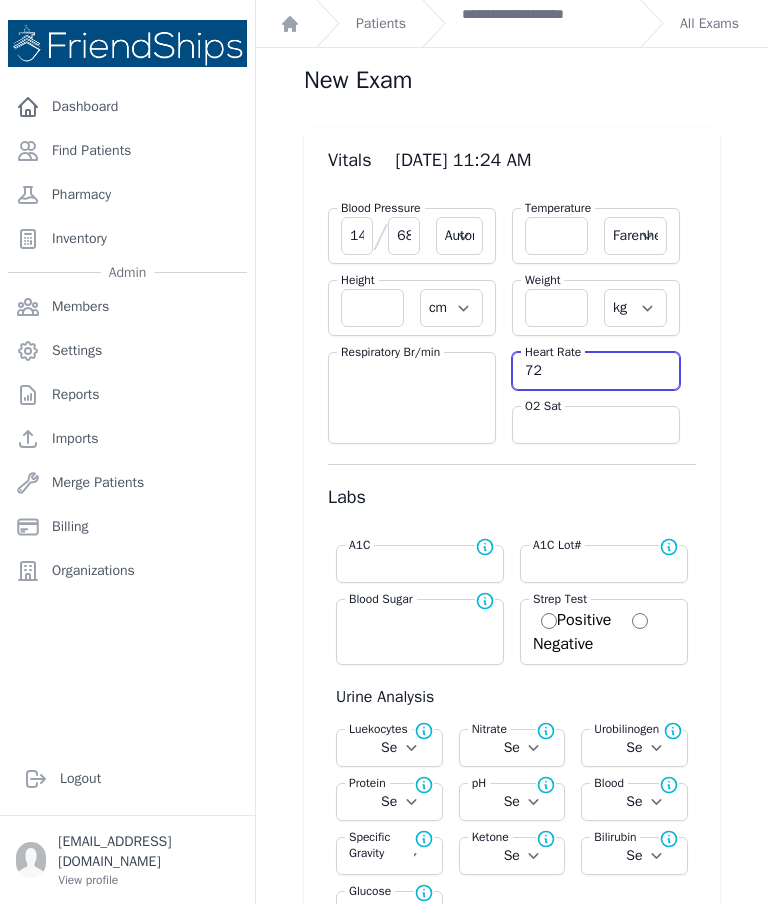 type on "72" 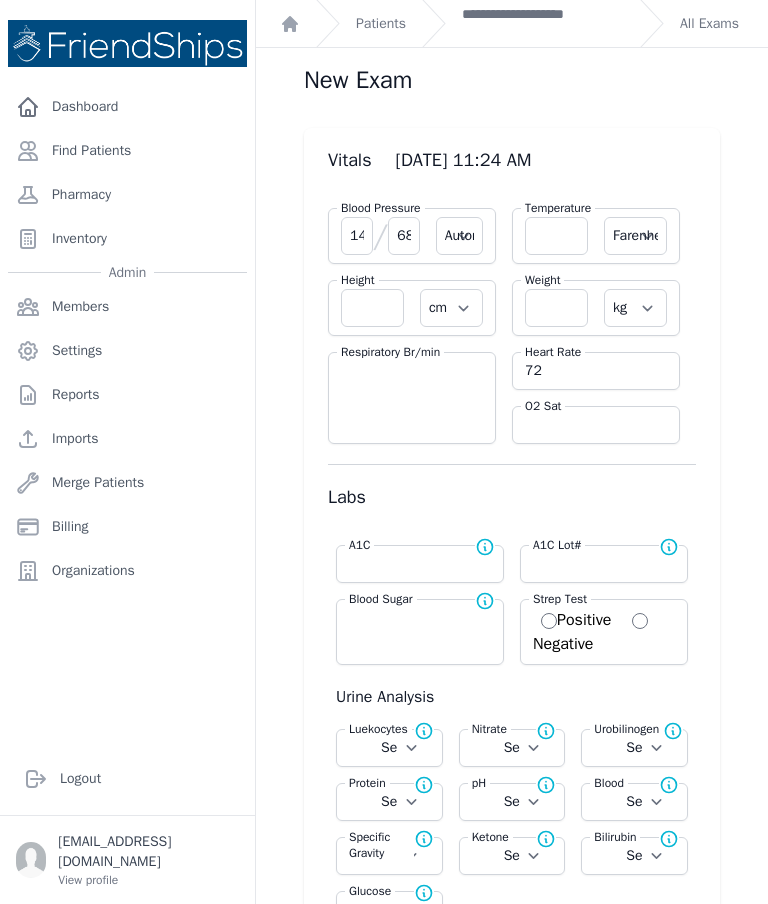 click at bounding box center (556, 236) 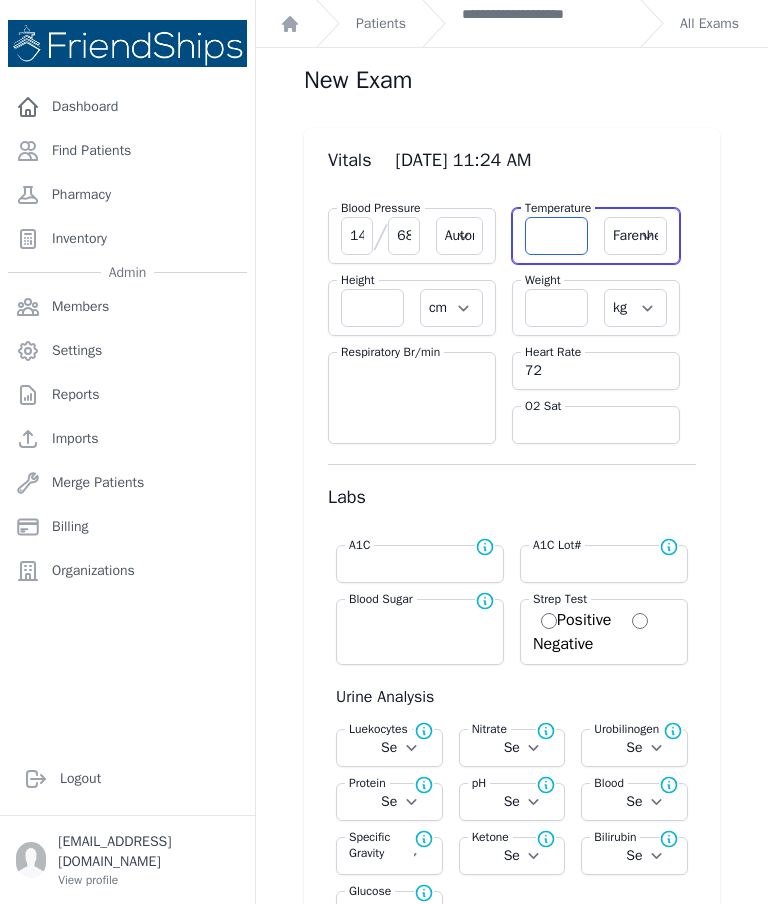 select on "Automatic" 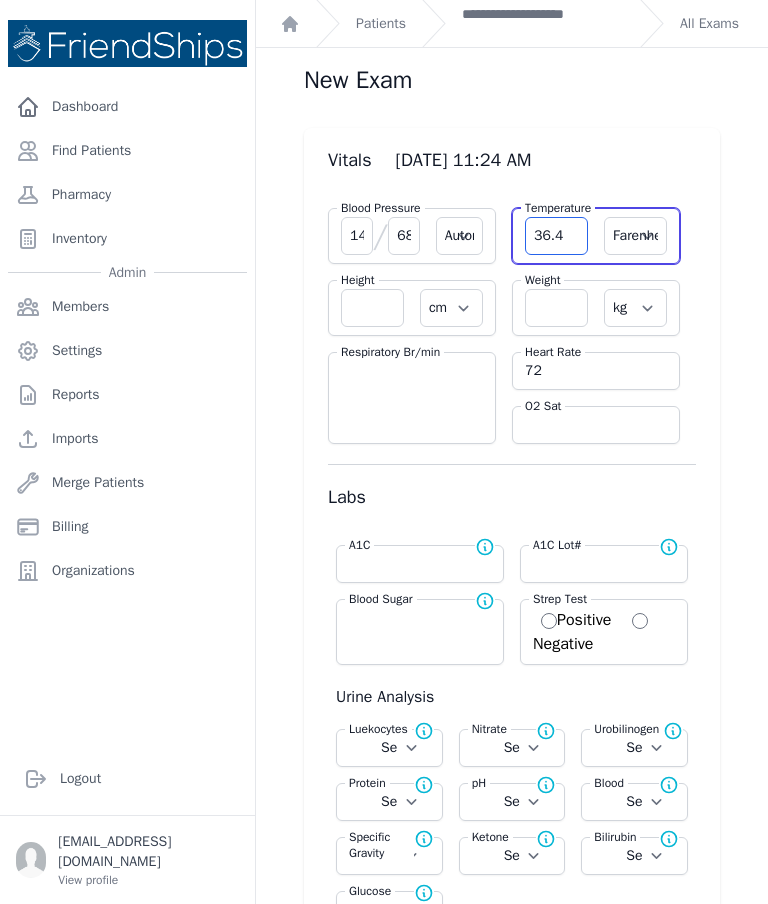 type on "36.4" 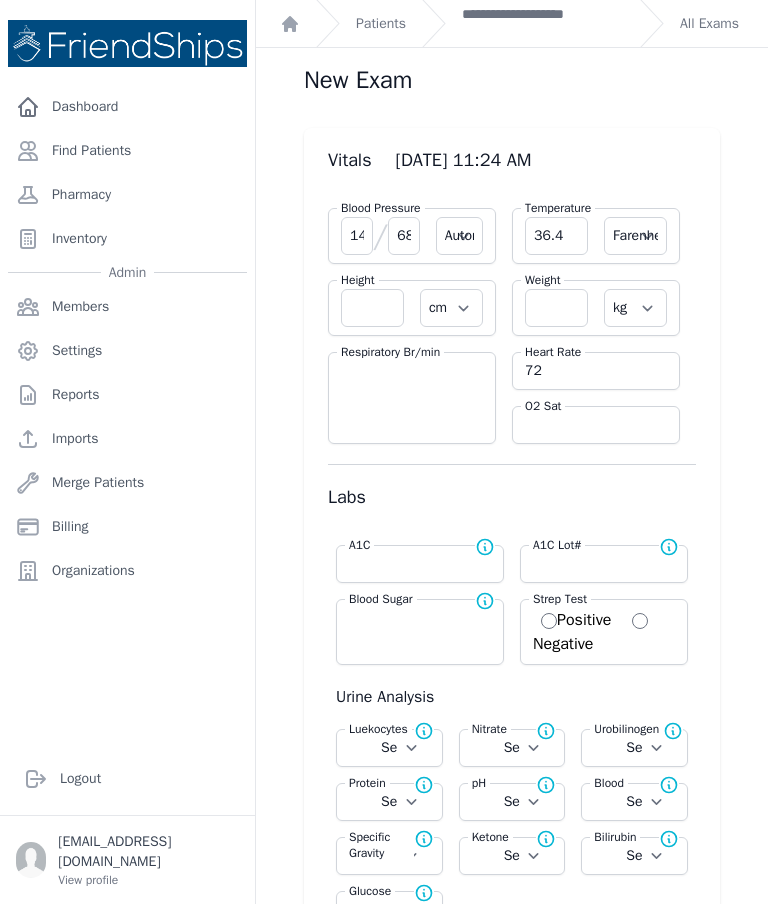 click on "Farenheit Celcius" at bounding box center (635, 236) 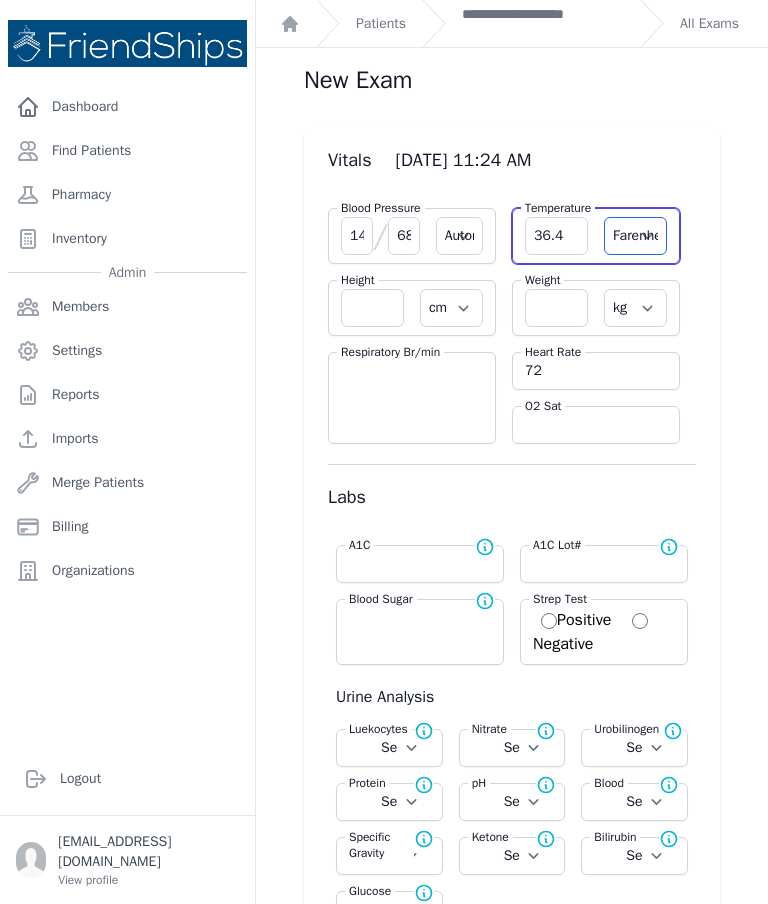 select on "Automatic" 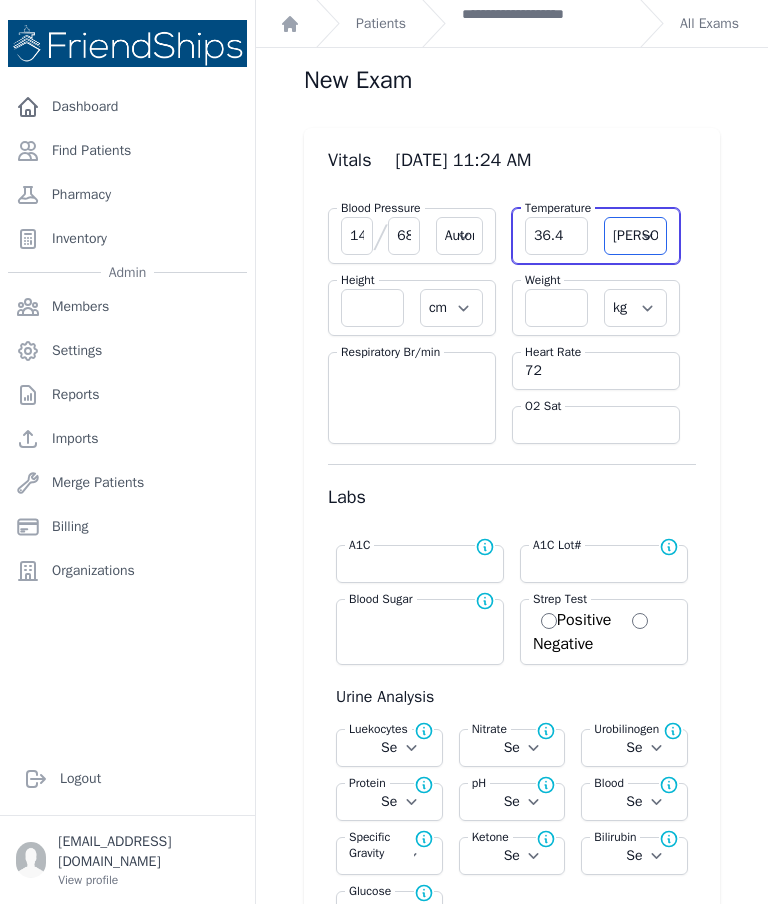 select on "Automatic" 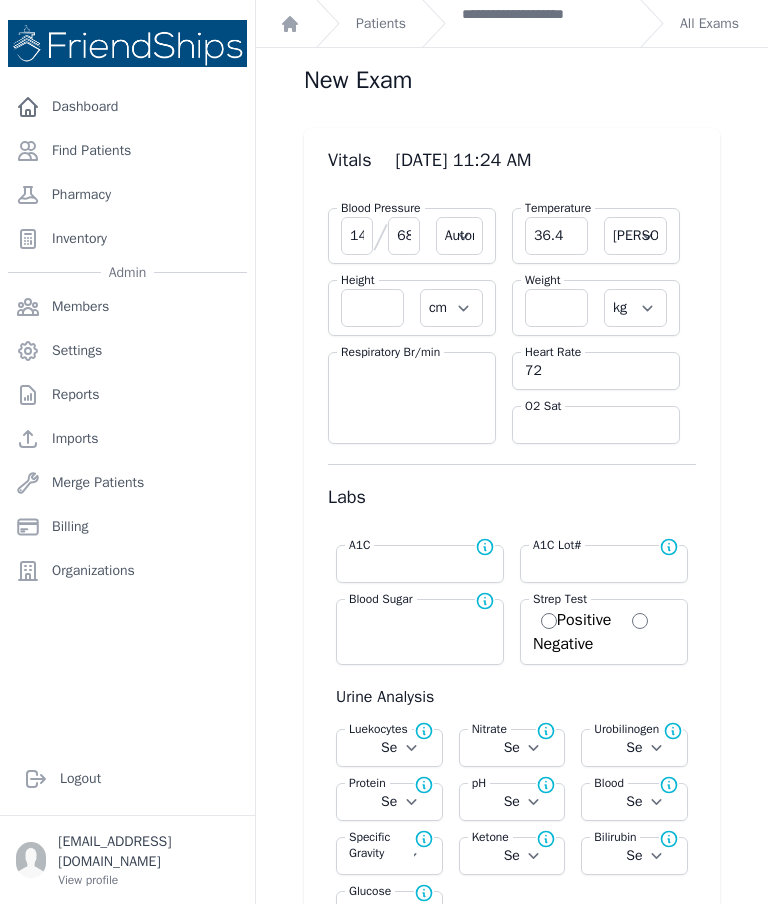 click at bounding box center [556, 308] 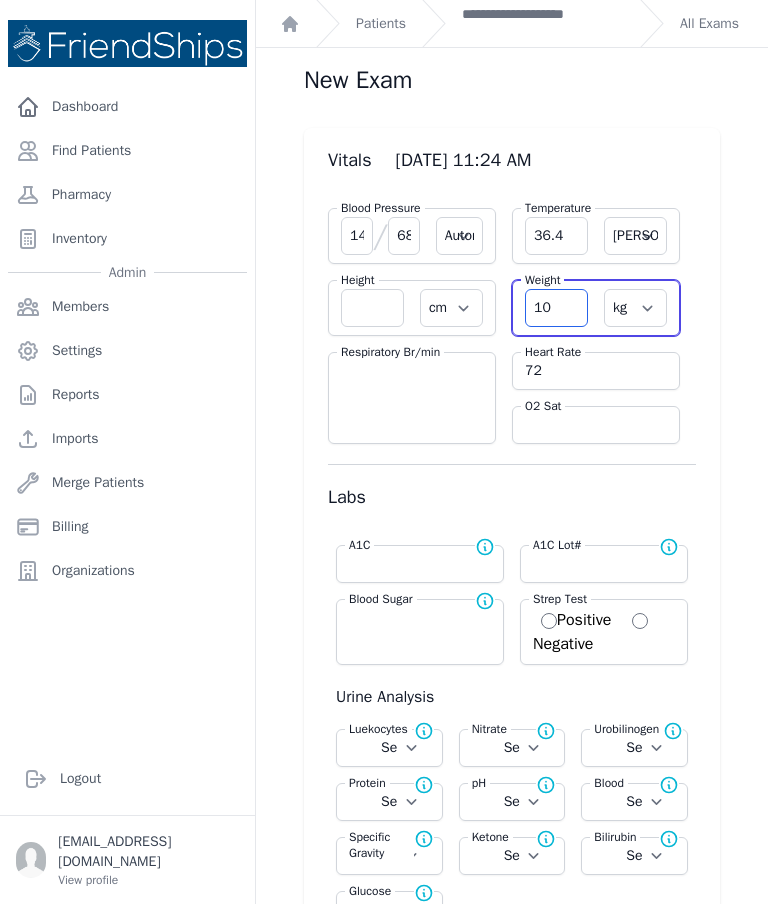 type on "1" 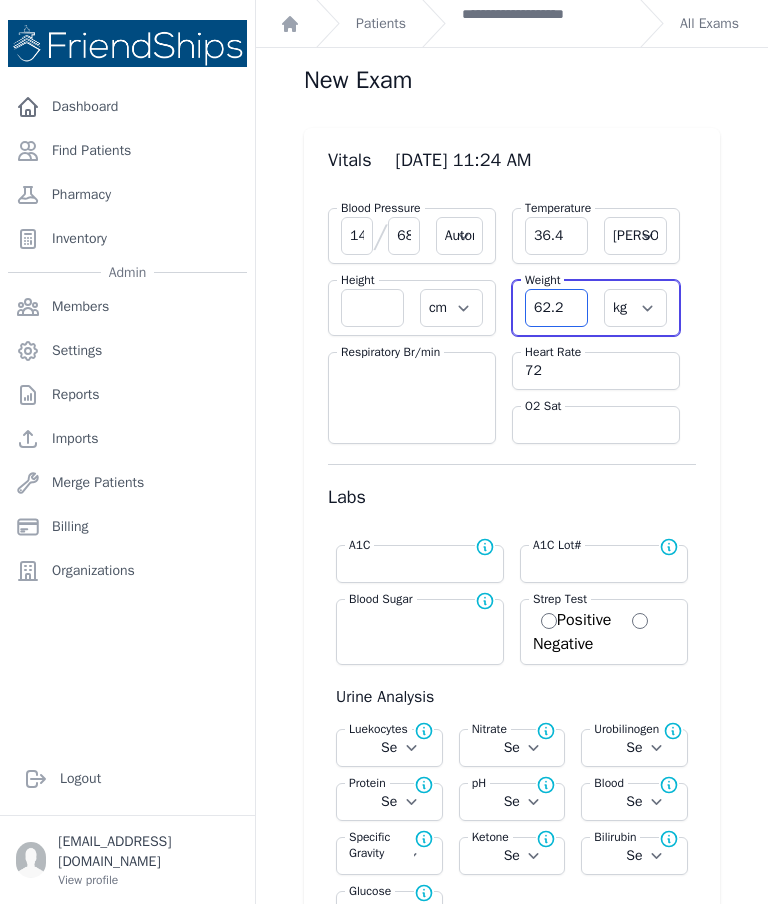 type on "62.2" 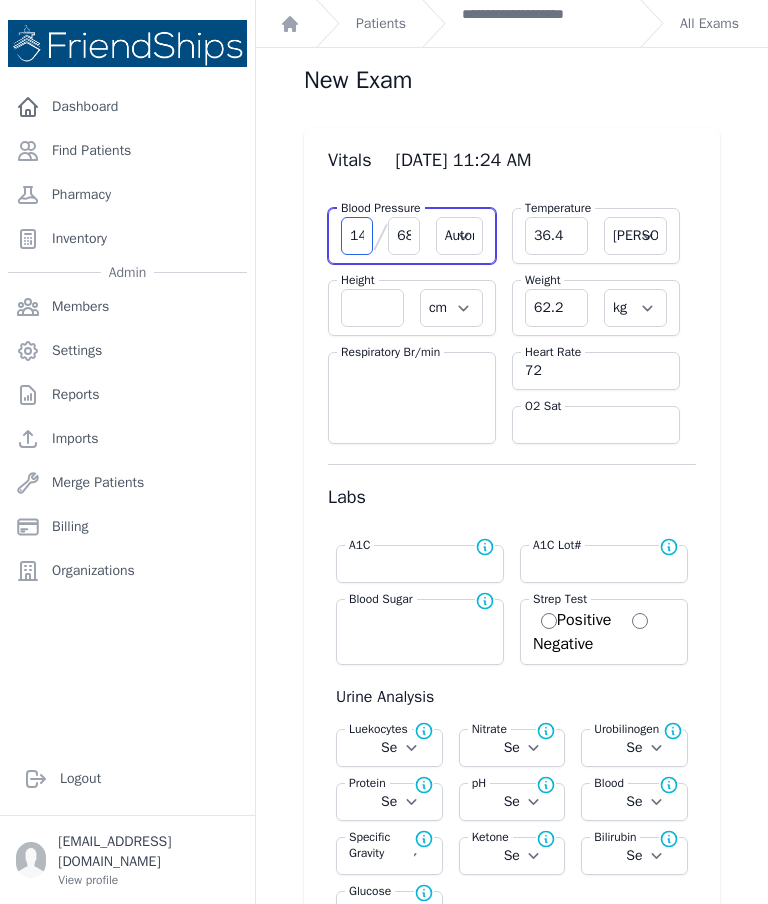 click on "141" at bounding box center [357, 236] 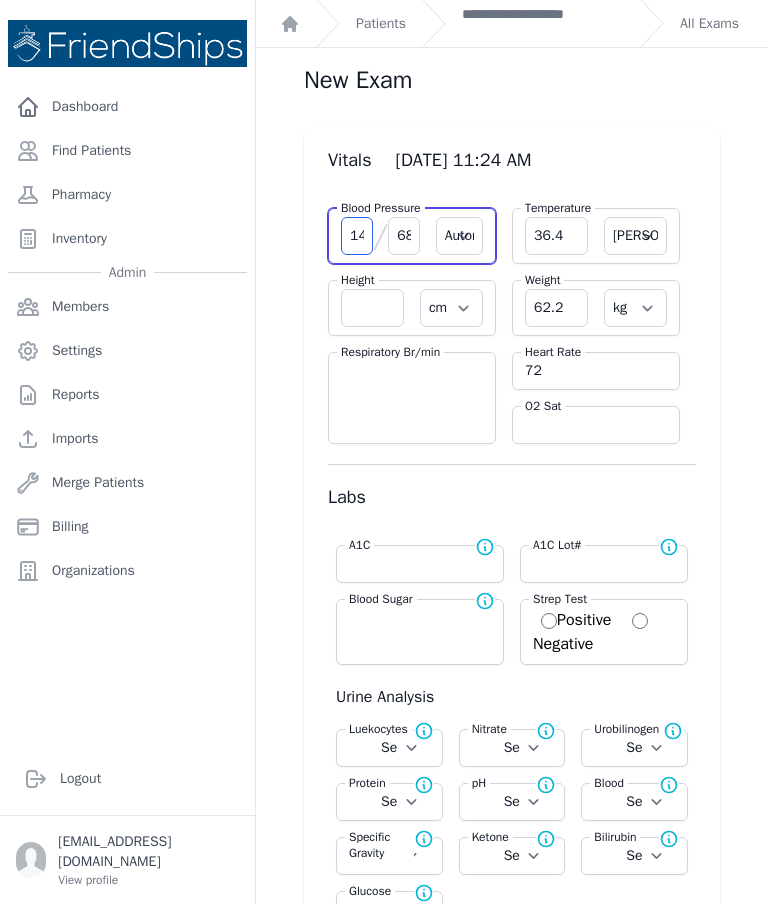 click on "141" at bounding box center [357, 236] 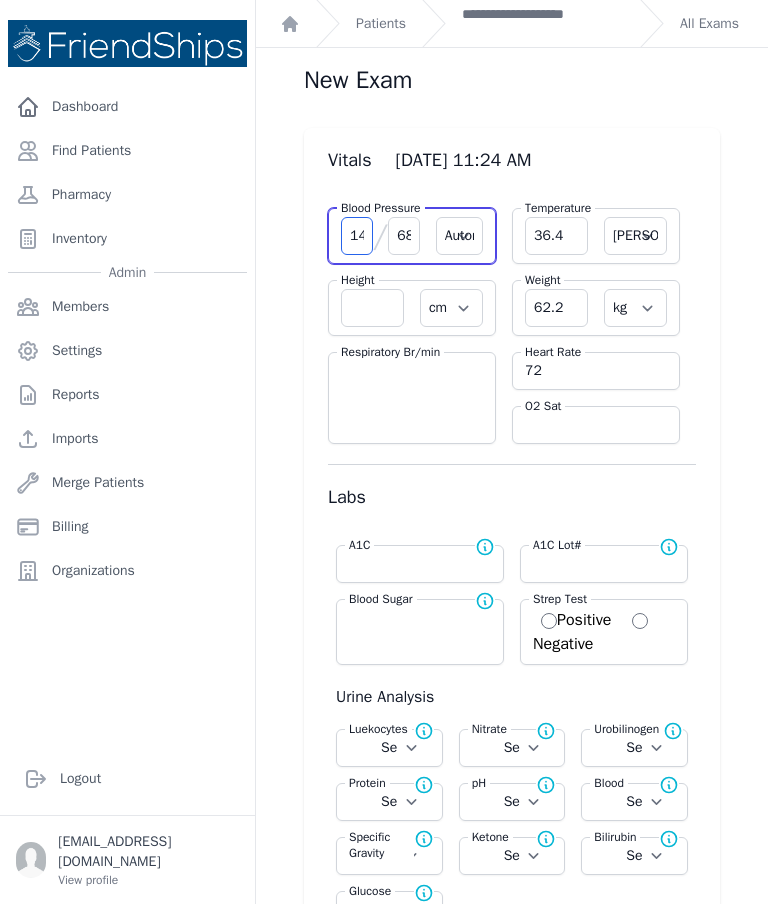 type on "1" 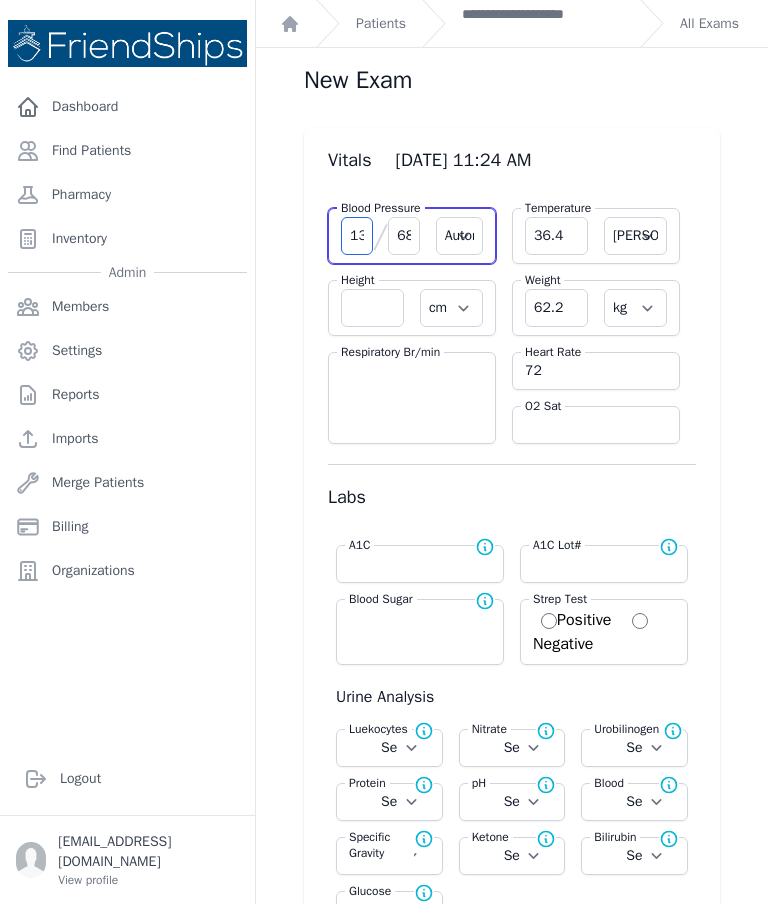 type on "136" 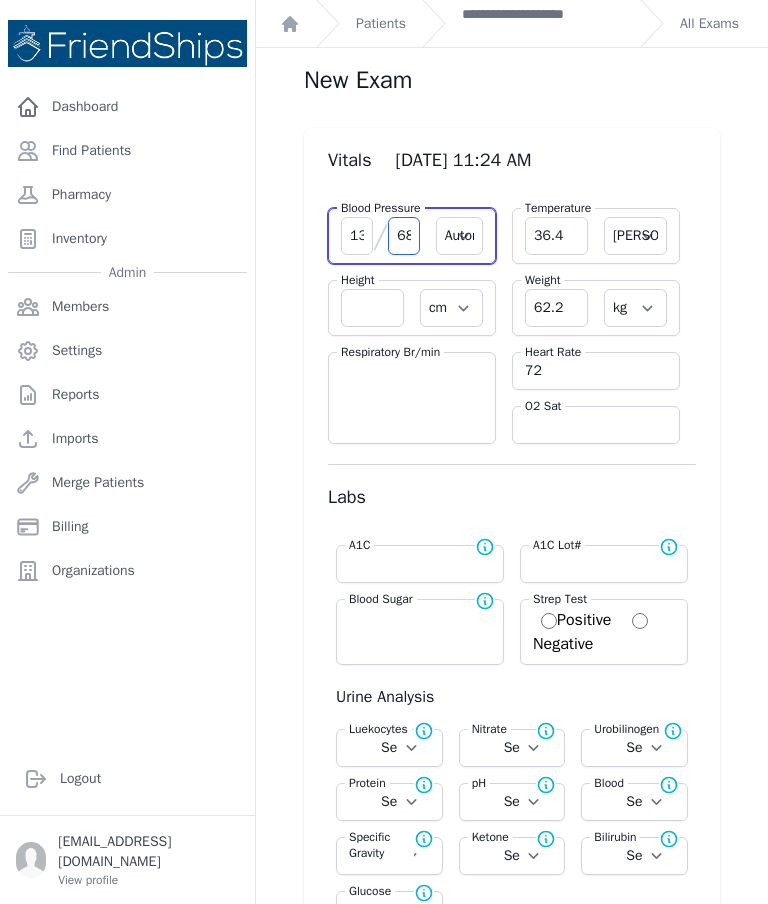 click on "68" at bounding box center [404, 236] 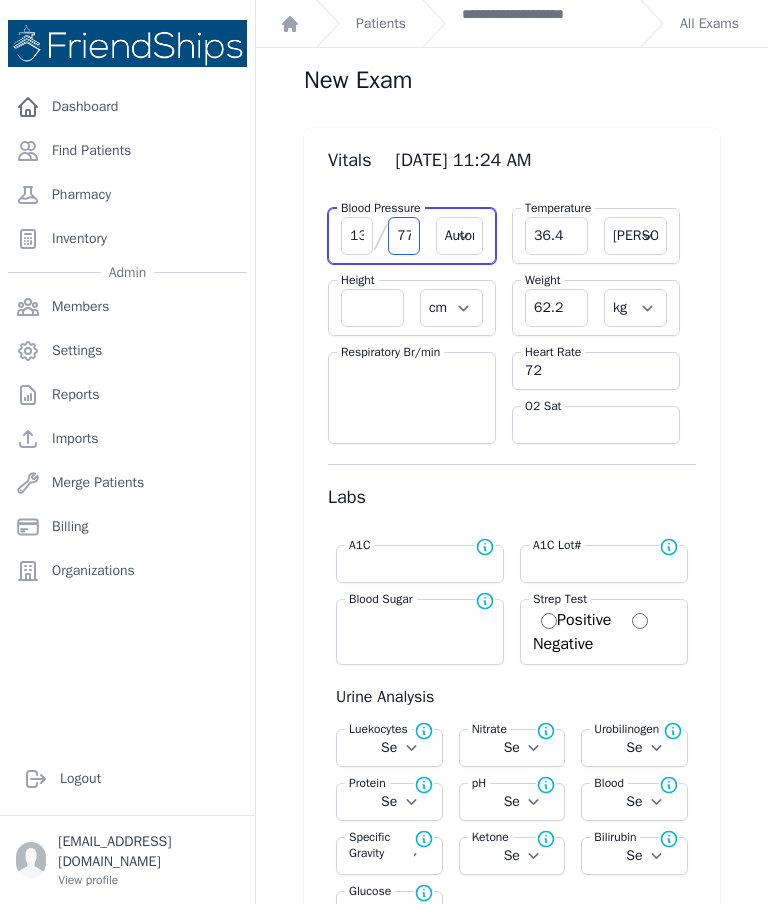 type on "77" 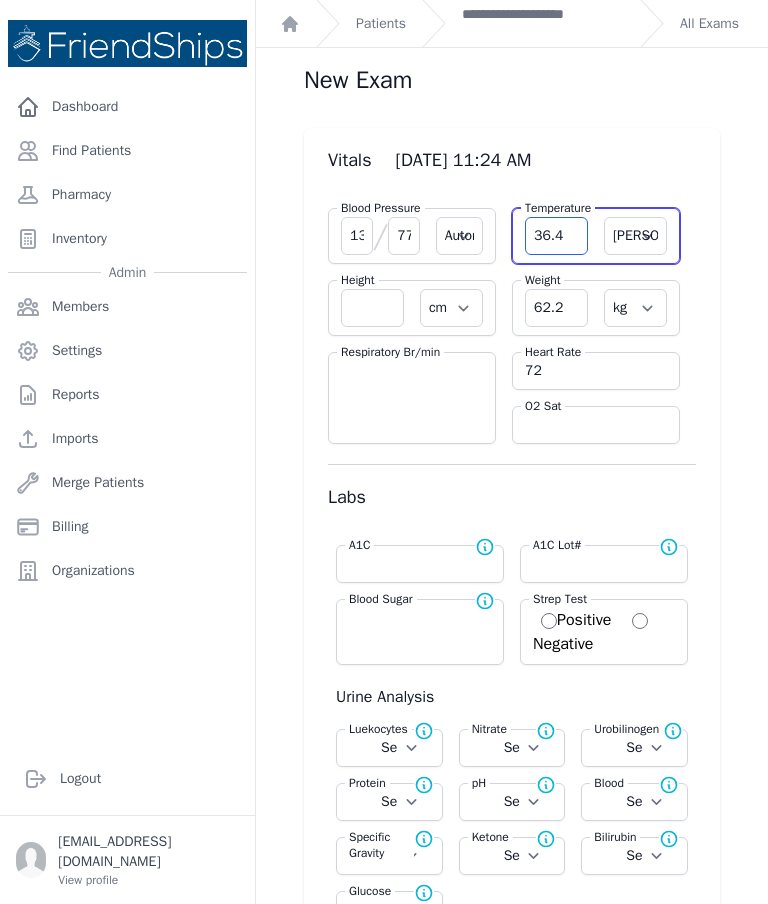 click on "36.4" at bounding box center (556, 236) 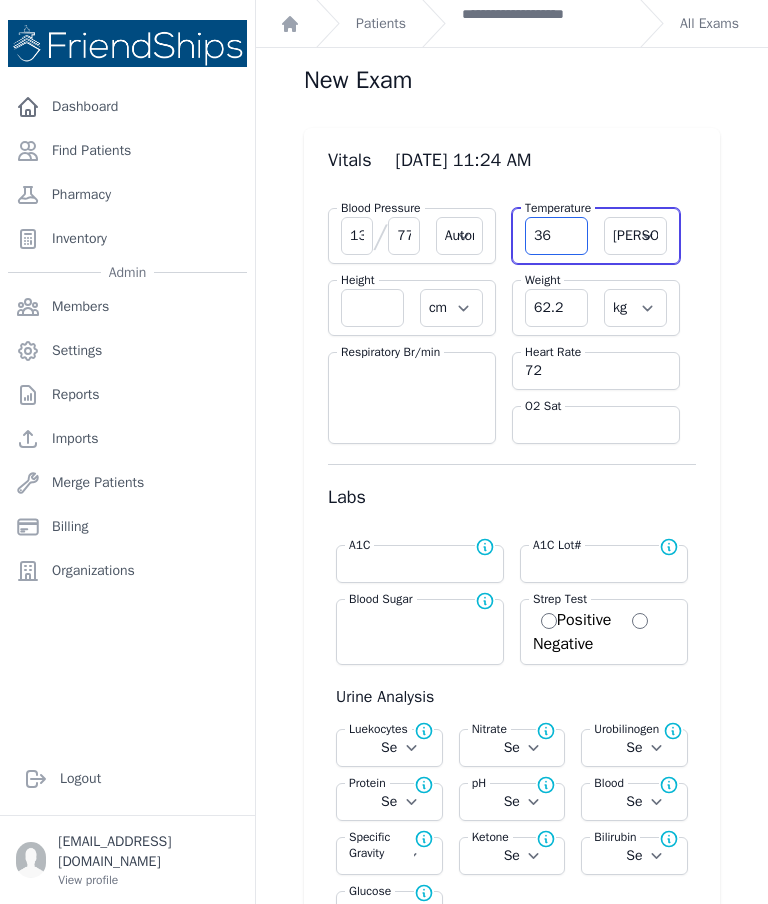 type on "3" 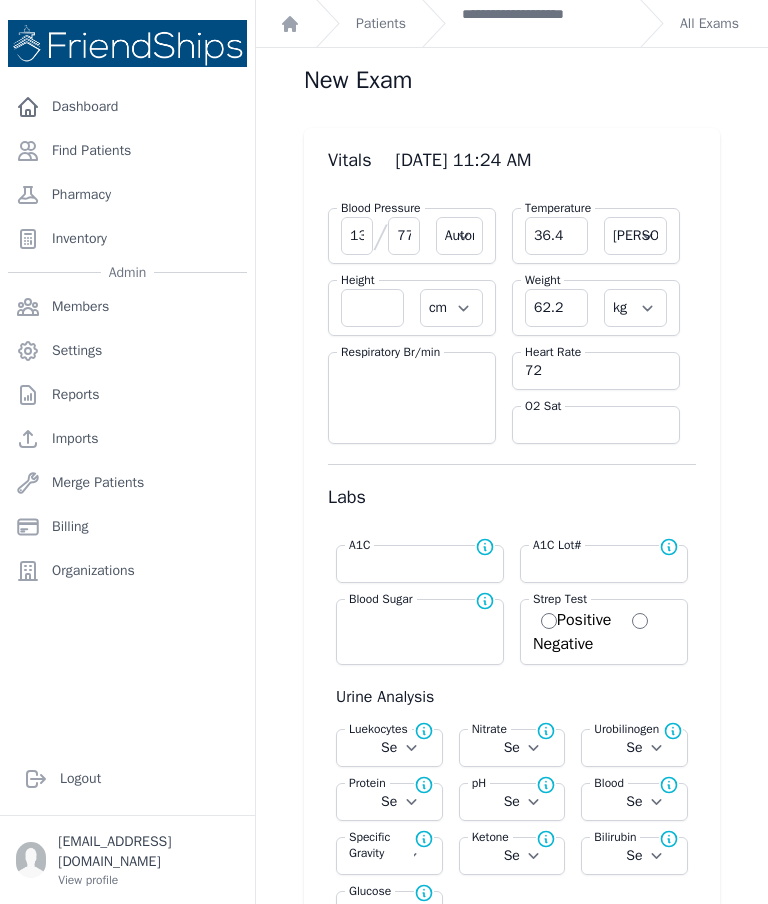 click on "62.2" at bounding box center [556, 308] 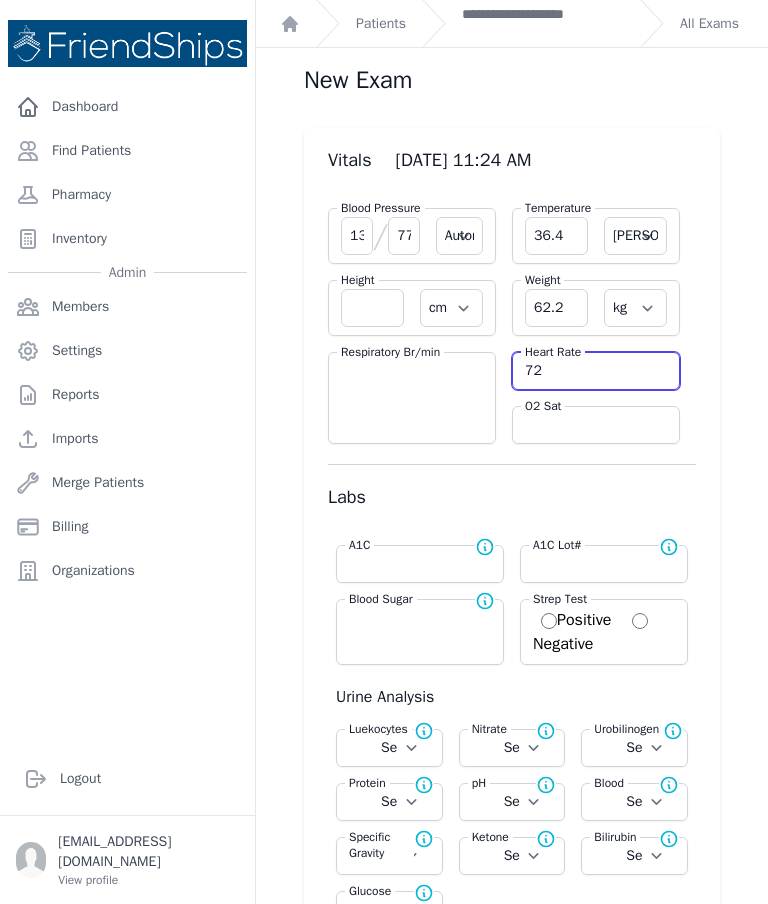 click on "72" at bounding box center (596, 371) 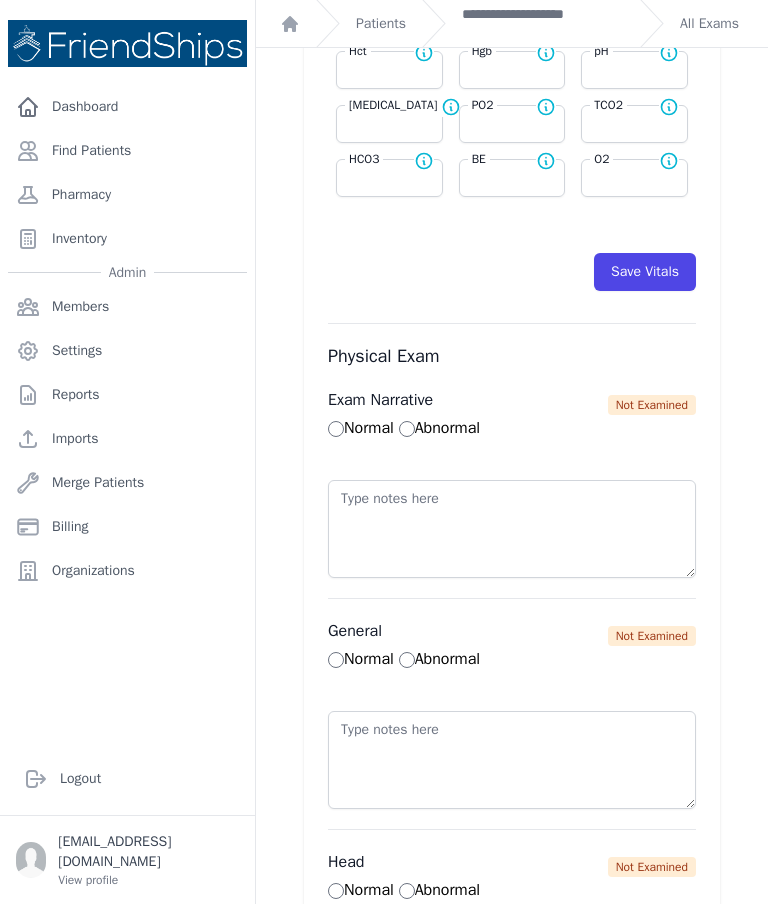 scroll, scrollTop: 1017, scrollLeft: 0, axis: vertical 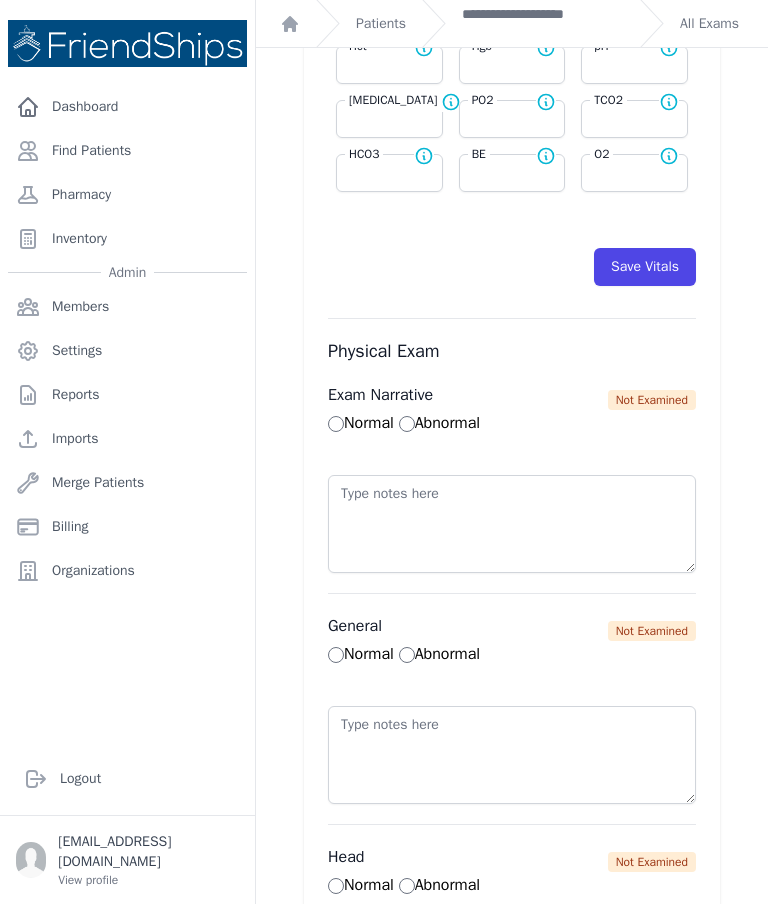 type on "74" 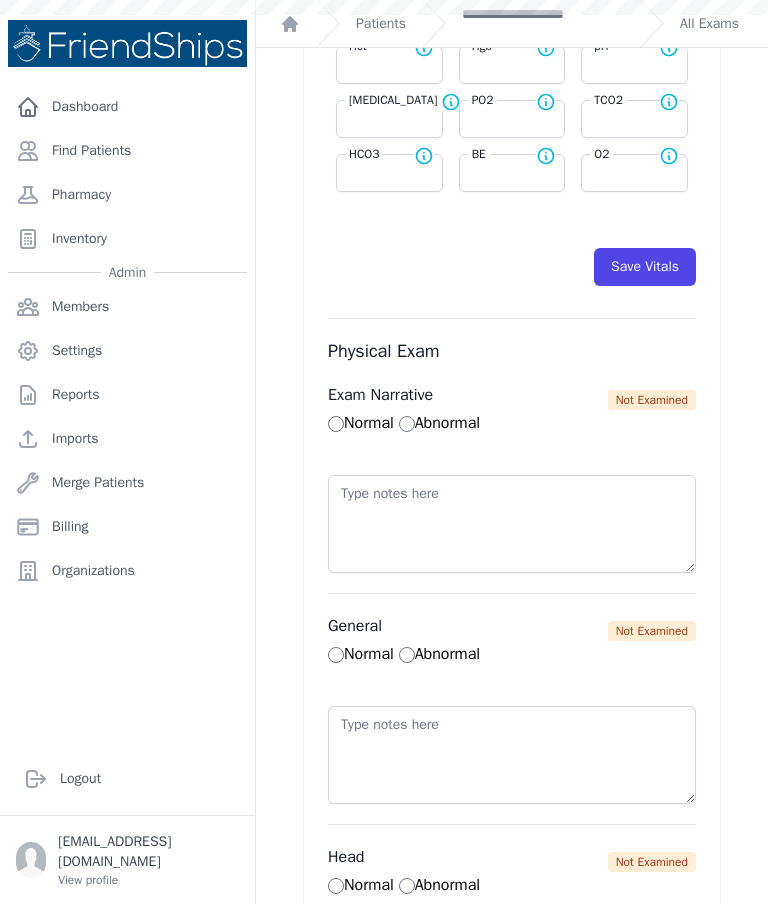select on "Automatic" 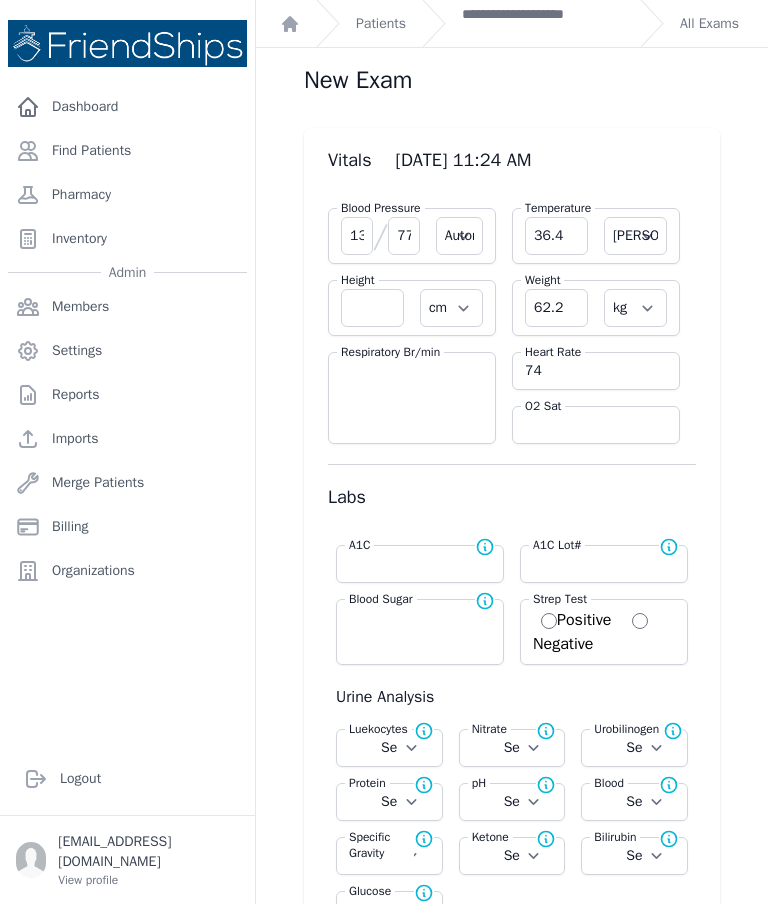 click on "**********" at bounding box center [543, 24] 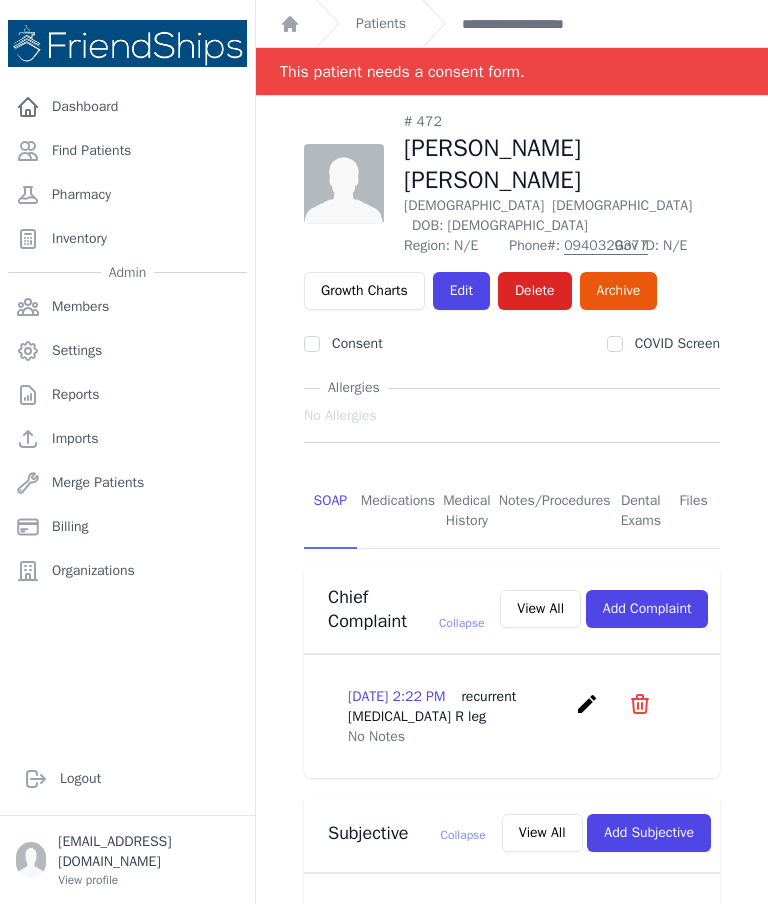 scroll, scrollTop: 0, scrollLeft: 0, axis: both 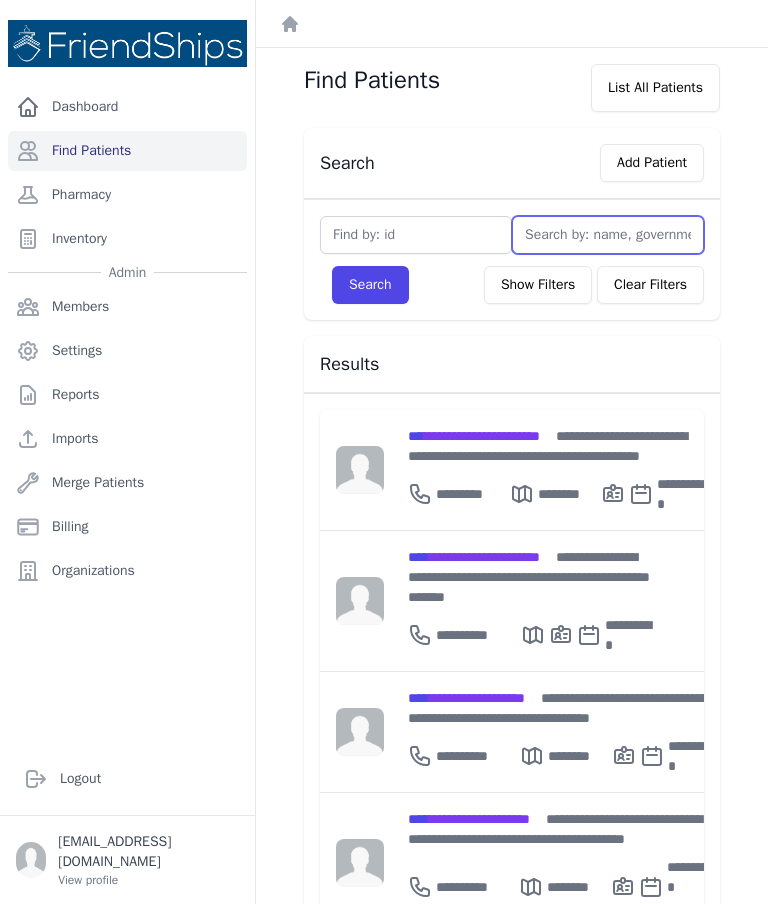 click at bounding box center [608, 235] 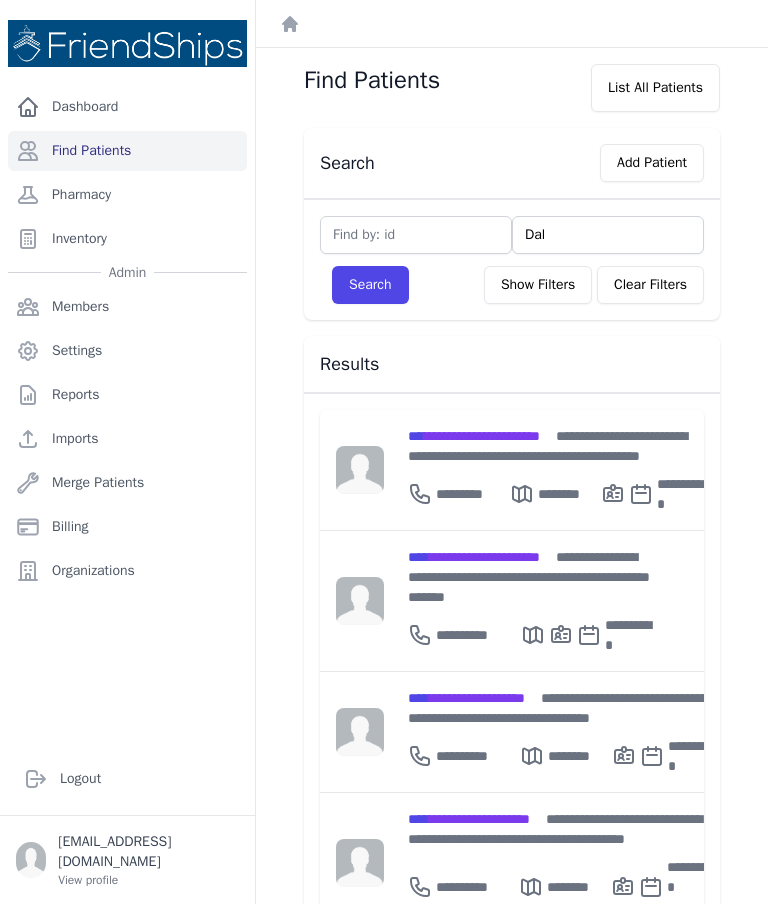type on "Dala" 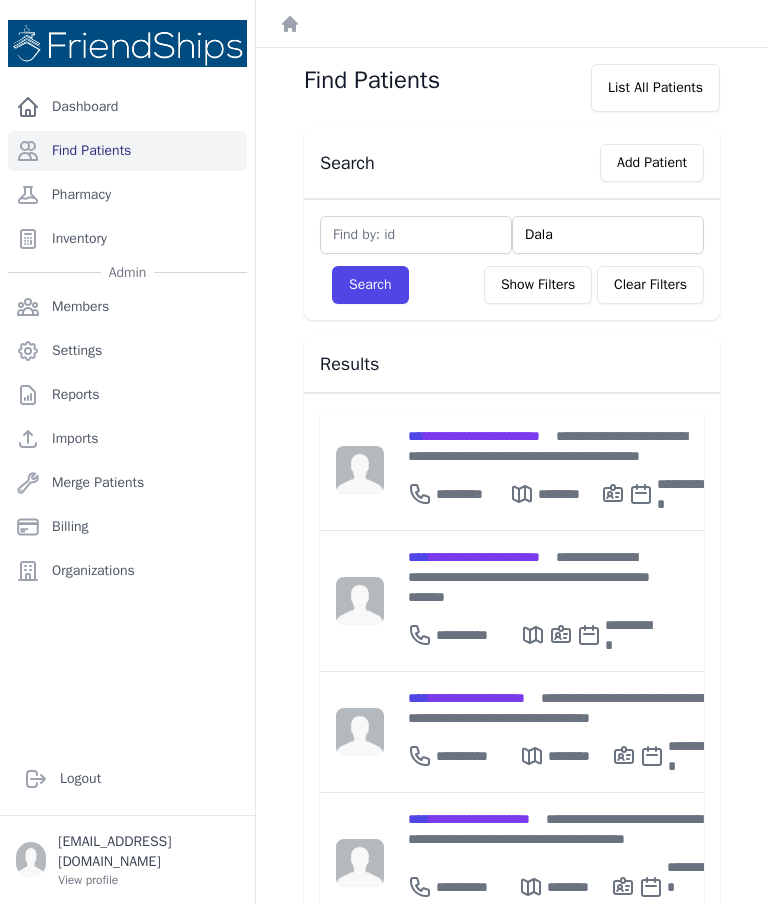 click on "Search" at bounding box center [370, 285] 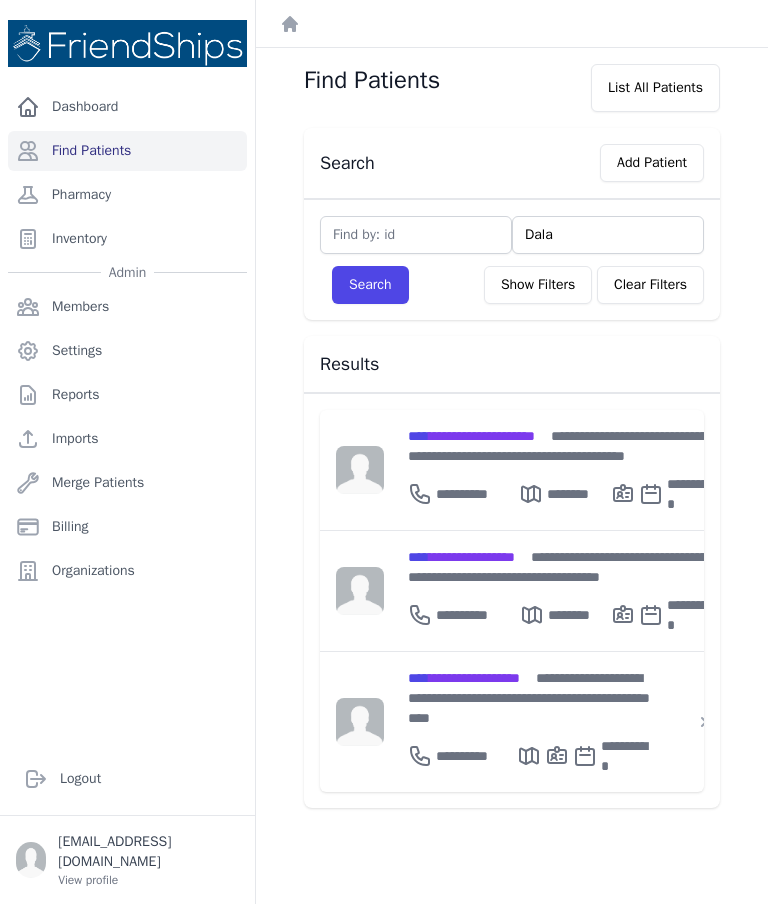 click on "**********" at bounding box center (461, 557) 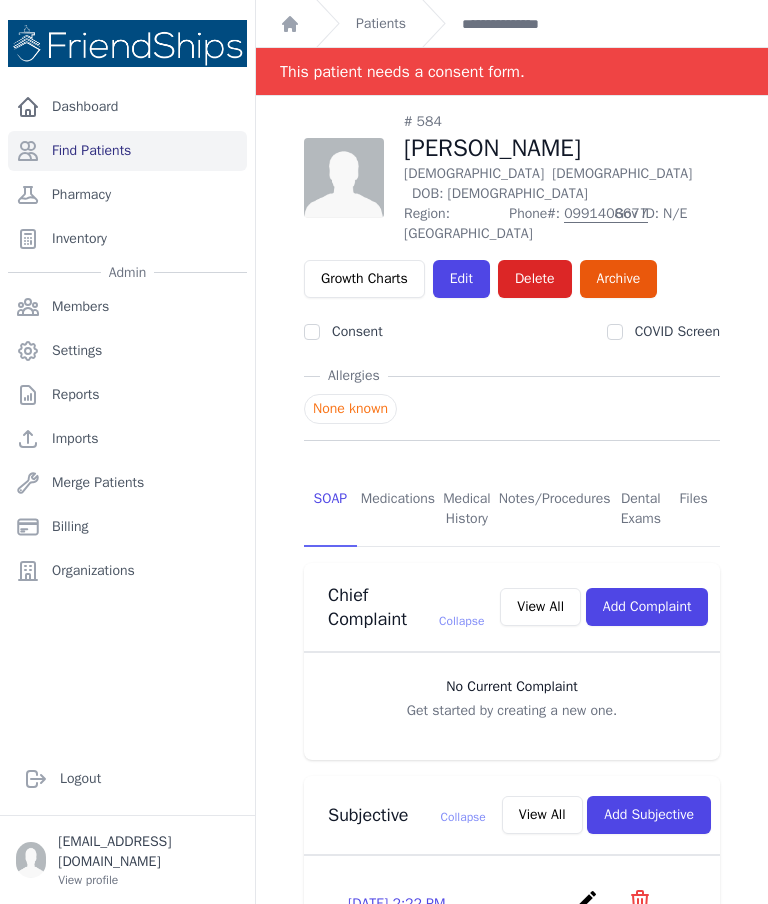 click on "Gov ID: N/E" at bounding box center [667, 224] 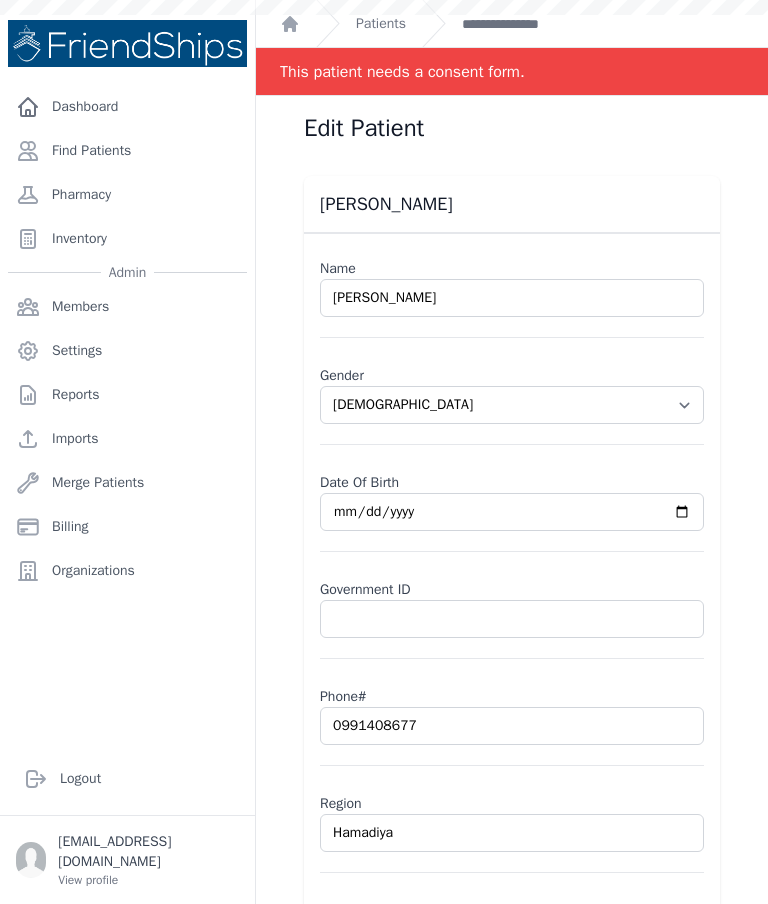 scroll, scrollTop: 0, scrollLeft: 0, axis: both 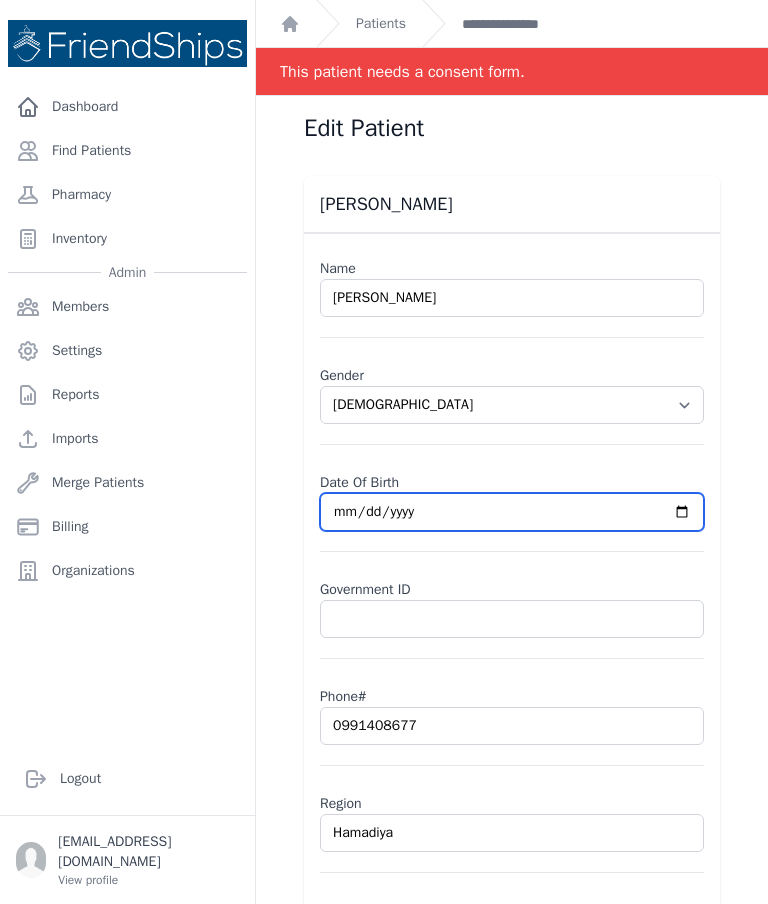 click on "[DATE]" at bounding box center [512, 512] 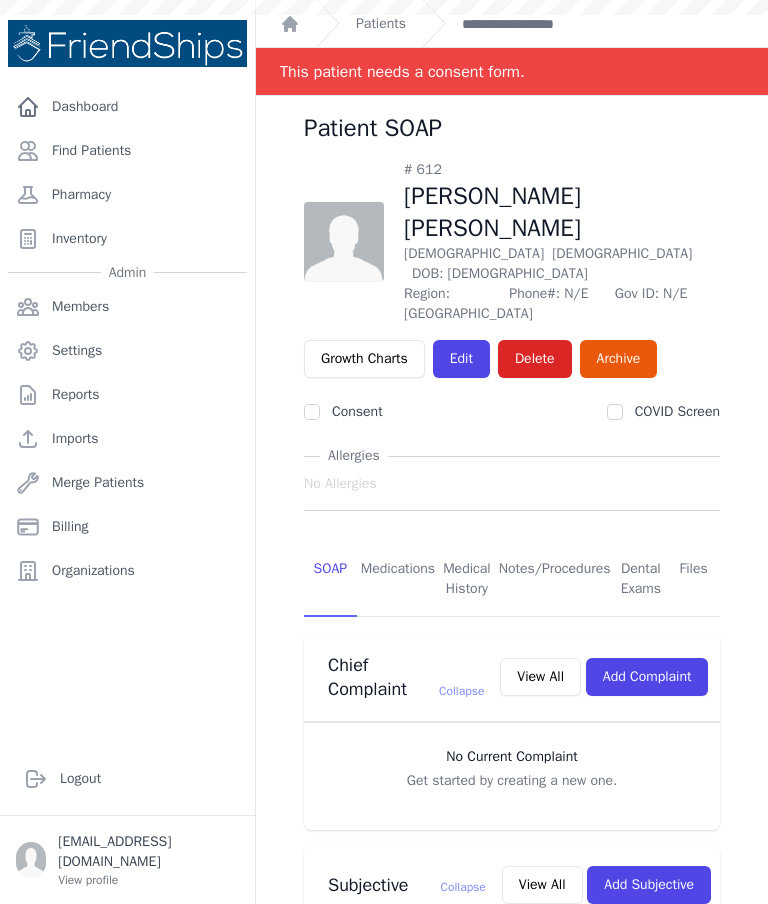 scroll, scrollTop: 0, scrollLeft: 0, axis: both 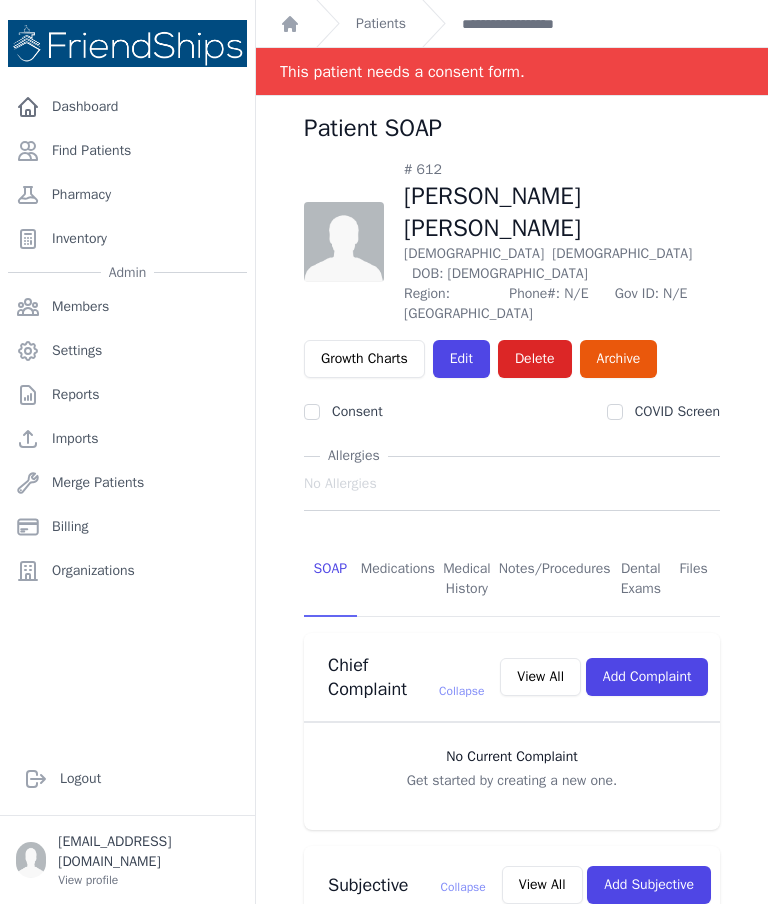 click on "Find Patients" at bounding box center [127, 151] 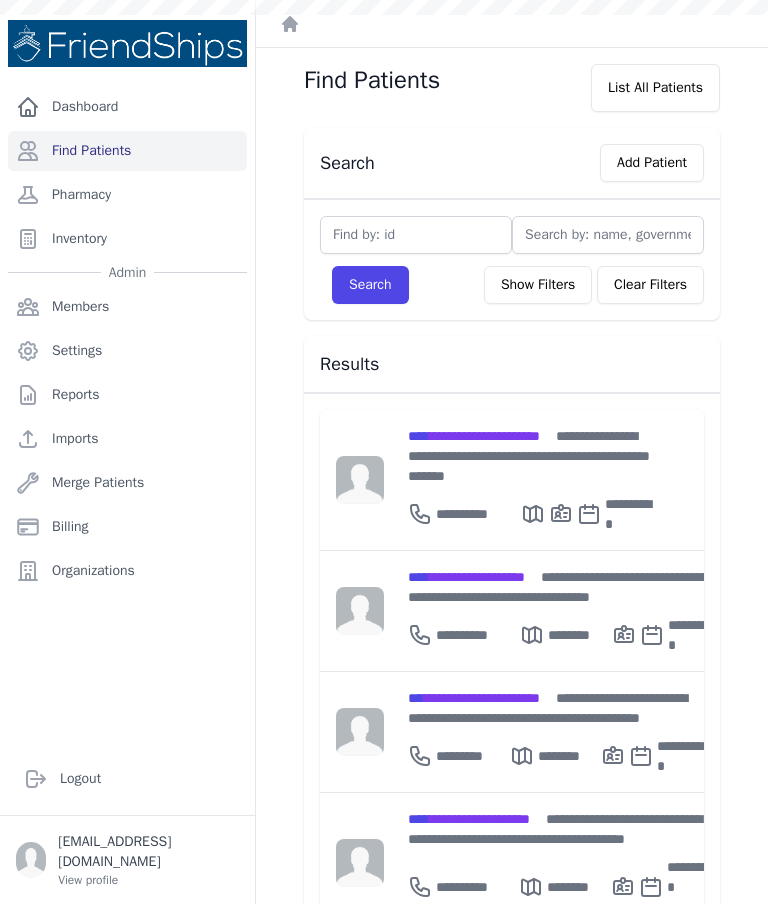 scroll, scrollTop: 0, scrollLeft: 0, axis: both 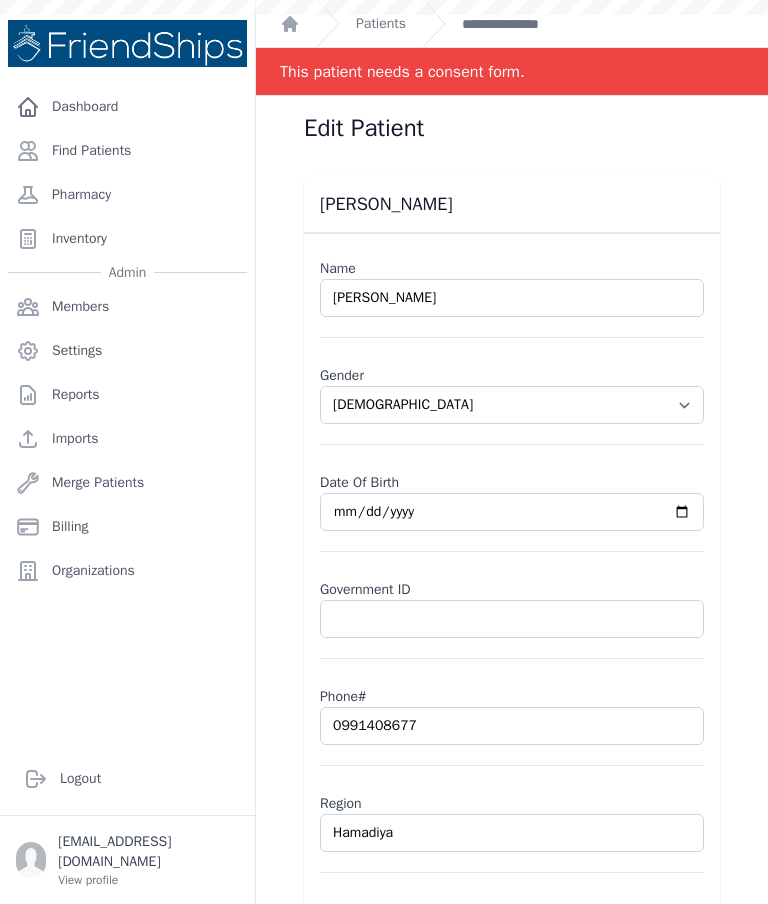 select on "[DEMOGRAPHIC_DATA]" 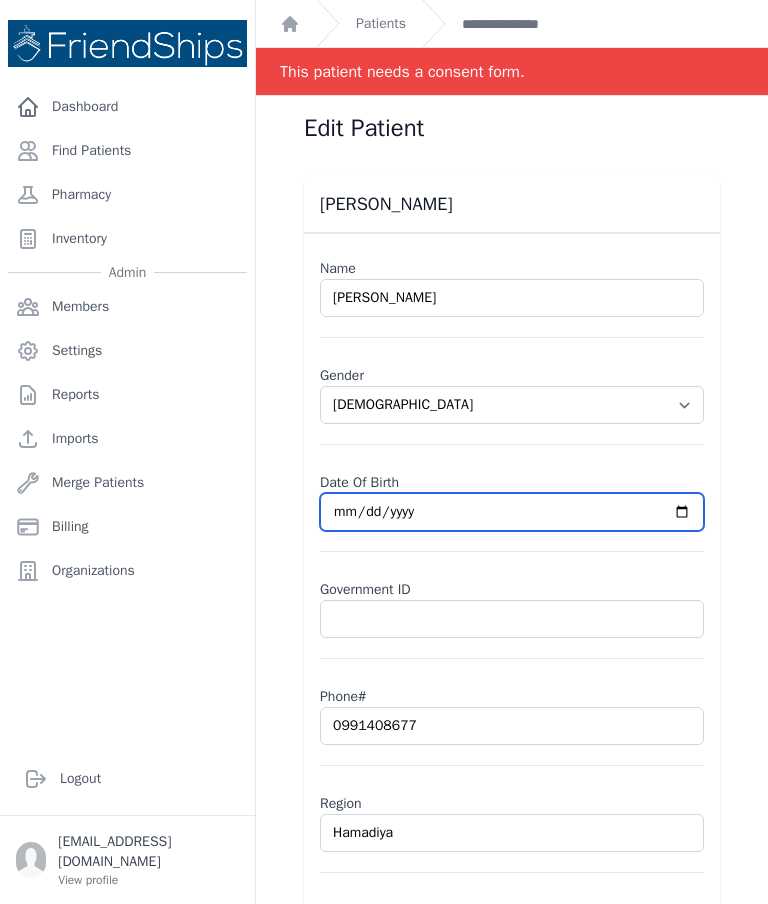 click on "[DATE]" at bounding box center (512, 512) 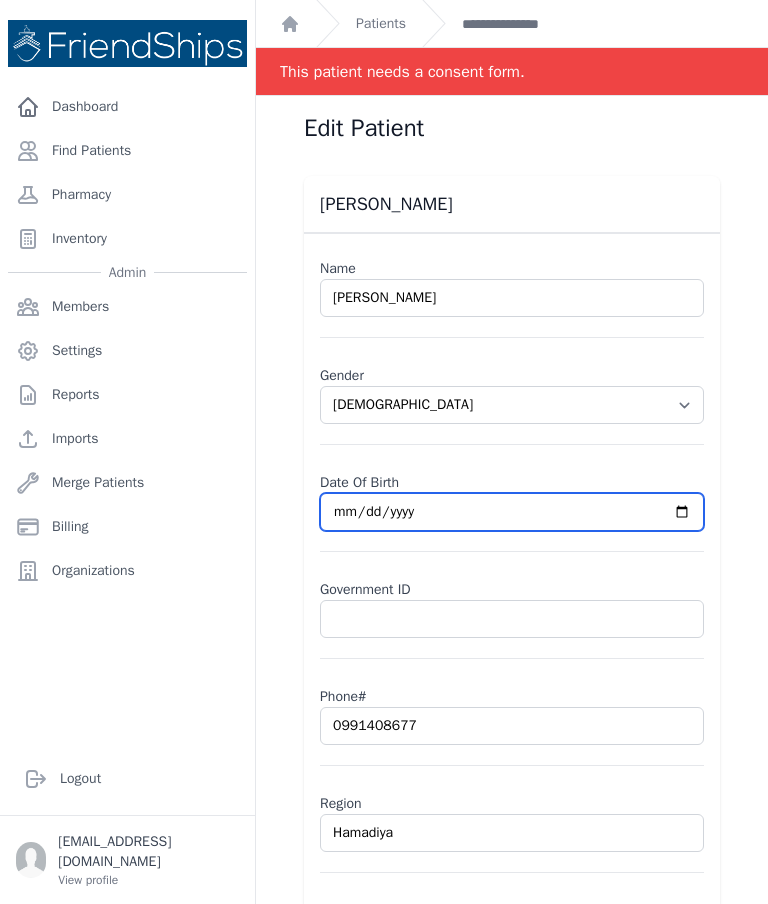 type on "[DATE]" 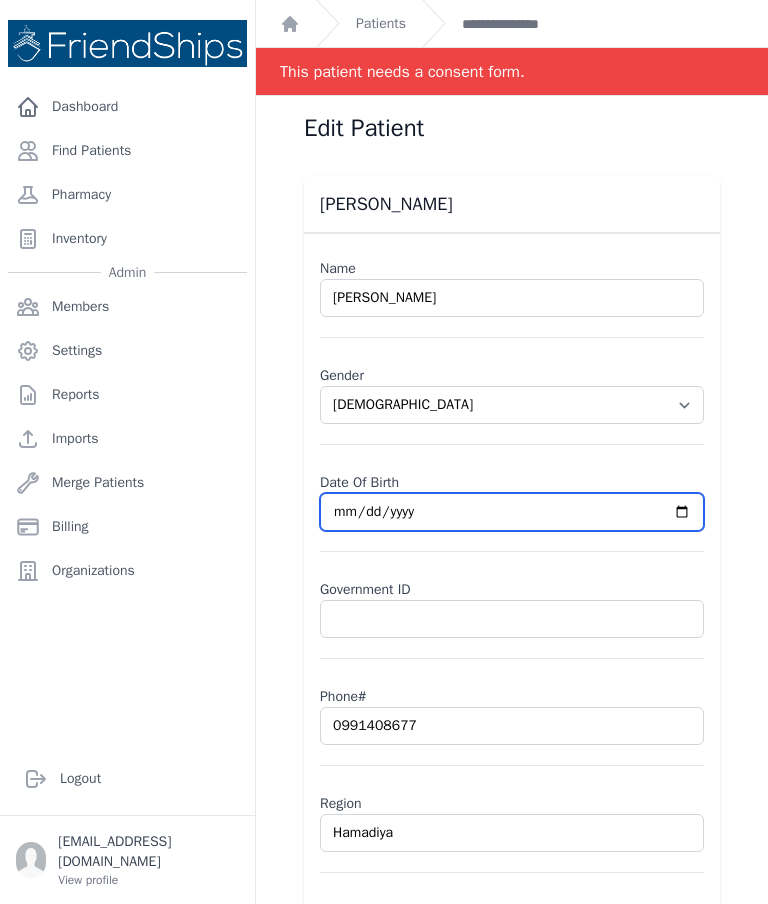 select on "[DEMOGRAPHIC_DATA]" 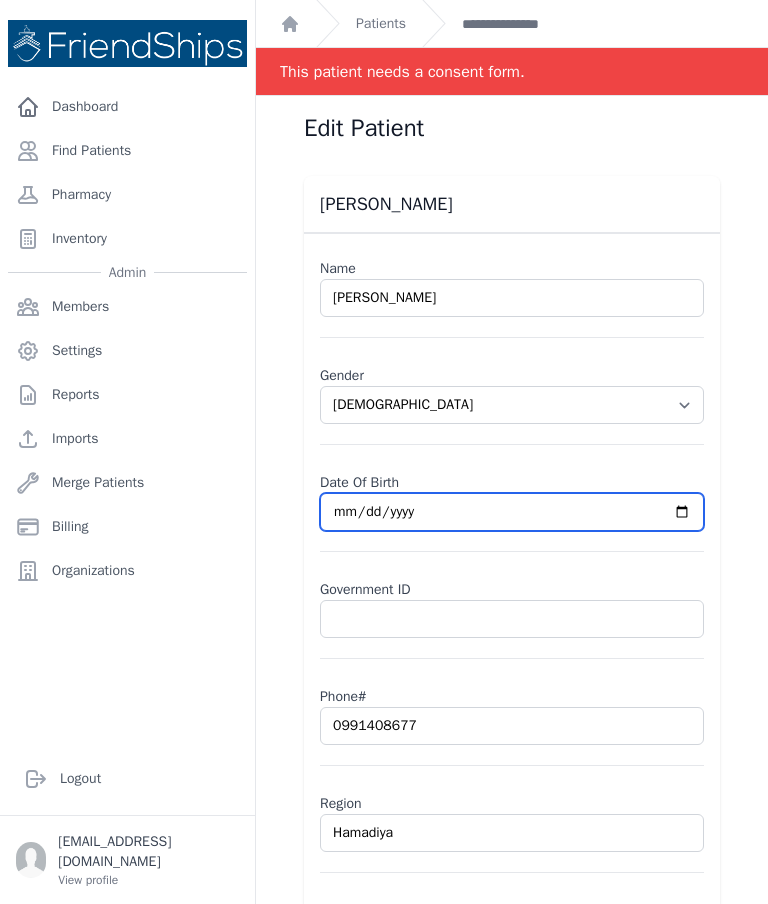 type on "[DATE]" 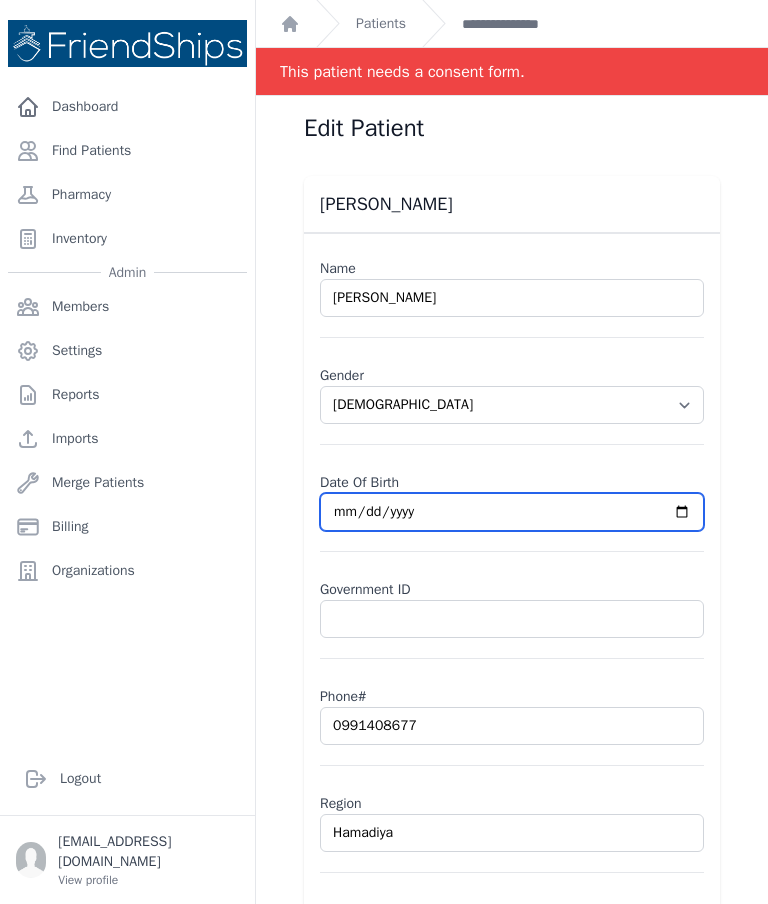 select on "[DEMOGRAPHIC_DATA]" 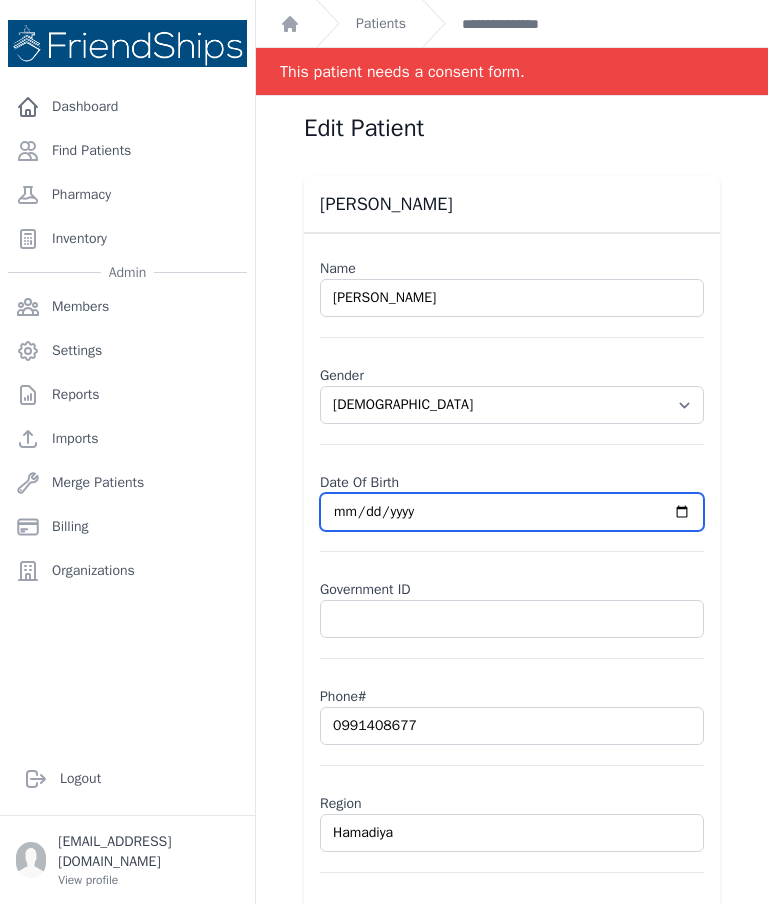 type on "[DATE]" 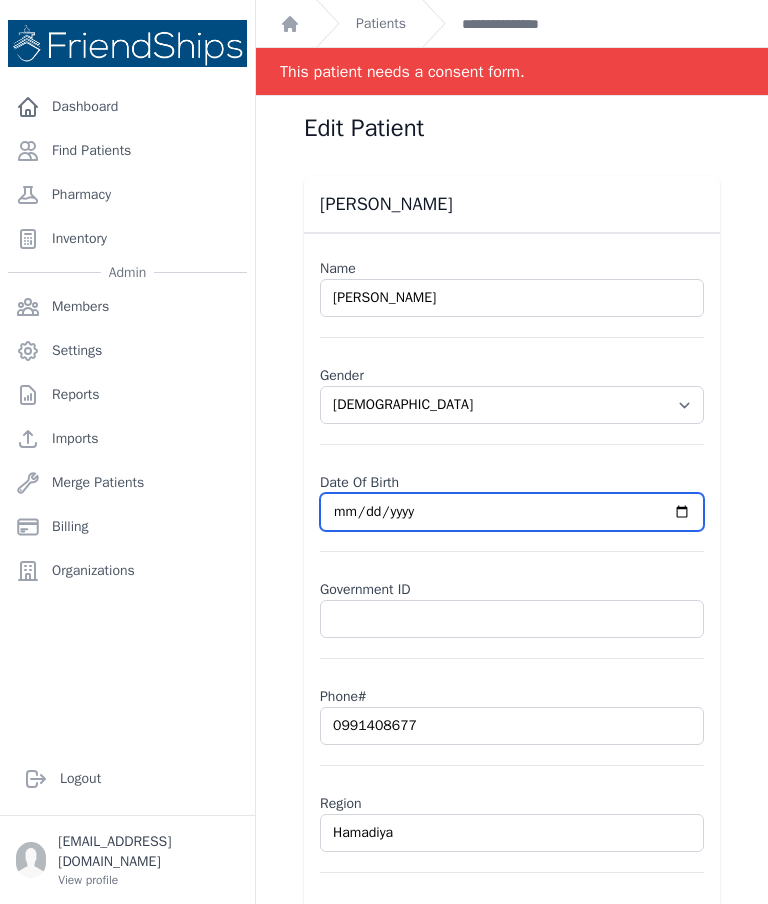 select on "[DEMOGRAPHIC_DATA]" 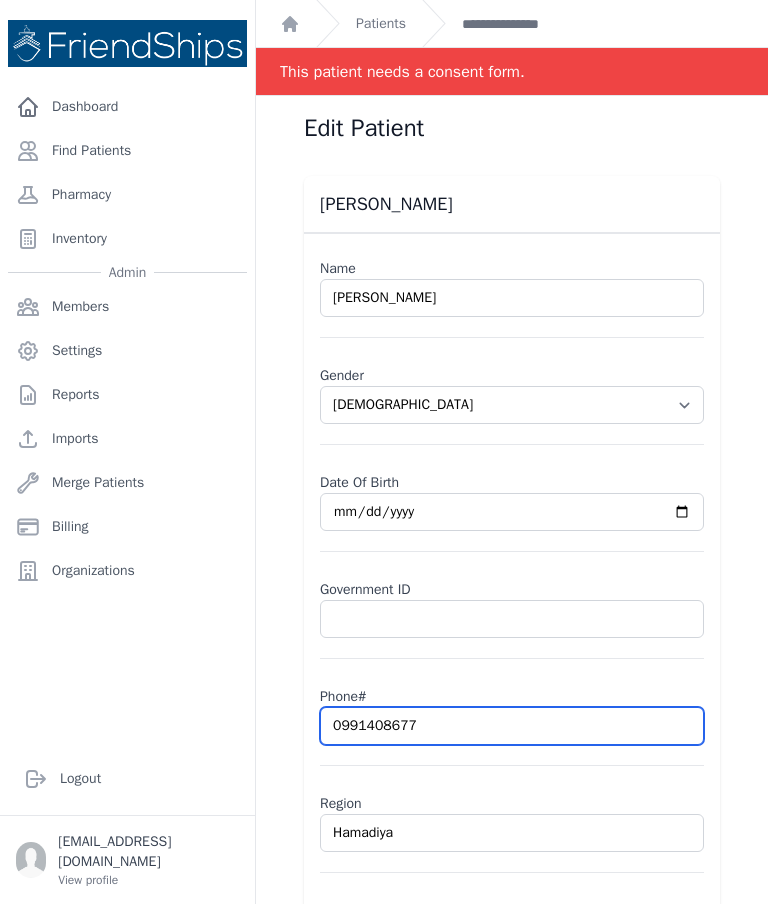 click on "0991408677" at bounding box center (512, 726) 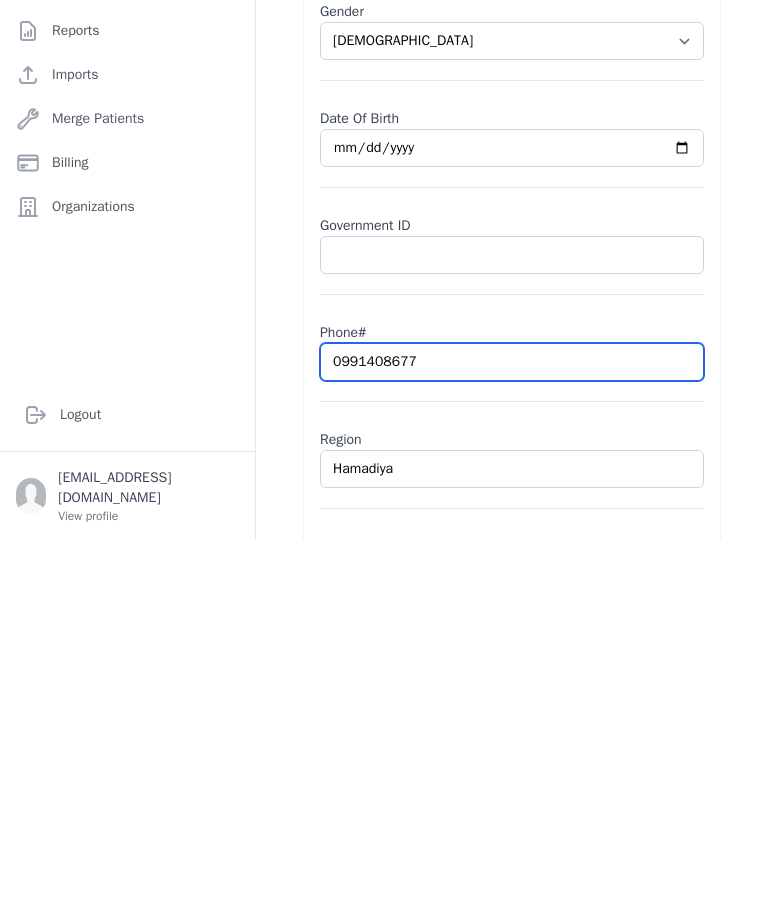 type on "099140867" 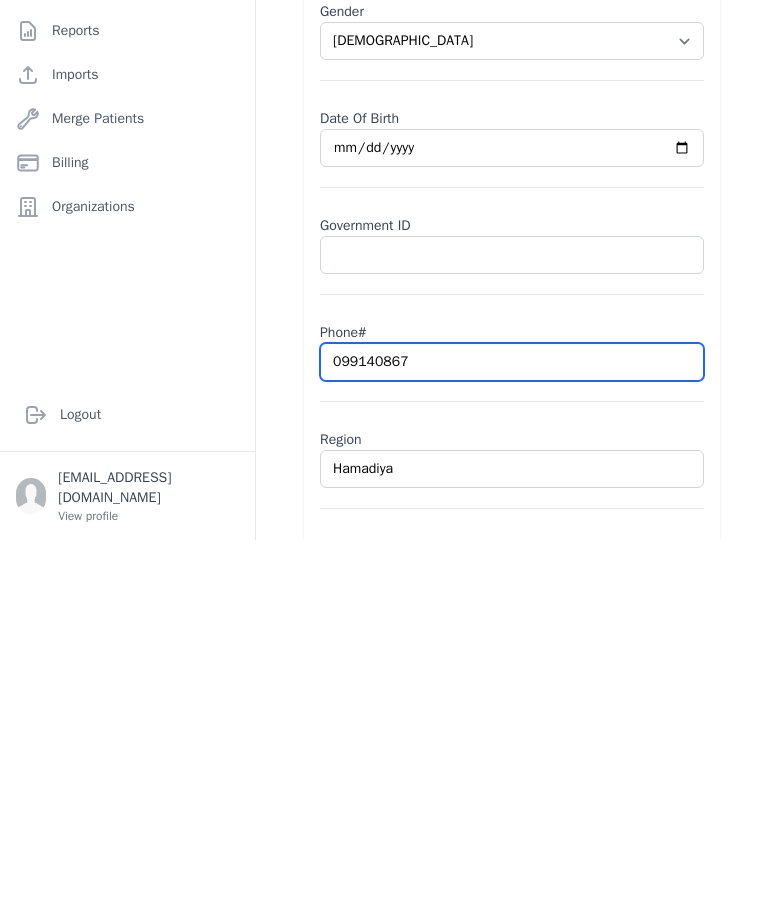 select on "[DEMOGRAPHIC_DATA]" 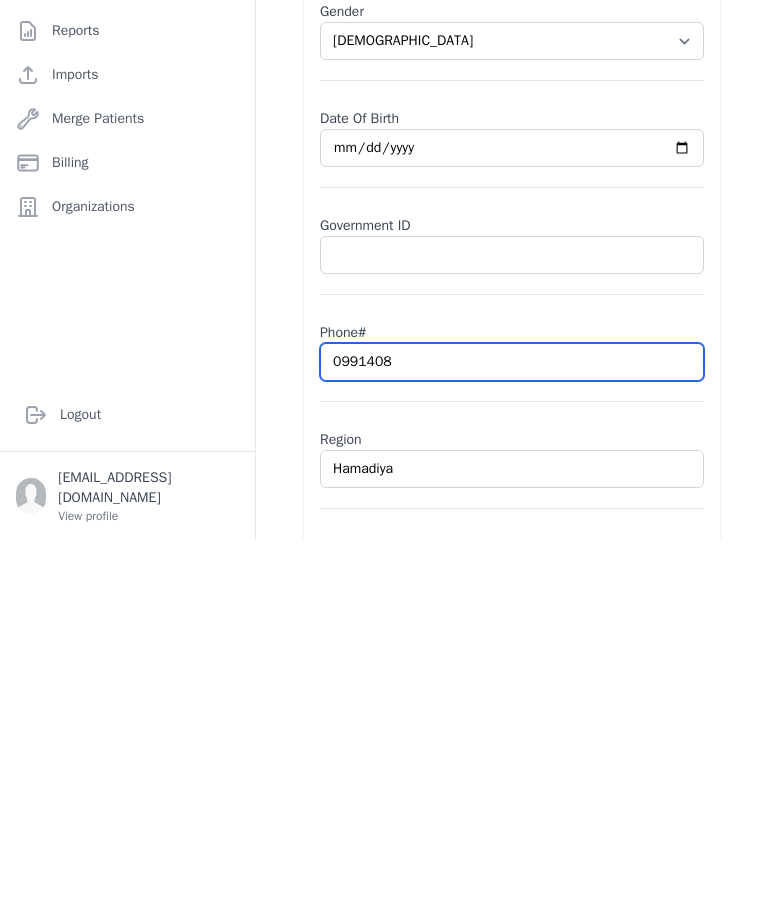 type on "099140" 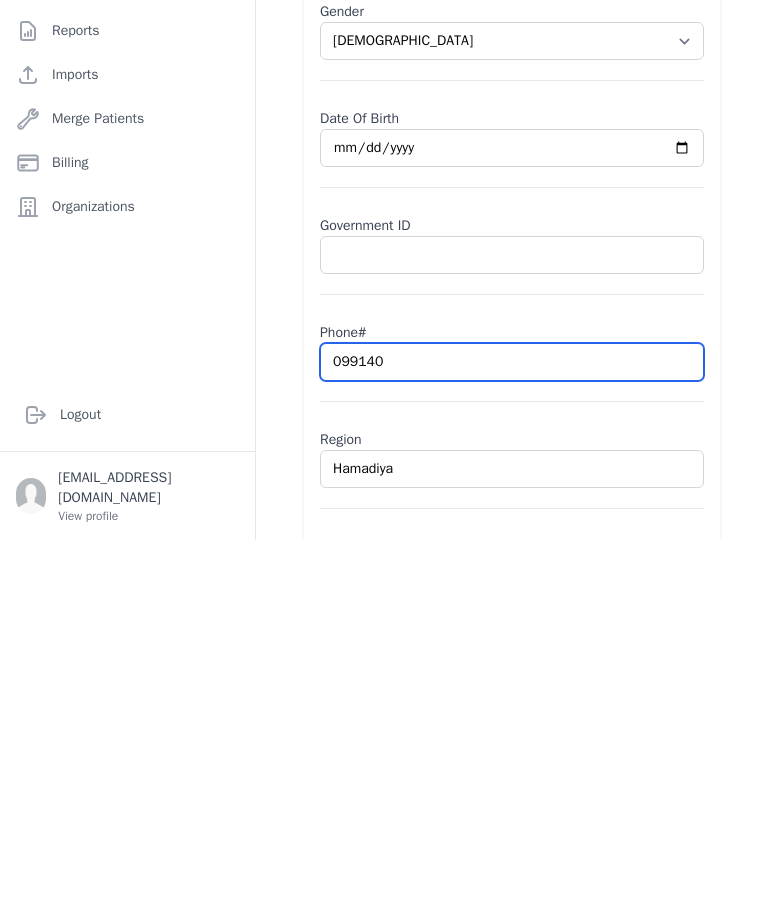 select on "[DEMOGRAPHIC_DATA]" 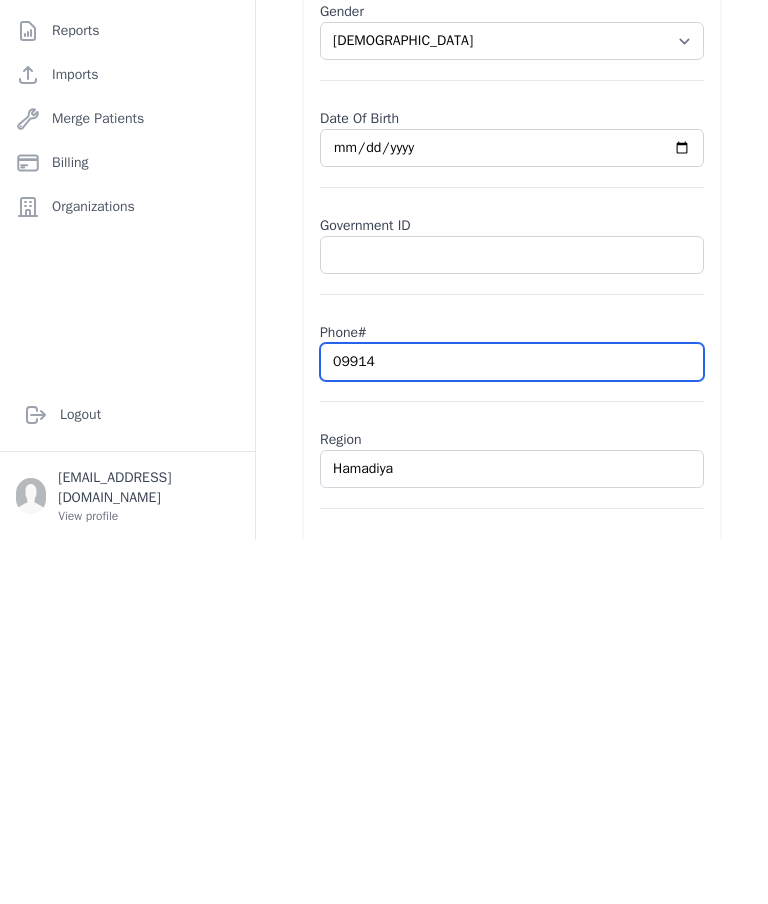 select on "[DEMOGRAPHIC_DATA]" 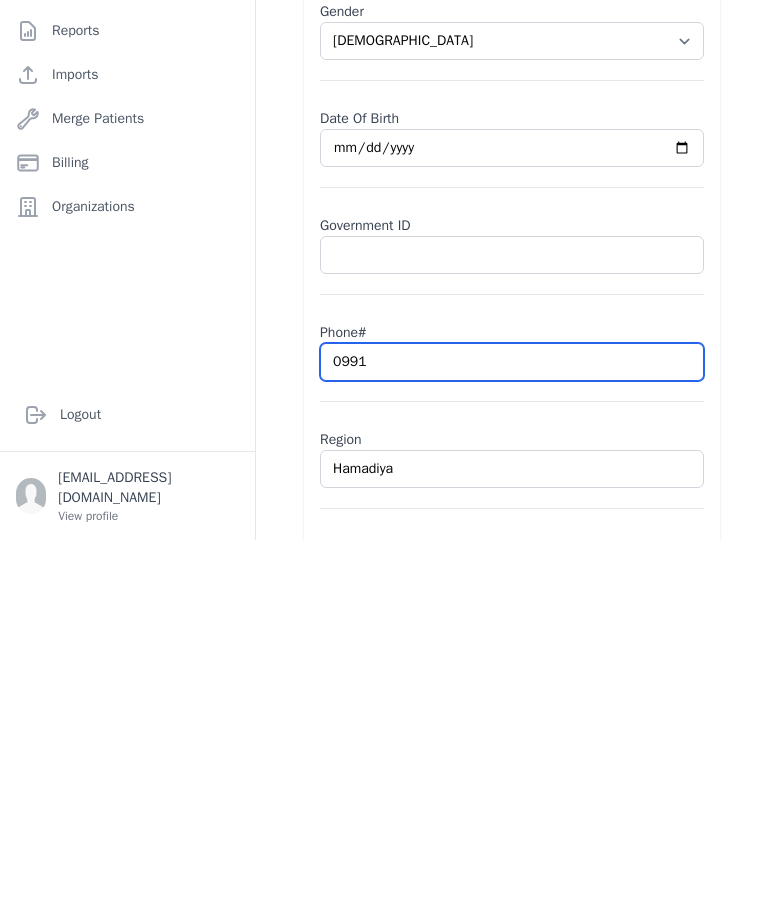 select on "[DEMOGRAPHIC_DATA]" 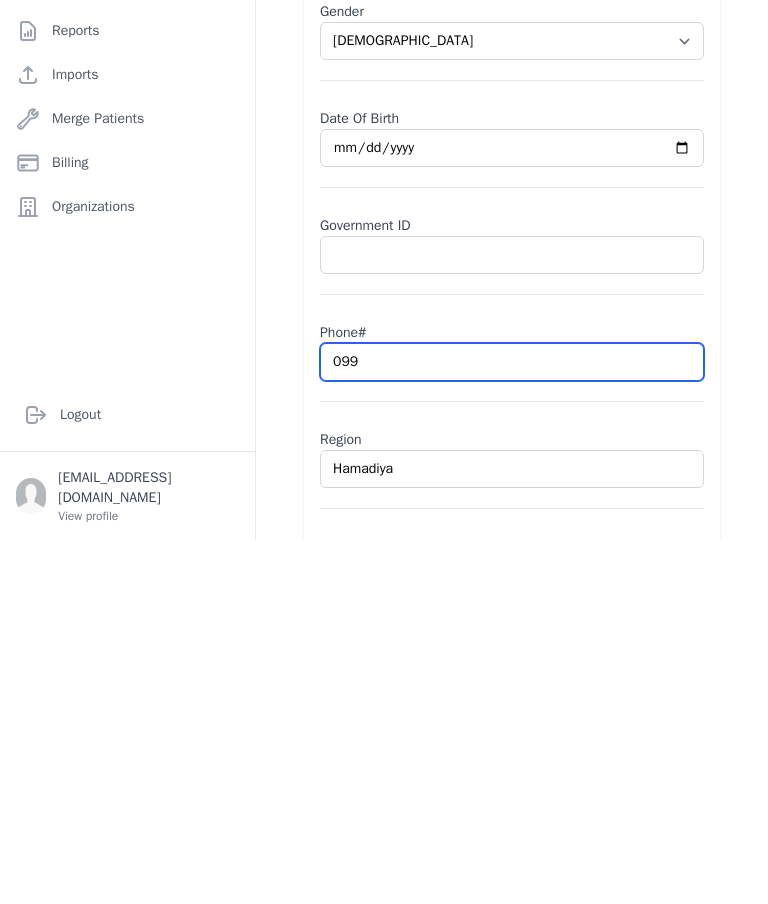 select on "[DEMOGRAPHIC_DATA]" 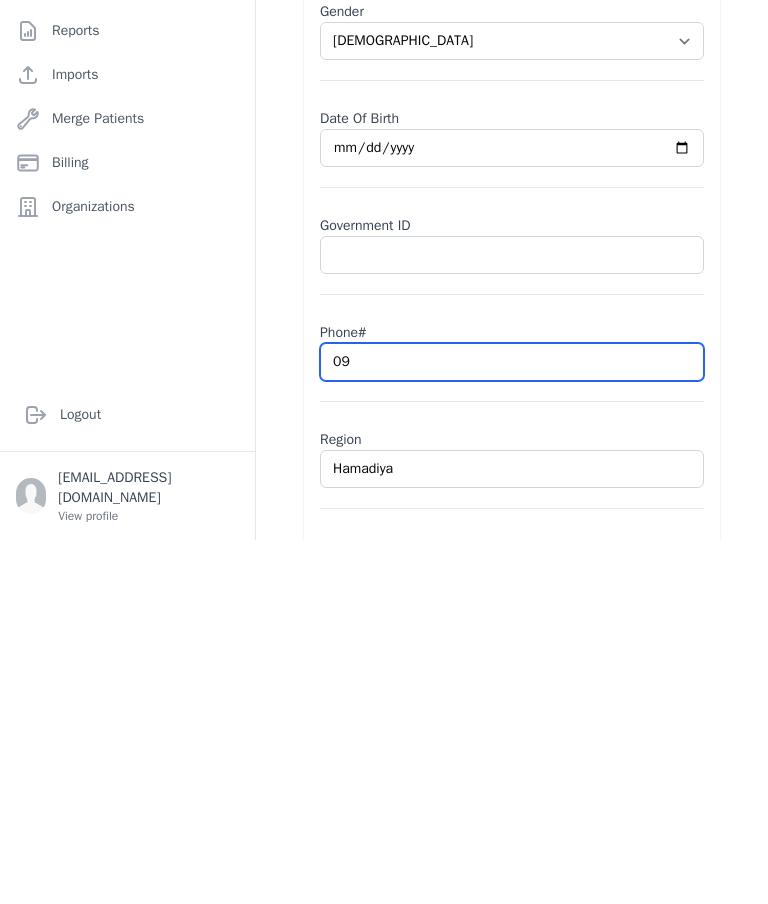 select on "[DEMOGRAPHIC_DATA]" 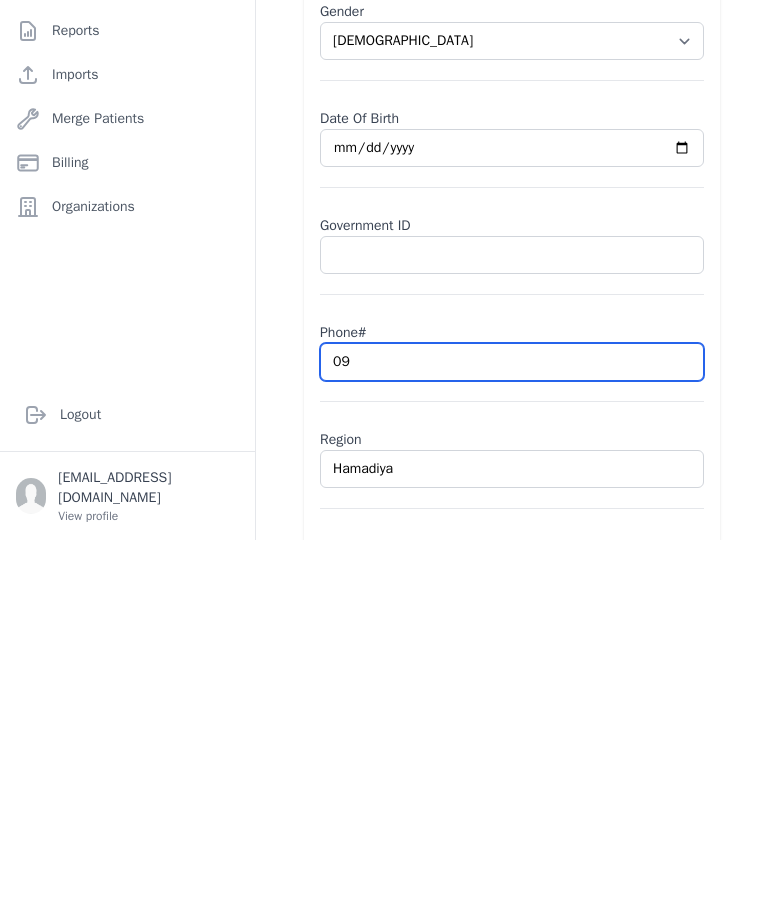 type on "093" 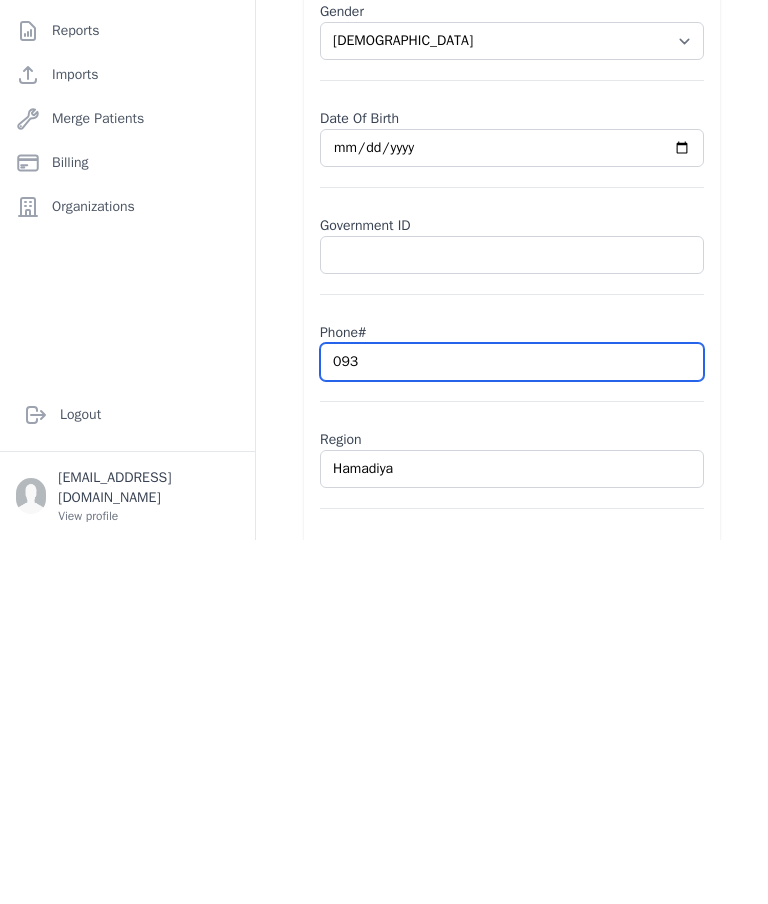 select on "[DEMOGRAPHIC_DATA]" 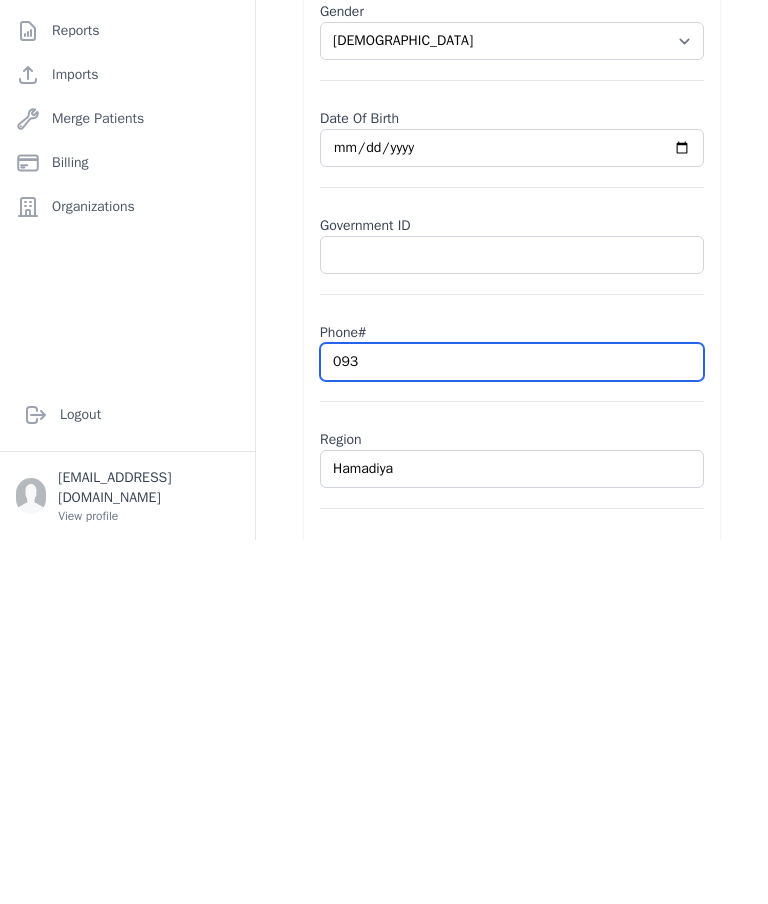 type on "0938" 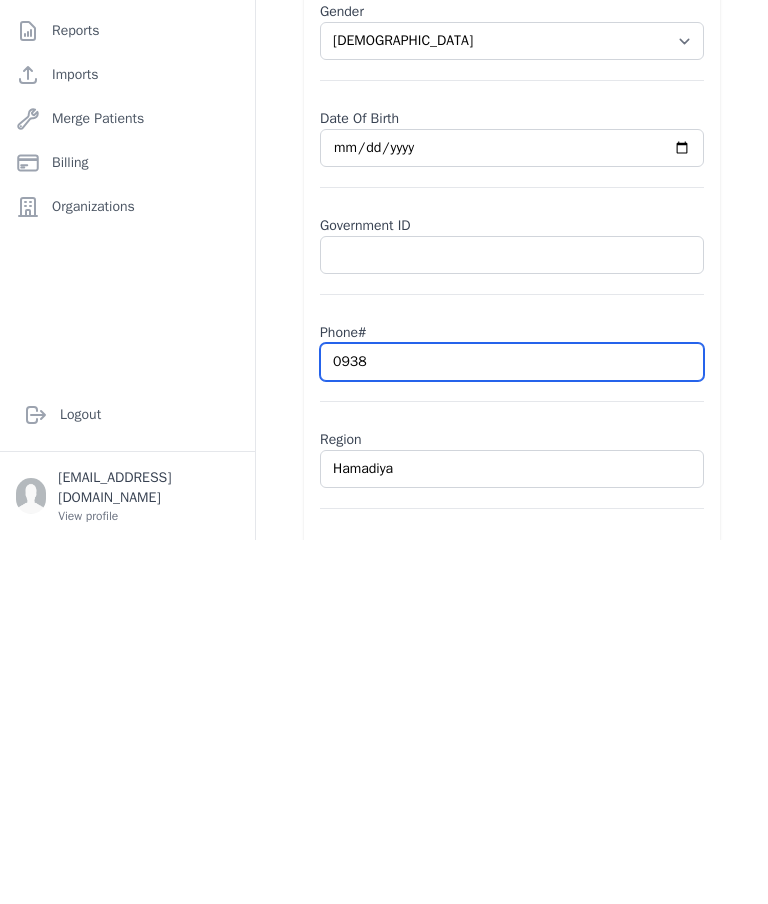 select on "[DEMOGRAPHIC_DATA]" 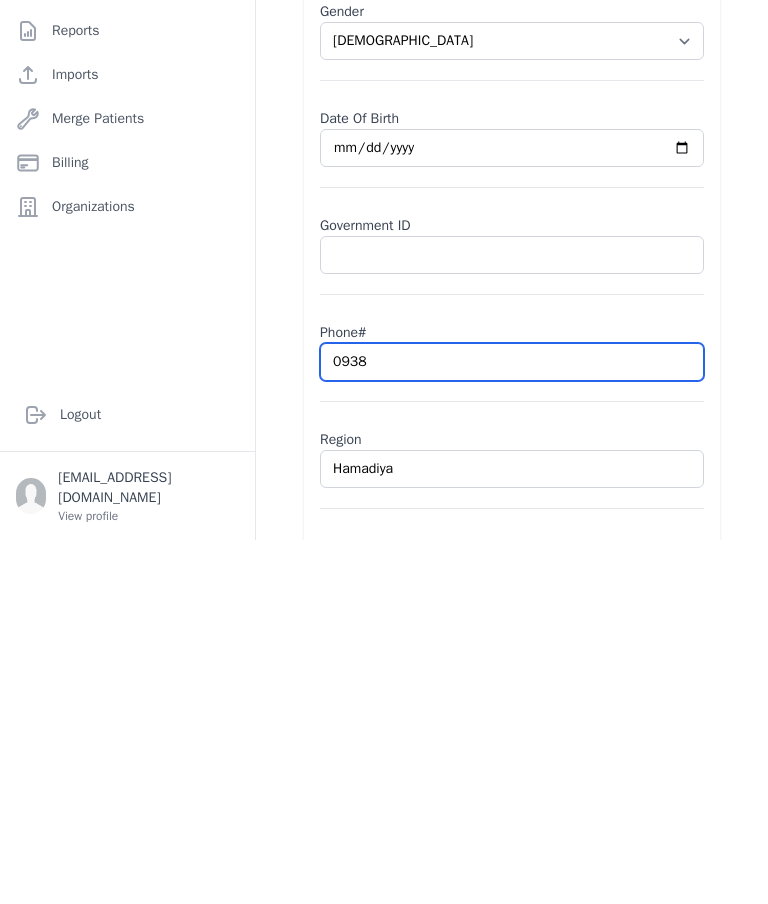 type on "09382" 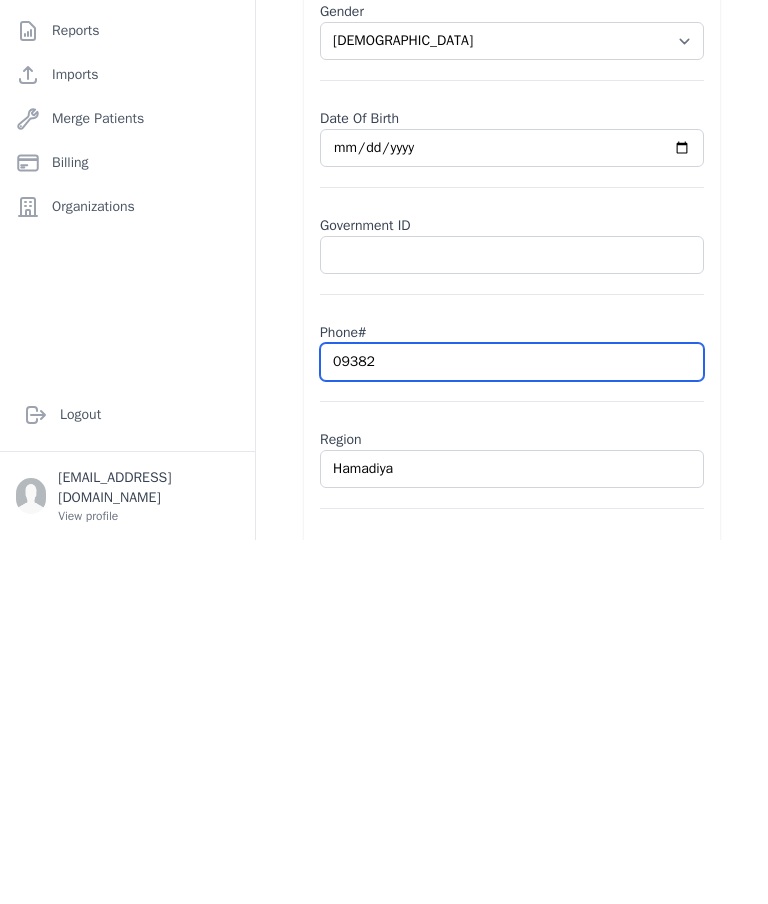select on "[DEMOGRAPHIC_DATA]" 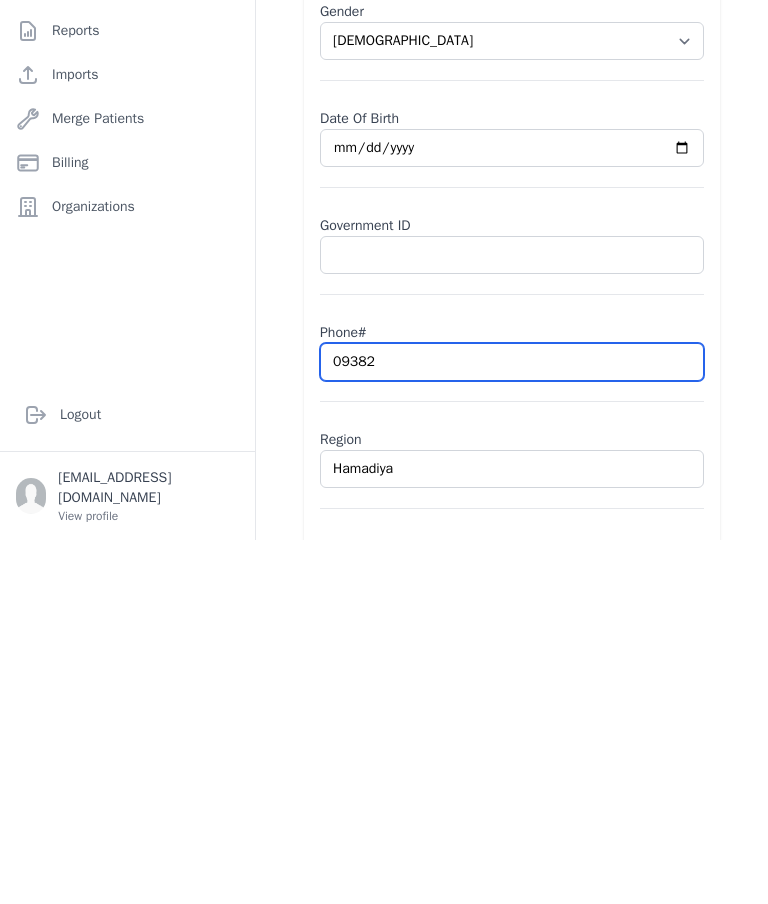 type on "093820" 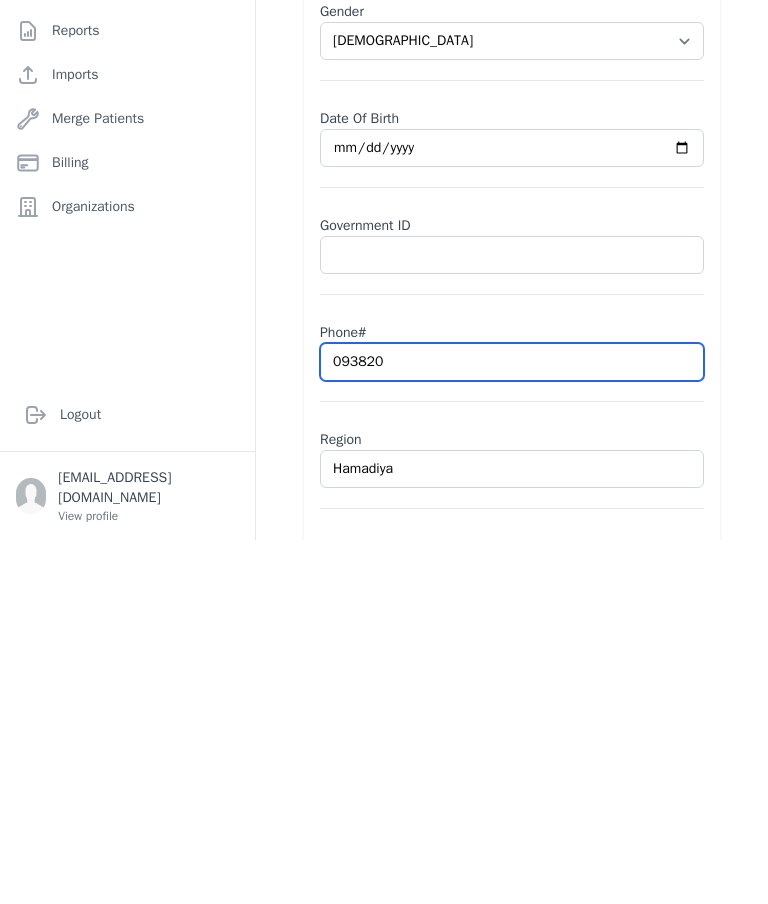 select on "[DEMOGRAPHIC_DATA]" 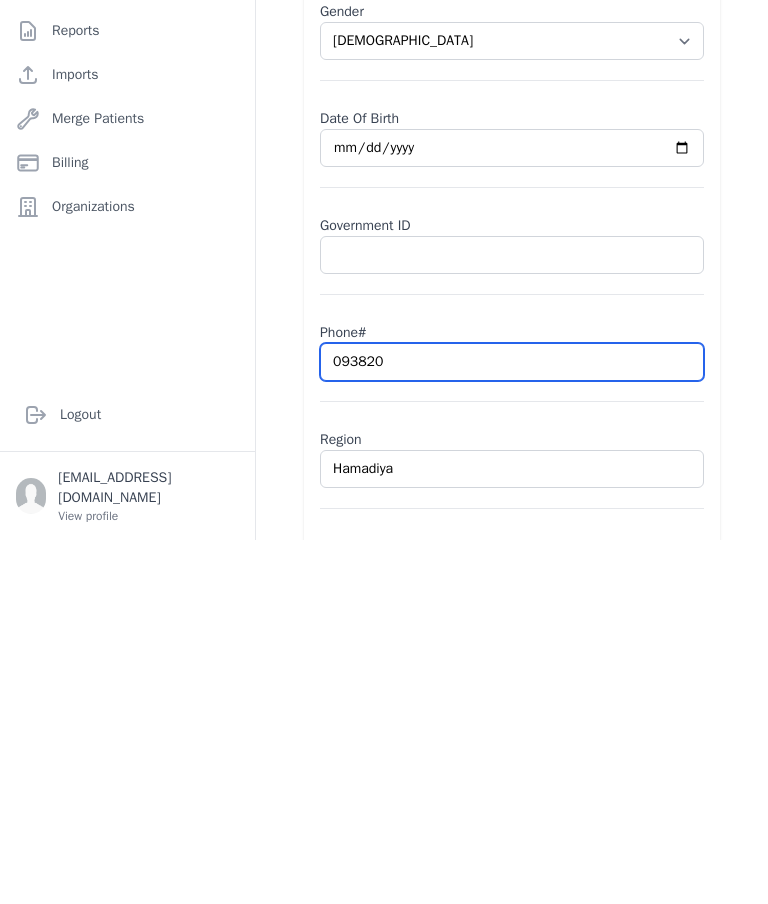 type on "0938201" 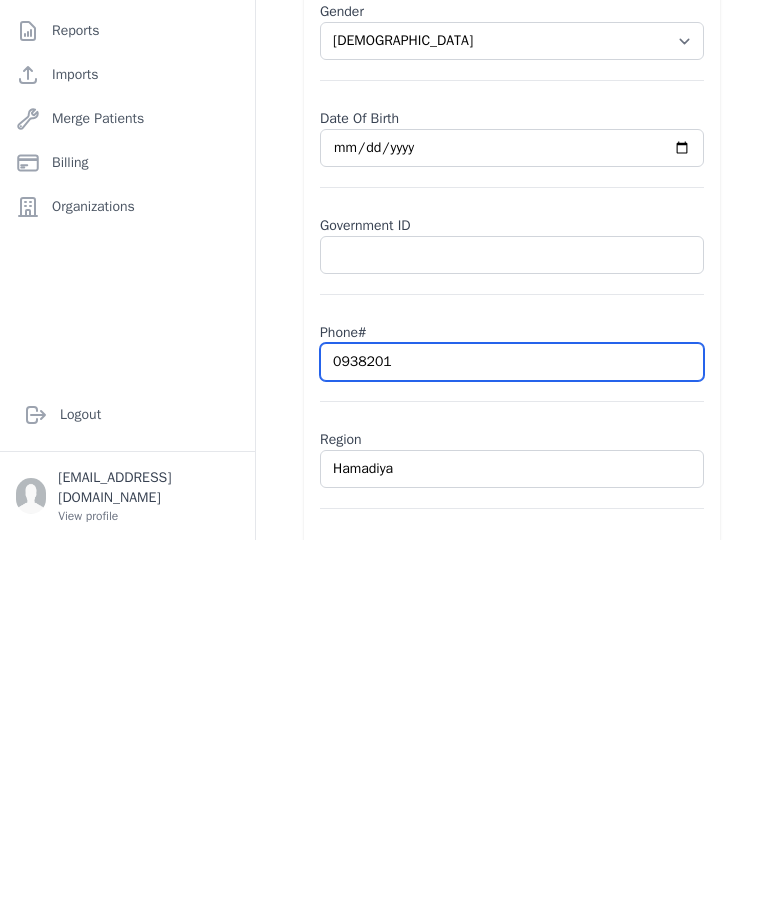 select on "[DEMOGRAPHIC_DATA]" 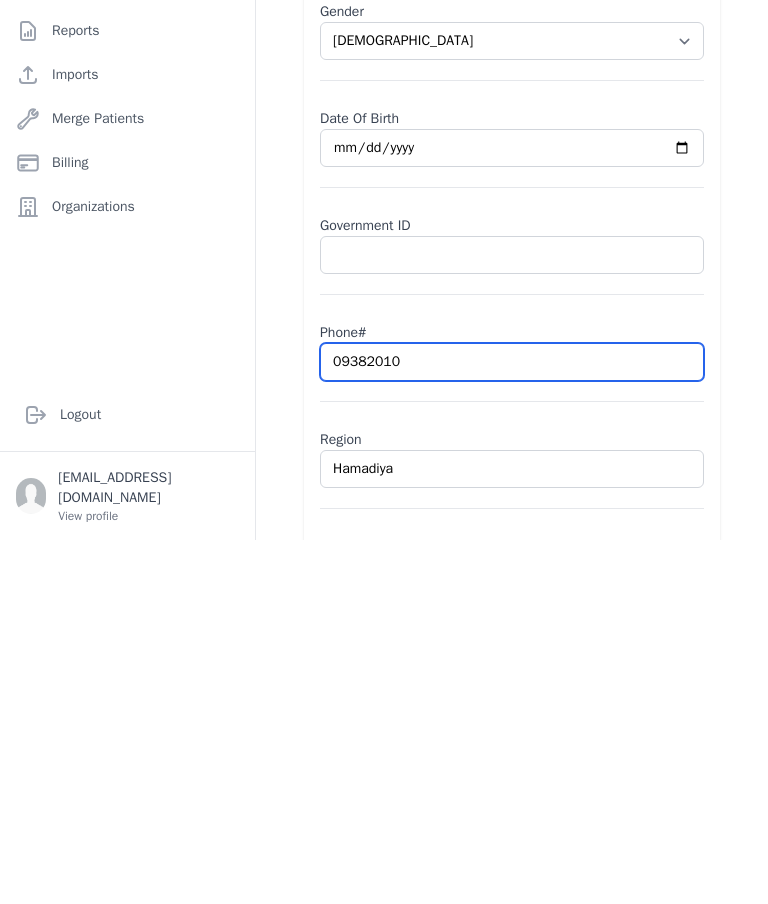 select on "[DEMOGRAPHIC_DATA]" 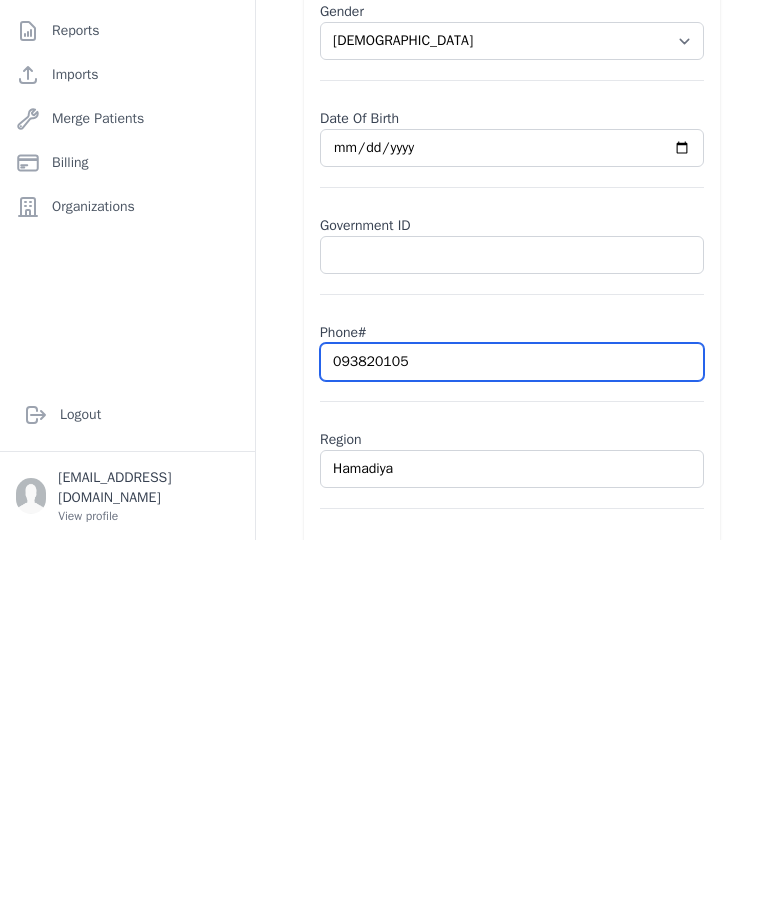 select on "[DEMOGRAPHIC_DATA]" 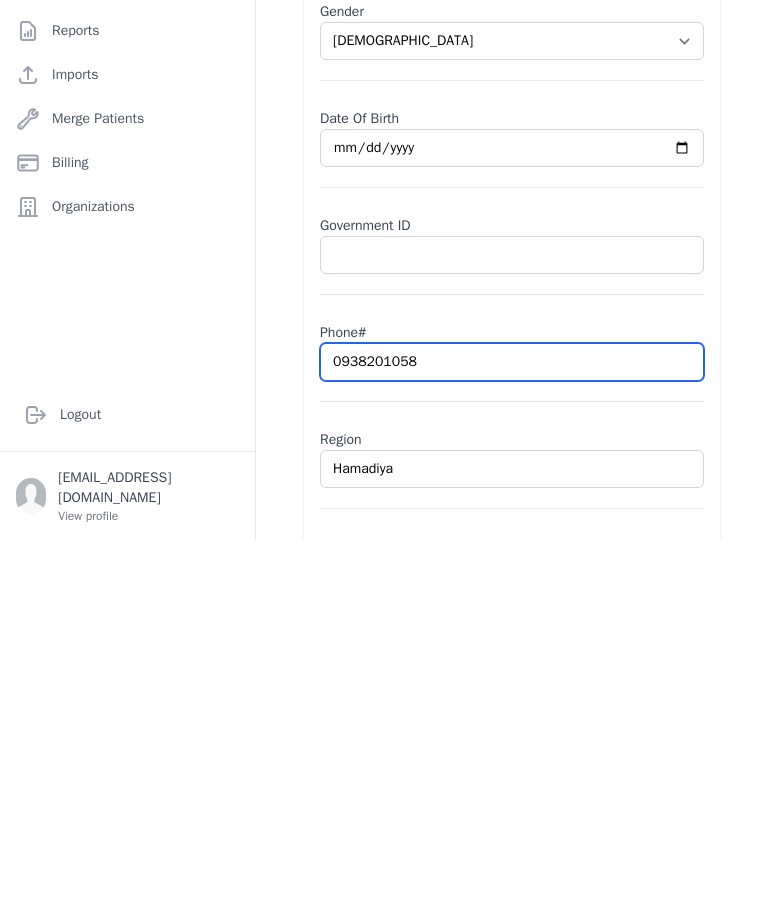 select on "[DEMOGRAPHIC_DATA]" 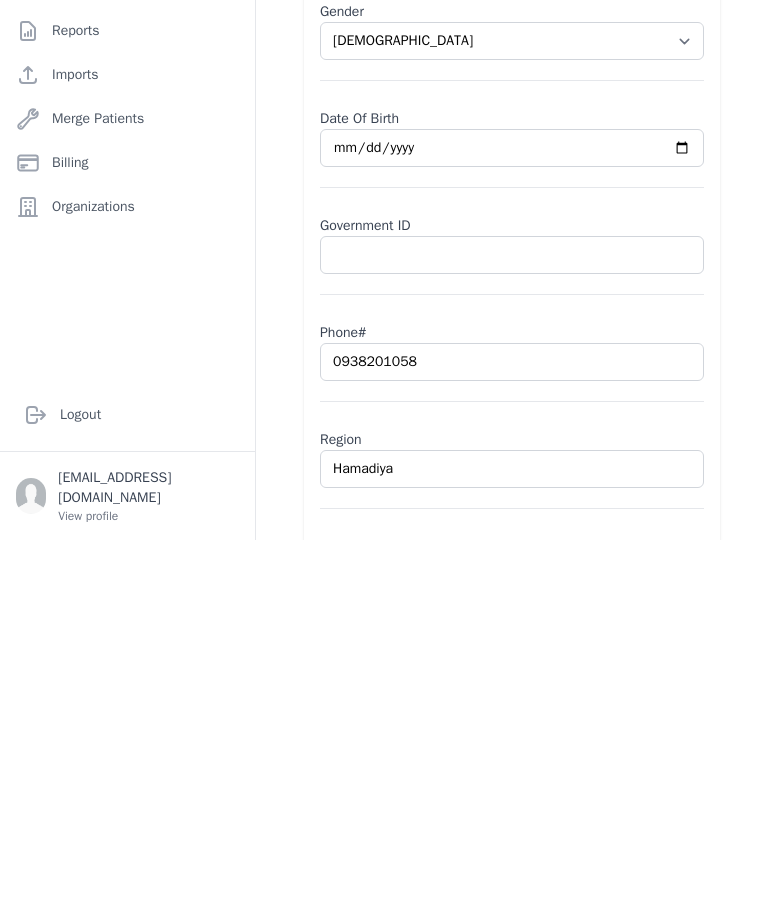 click on "Save" at bounding box center [672, 932] 